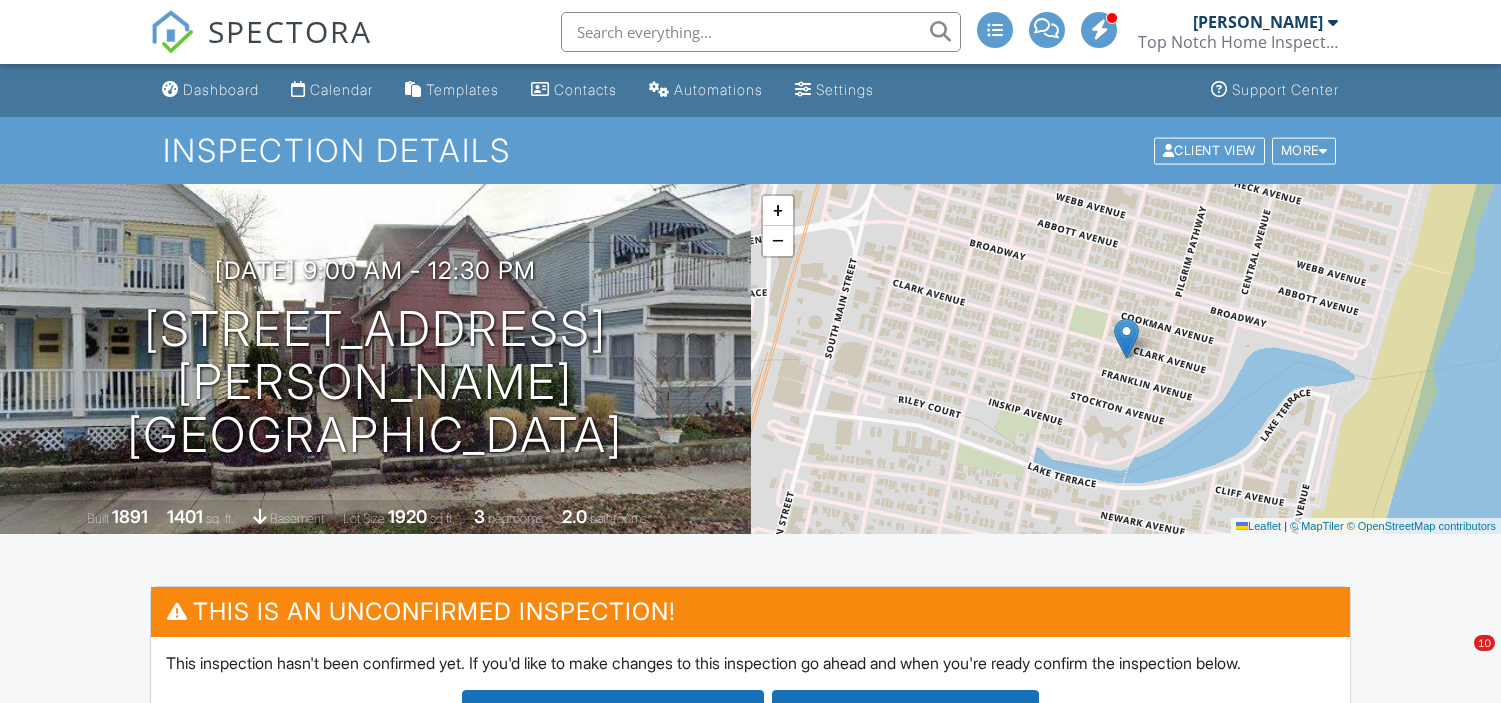 scroll, scrollTop: 0, scrollLeft: 0, axis: both 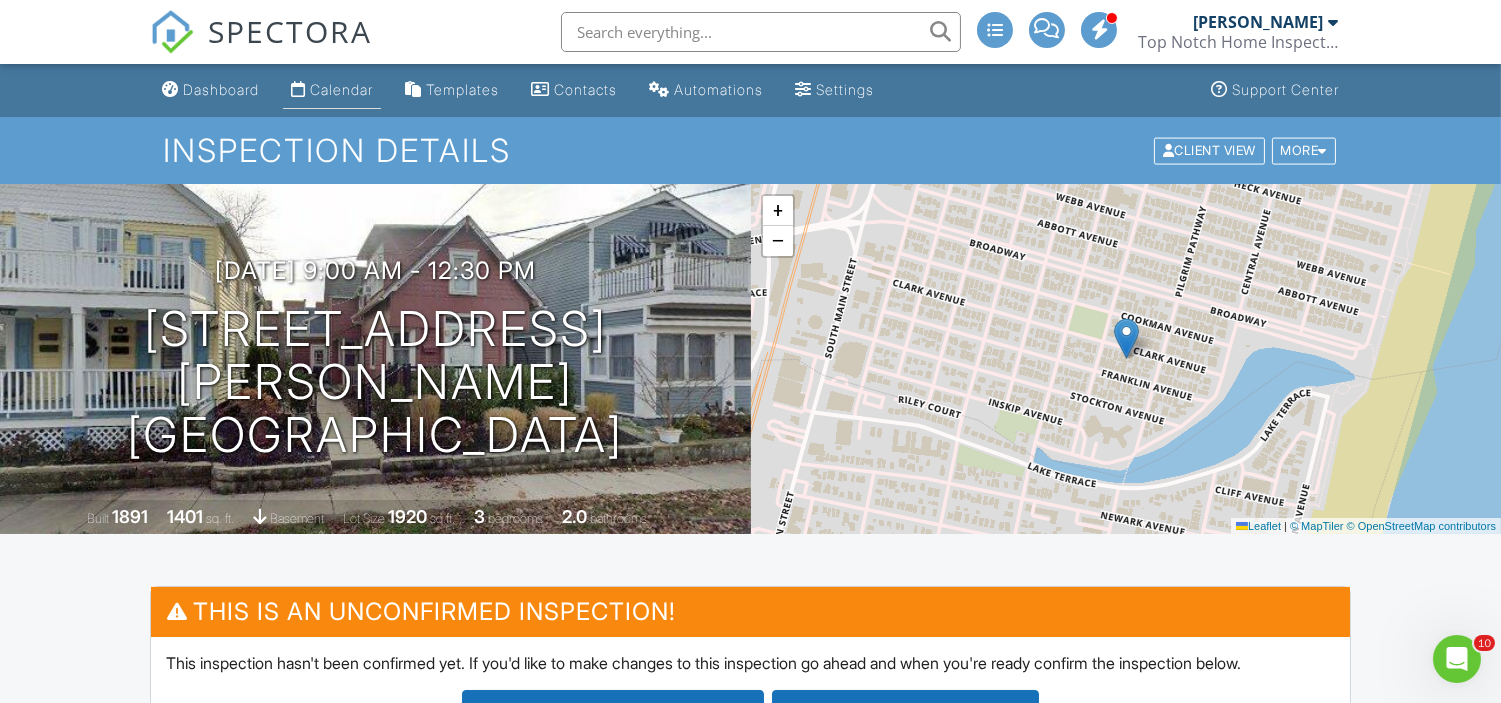 click on "Calendar" at bounding box center [341, 89] 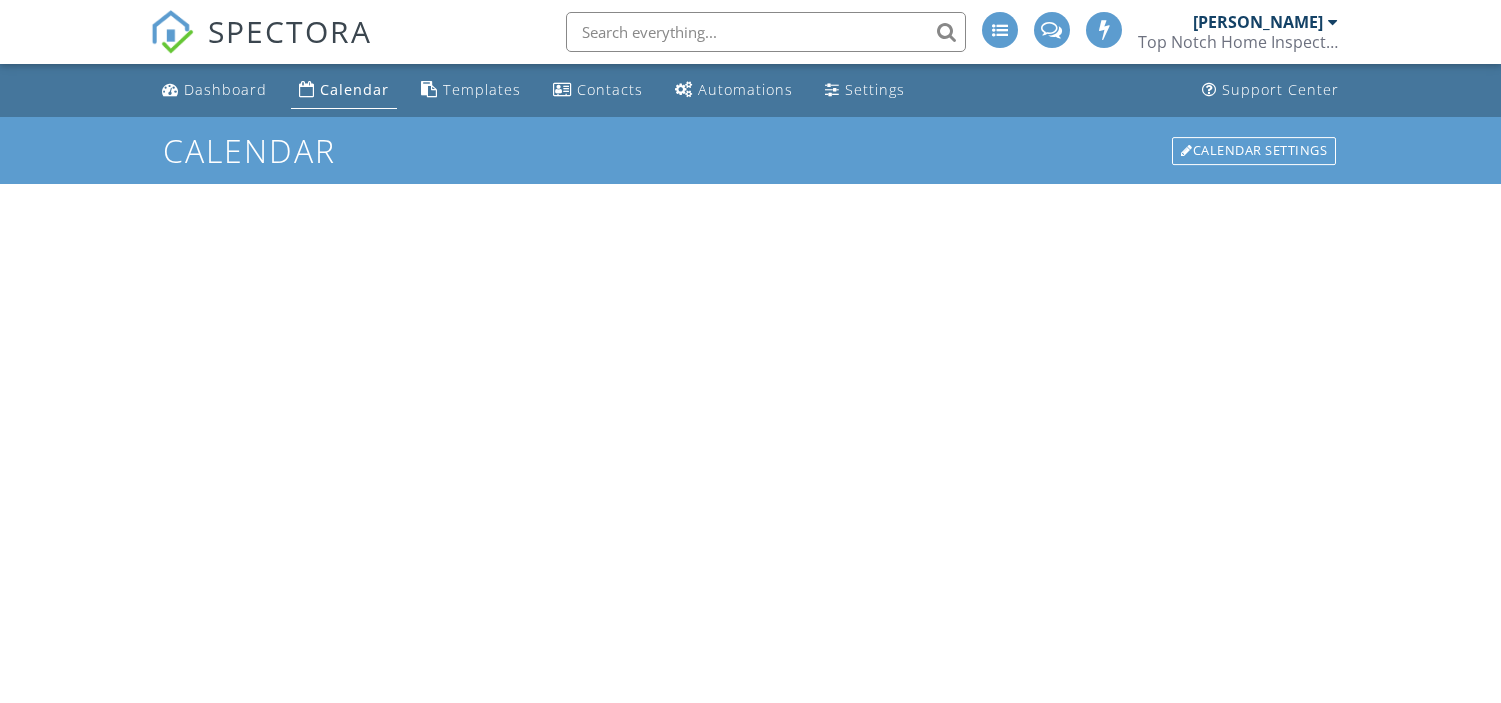 scroll, scrollTop: 0, scrollLeft: 0, axis: both 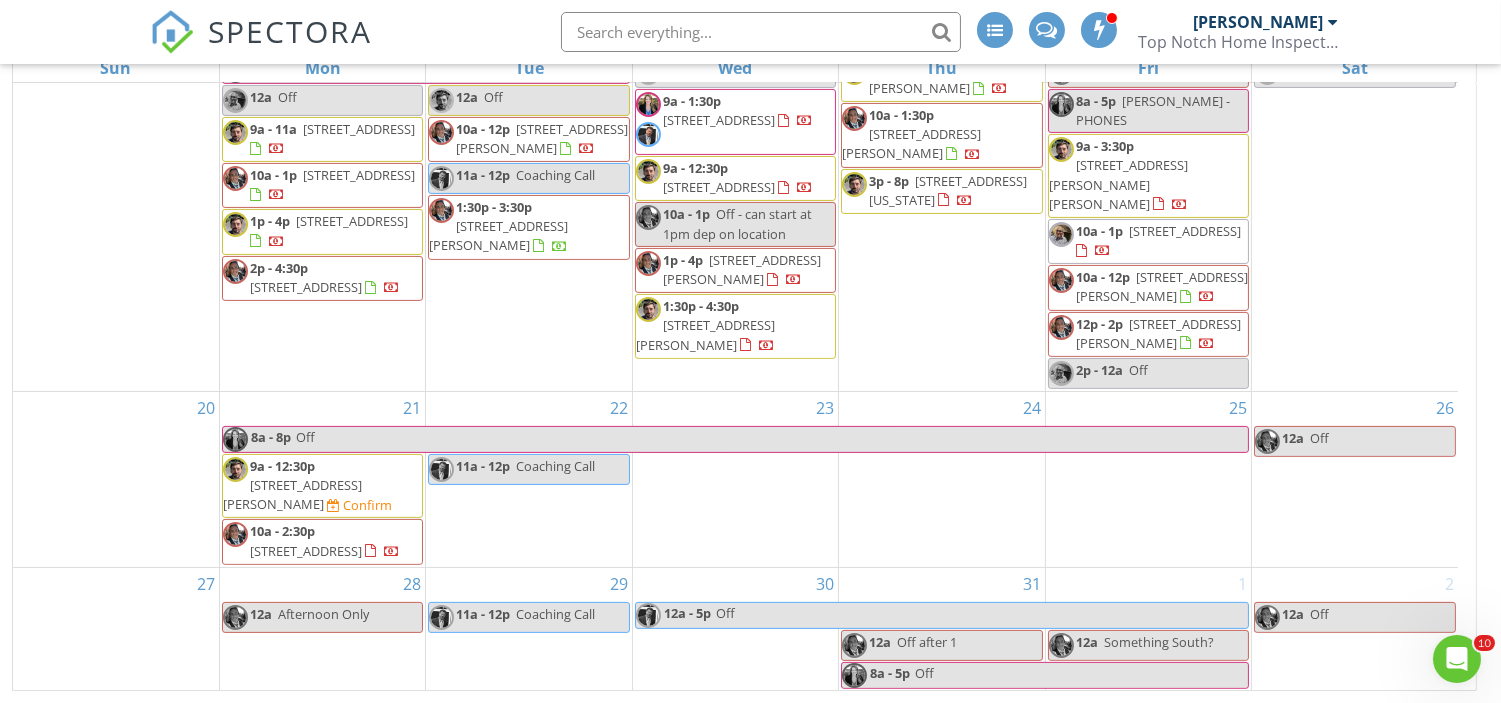 click on "1:30p - 3:30p" at bounding box center [494, 207] 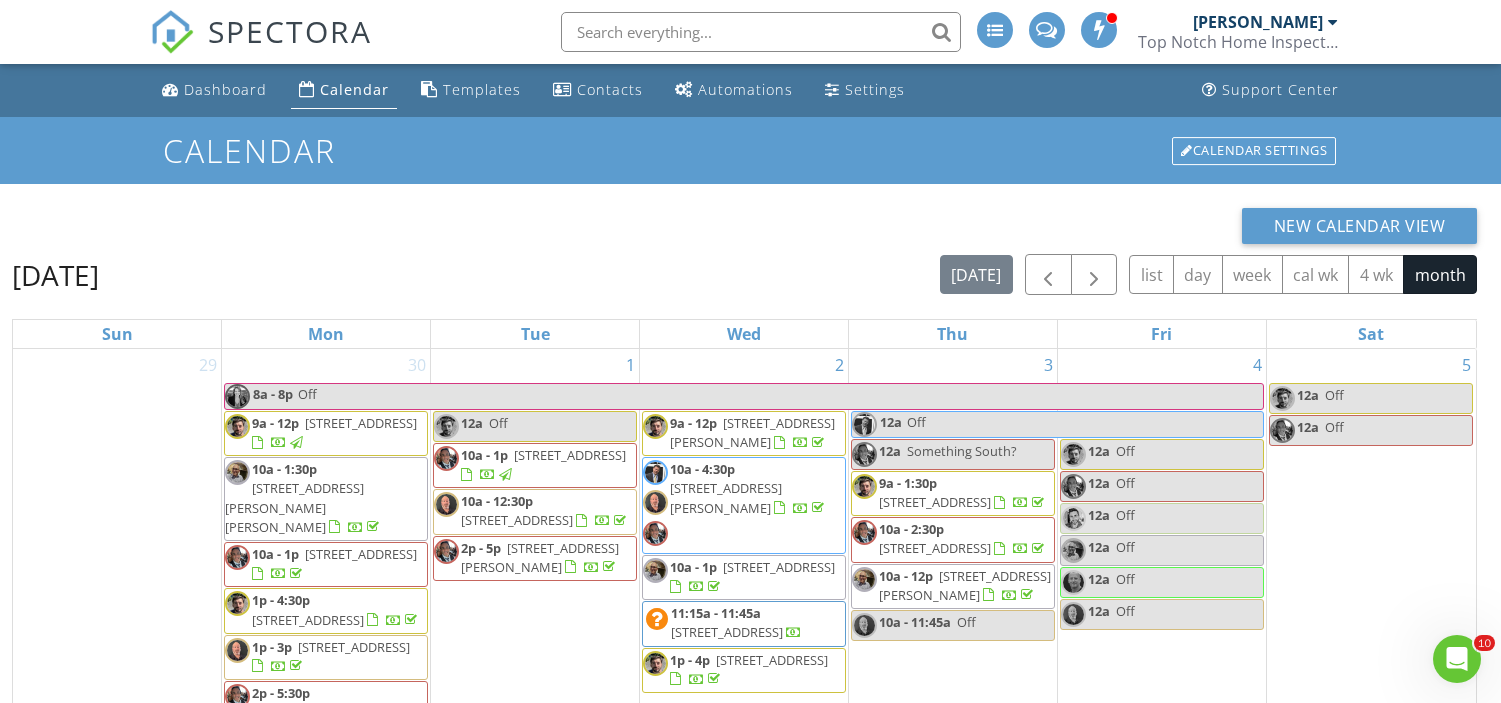 scroll, scrollTop: 0, scrollLeft: 0, axis: both 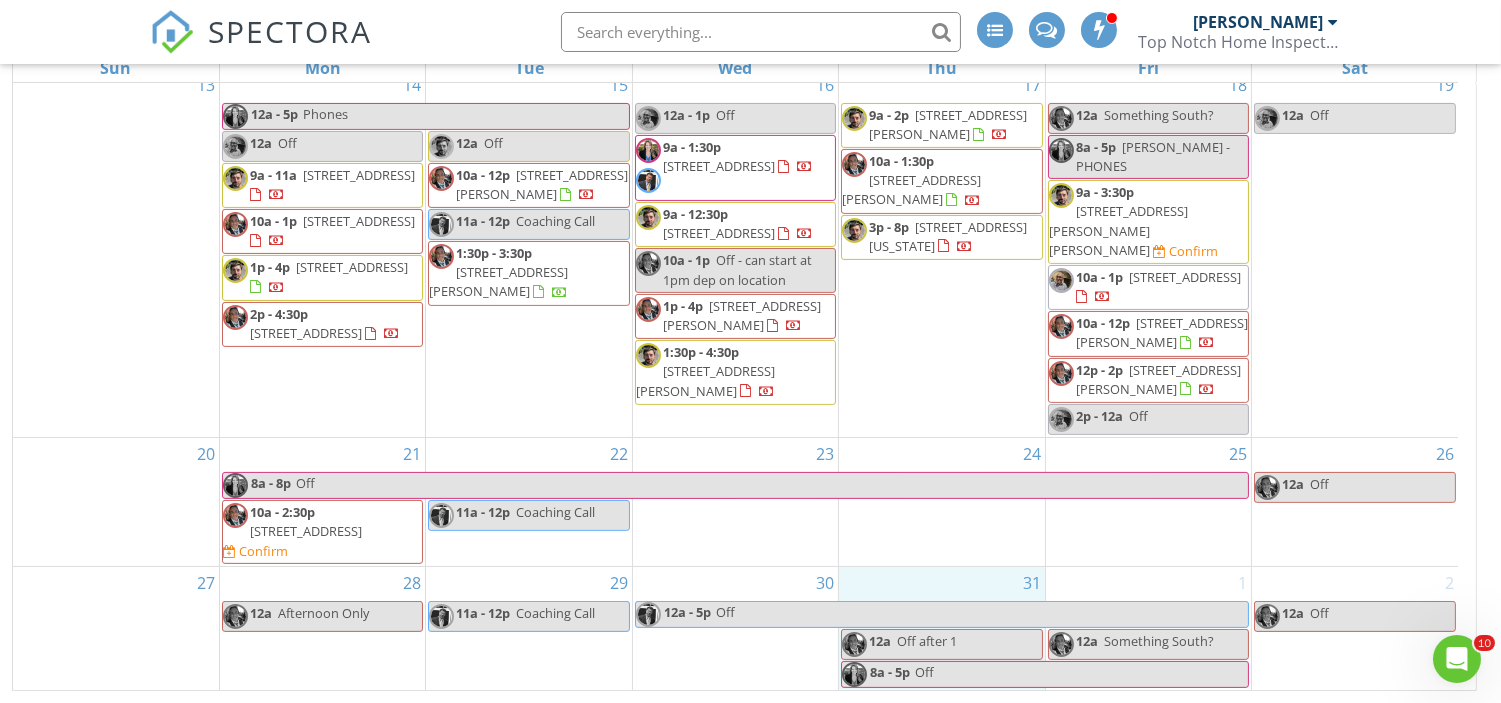 click on "31
12a
Off after 1
8a - 5p
Off" at bounding box center [941, 628] 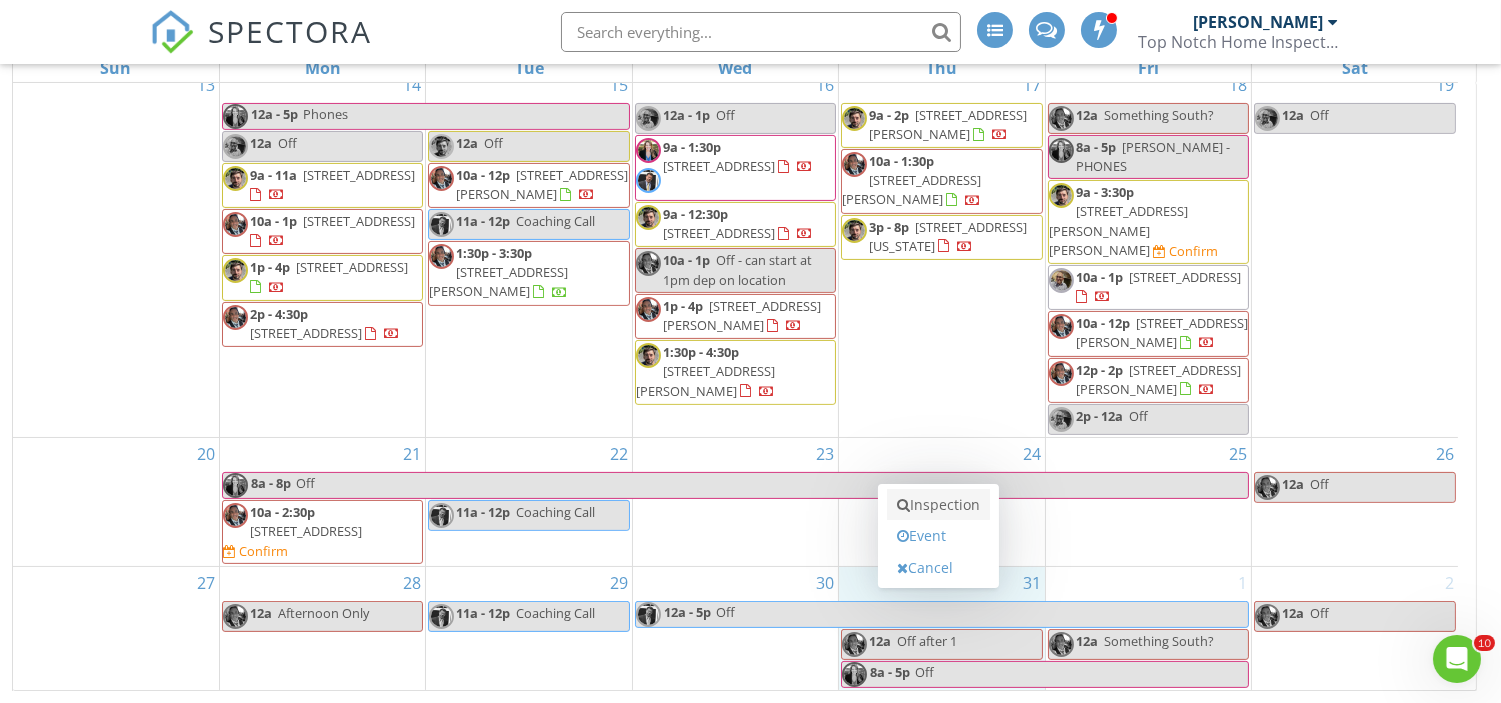 click on "Inspection" at bounding box center [938, 505] 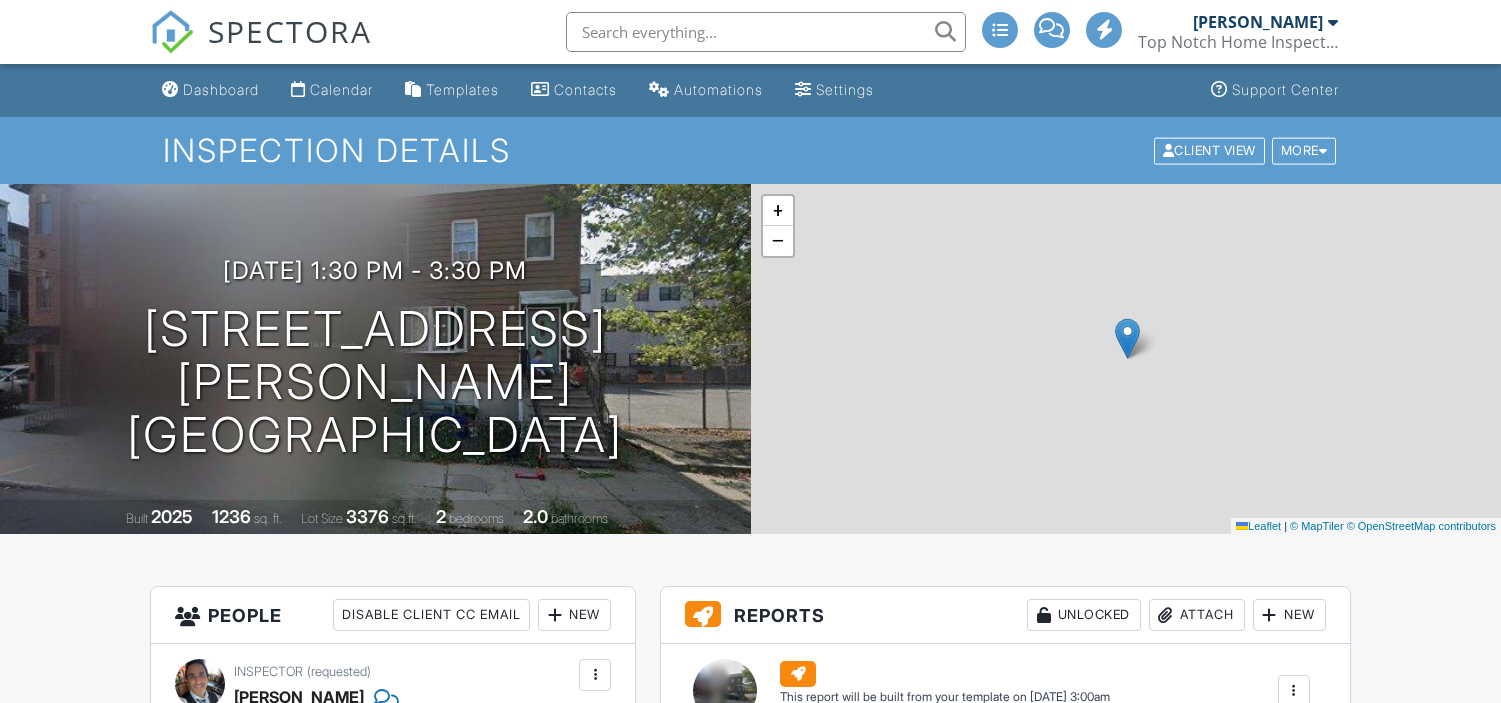 scroll, scrollTop: 0, scrollLeft: 0, axis: both 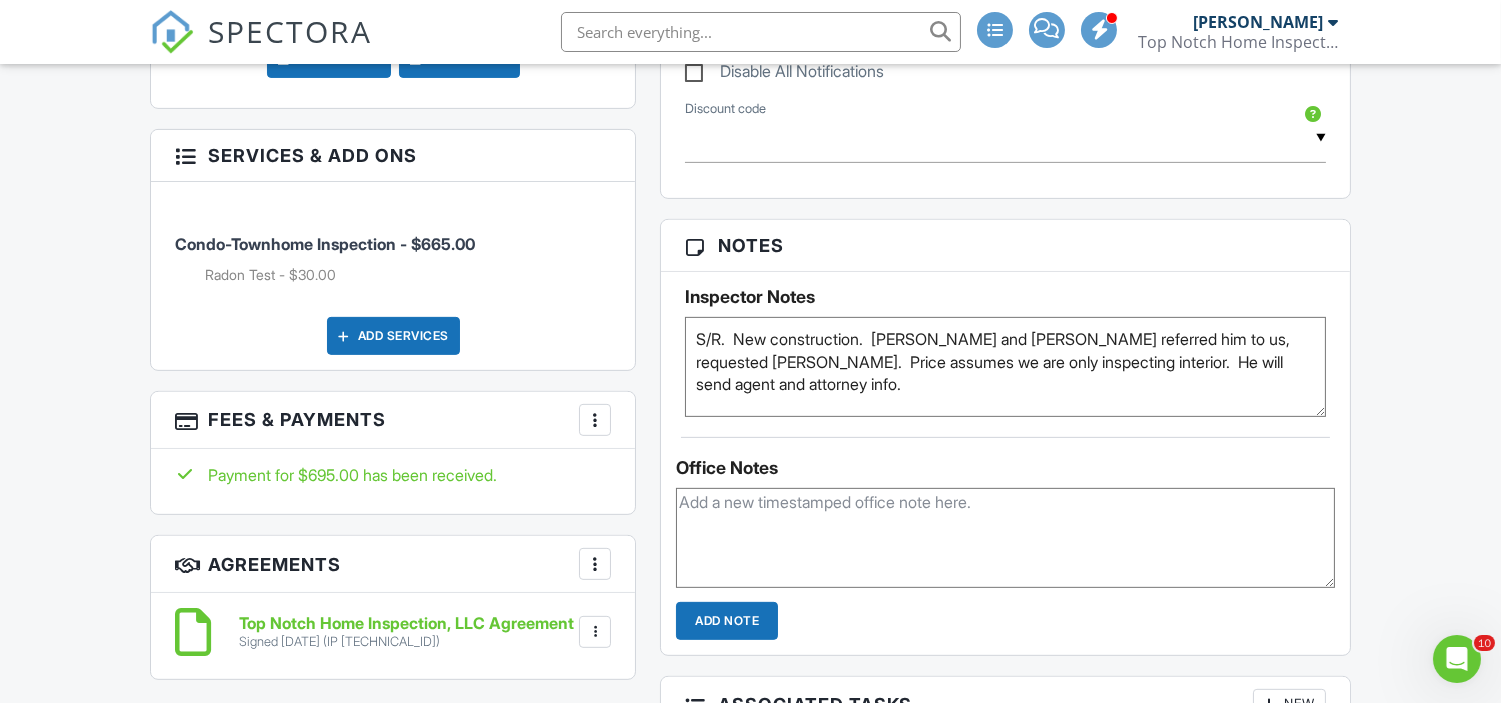 drag, startPoint x: 1181, startPoint y: 364, endPoint x: 836, endPoint y: 363, distance: 345.00143 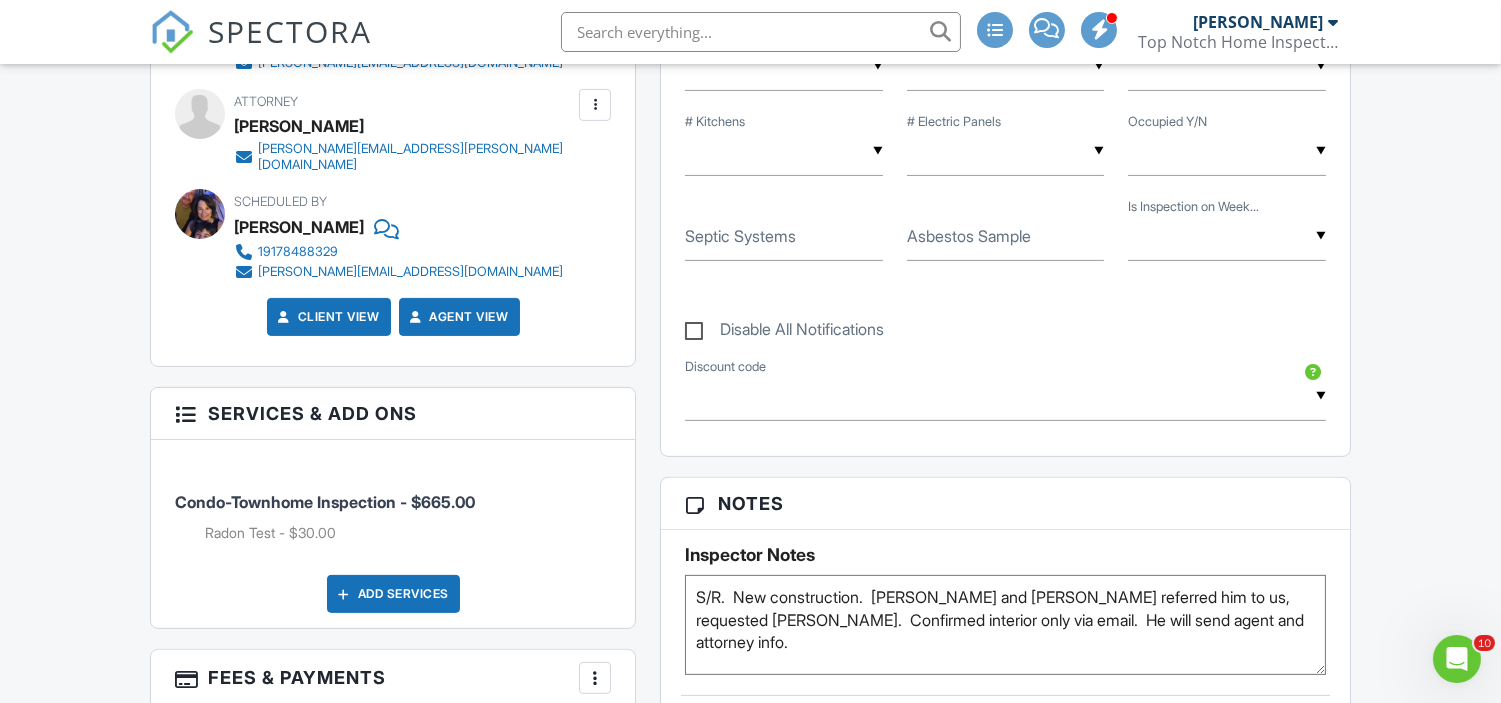 scroll, scrollTop: 1221, scrollLeft: 0, axis: vertical 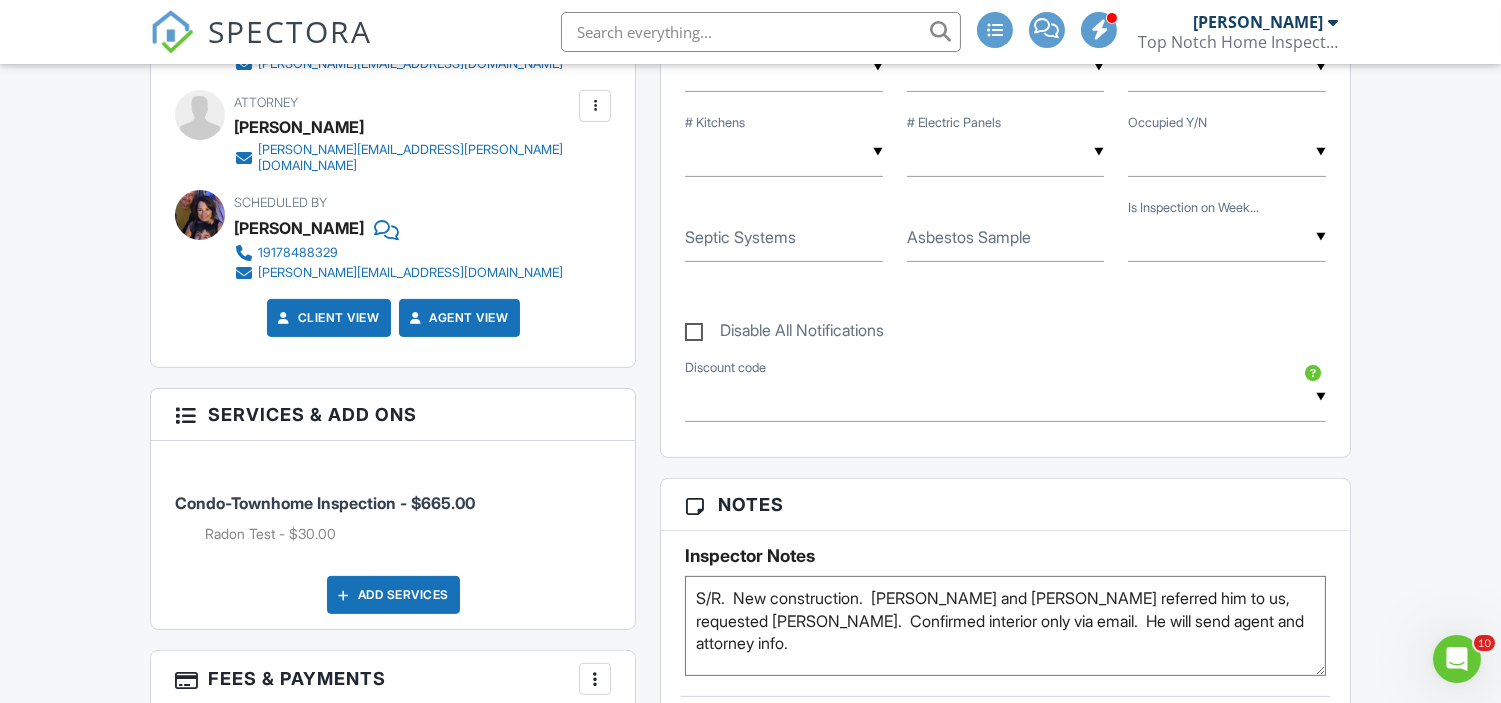 drag, startPoint x: 1086, startPoint y: 621, endPoint x: 1115, endPoint y: 640, distance: 34.669872 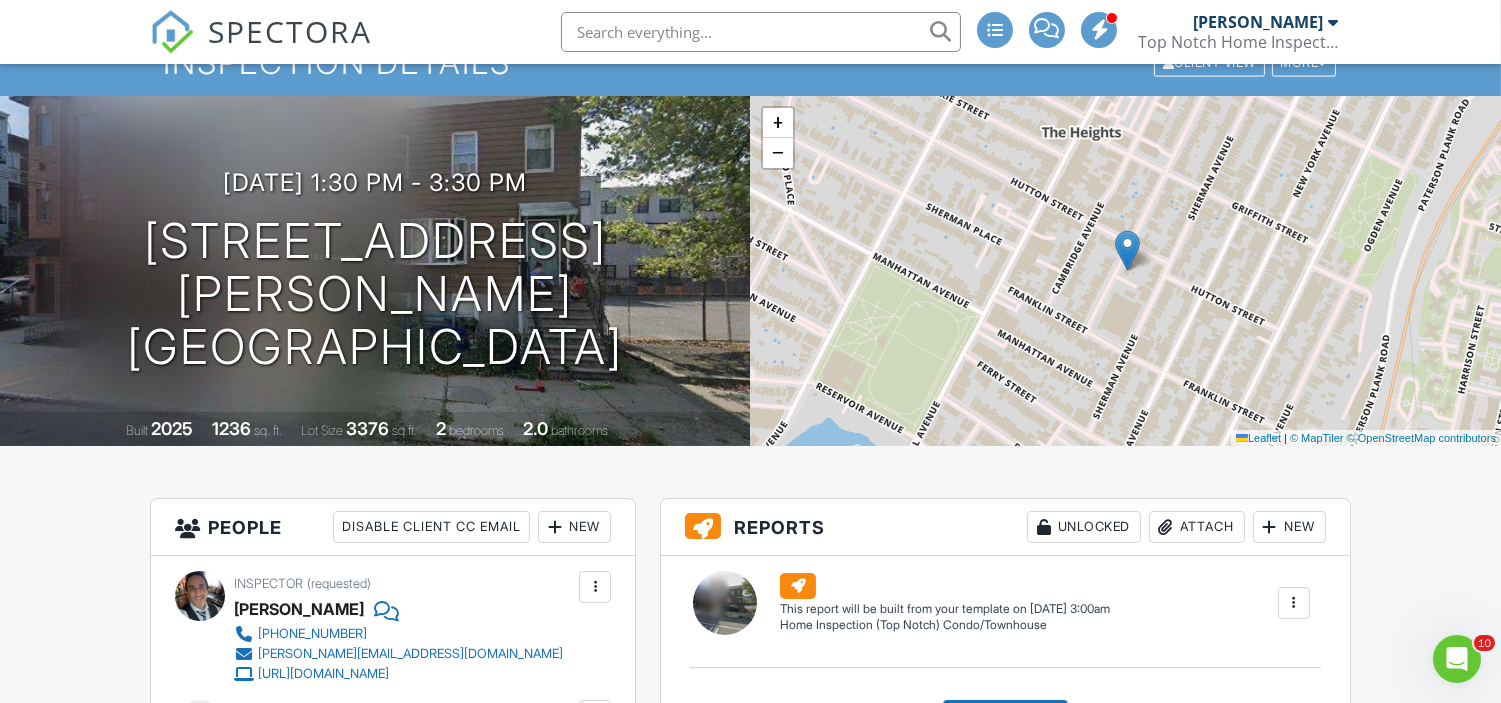 scroll, scrollTop: 0, scrollLeft: 0, axis: both 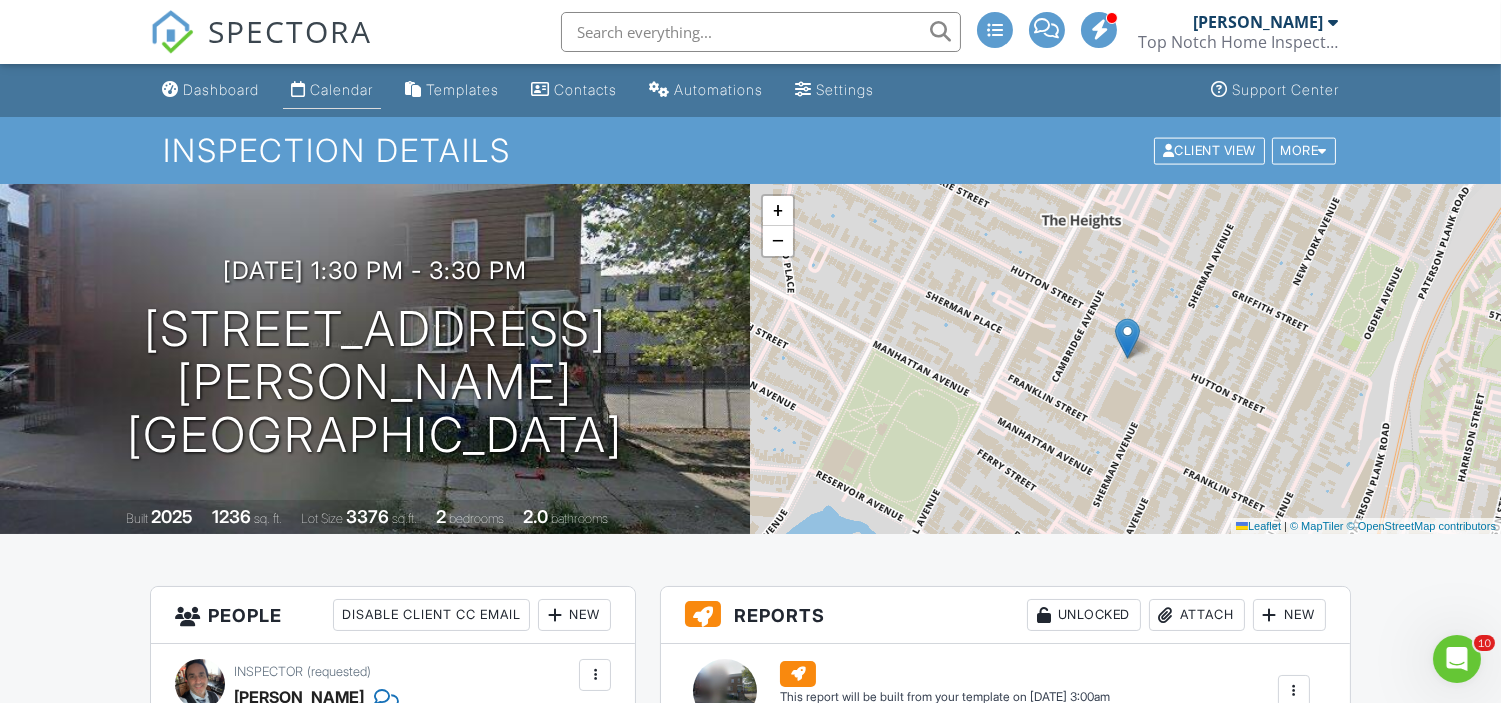 type on "S/R.  New construction.  Lori Caruso and Deb Hageman referred him to us, requested Richie.  Confirmed interior only via email." 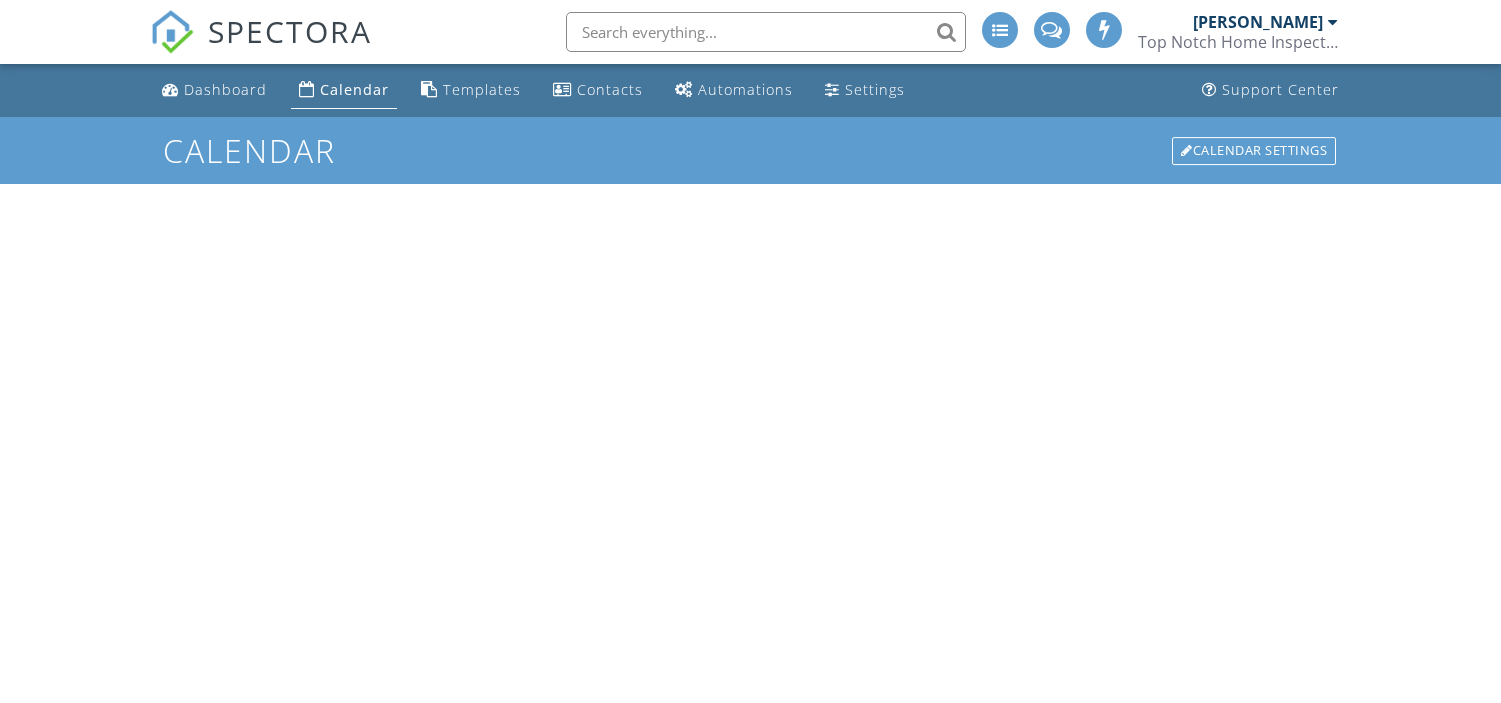 scroll, scrollTop: 0, scrollLeft: 0, axis: both 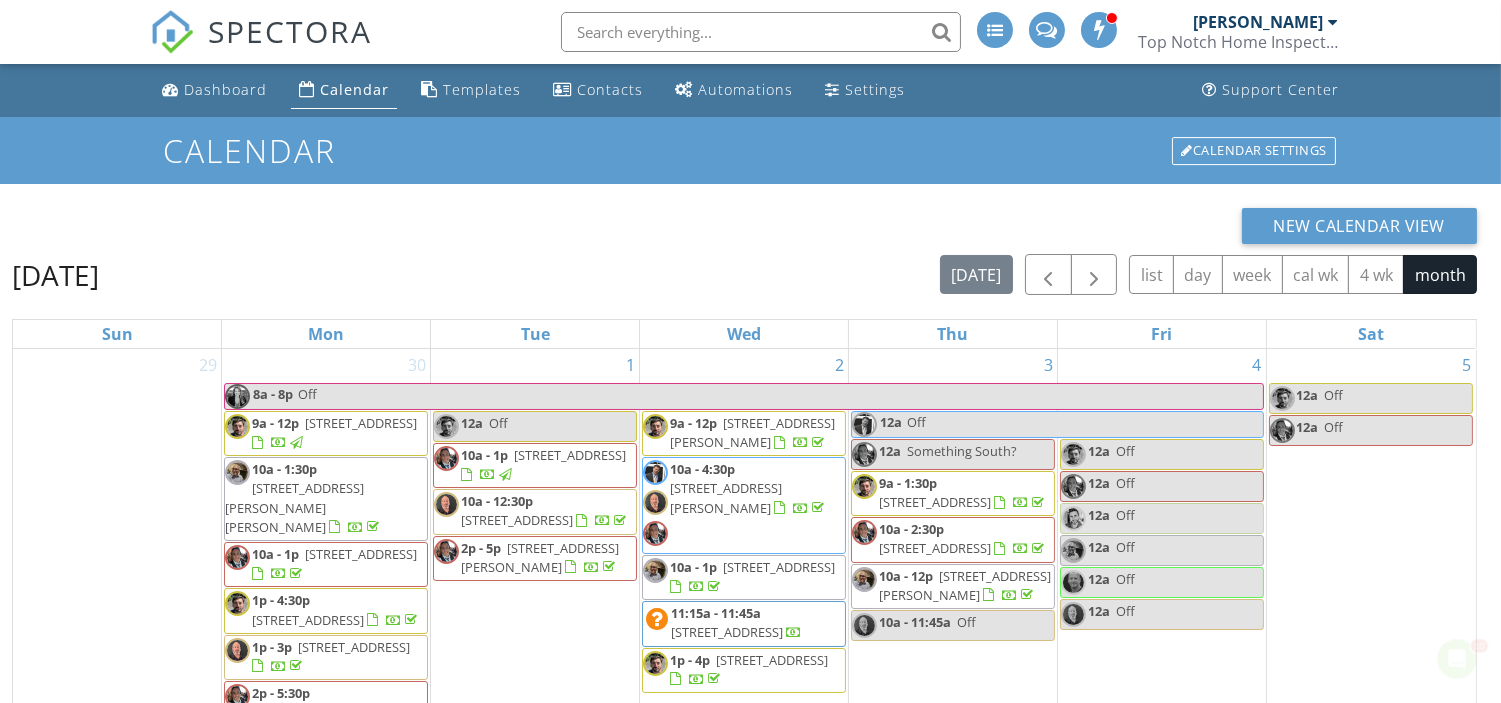 click at bounding box center [761, 32] 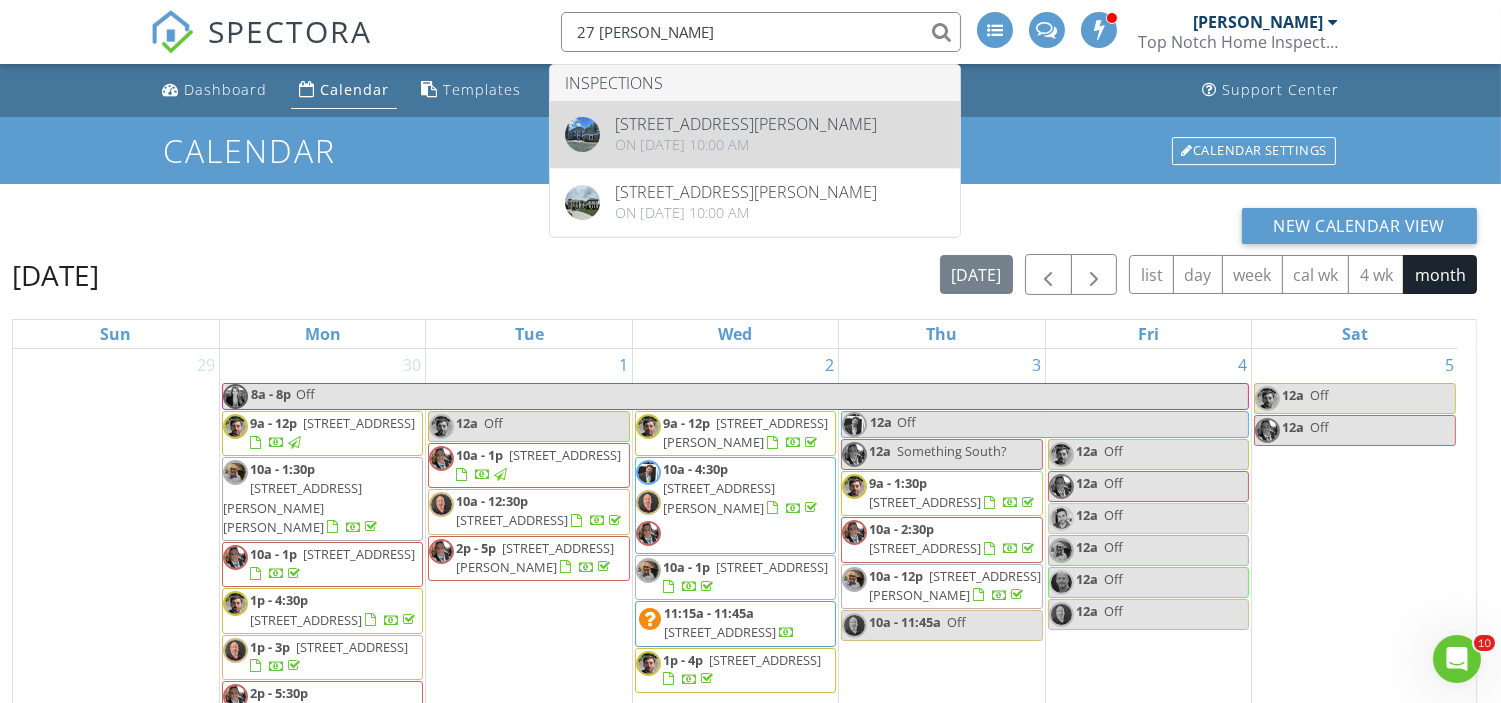 type on "27 Martin" 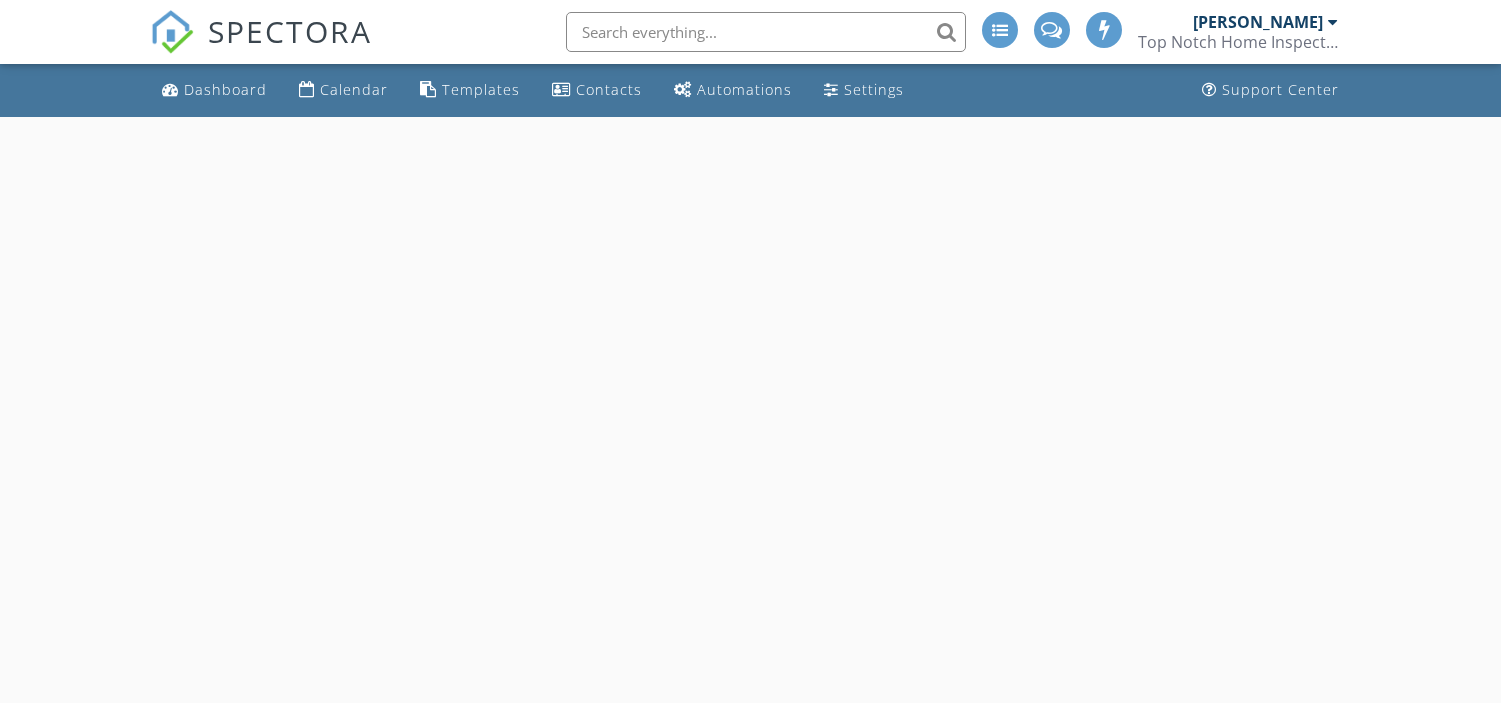 scroll, scrollTop: 0, scrollLeft: 0, axis: both 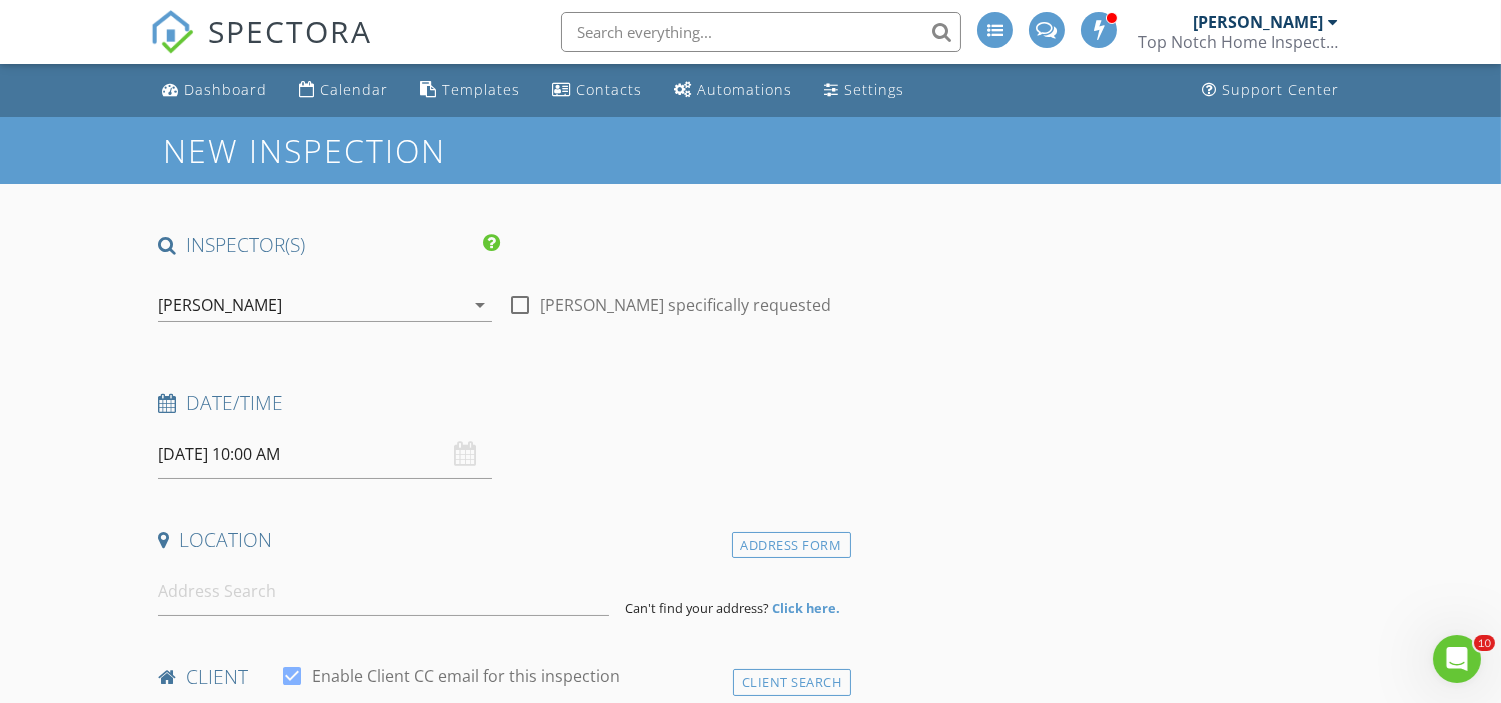click on "[PERSON_NAME]" at bounding box center (311, 305) 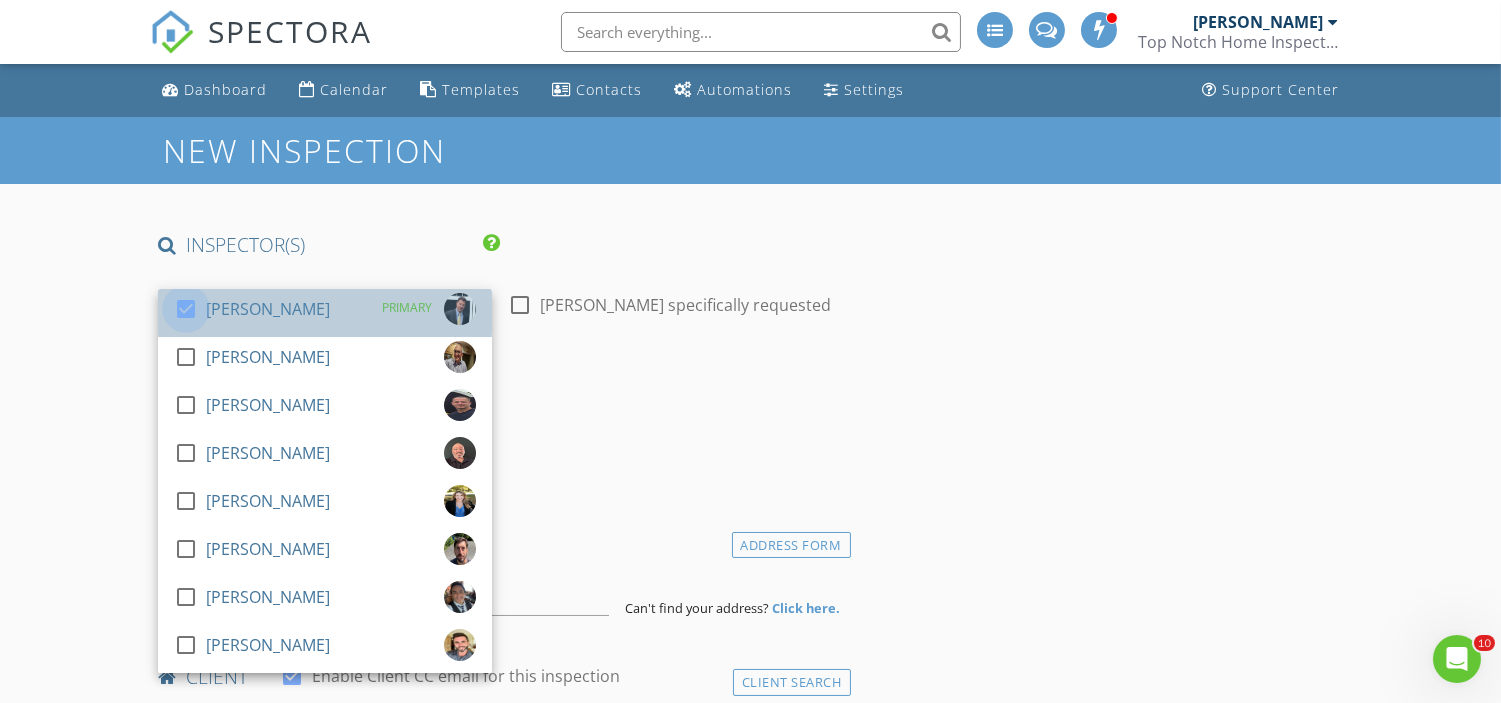 click at bounding box center [186, 309] 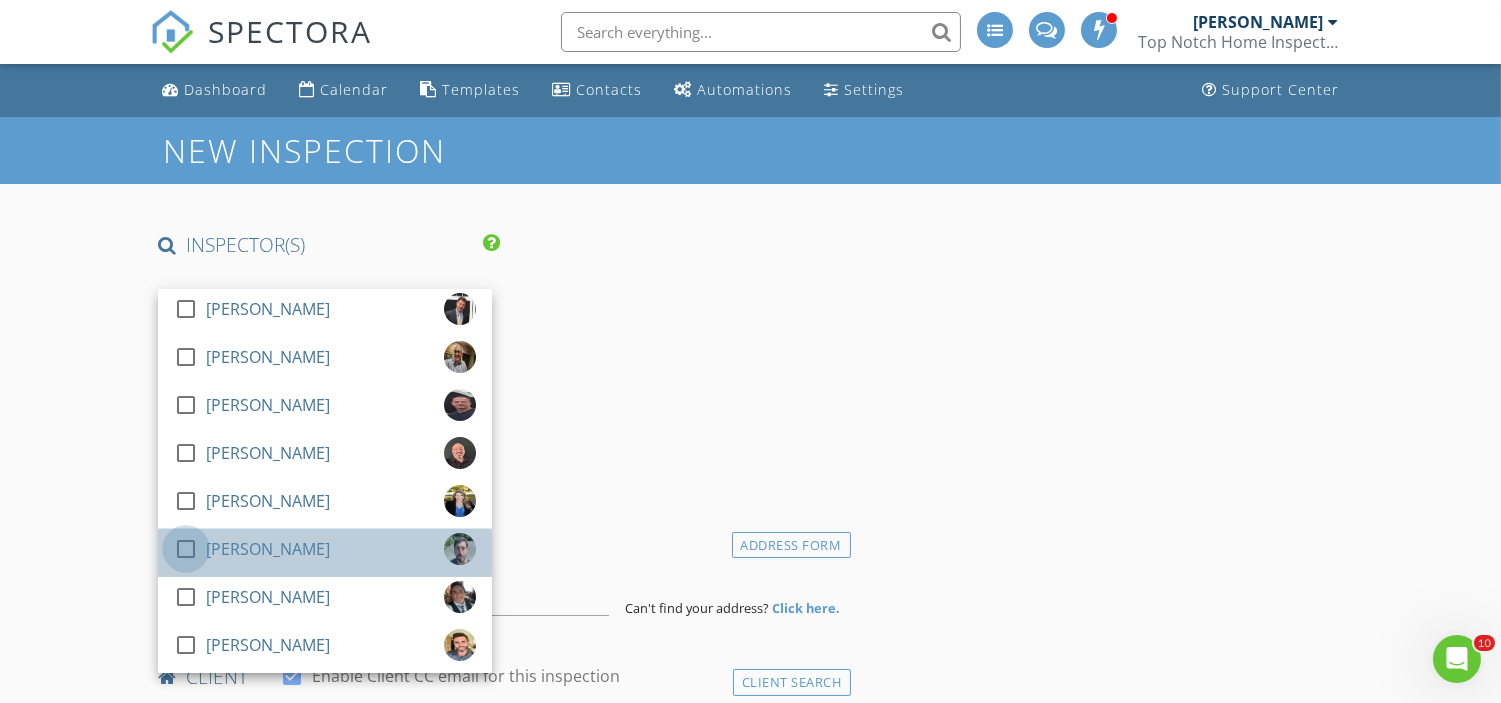 click at bounding box center [186, 549] 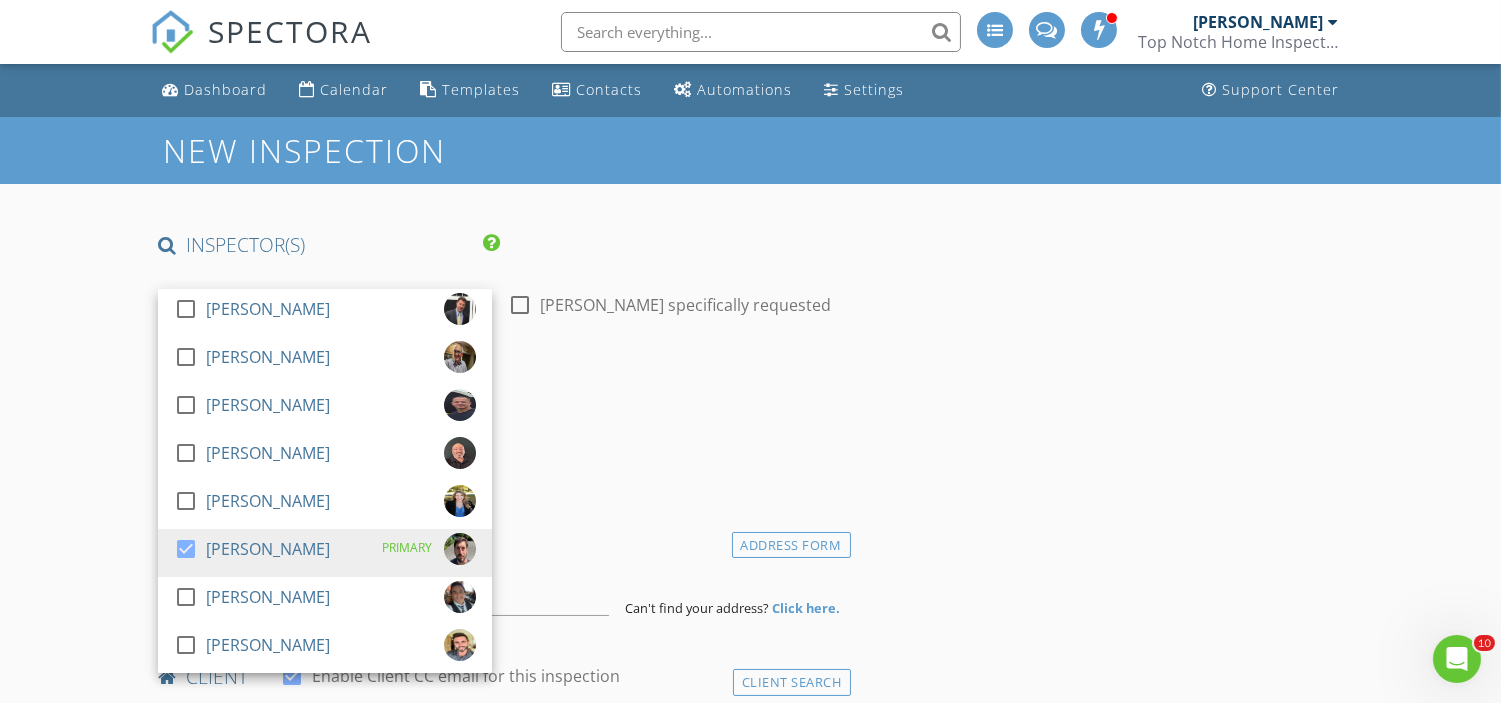 scroll, scrollTop: 7, scrollLeft: 0, axis: vertical 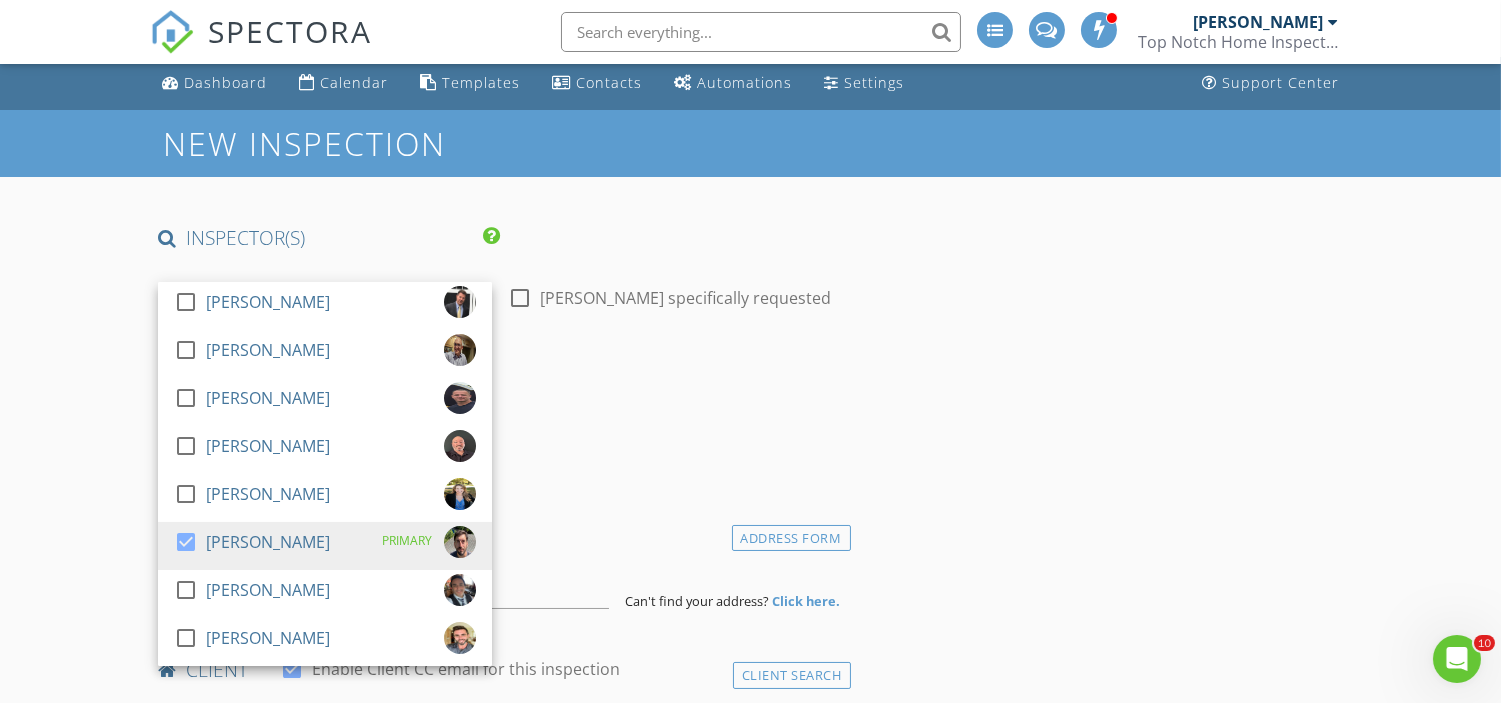click on "INSPECTOR(S)
check_box_outline_blank   [PERSON_NAME]     check_box_outline_blank   [PERSON_NAME]     check_box_outline_blank   [PERSON_NAME]     check_box_outline_blank   [PERSON_NAME]     check_box_outline_blank   [PERSON_NAME]     check_box   [PERSON_NAME]   PRIMARY   check_box_outline_blank   [PERSON_NAME]     check_box_outline_blank   [PERSON_NAME]     [PERSON_NAME] arrow_drop_down   check_box_outline_blank [PERSON_NAME] specifically requested
Date/Time
[DATE] 10:00 AM
Location
Address Form       Can't find your address?   Click here.
client
check_box Enable Client CC email for this inspection   Client Search     check_box_outline_blank Client is a Company/Organization     First Name   Last Name   Email   CC Email   Phone   Address   City   State   Zip     Tags         Notes   Private Notes
ADD ADDITIONAL client" at bounding box center (750, 2123) 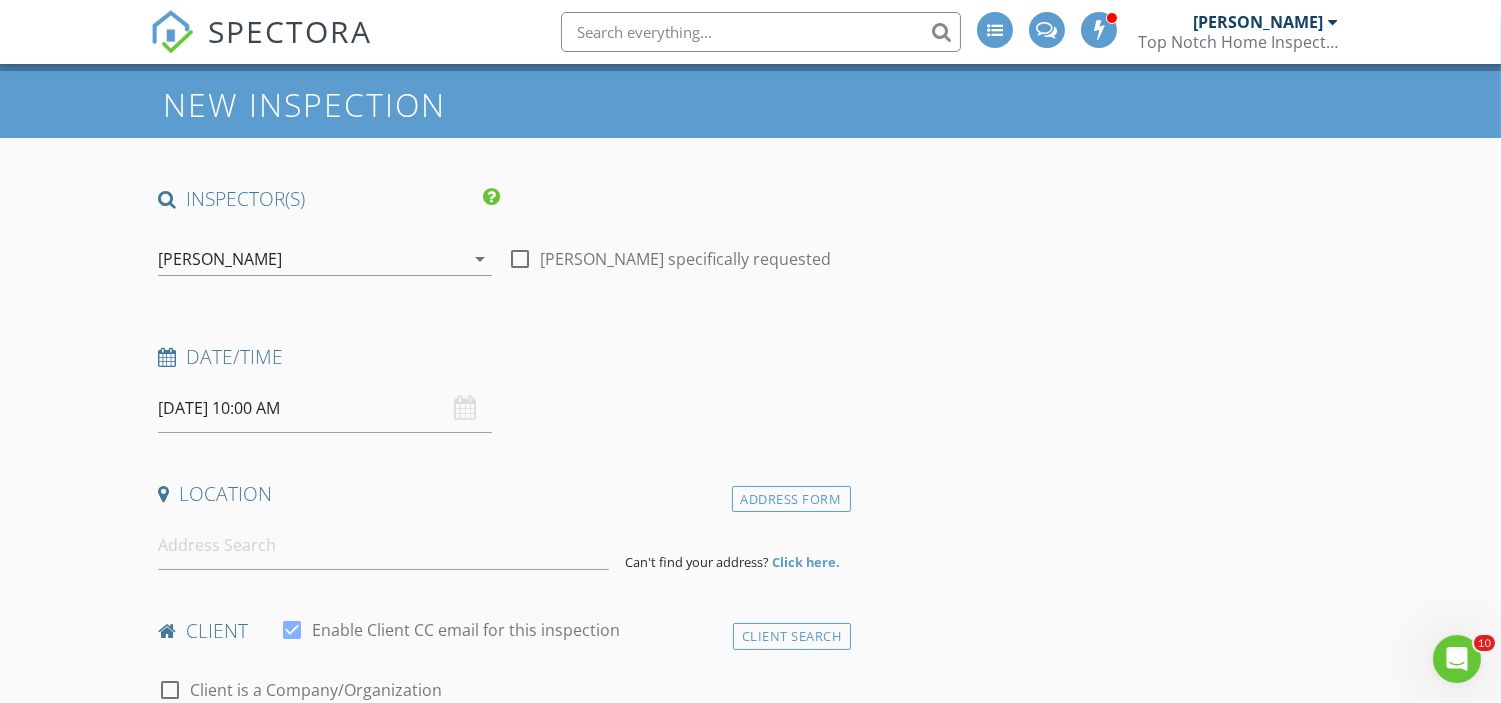 scroll, scrollTop: 47, scrollLeft: 0, axis: vertical 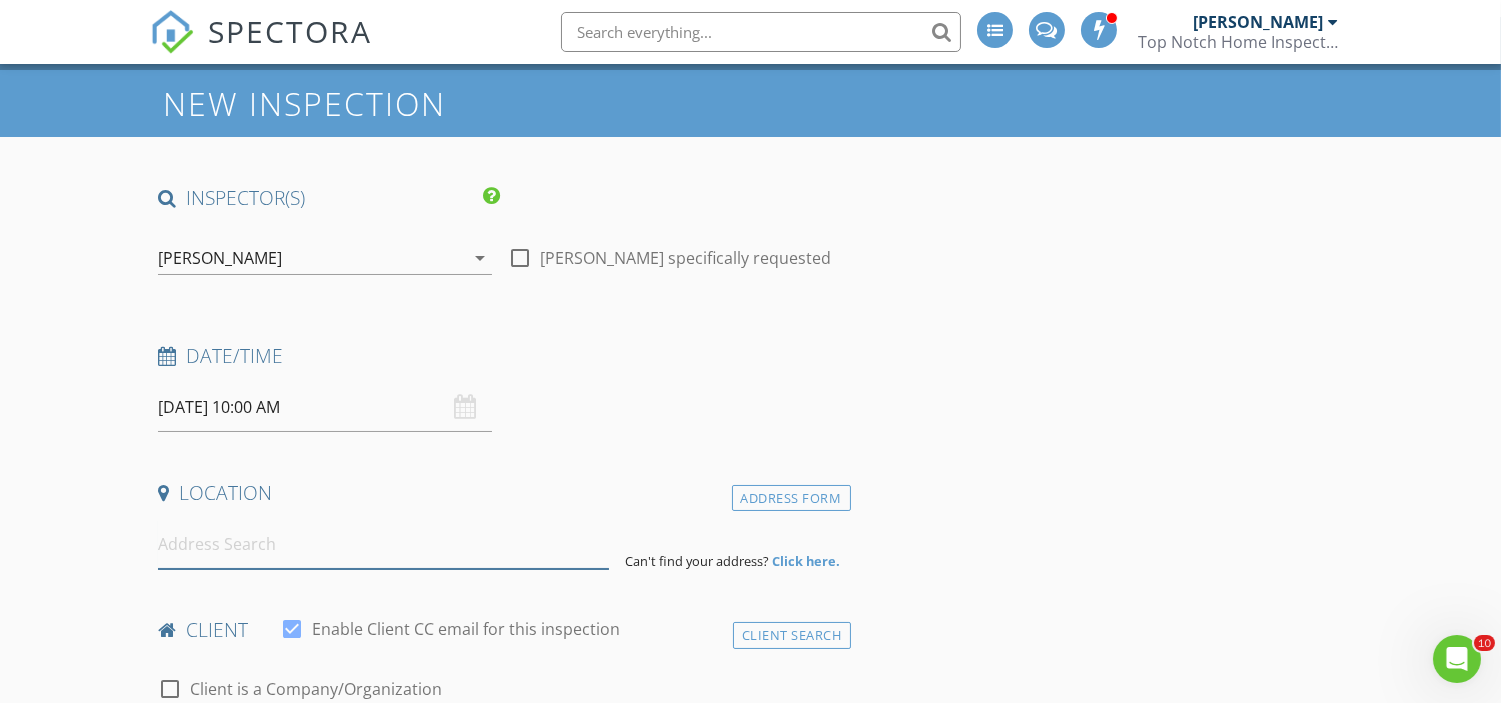 click at bounding box center [383, 544] 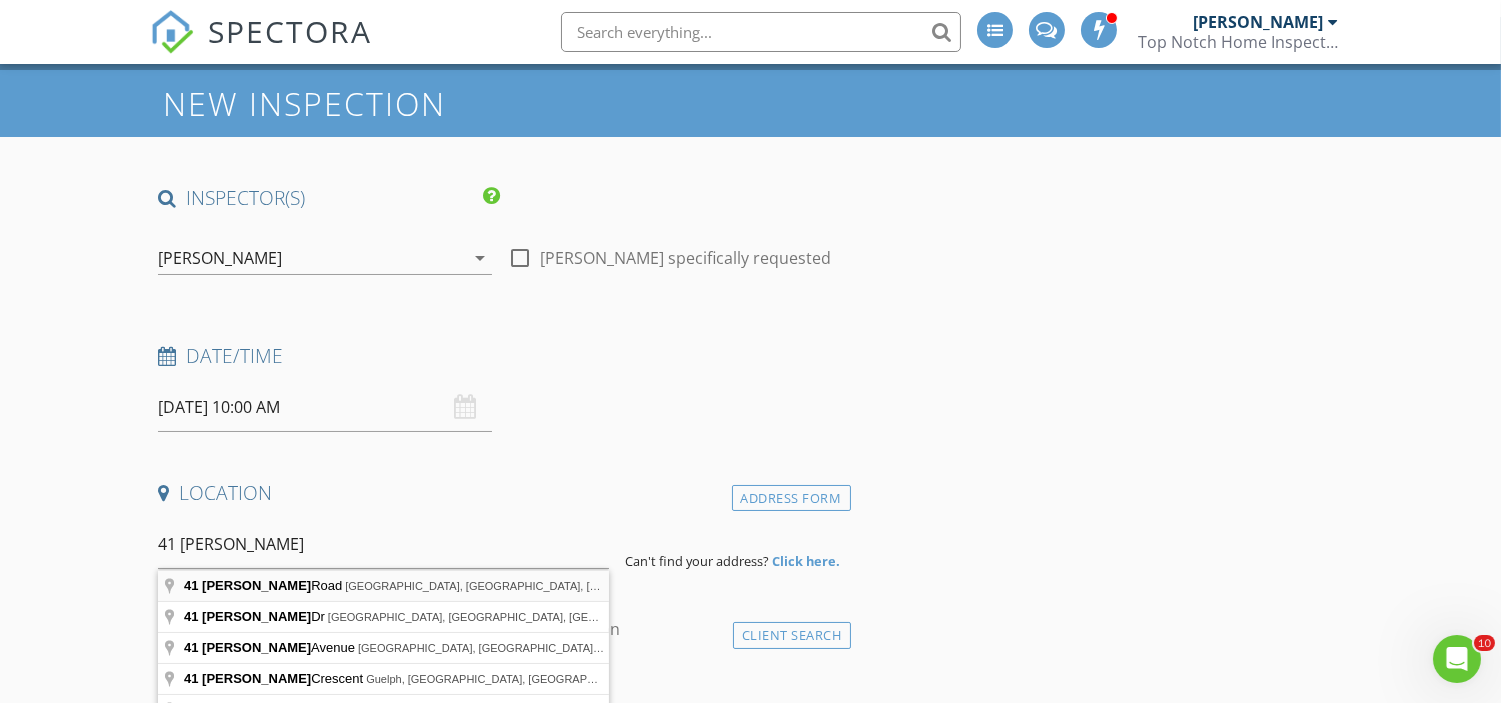 type on "[STREET_ADDRESS][PERSON_NAME]" 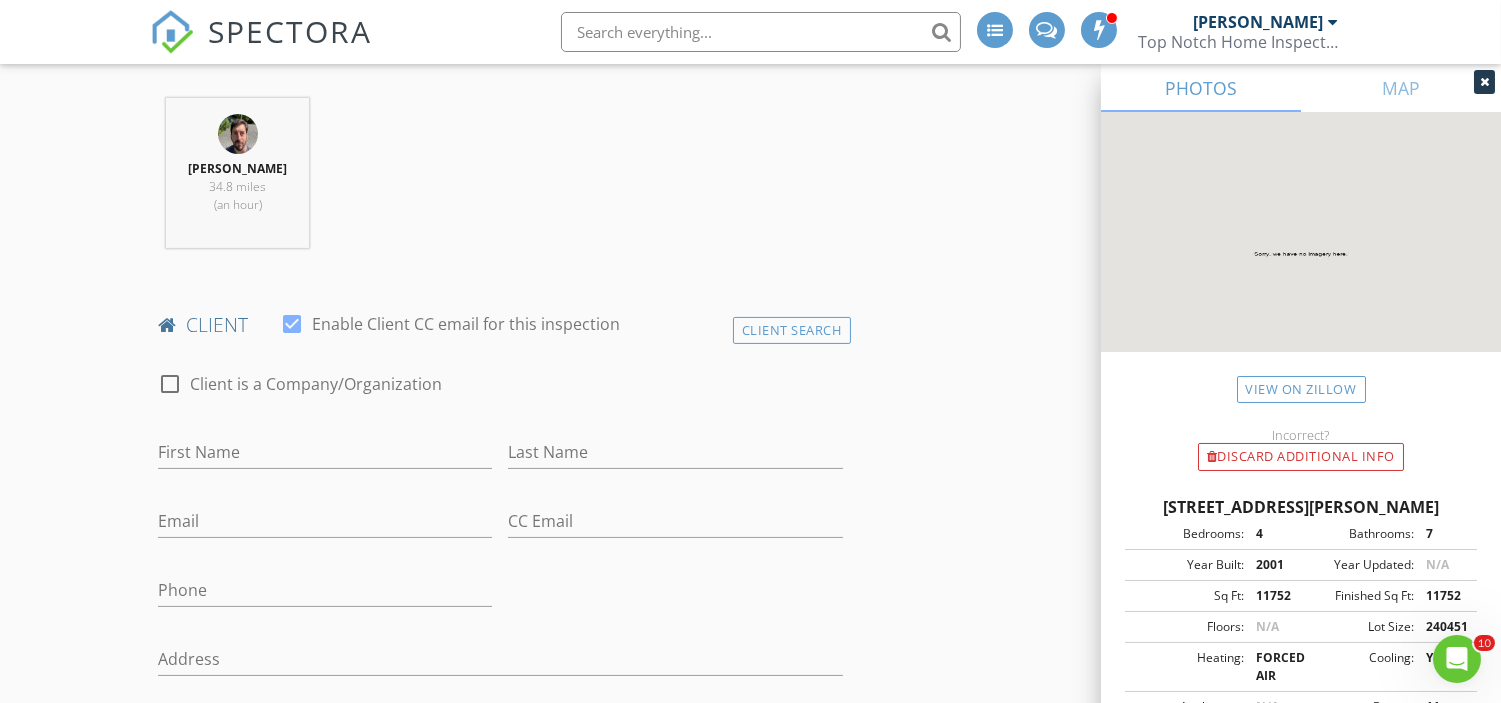 scroll, scrollTop: 504, scrollLeft: 0, axis: vertical 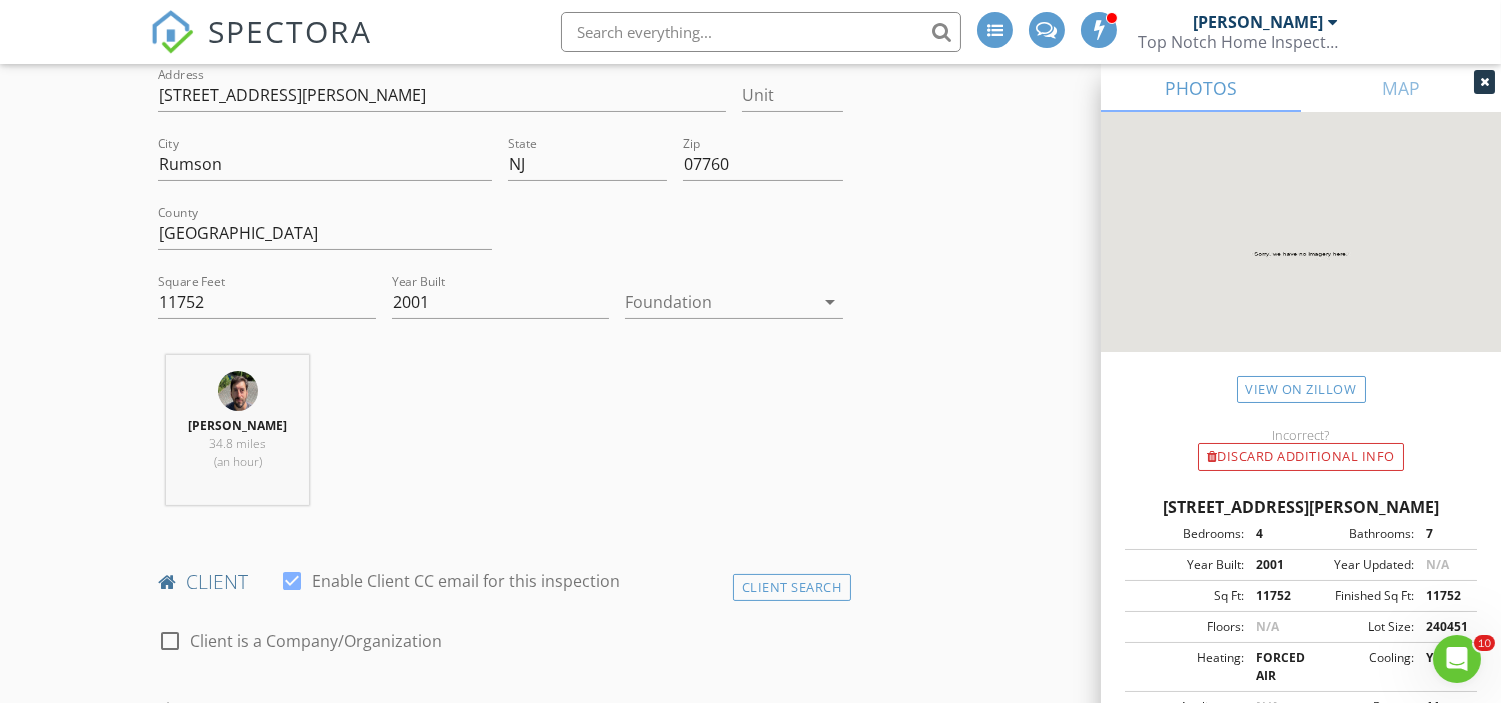 click on "Foundation arrow_drop_down" at bounding box center [733, 312] 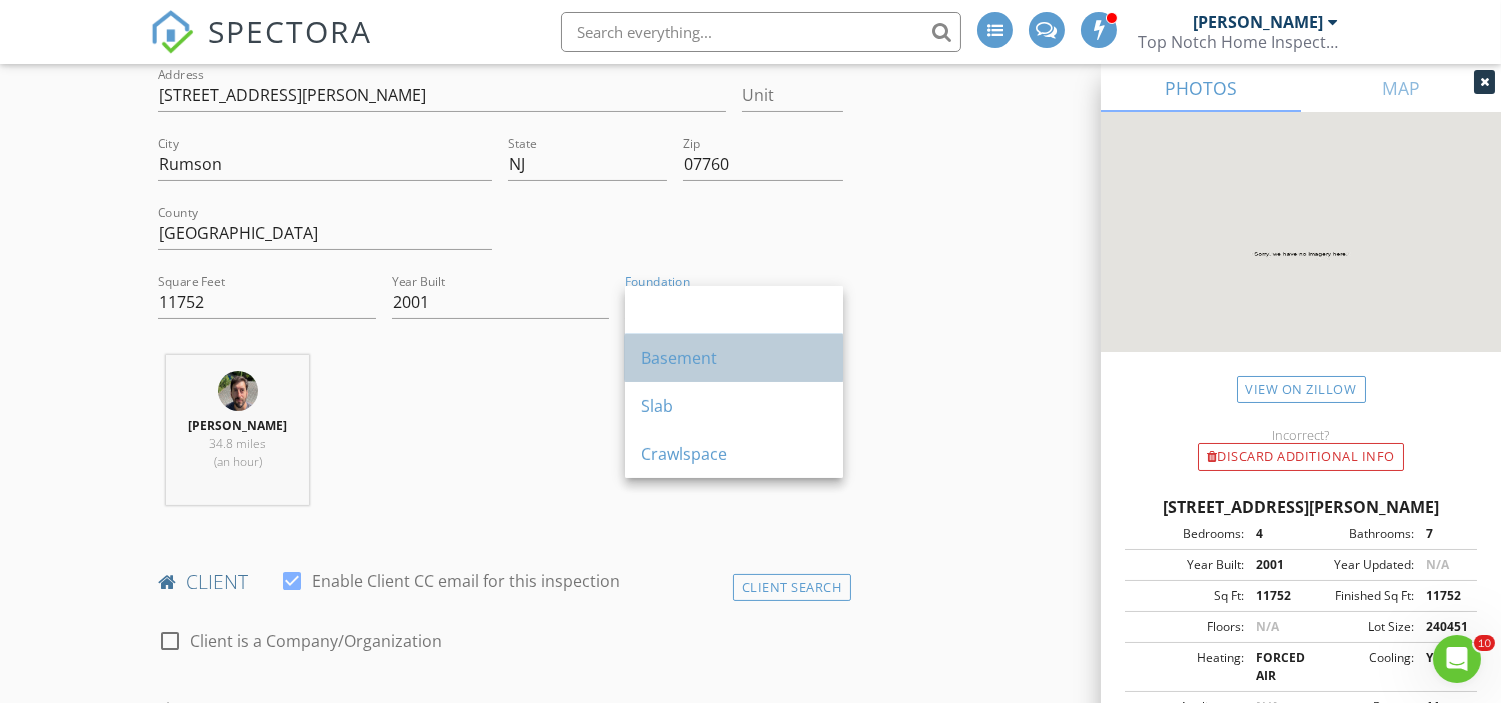 click on "Basement" at bounding box center [734, 358] 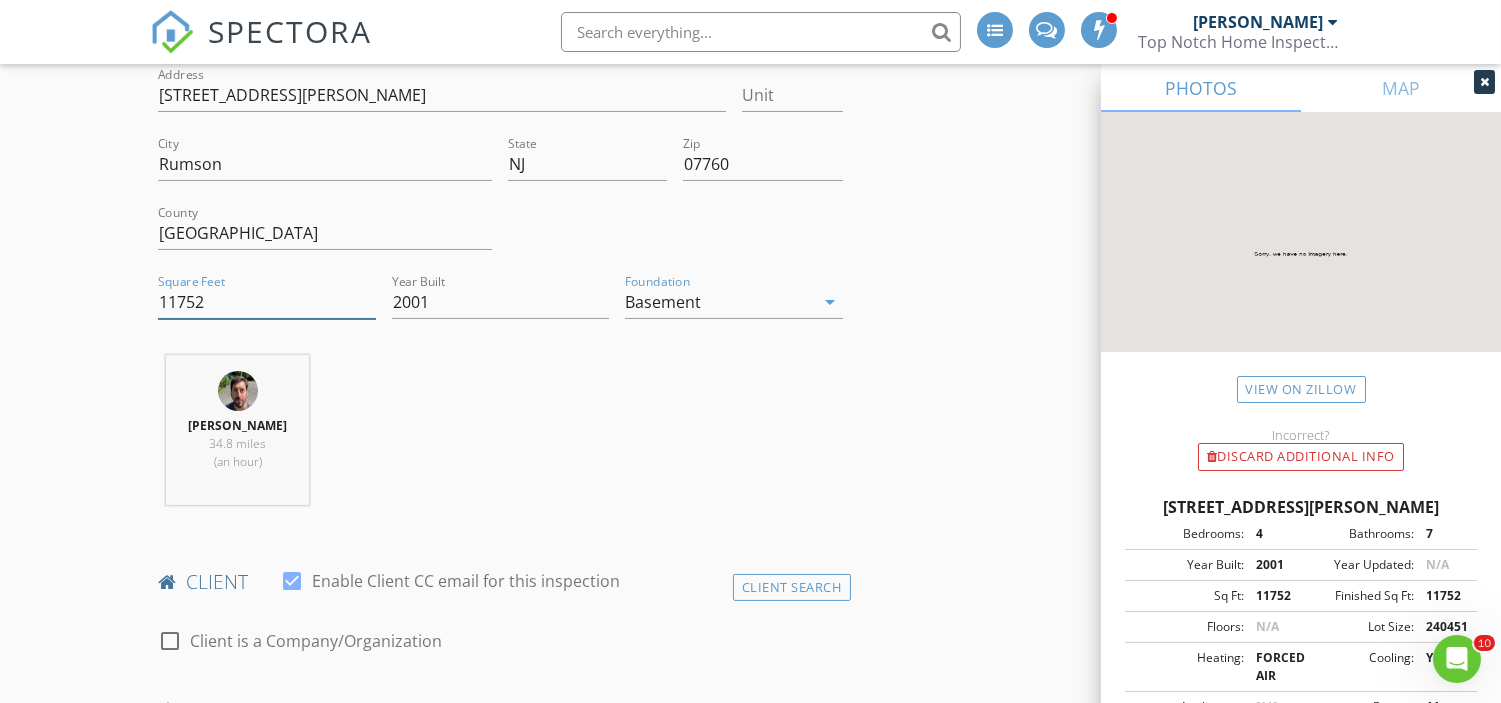 click on "11752" at bounding box center [266, 302] 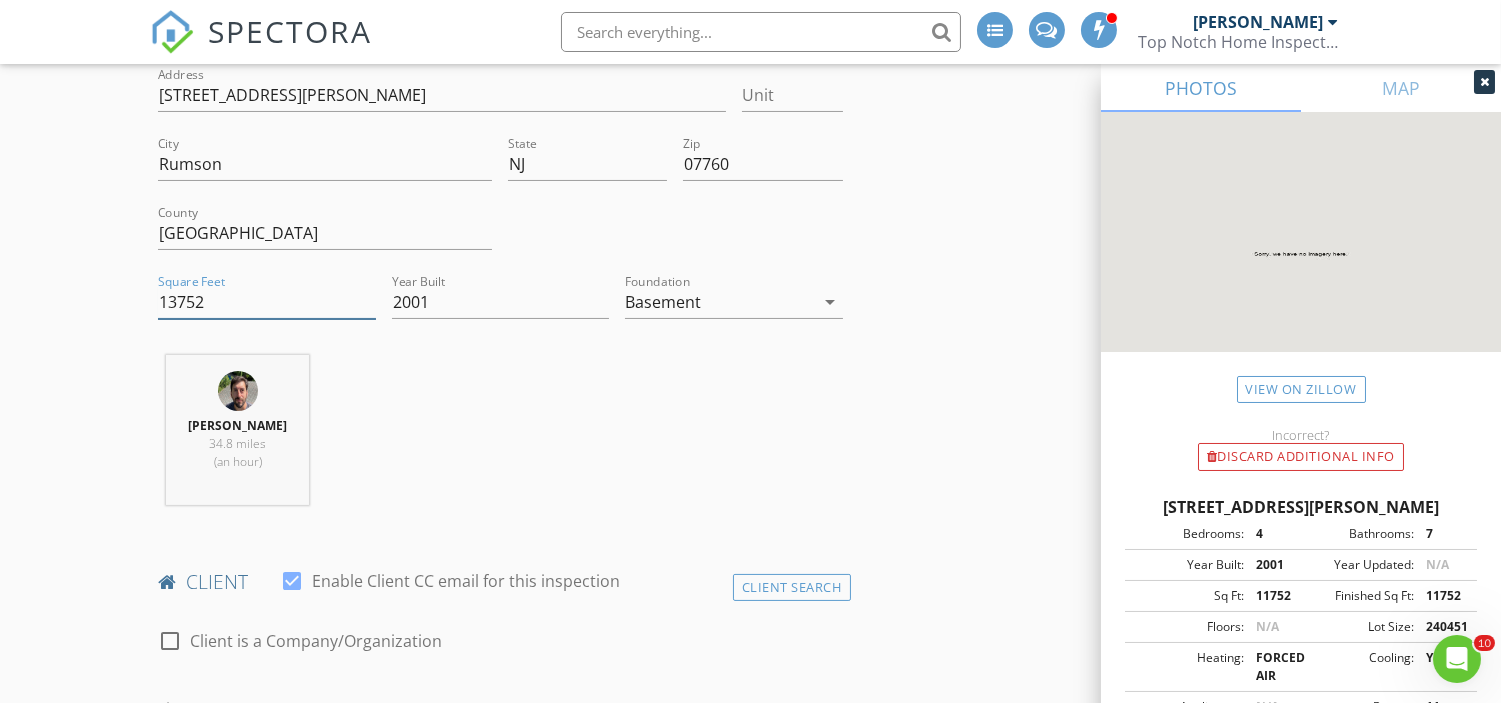 click on "13752" at bounding box center (266, 302) 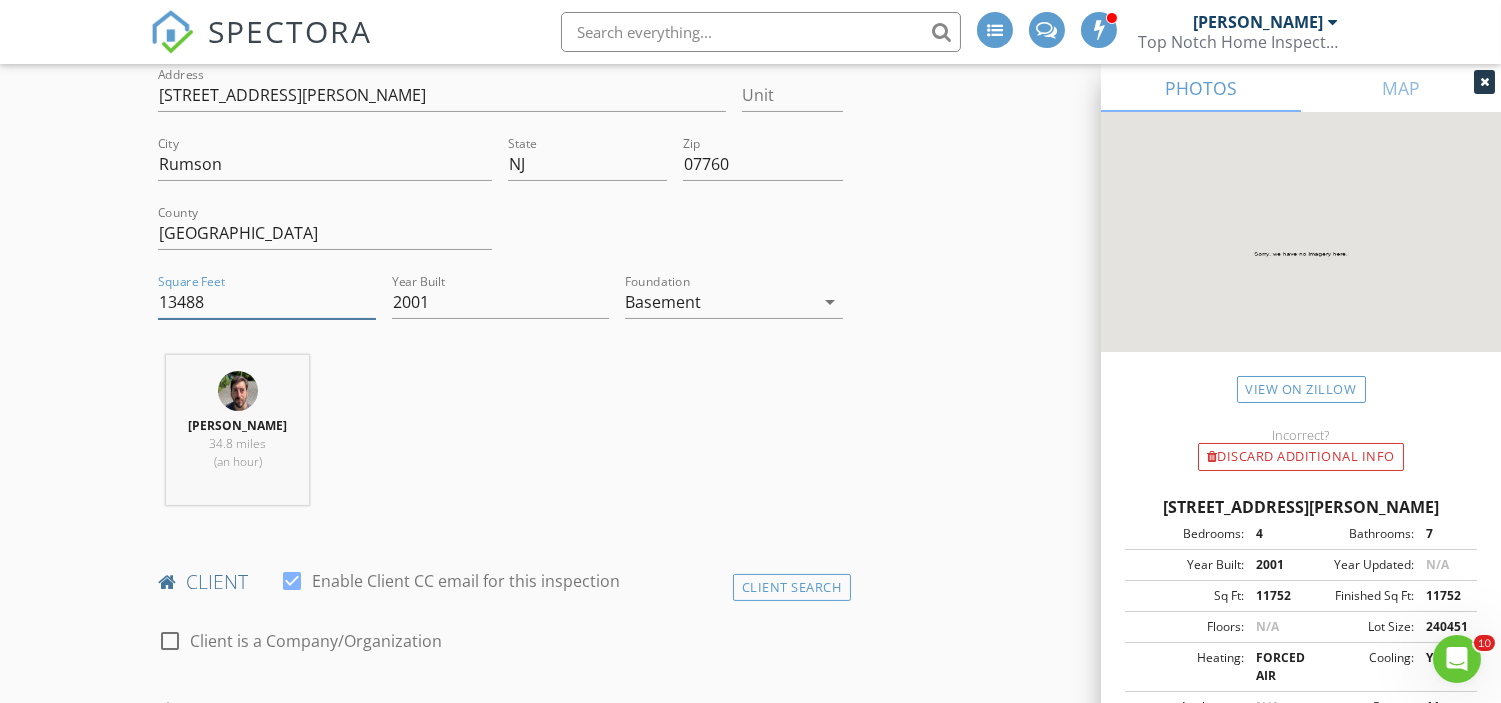type on "13488" 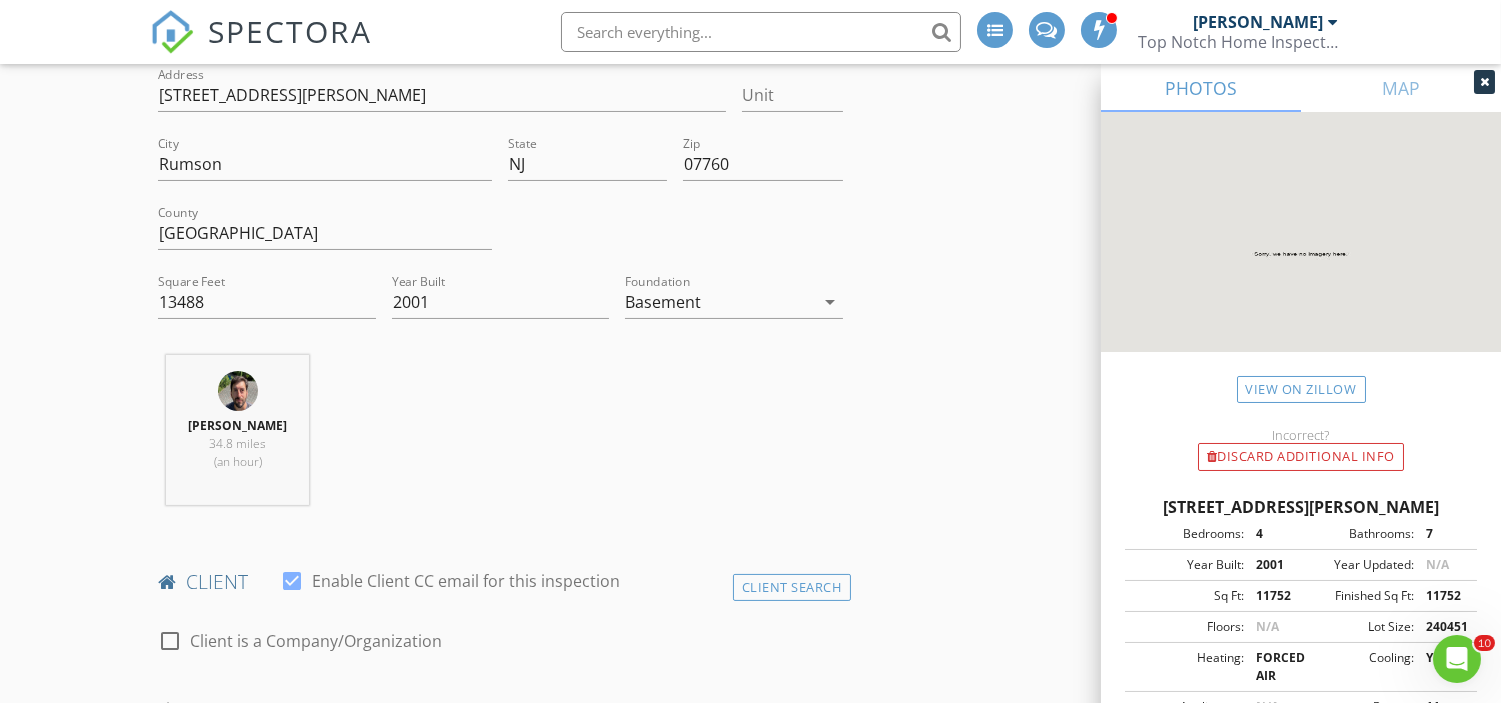 click on "Location
Address Search       Address 41 Oakes Rd   Unit   City Rumson   State NJ   Zip 07760   County Monmouth     Square Feet 13488   Year Built 2001   Foundation Basement arrow_drop_down     Carl Olivi     34.8 miles     (an hour)" at bounding box center (500, 272) 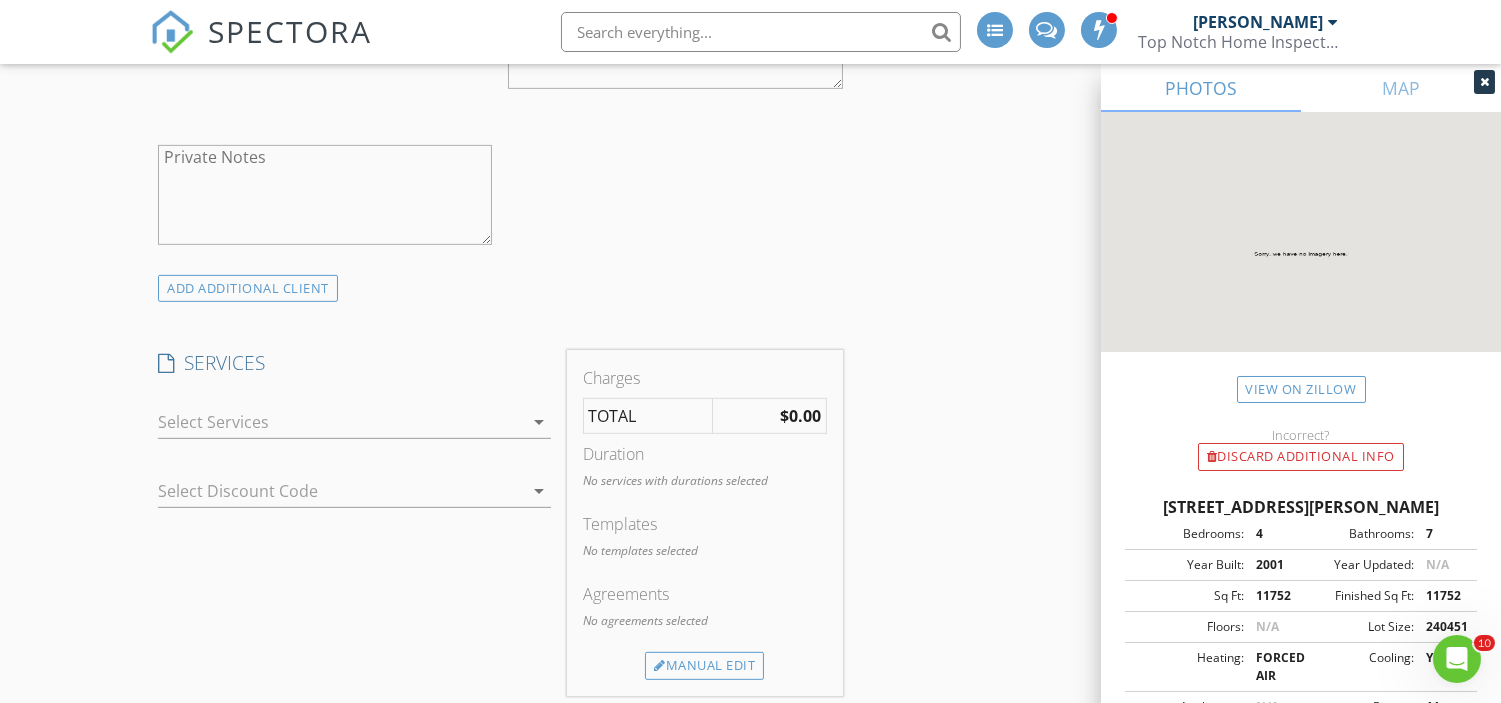 scroll, scrollTop: 1564, scrollLeft: 0, axis: vertical 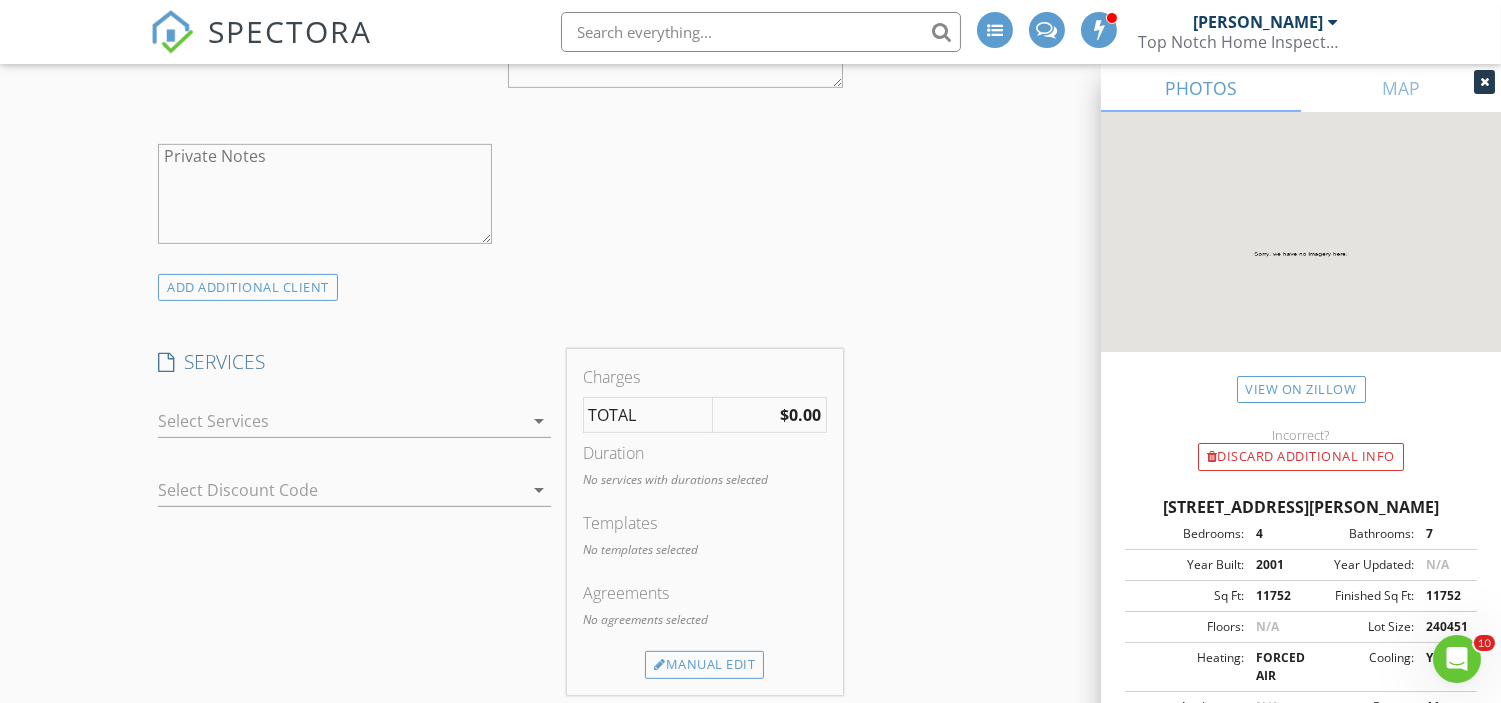 click at bounding box center (340, 421) 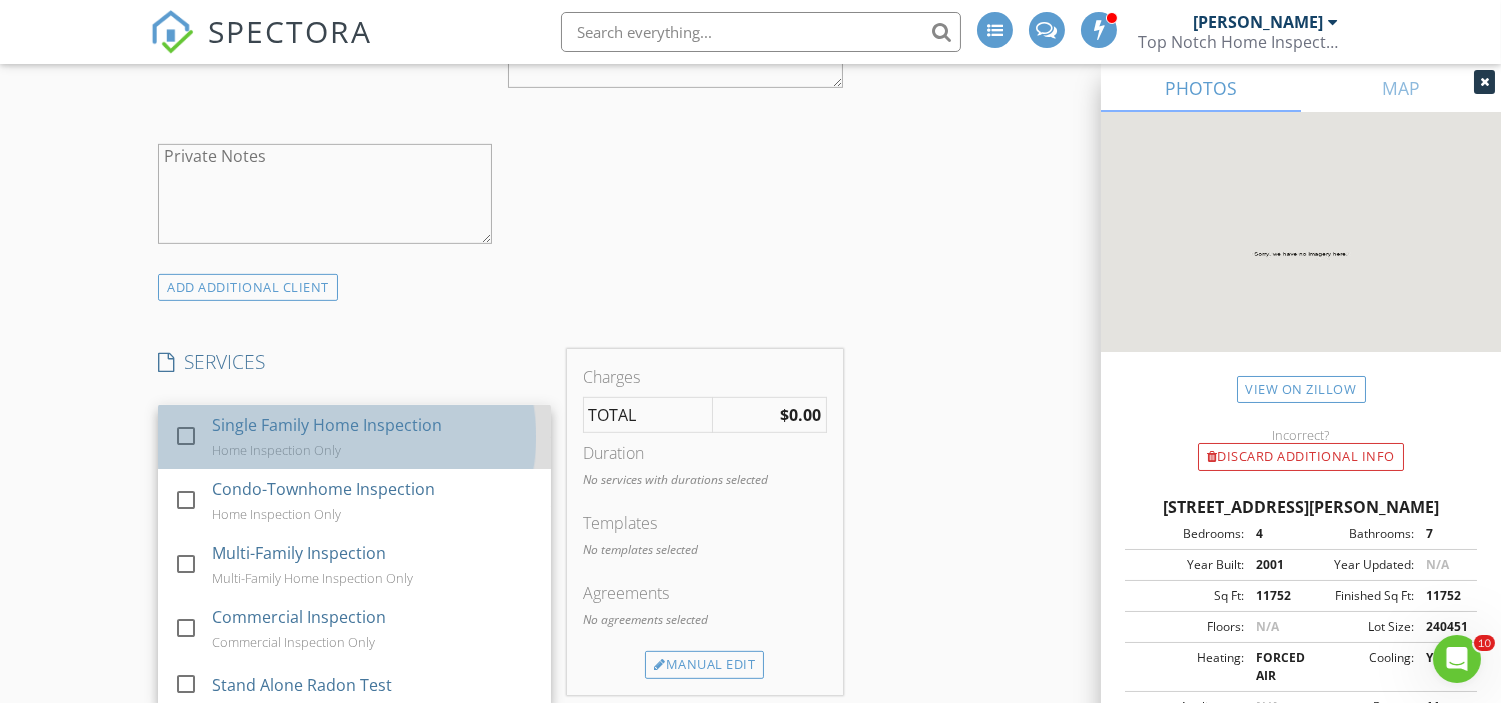 click on "Single Family Home Inspection" at bounding box center [327, 425] 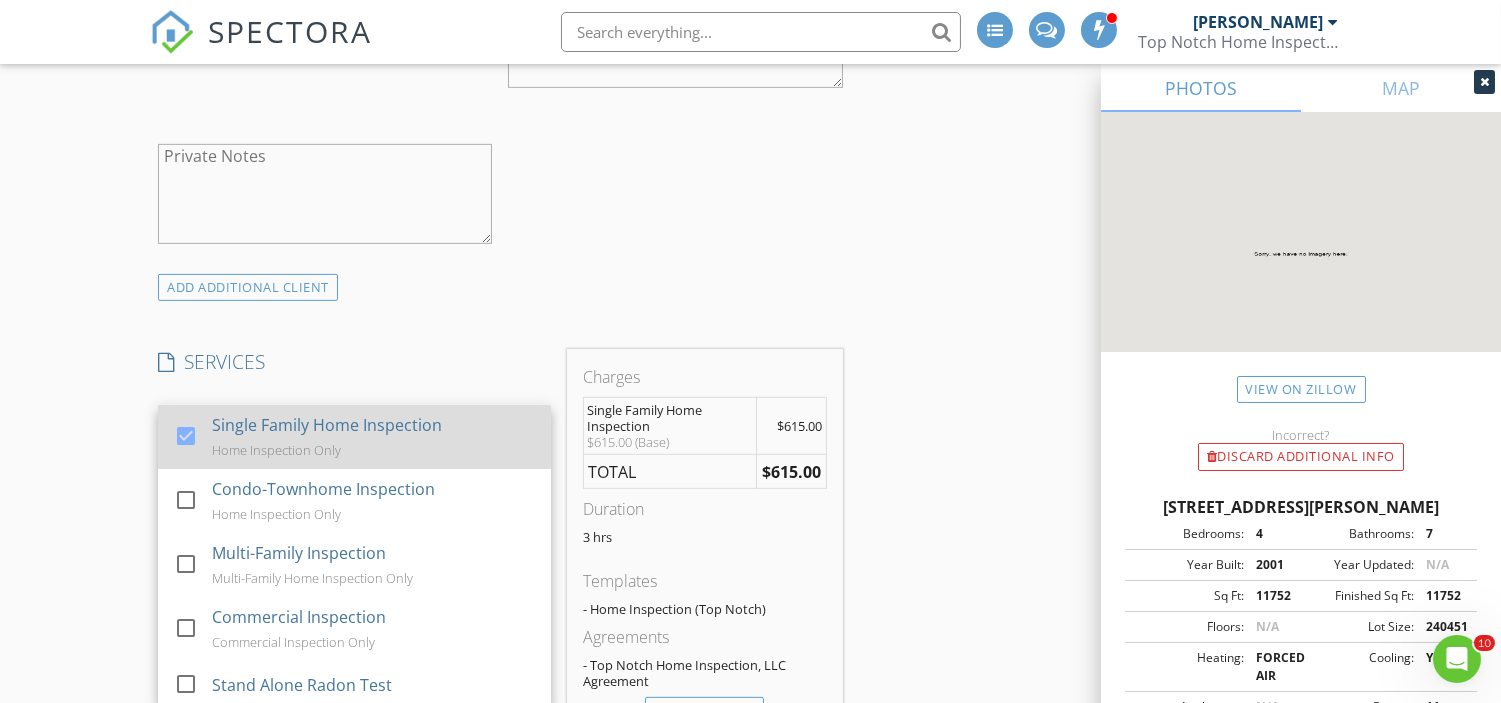 click on "check_box   Single Family Home Inspection   Home Inspection Only" at bounding box center (354, 437) 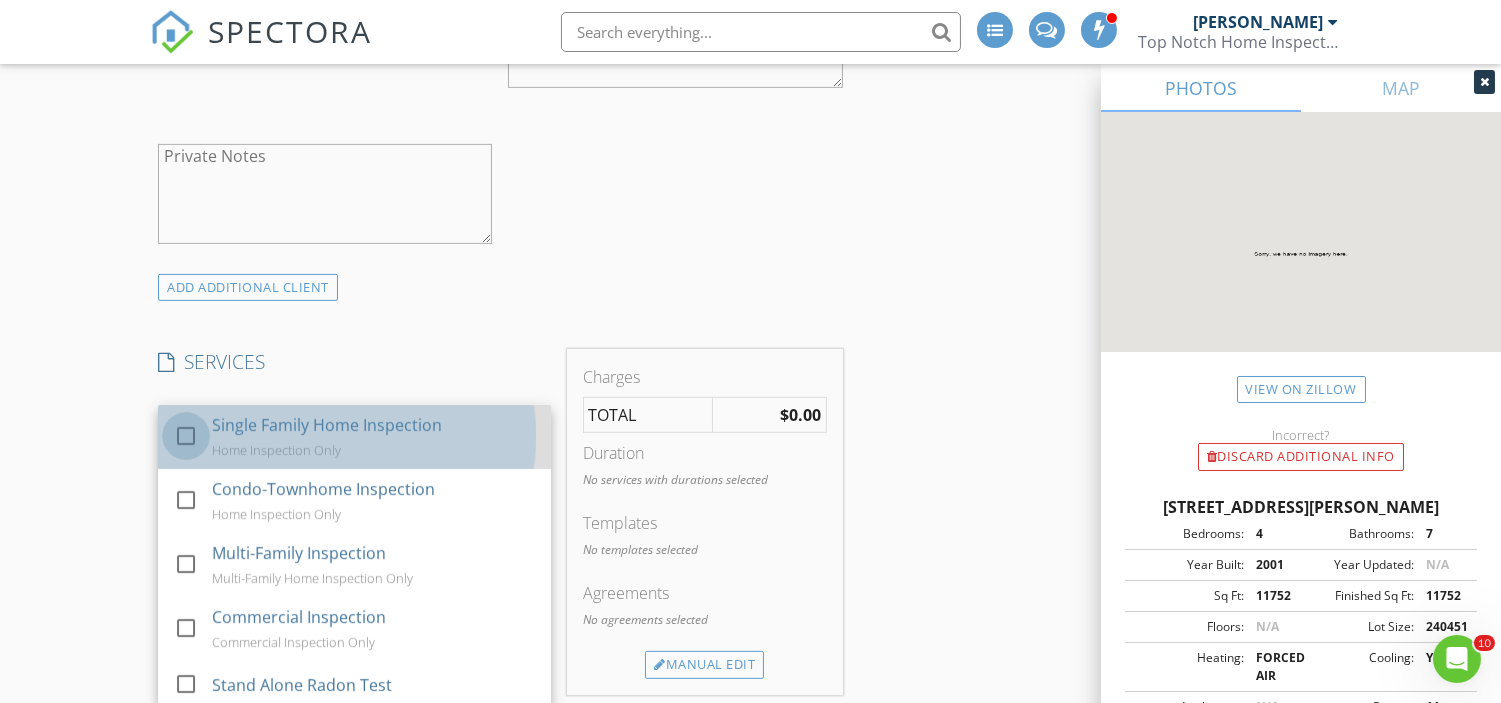 click at bounding box center (186, 436) 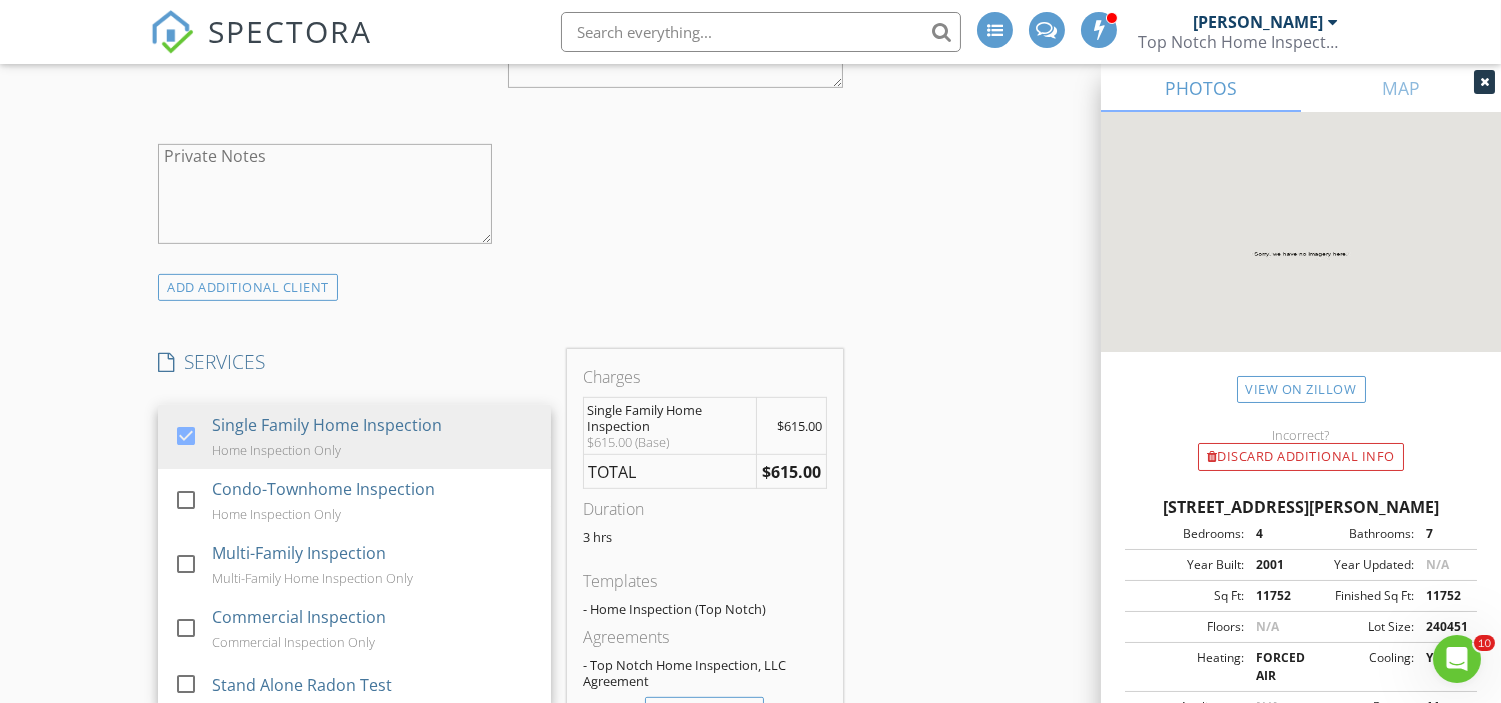 click on "New Inspection
INSPECTOR(S)
check_box_outline_blank   James Ciatto     check_box_outline_blank   David Seligson     check_box_outline_blank   Mike Corrente     check_box_outline_blank   Jon Arcomano     check_box_outline_blank   Lee Nichols     check_box   Carl Olivi   PRIMARY   check_box_outline_blank   Richard Moscola     check_box_outline_blank   Tom Burke     Carl Olivi arrow_drop_down   check_box_outline_blank Carl Olivi specifically requested
Date/Time
07/31/2025 10:00 AM
Location
Address Search       Address 41 Oakes Rd   Unit   City Rumson   State NJ   Zip 07760   County Monmouth     Square Feet 13488   Year Built 2001   Foundation Basement arrow_drop_down     Carl Olivi     34.8 miles     (an hour)
client
check_box Enable Client CC email for this inspection   Client Search     check_box_outline_blank Client is a Company/Organization" at bounding box center (750, 761) 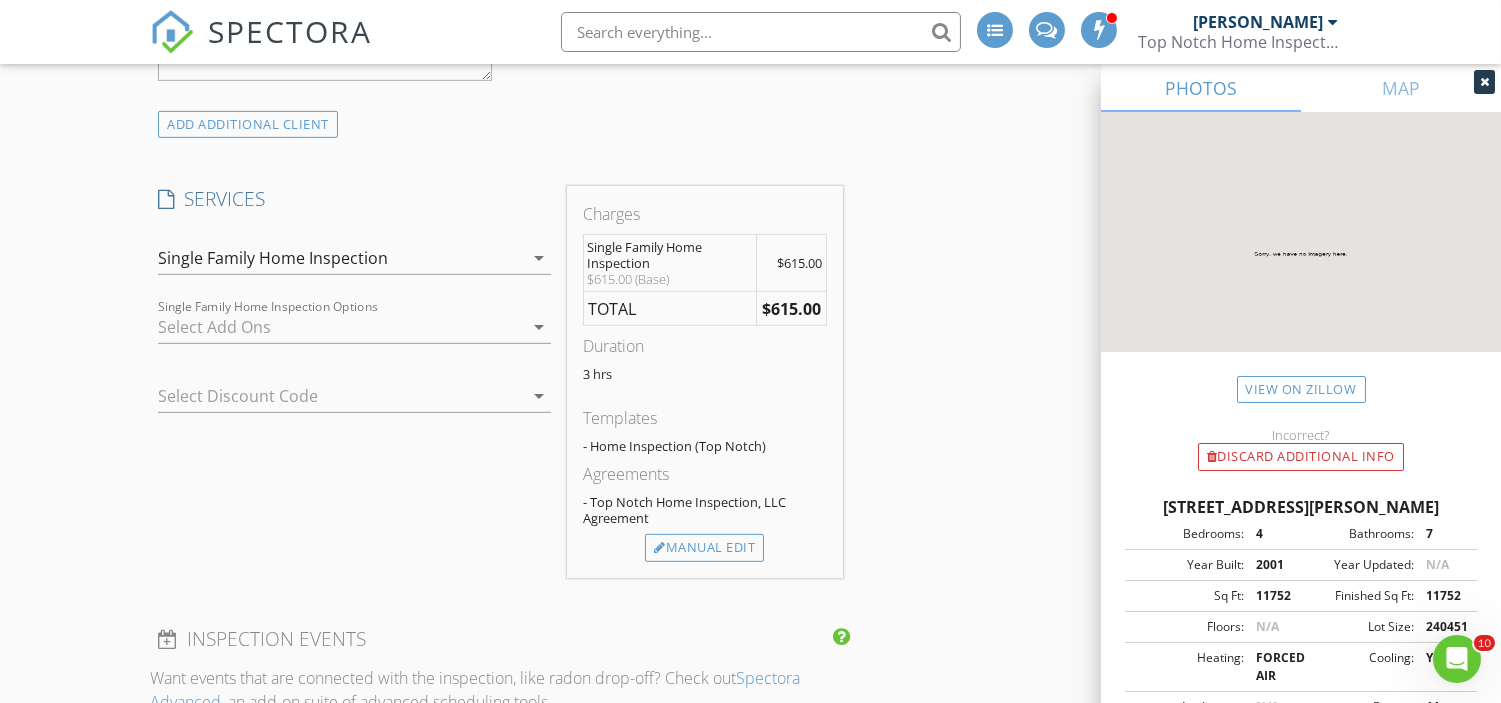 scroll, scrollTop: 1728, scrollLeft: 0, axis: vertical 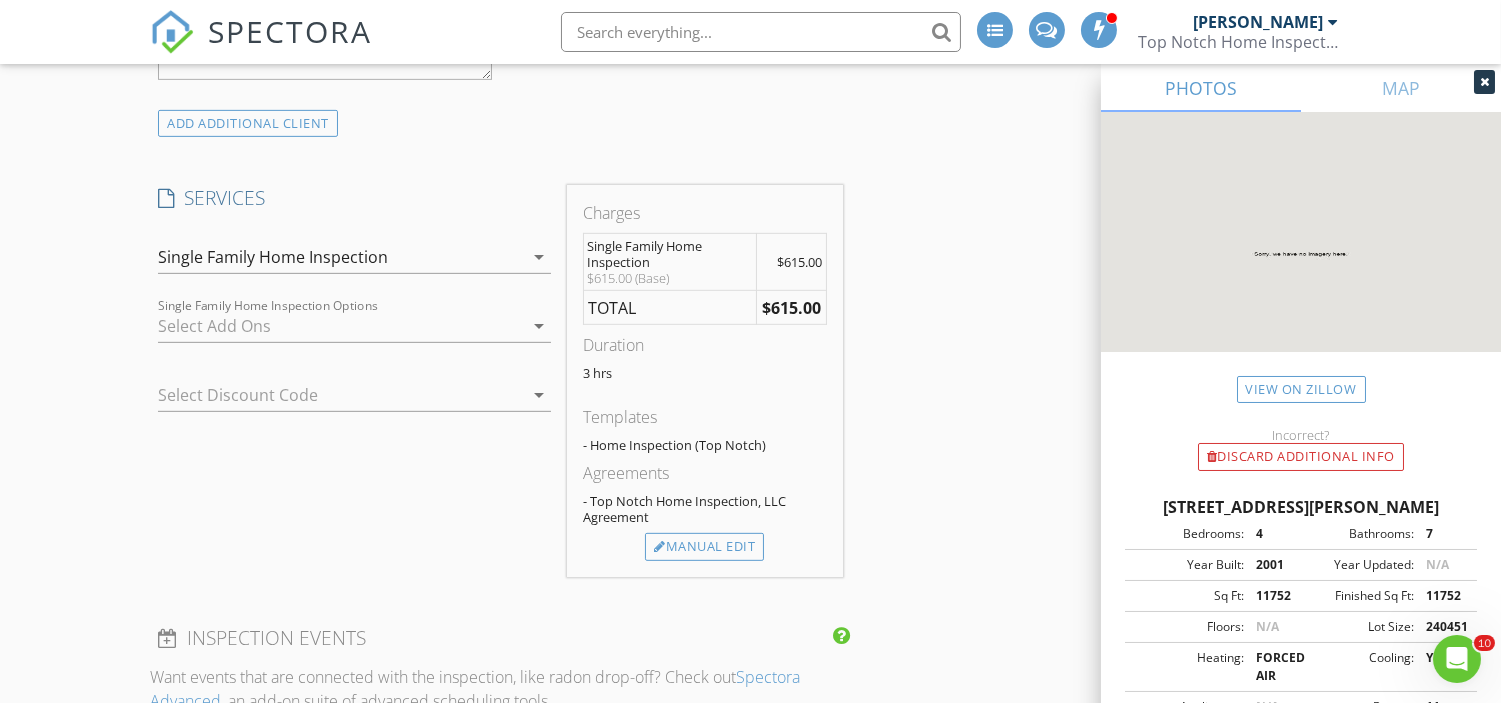 click at bounding box center (340, 326) 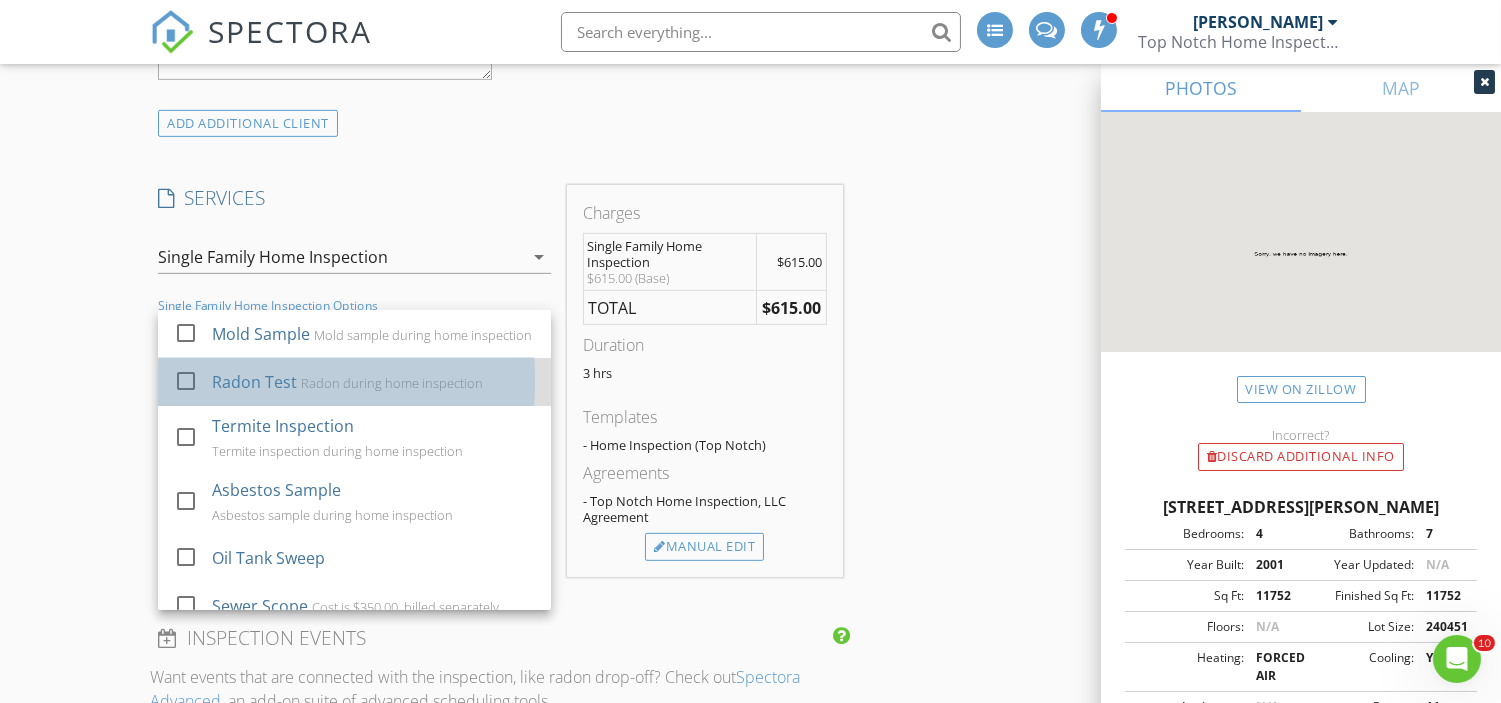 click on "Radon Test   Radon during home inspection" at bounding box center (373, 382) 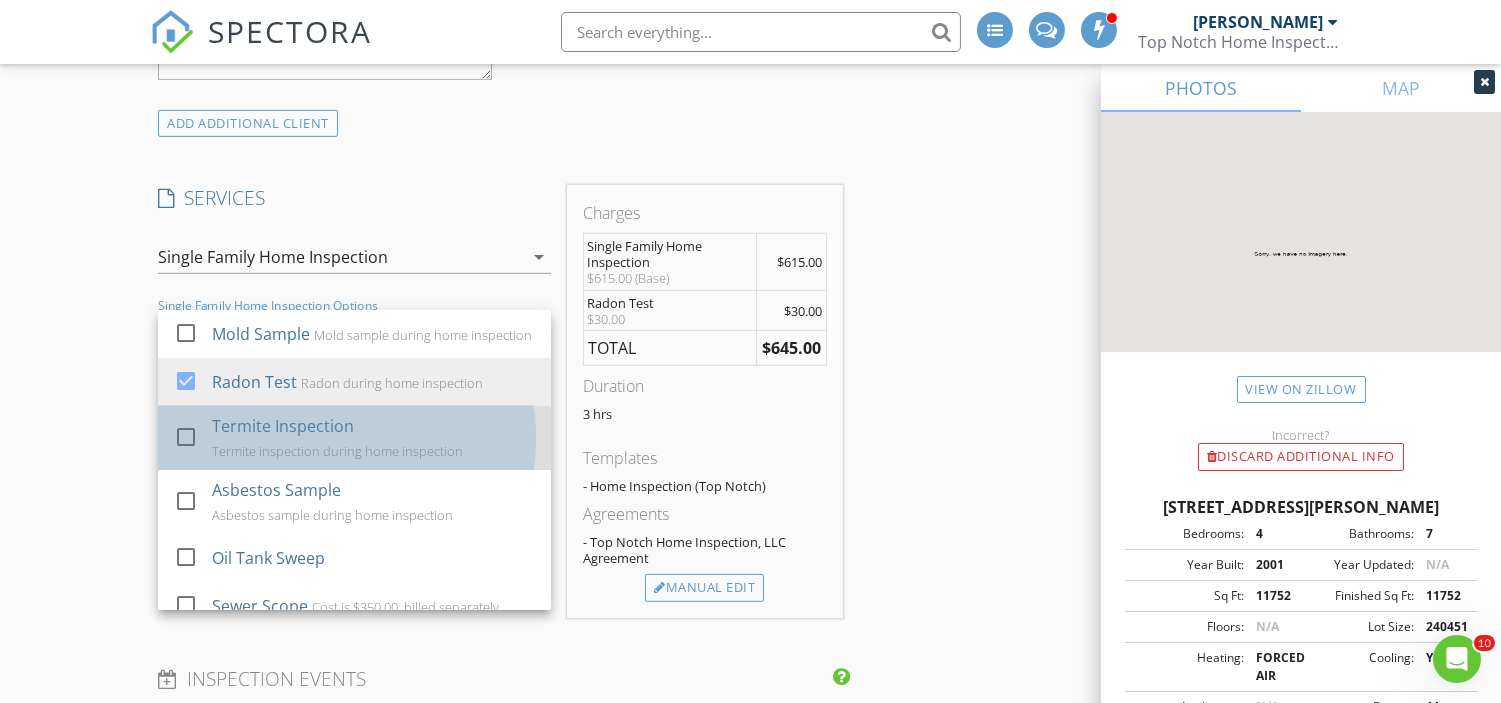 click on "Termite Inspection" at bounding box center (283, 426) 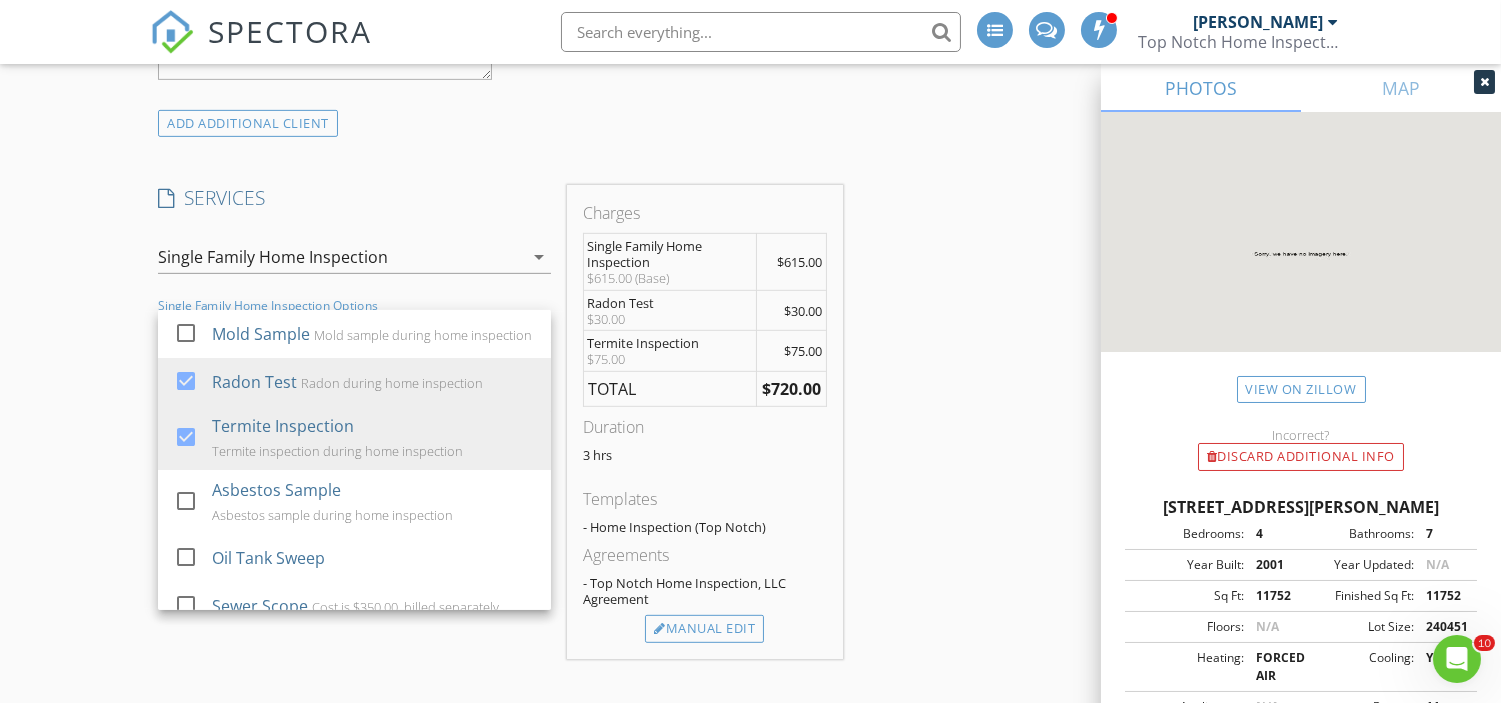 click on "New Inspection
INSPECTOR(S)
check_box_outline_blank   James Ciatto     check_box_outline_blank   David Seligson     check_box_outline_blank   Mike Corrente     check_box_outline_blank   Jon Arcomano     check_box_outline_blank   Lee Nichols     check_box   Carl Olivi   PRIMARY   check_box_outline_blank   Richard Moscola     check_box_outline_blank   Tom Burke     Carl Olivi arrow_drop_down   check_box_outline_blank Carl Olivi specifically requested
Date/Time
07/31/2025 10:00 AM
Location
Address Search       Address 41 Oakes Rd   Unit   City Rumson   State NJ   Zip 07760   County Monmouth     Square Feet 13488   Year Built 2001   Foundation Basement arrow_drop_down     Carl Olivi     34.8 miles     (an hour)
client
check_box Enable Client CC email for this inspection   Client Search     check_box_outline_blank Client is a Company/Organization" at bounding box center [750, 637] 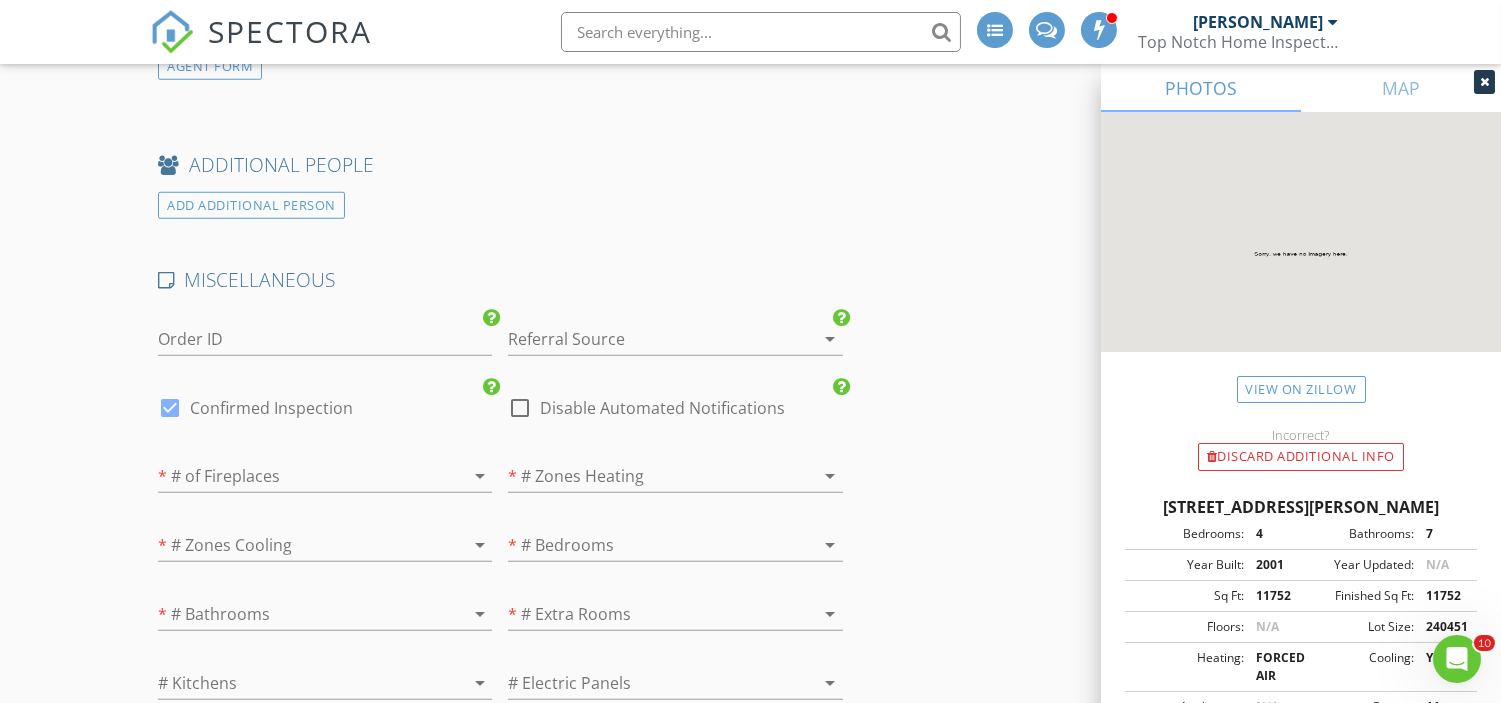 scroll, scrollTop: 3124, scrollLeft: 0, axis: vertical 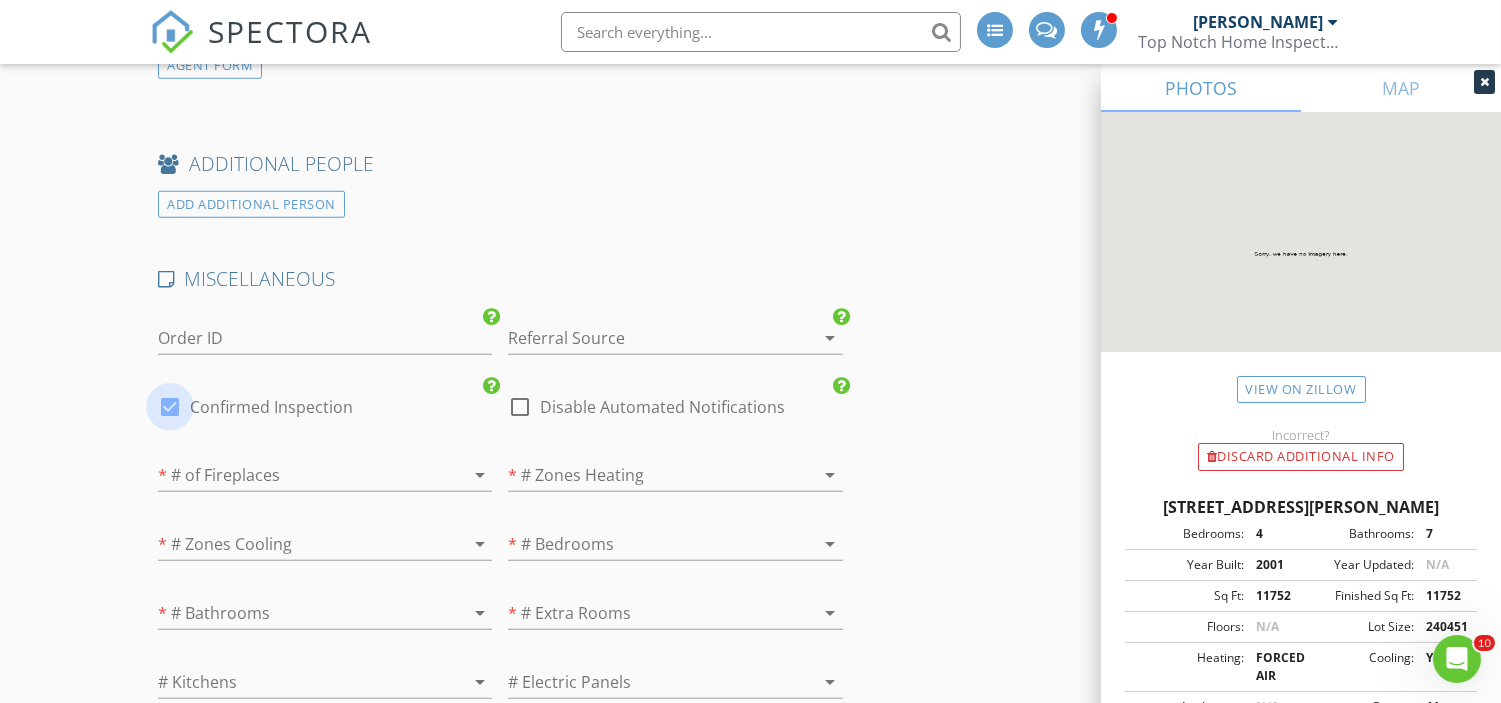 click at bounding box center [170, 407] 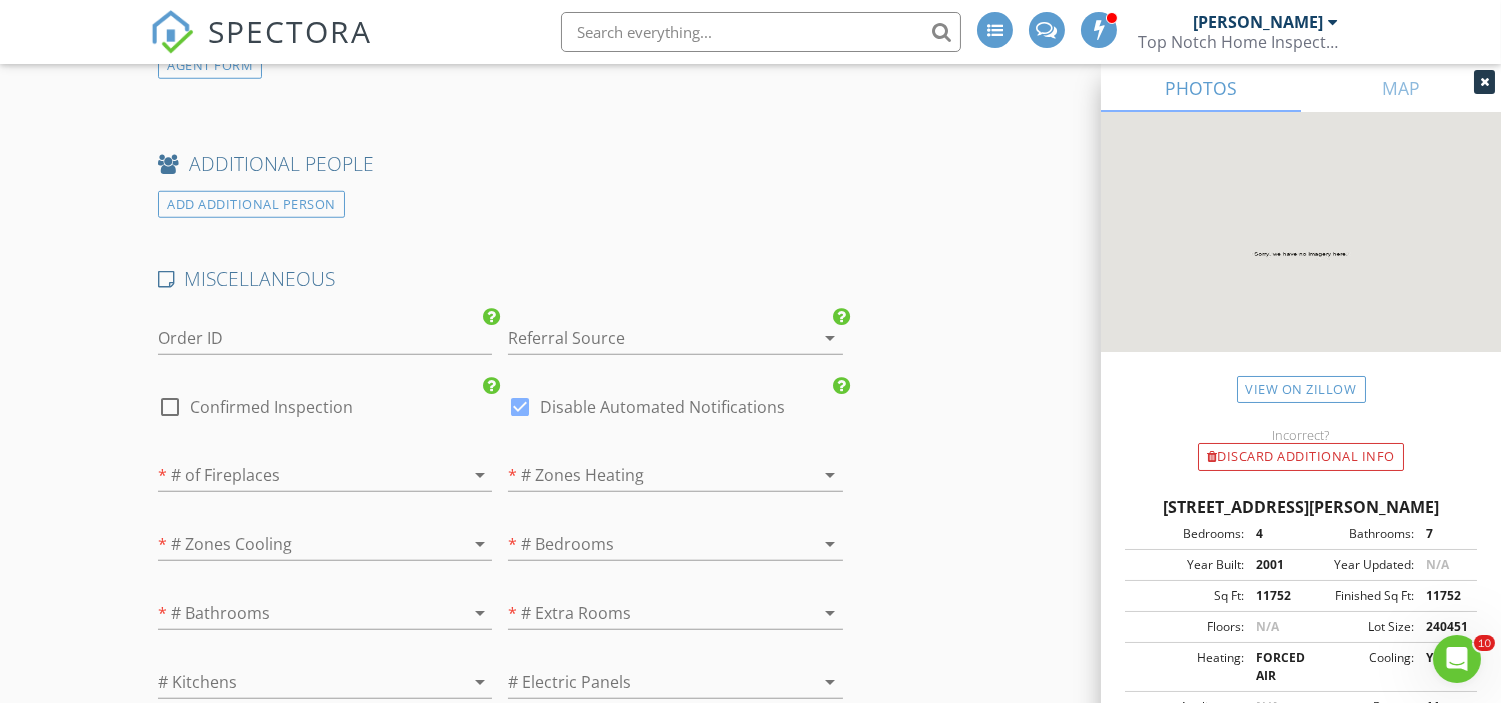 click at bounding box center (647, 338) 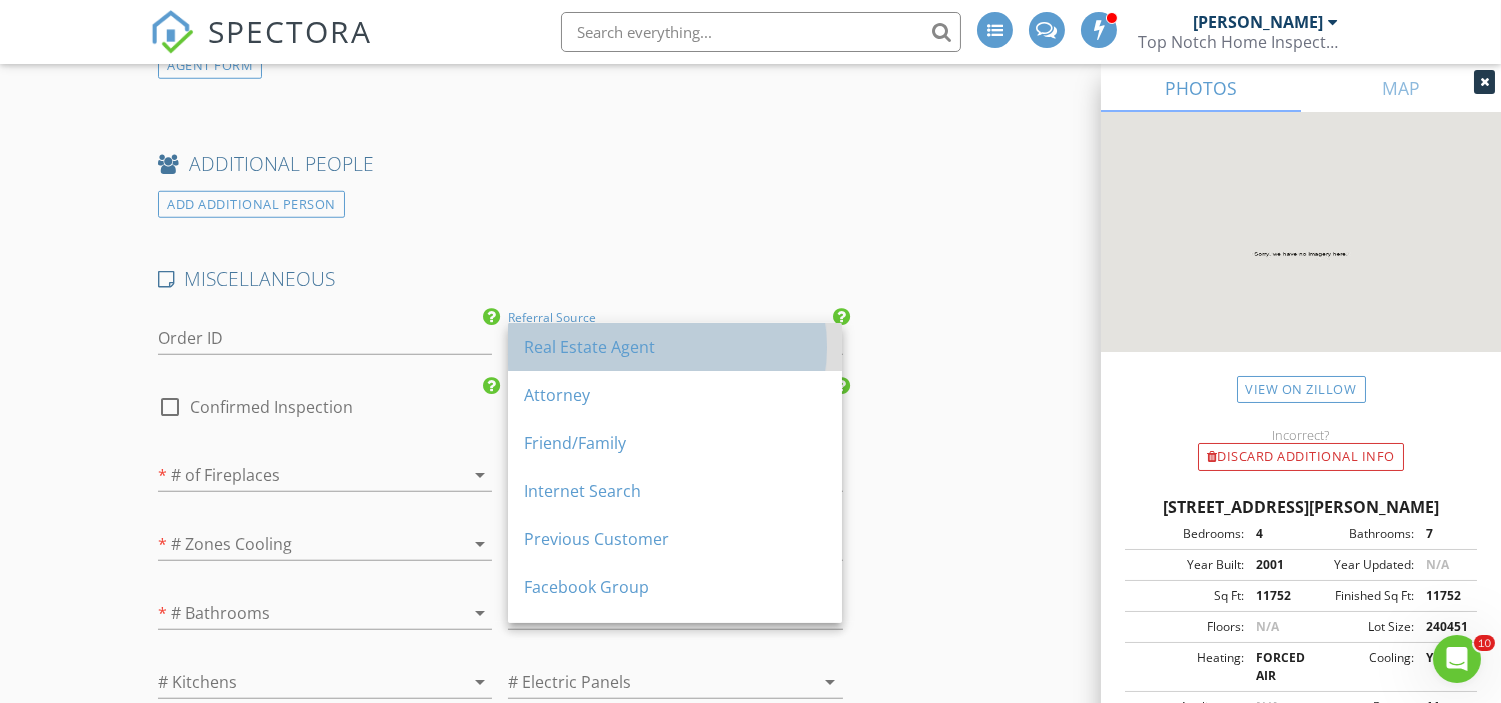 click on "Real Estate Agent" at bounding box center (675, 347) 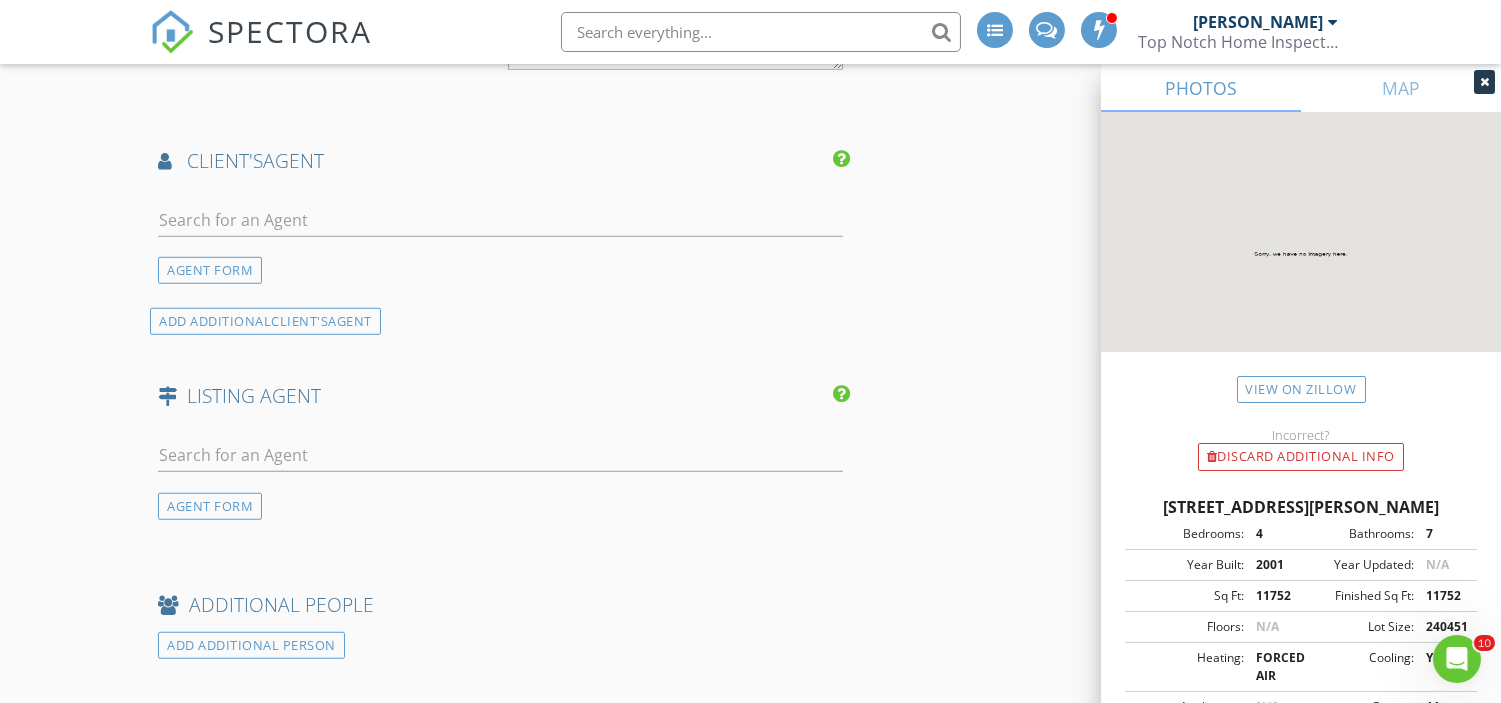 scroll, scrollTop: 2682, scrollLeft: 0, axis: vertical 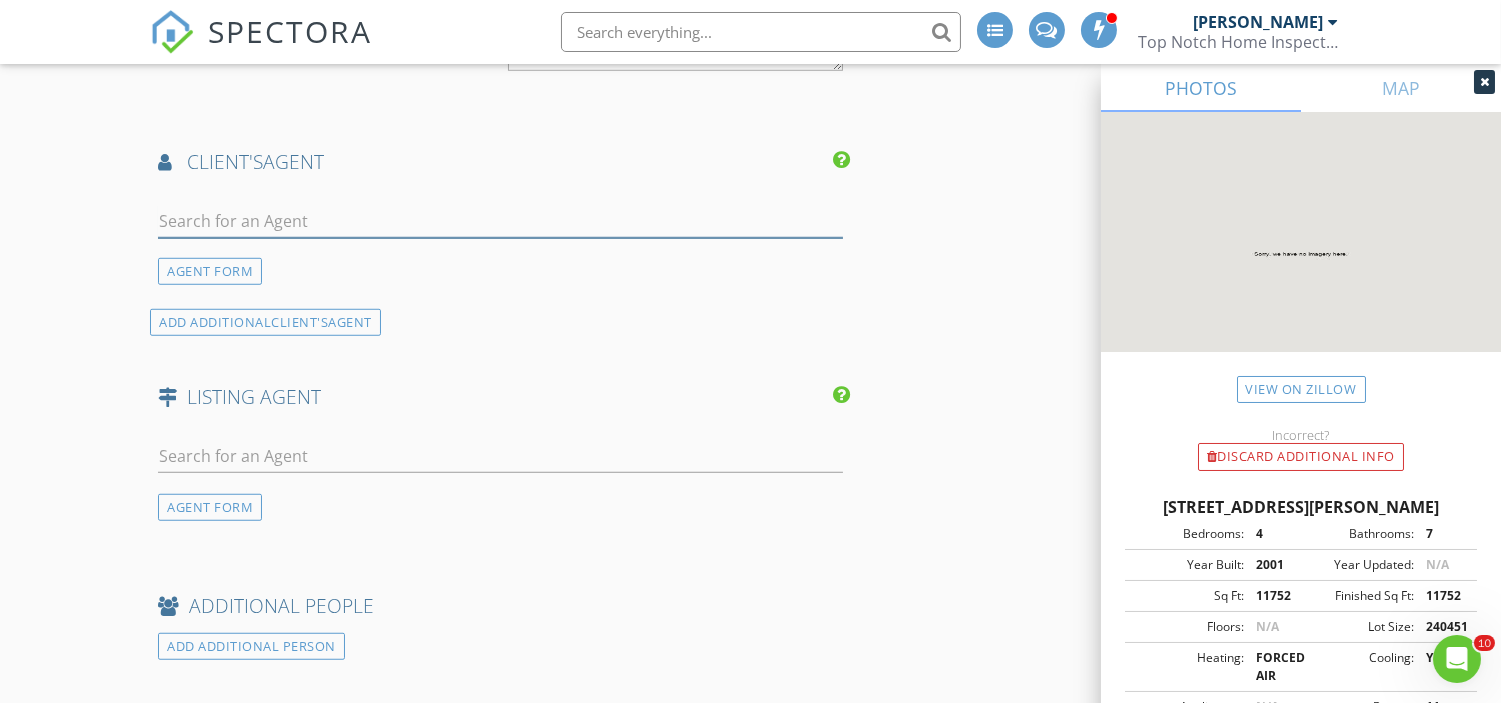 click at bounding box center [500, 221] 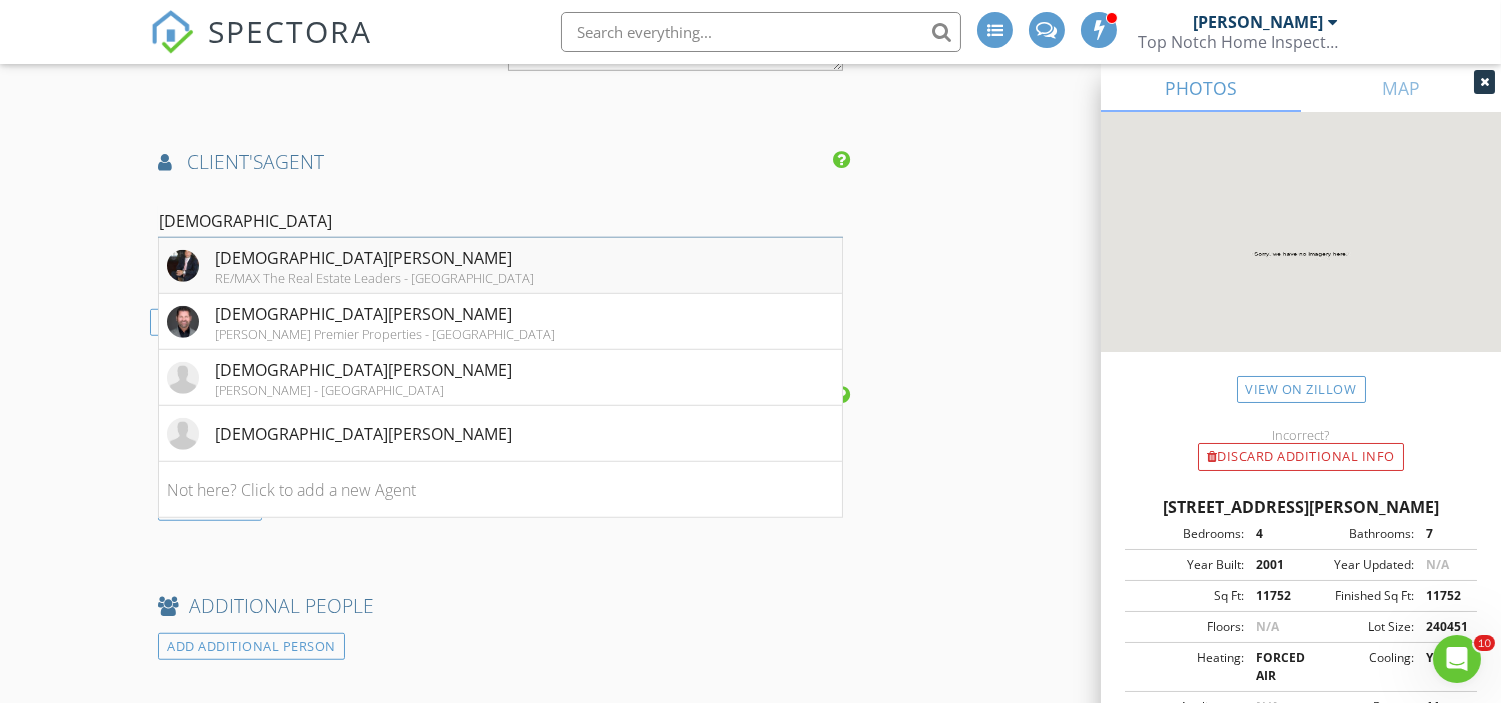 type on "Christian" 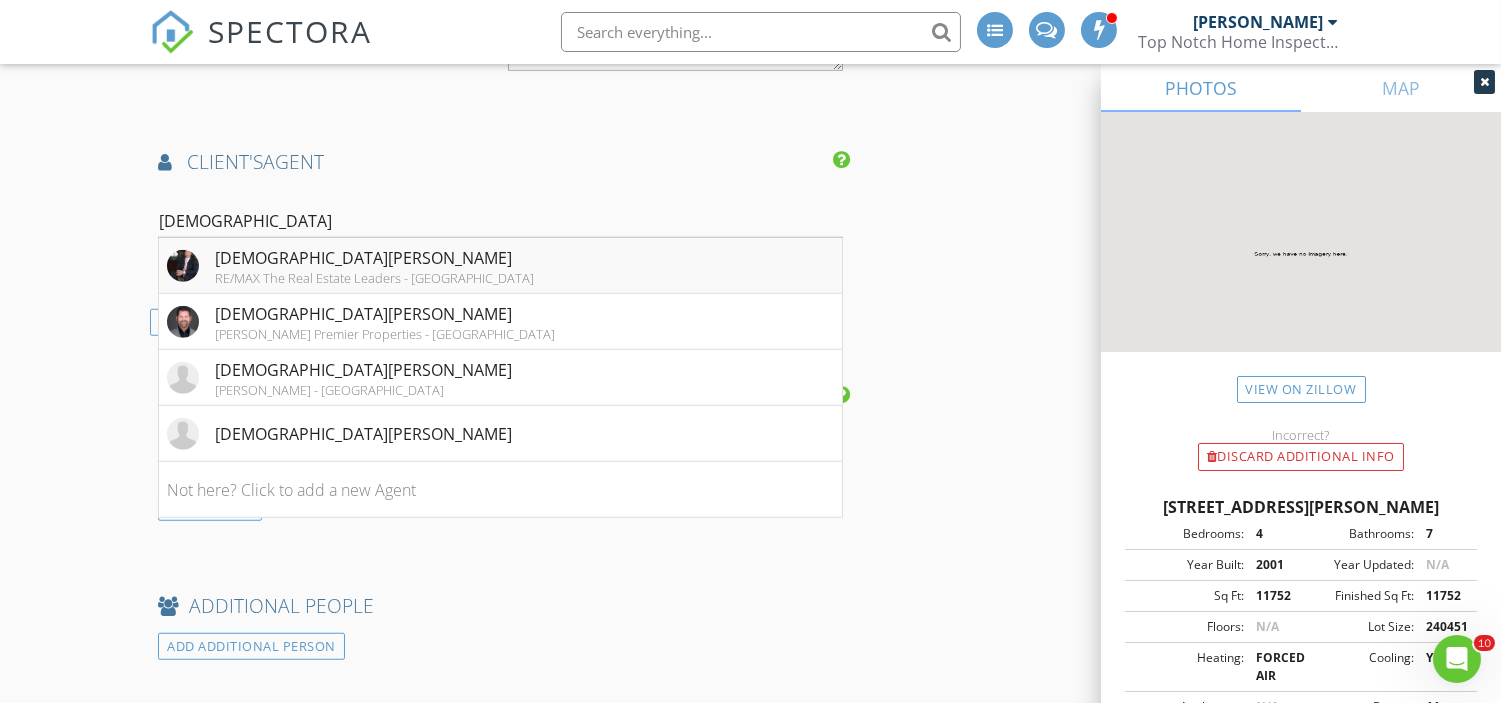 click on "RE/MAX The Real Estate Leaders - Middletown" at bounding box center [374, 278] 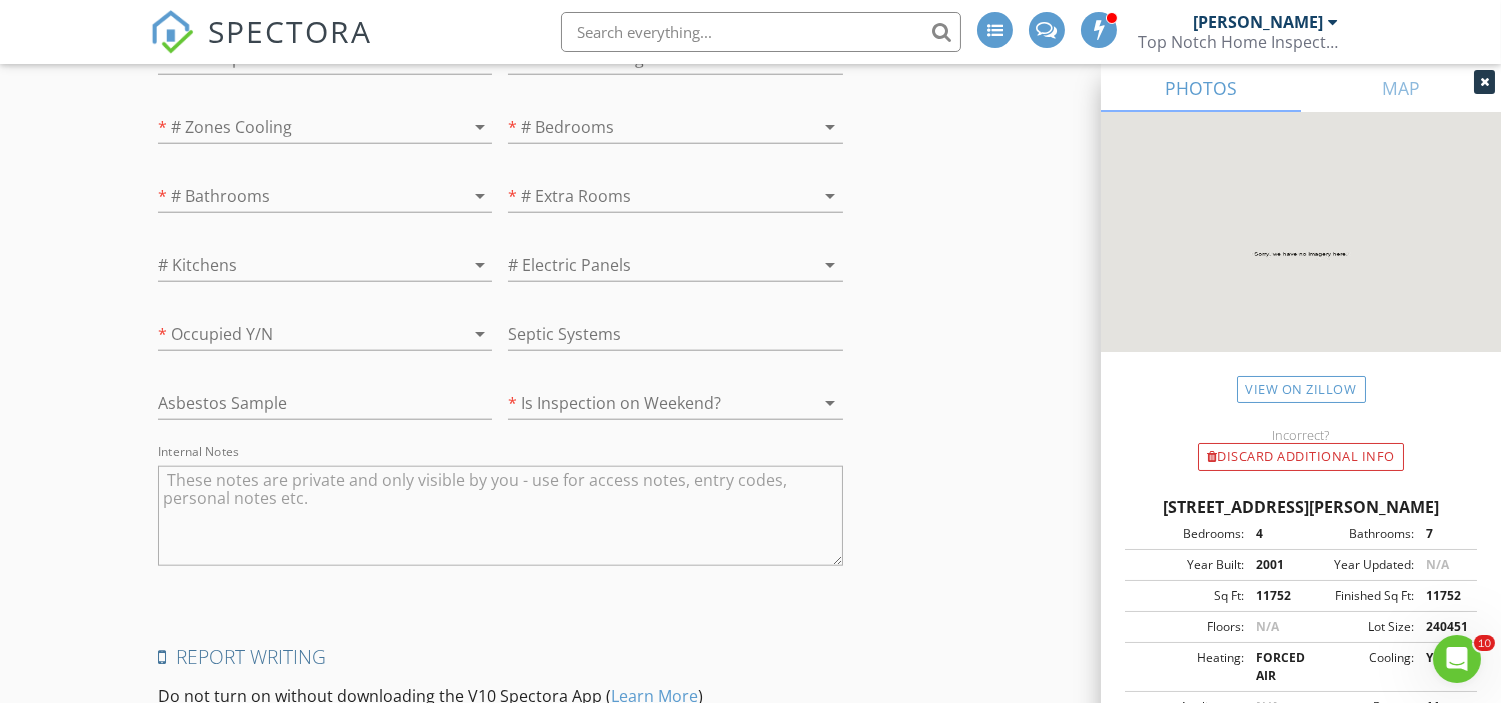 scroll, scrollTop: 3648, scrollLeft: 0, axis: vertical 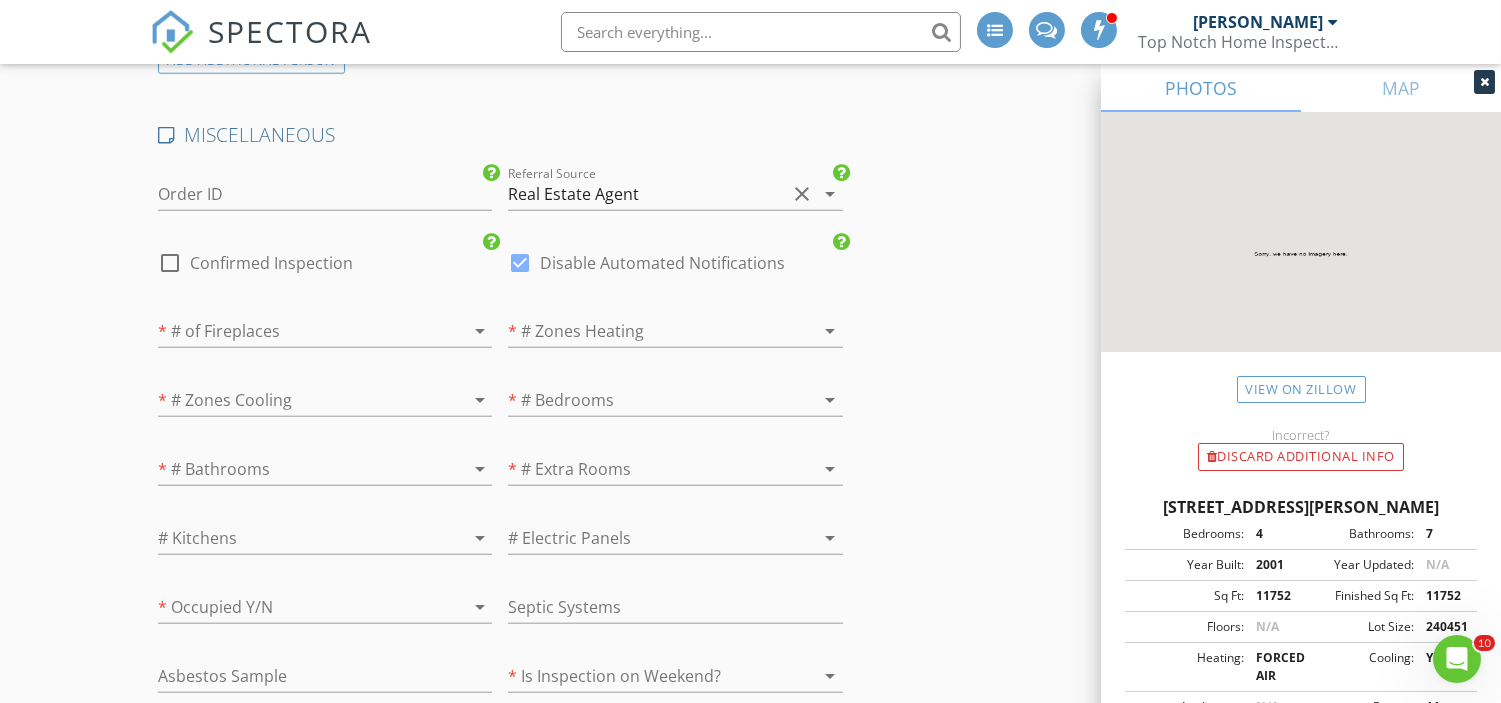 click at bounding box center (297, 331) 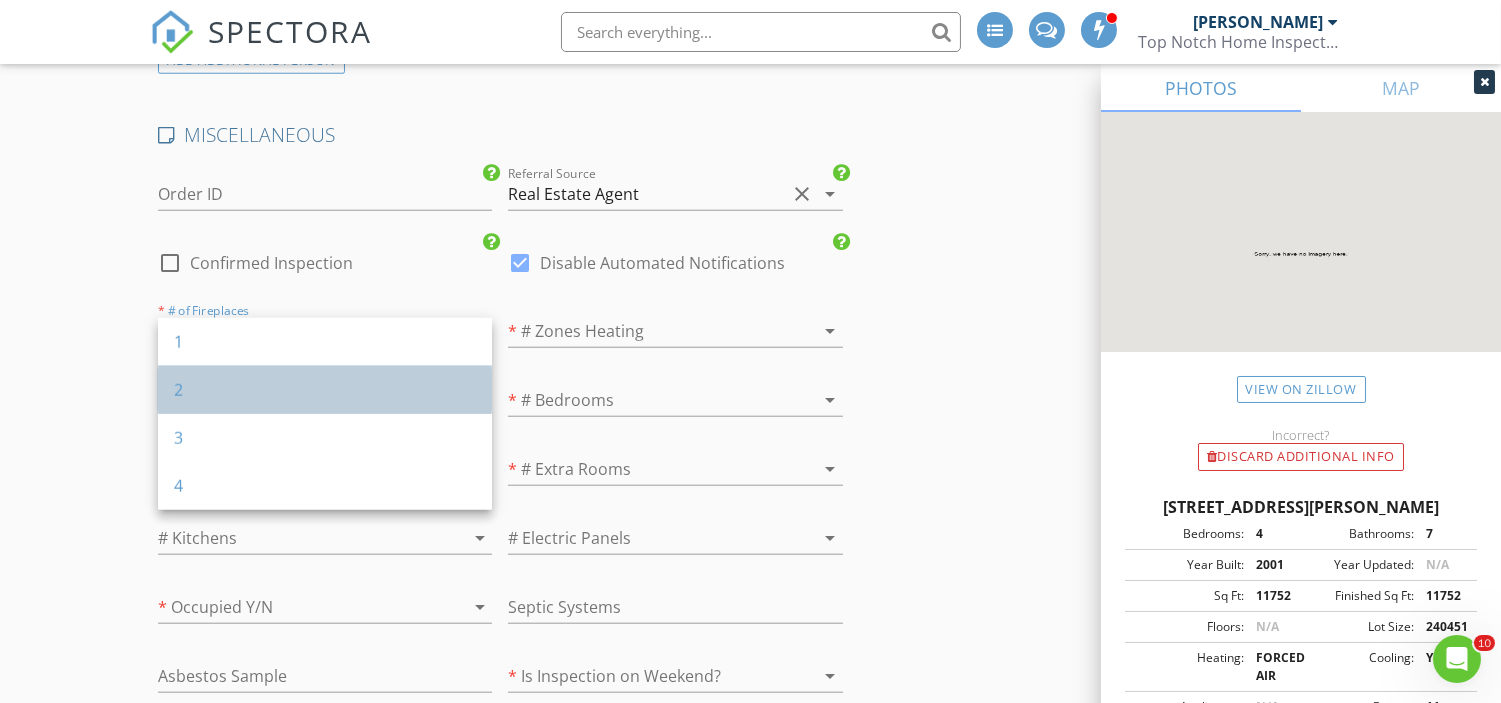 click on "2" at bounding box center [325, 390] 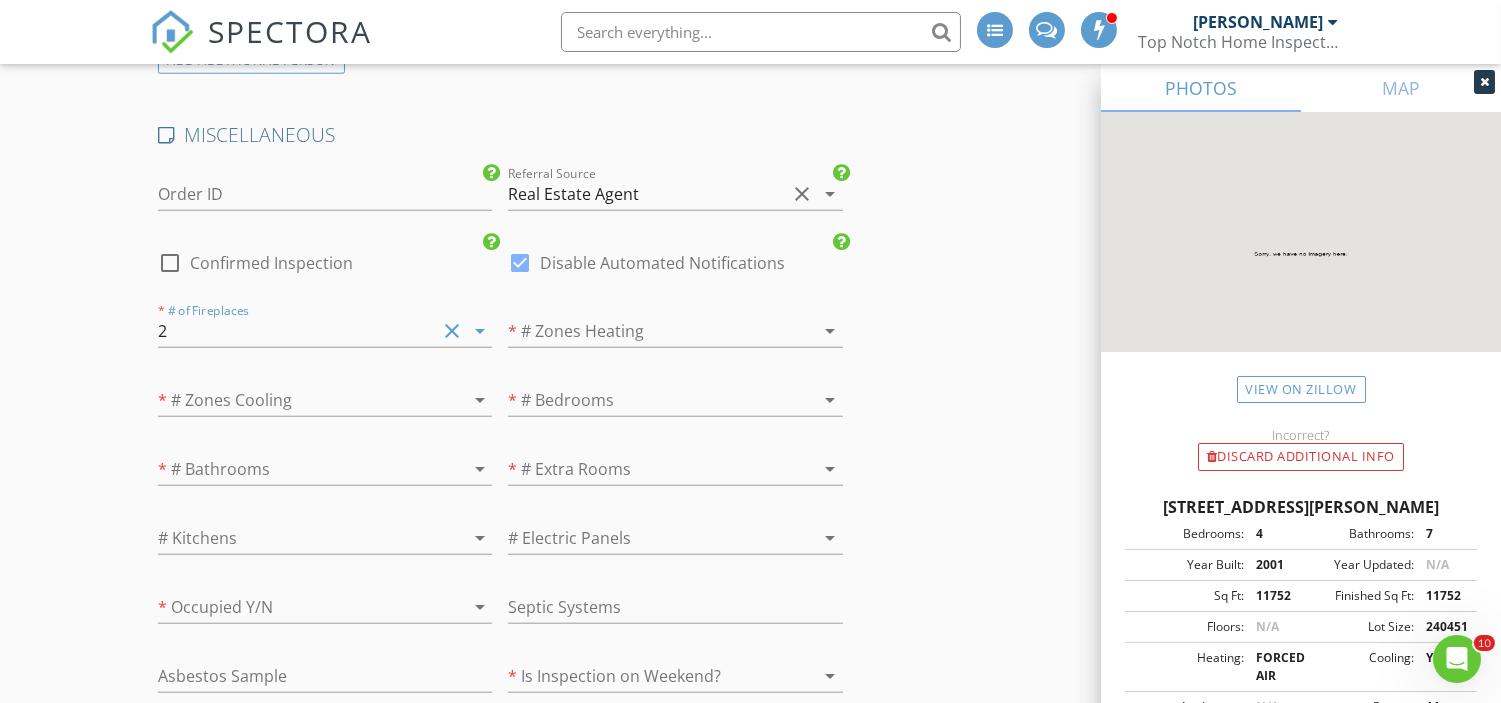 scroll, scrollTop: 3664, scrollLeft: 0, axis: vertical 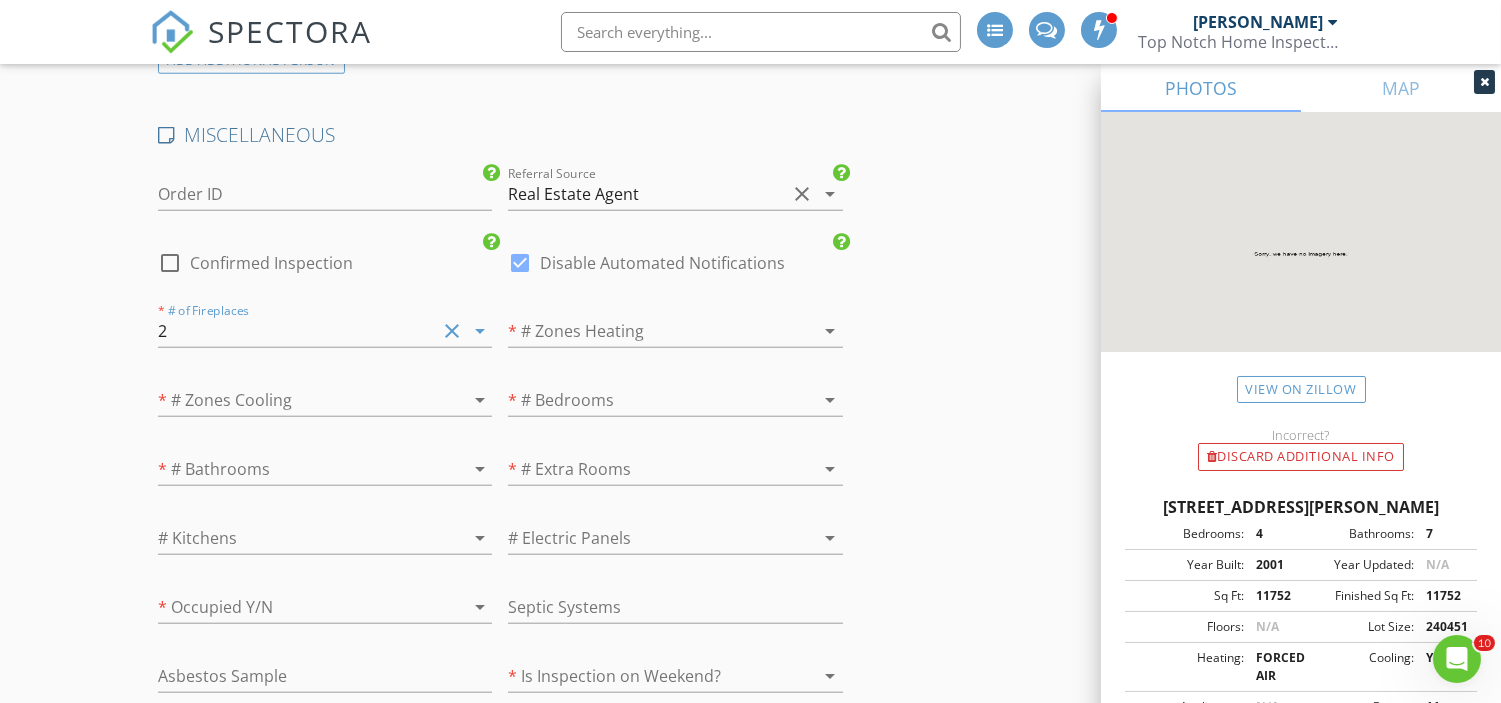 click at bounding box center [647, 331] 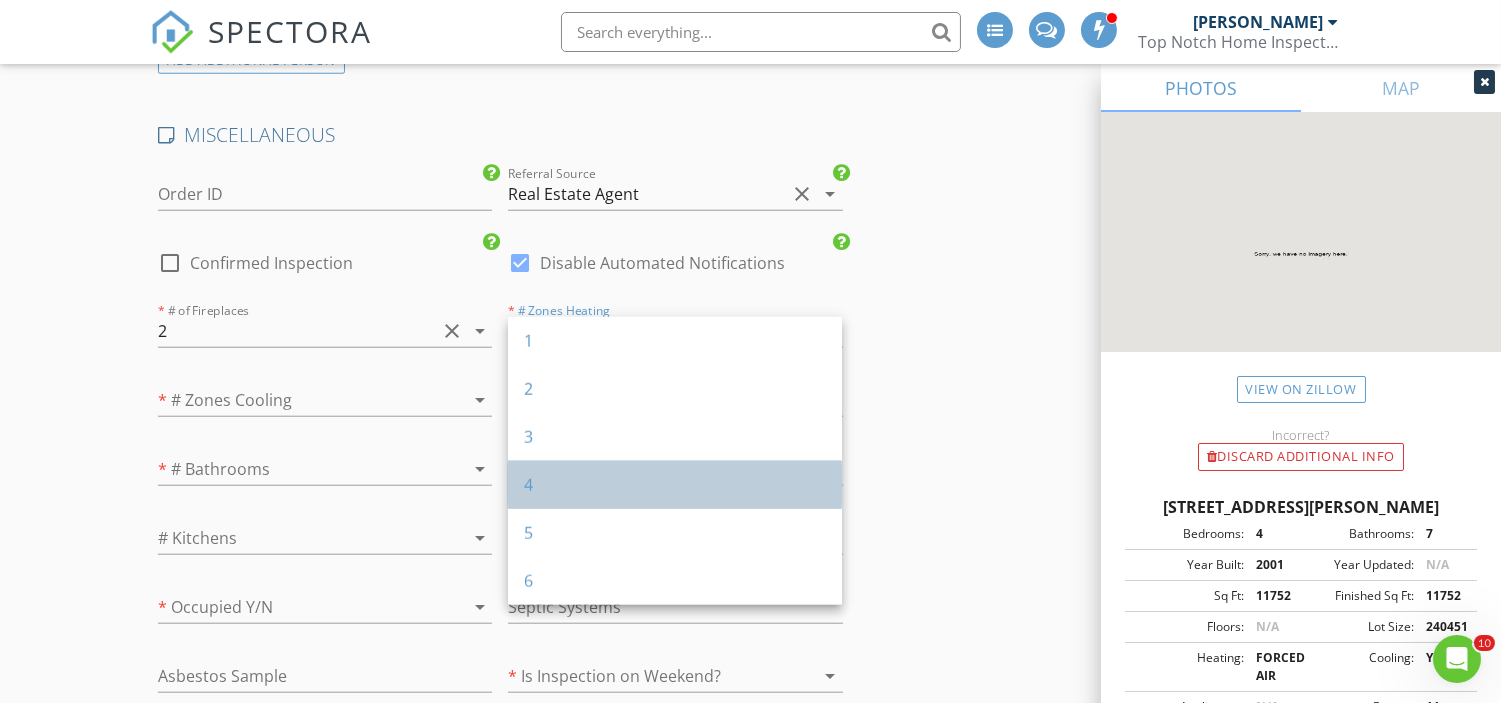 click on "4" at bounding box center [675, 485] 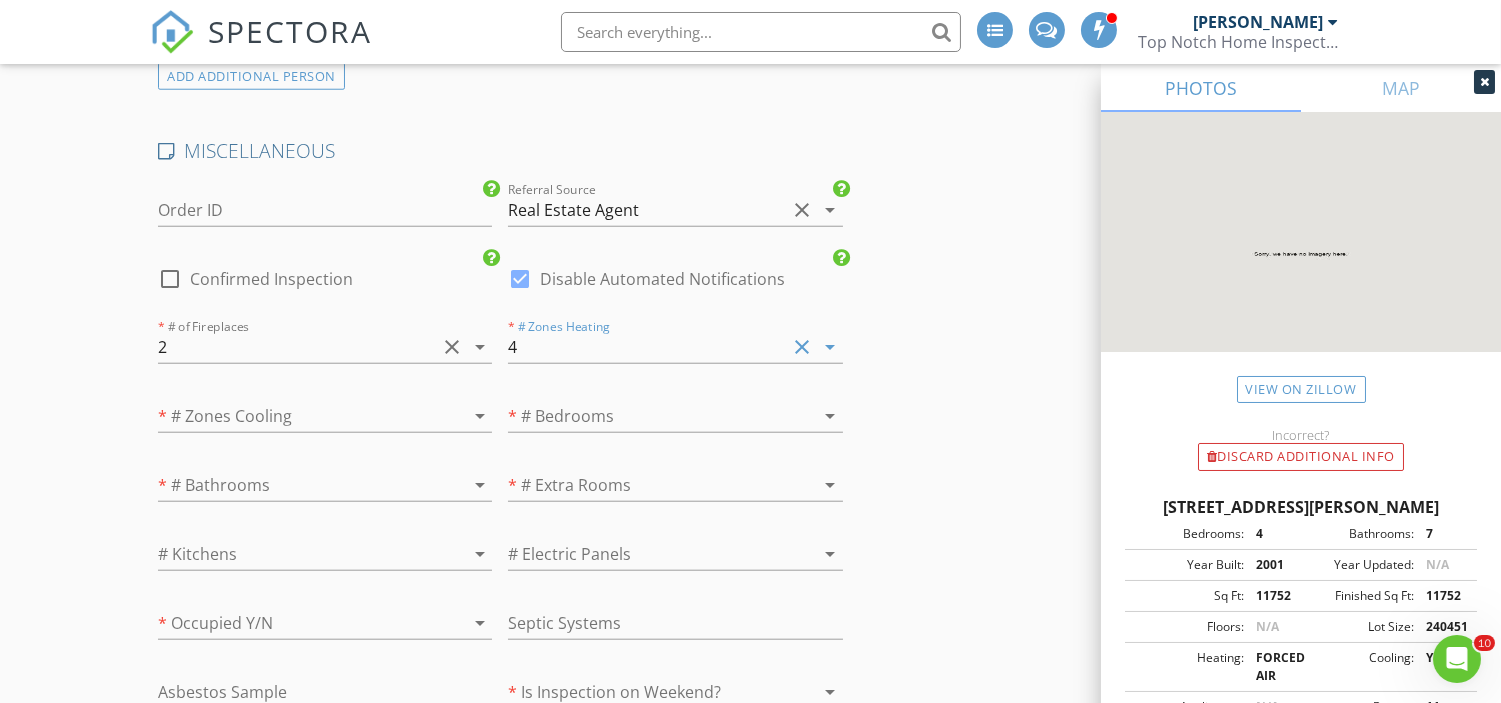 scroll, scrollTop: 3680, scrollLeft: 0, axis: vertical 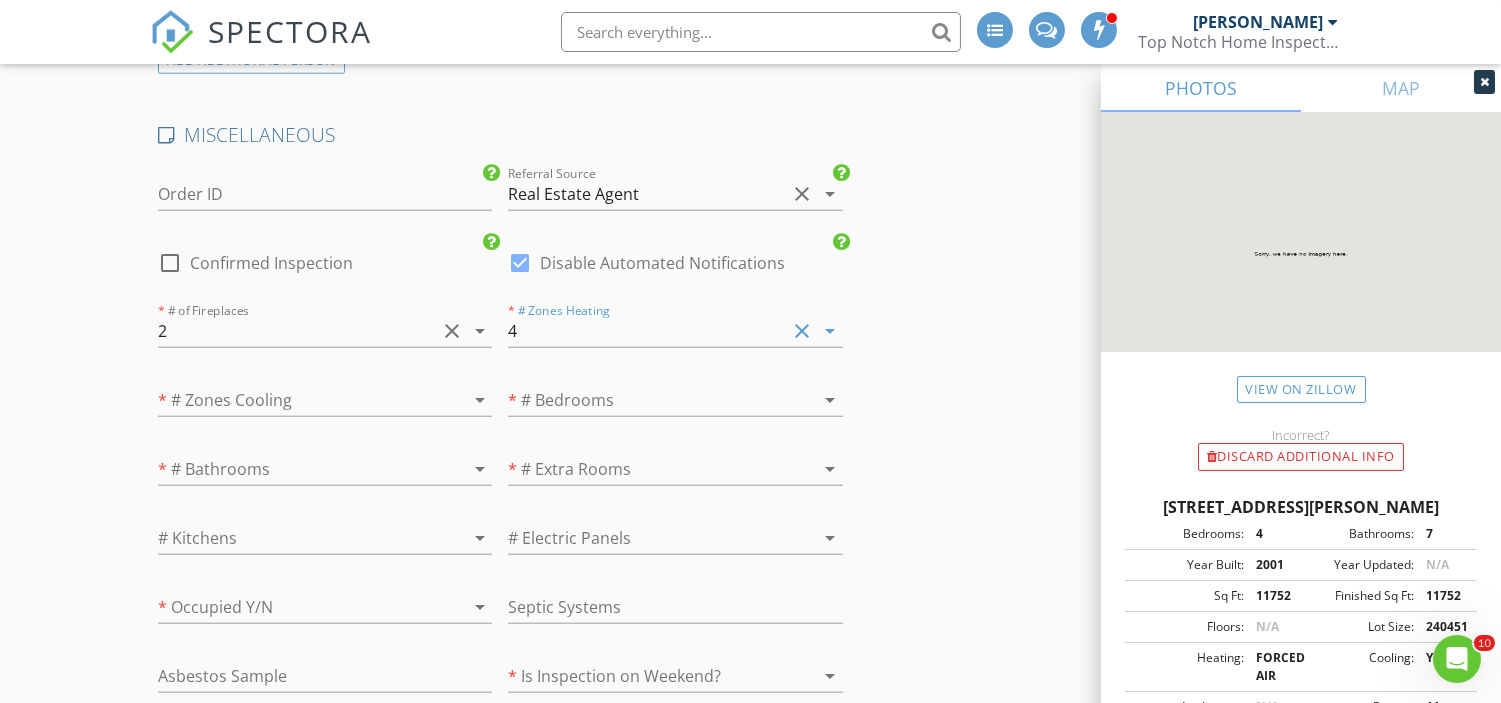 click at bounding box center [297, 400] 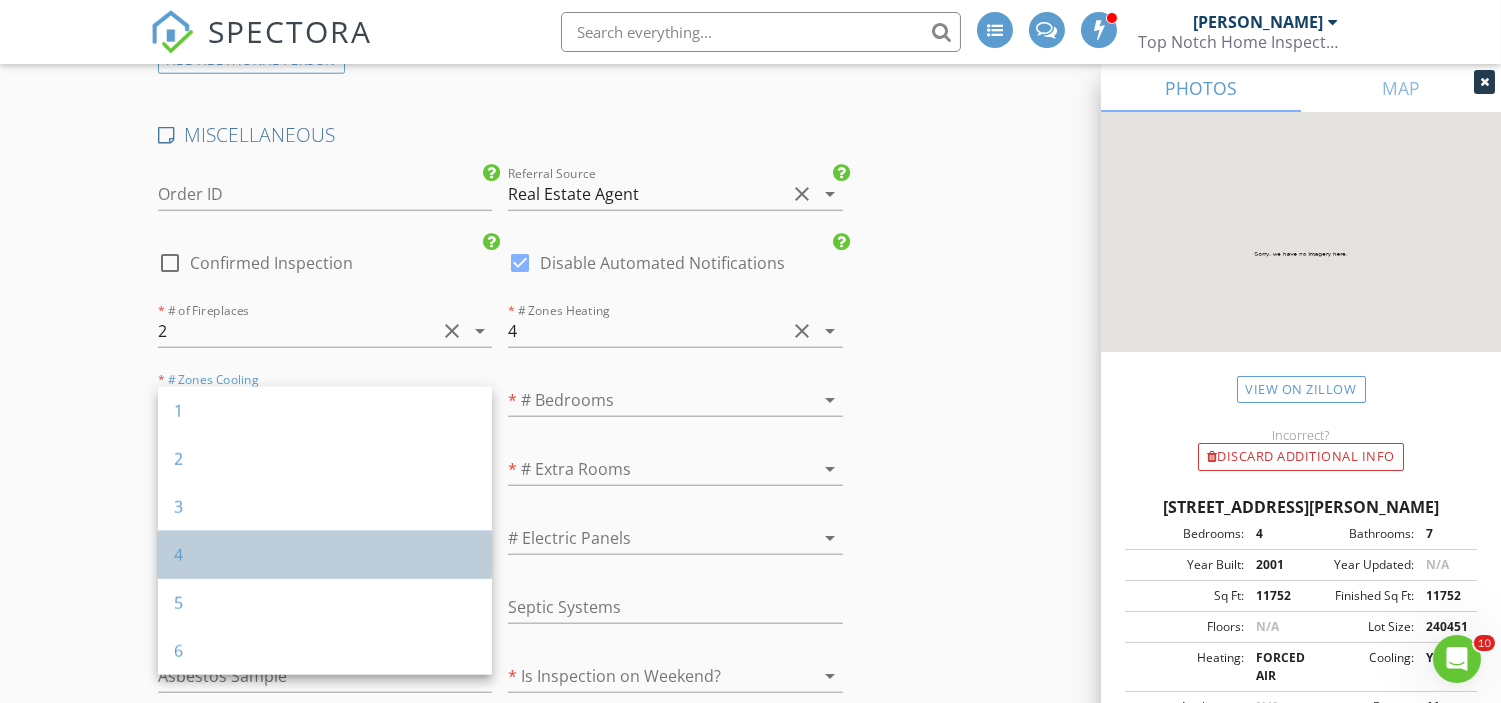 click on "4" at bounding box center (325, 555) 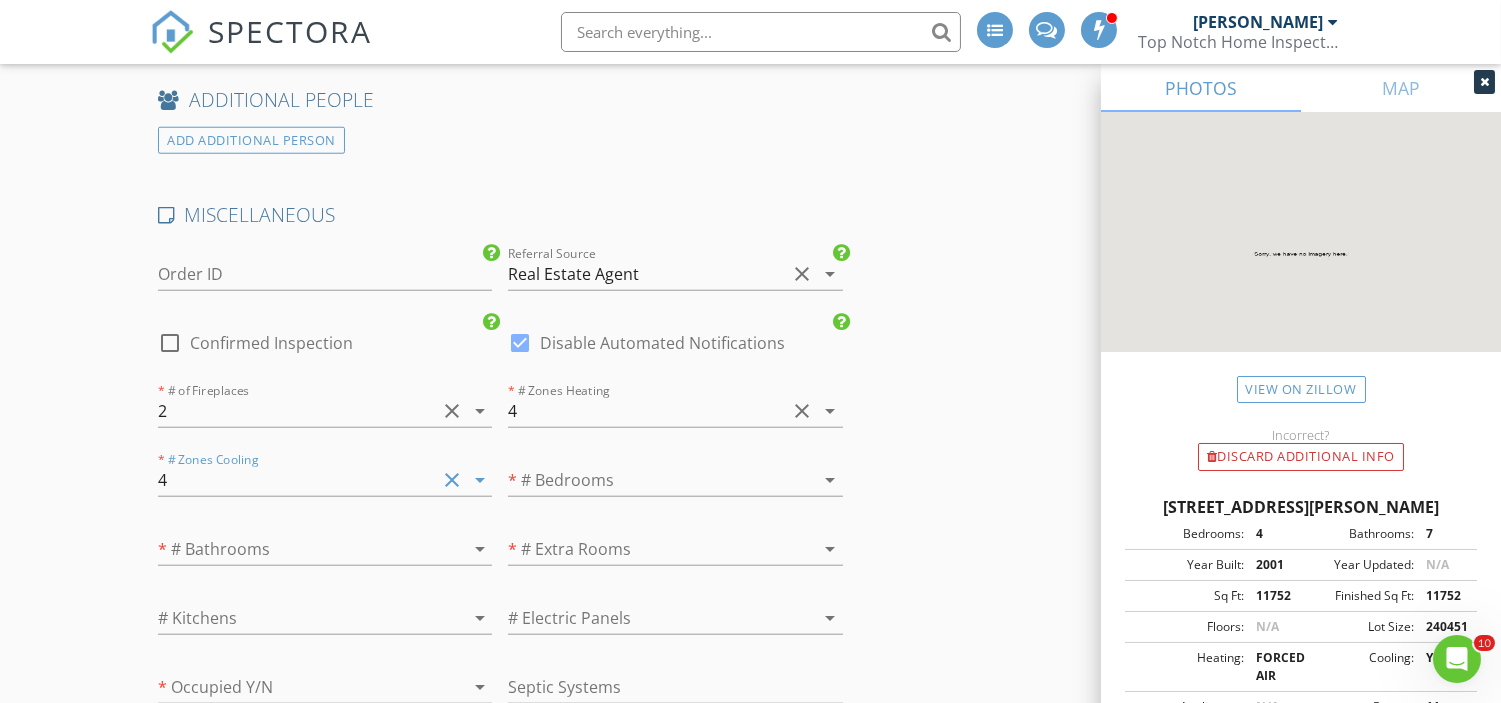 scroll, scrollTop: 3696, scrollLeft: 0, axis: vertical 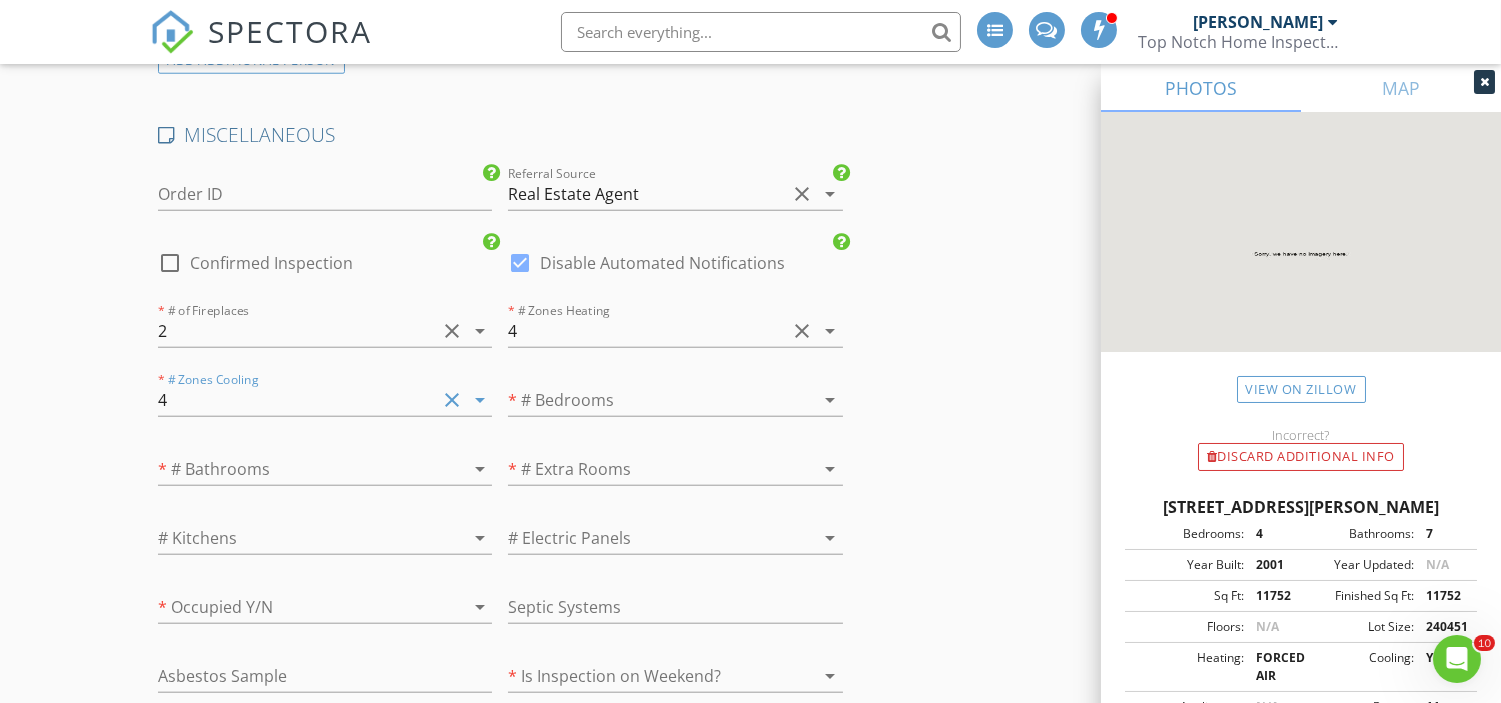 click at bounding box center (647, 400) 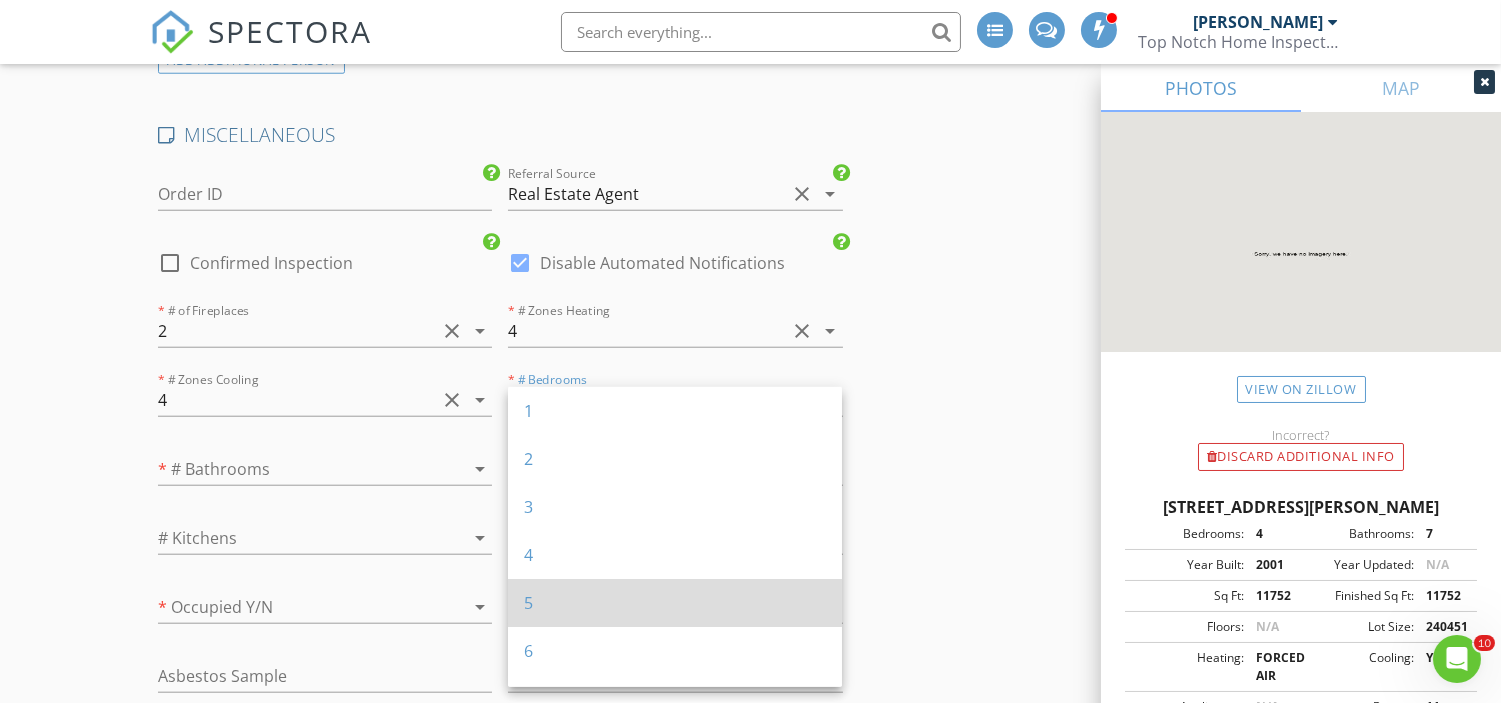 scroll, scrollTop: 132, scrollLeft: 0, axis: vertical 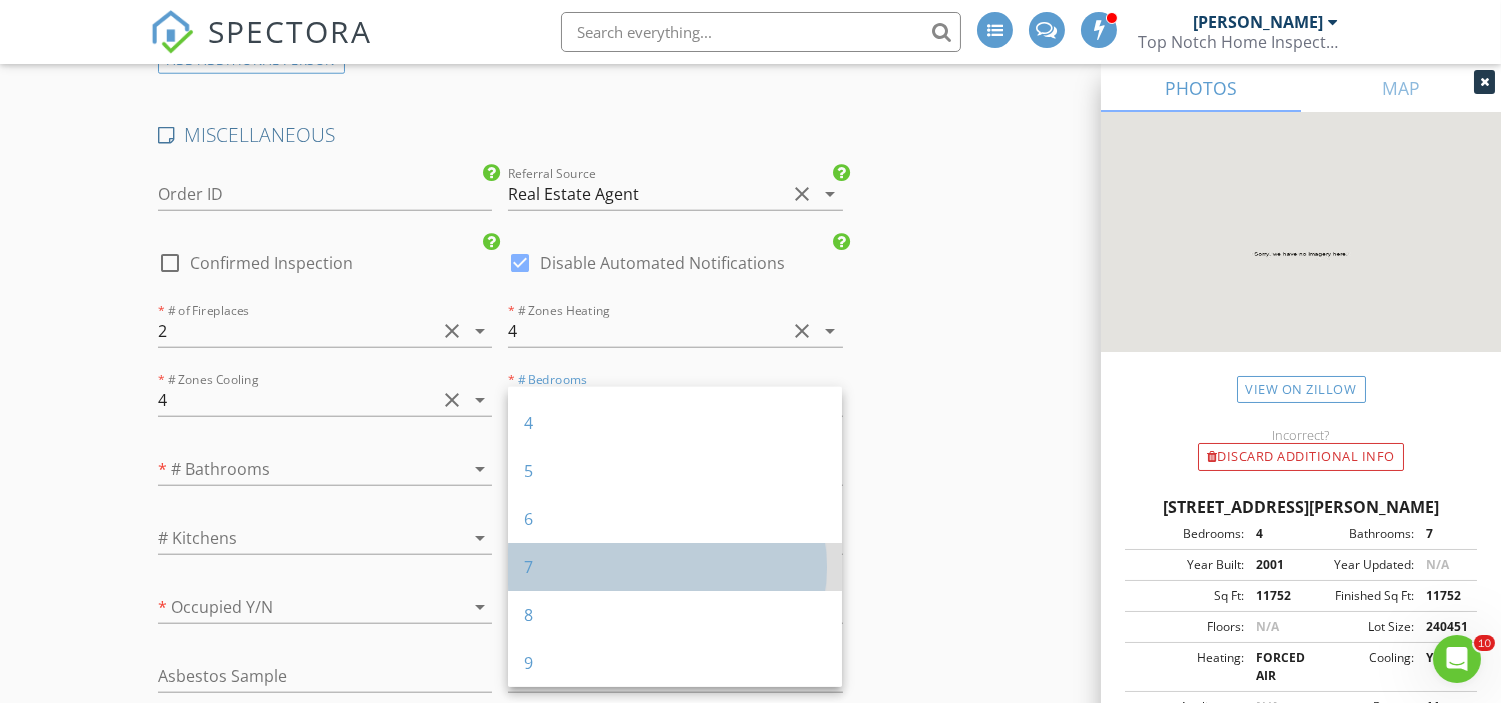 click on "7" at bounding box center (675, 567) 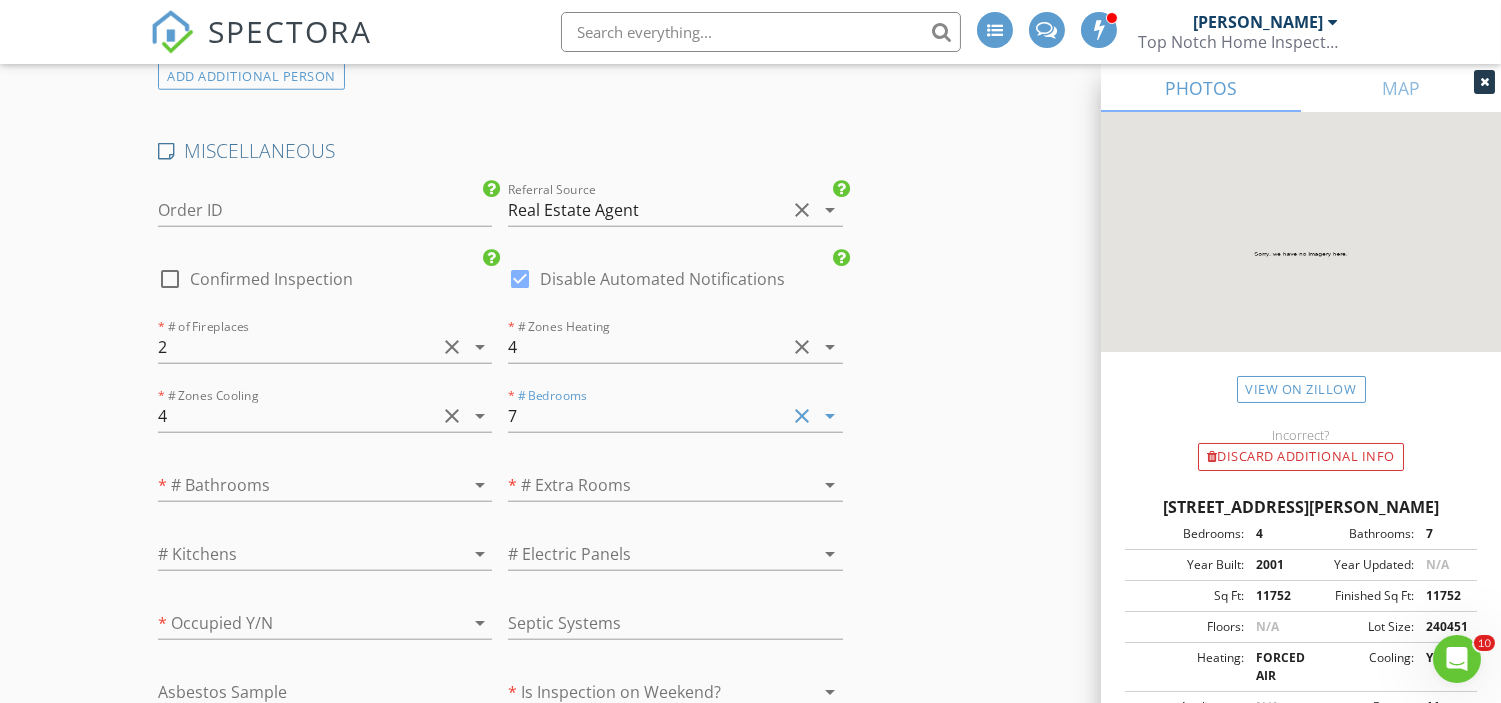 click at bounding box center [297, 485] 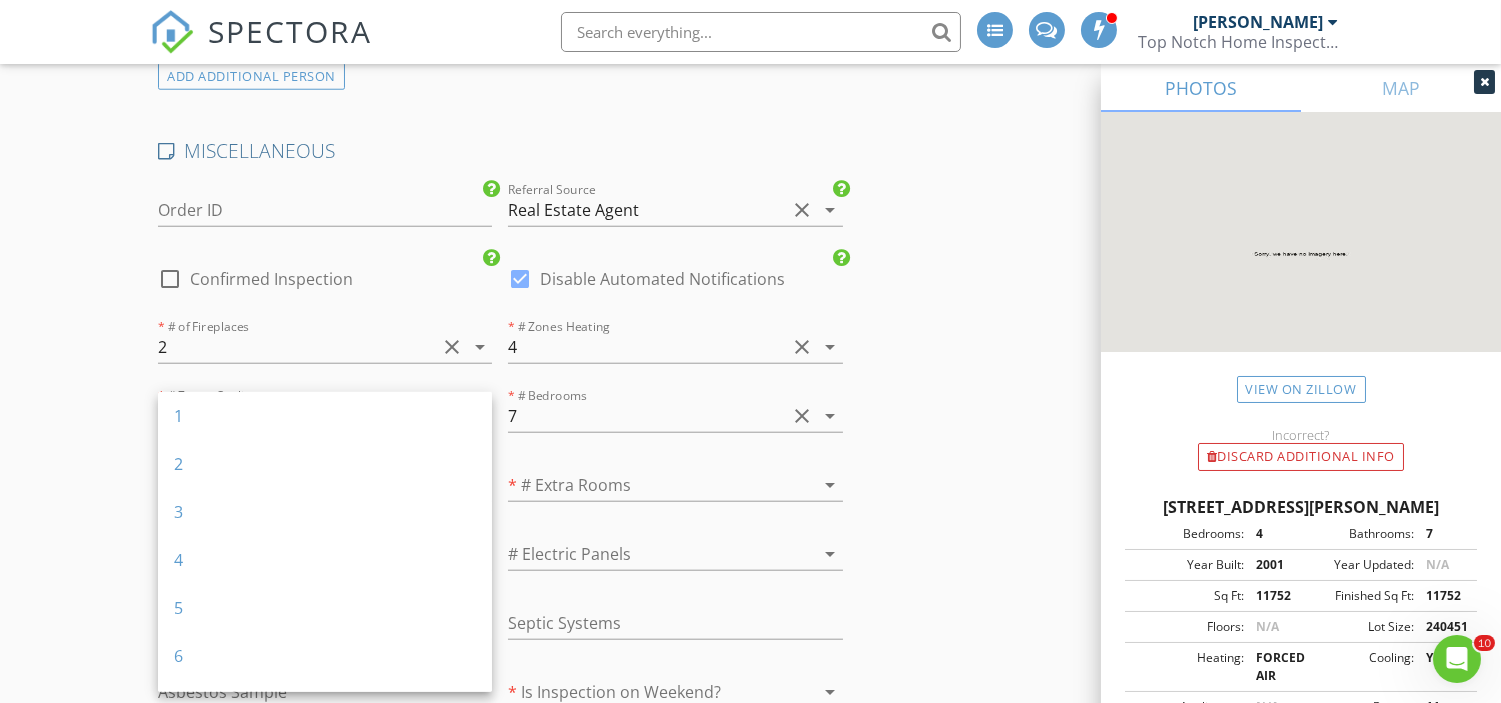 scroll, scrollTop: 84, scrollLeft: 0, axis: vertical 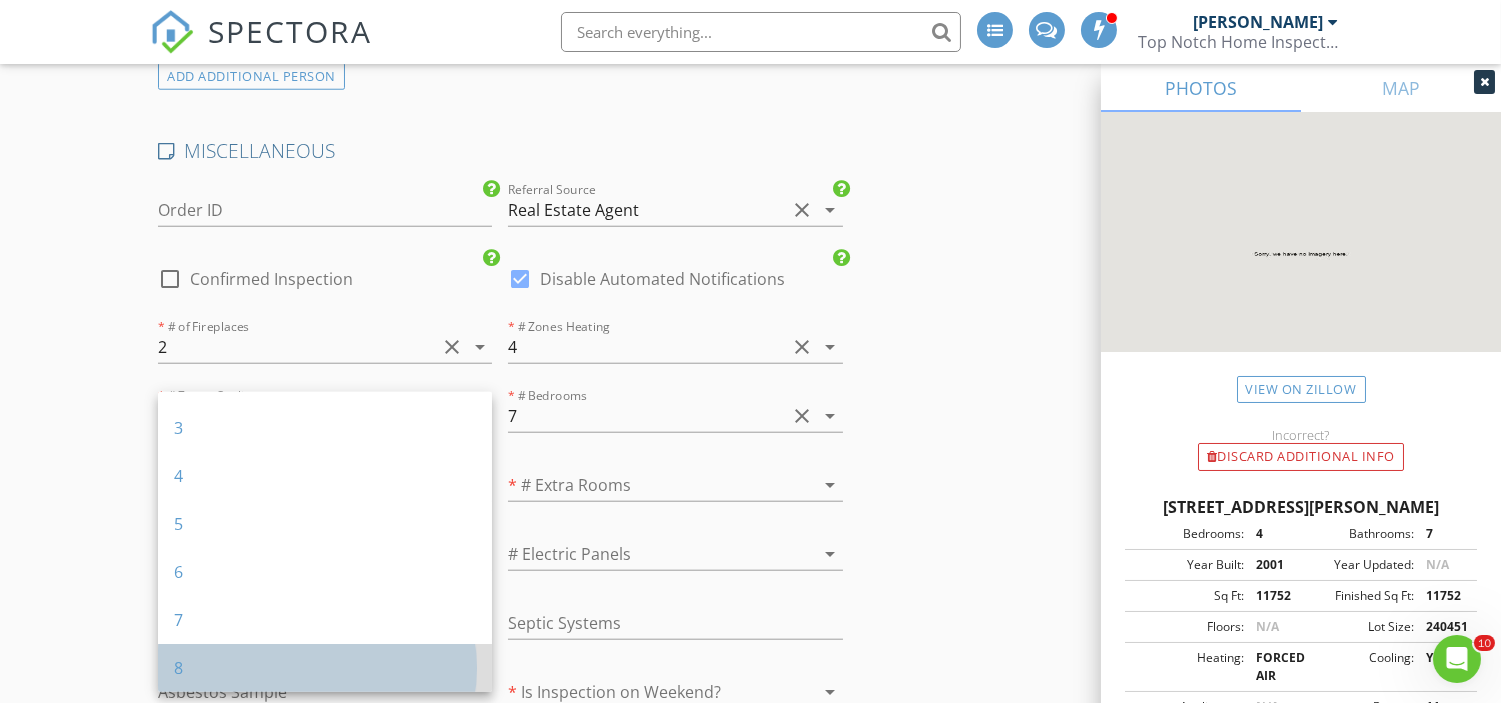 click on "8" at bounding box center [325, 668] 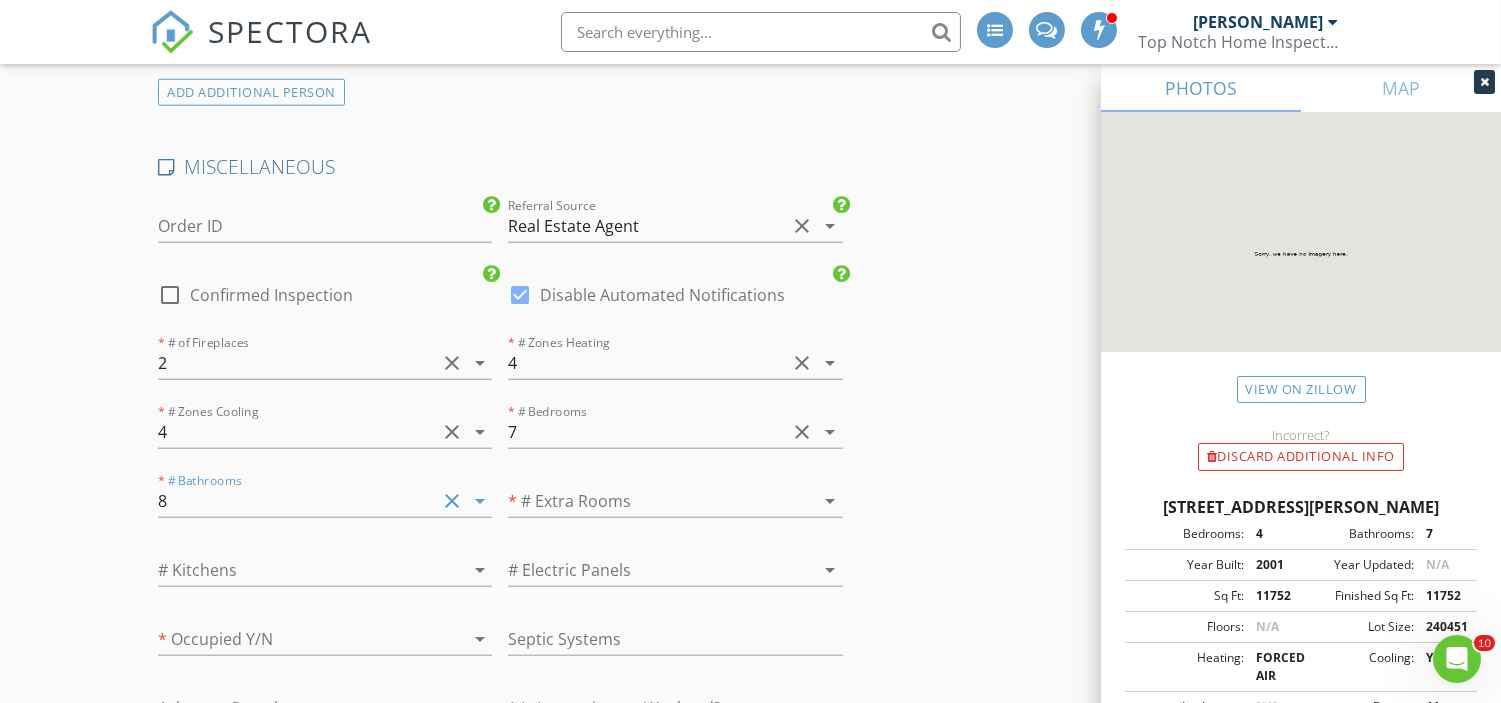 click at bounding box center [647, 501] 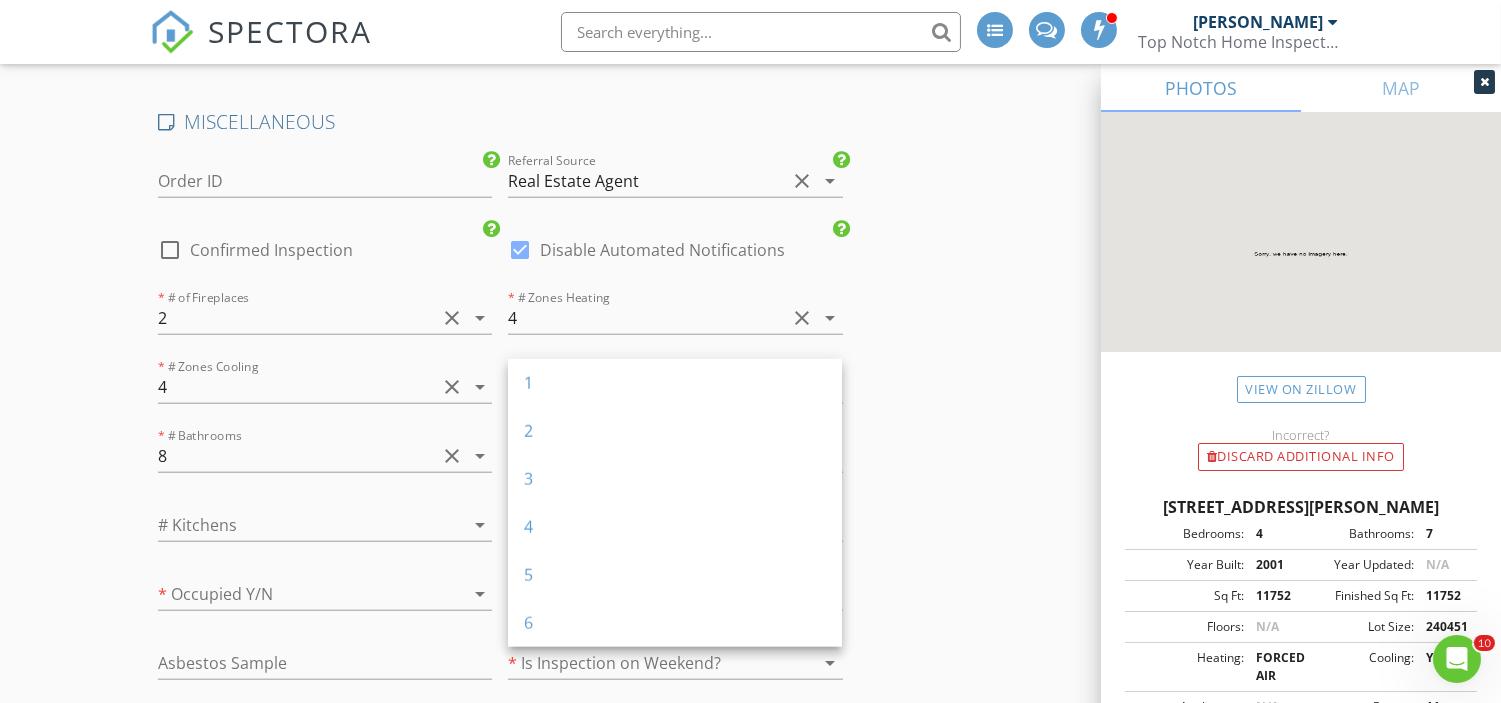 scroll, scrollTop: 3742, scrollLeft: 0, axis: vertical 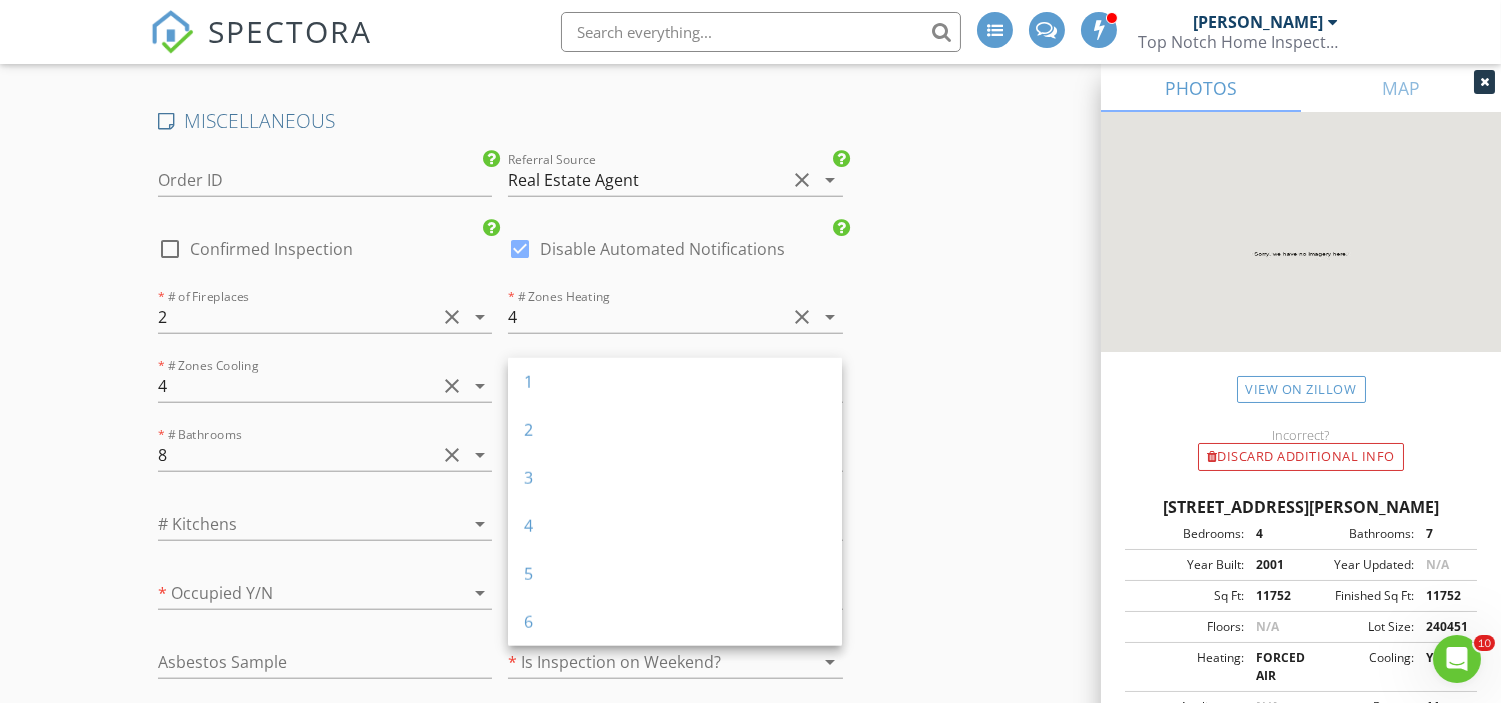 click on "INSPECTOR(S)
check_box_outline_blank   James Ciatto     check_box_outline_blank   David Seligson     check_box_outline_blank   Mike Corrente     check_box_outline_blank   Jon Arcomano     check_box_outline_blank   Lee Nichols     check_box   Carl Olivi   PRIMARY   check_box_outline_blank   Richard Moscola     check_box_outline_blank   Tom Burke     Carl Olivi arrow_drop_down   check_box_outline_blank Carl Olivi specifically requested
Date/Time
07/31/2025 10:00 AM
Location
Address Search       Address 41 Oakes Rd   Unit   City Rumson   State NJ   Zip 07760   County Monmouth     Square Feet 13488   Year Built 2001   Foundation Basement arrow_drop_down     Carl Olivi     34.8 miles     (an hour)
client
check_box Enable Client CC email for this inspection   Client Search     check_box_outline_blank Client is a Company/Organization     First Name   Last Name" at bounding box center [750, -1113] 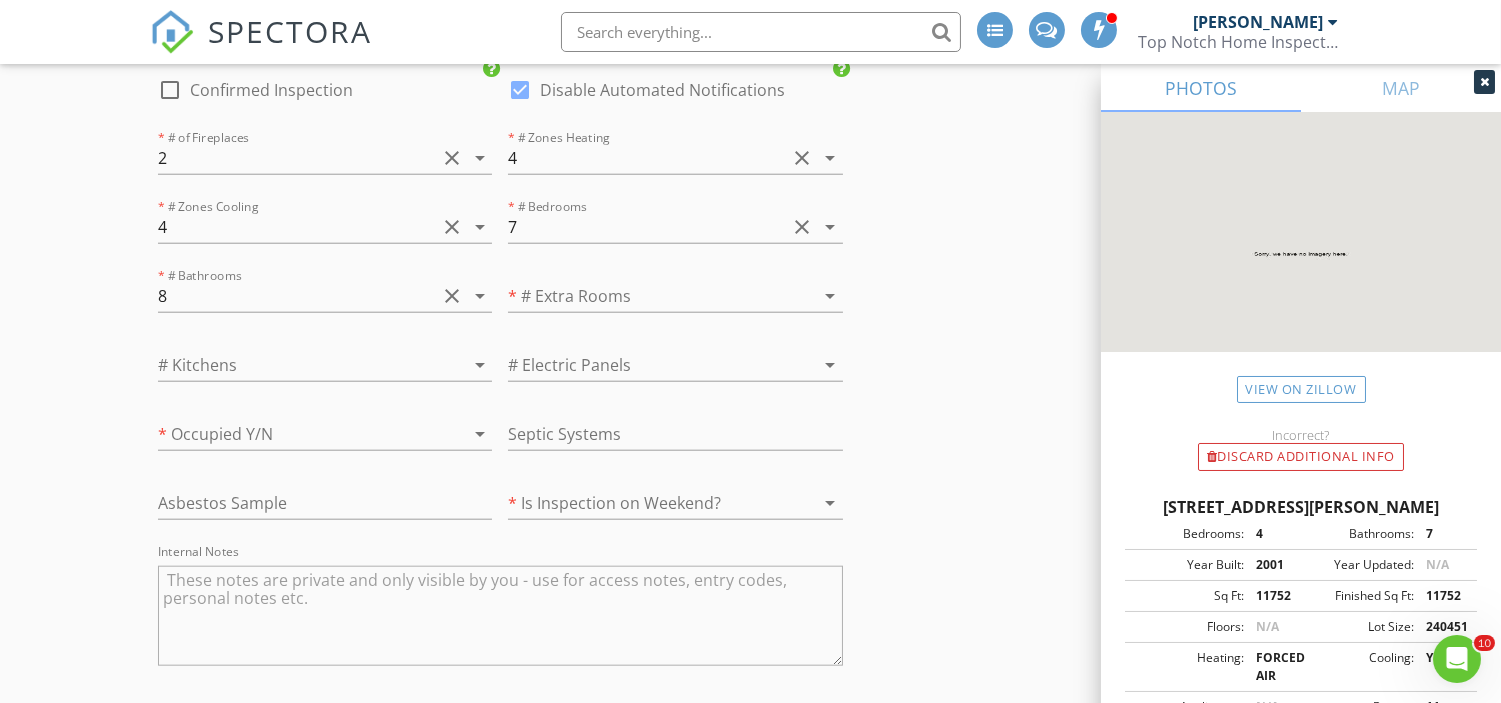 scroll, scrollTop: 3903, scrollLeft: 0, axis: vertical 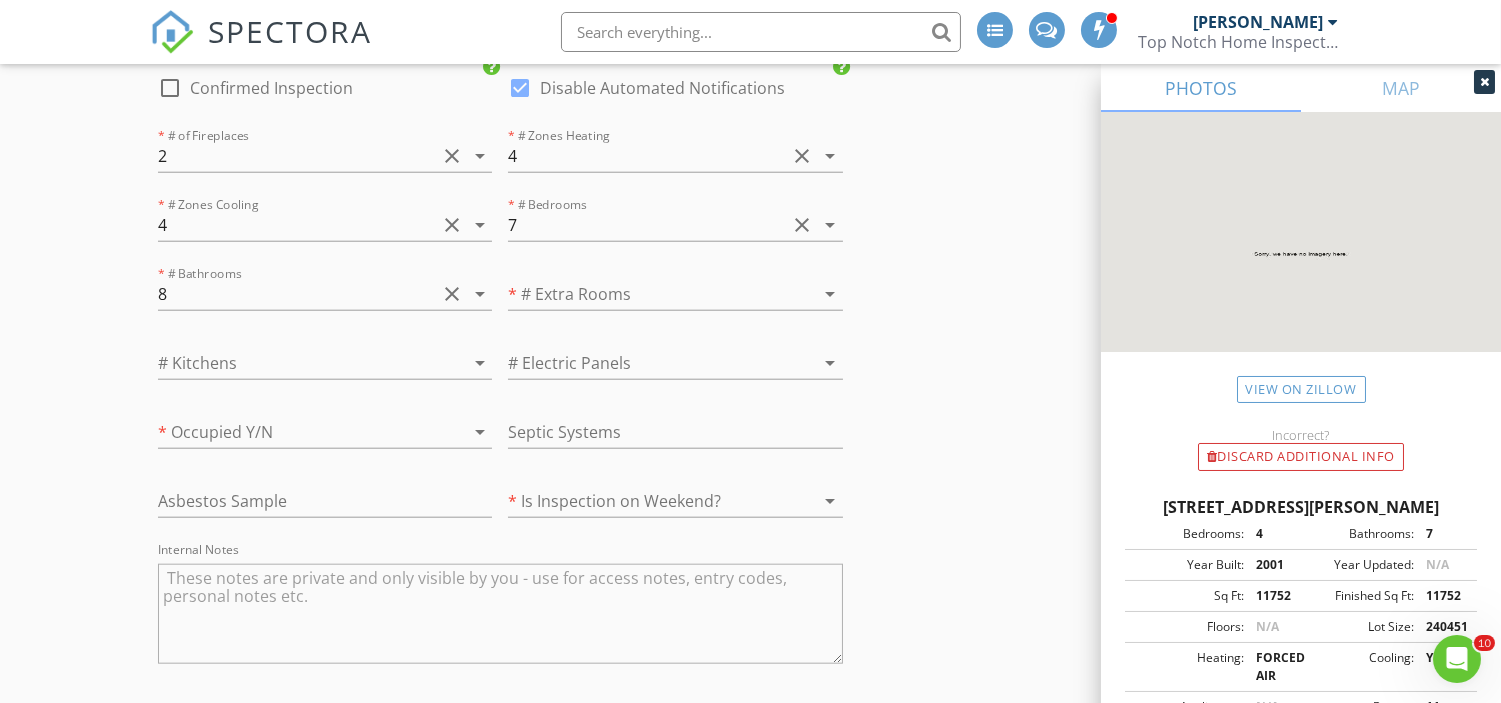 click at bounding box center [297, 363] 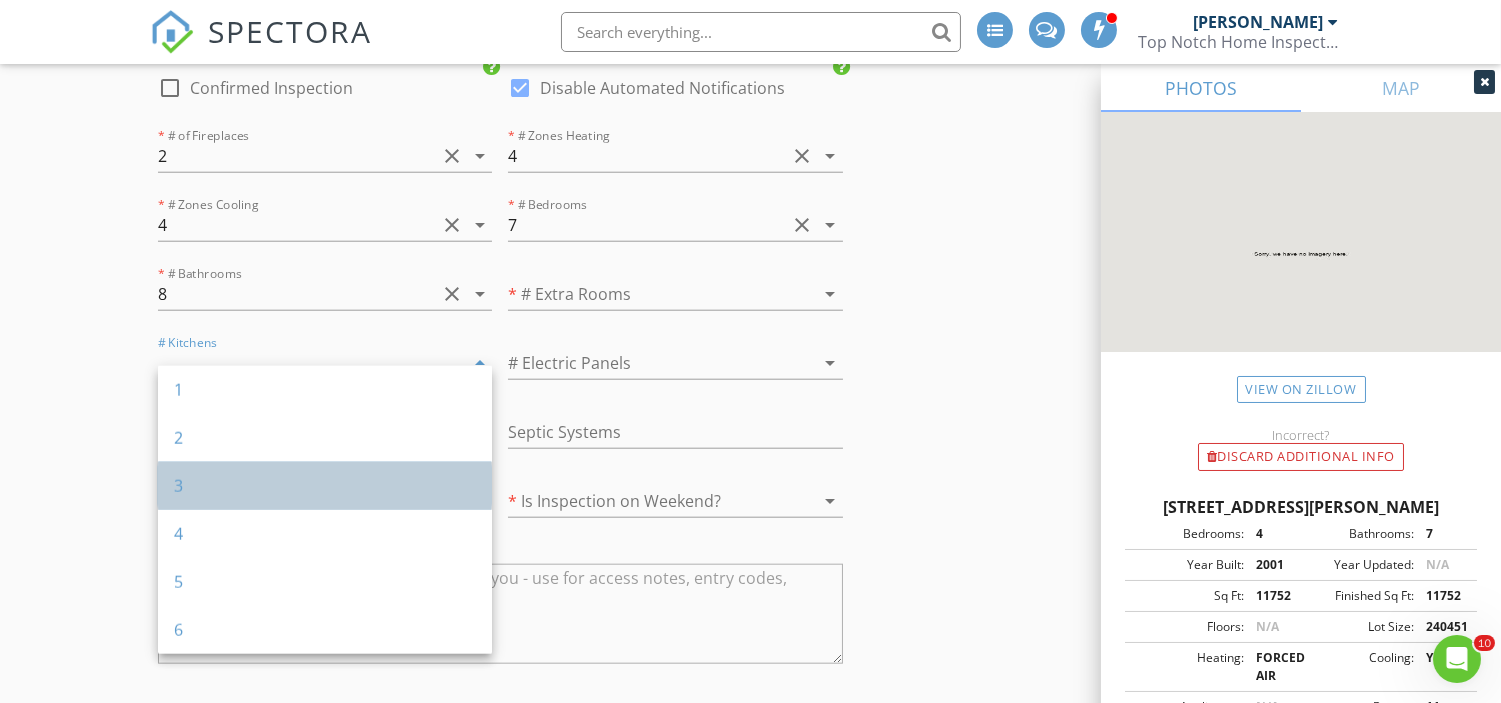 click on "3" at bounding box center [325, 486] 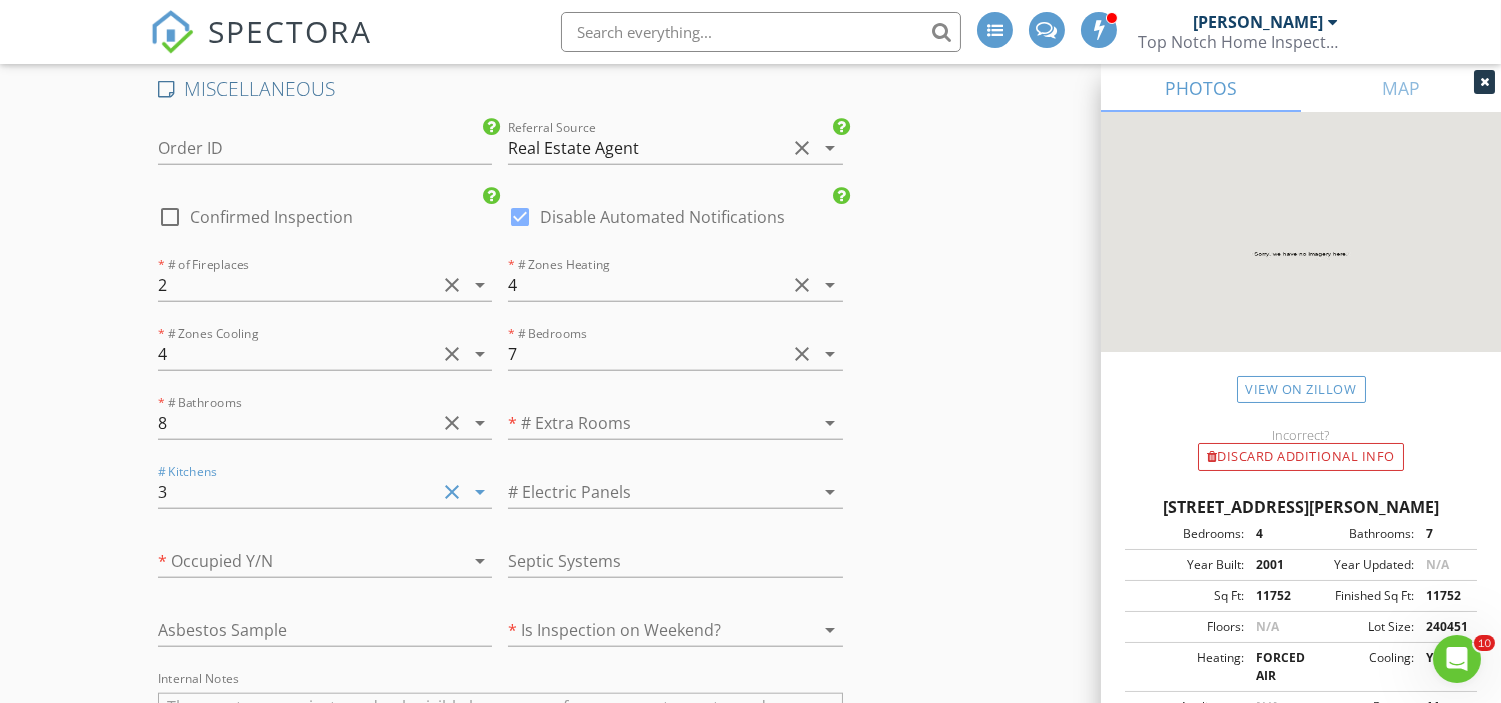 scroll, scrollTop: 3903, scrollLeft: 0, axis: vertical 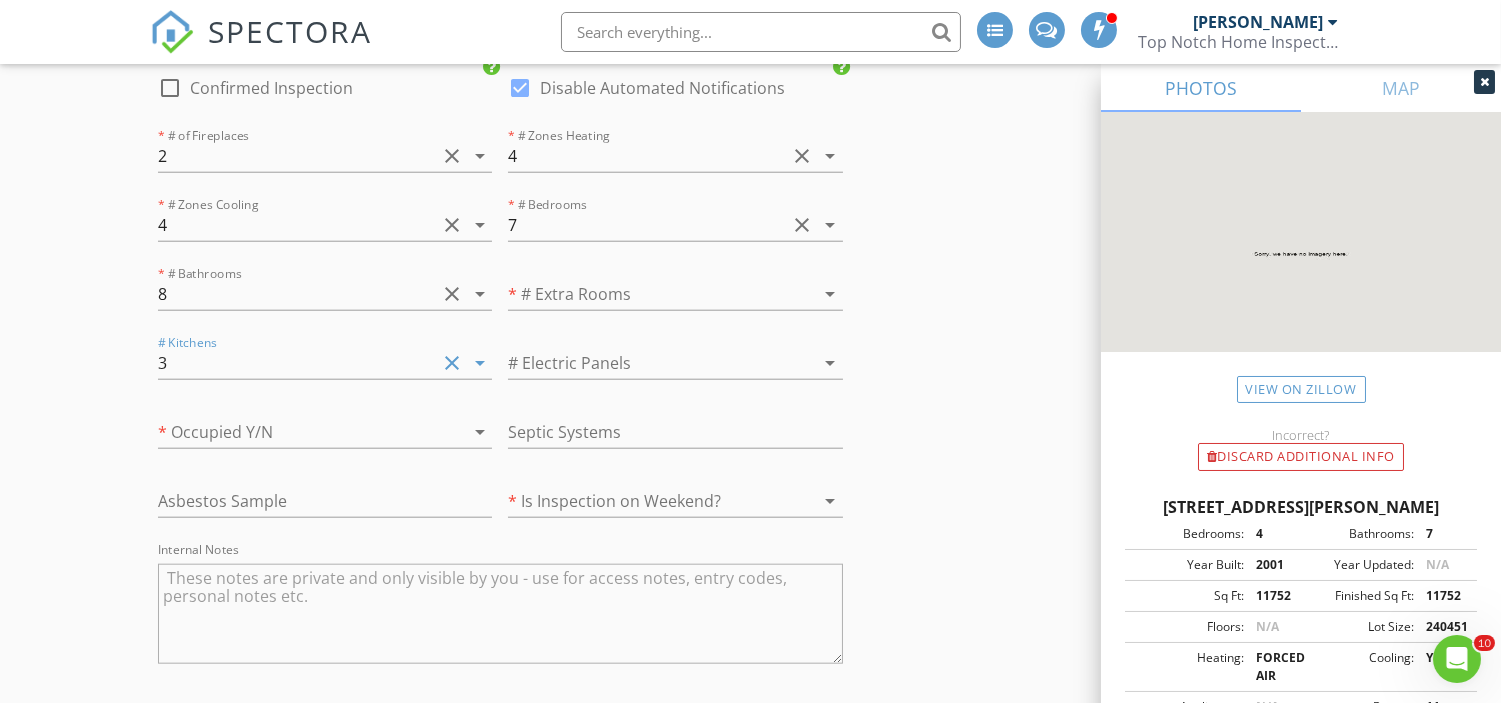 click on "7" at bounding box center [647, 225] 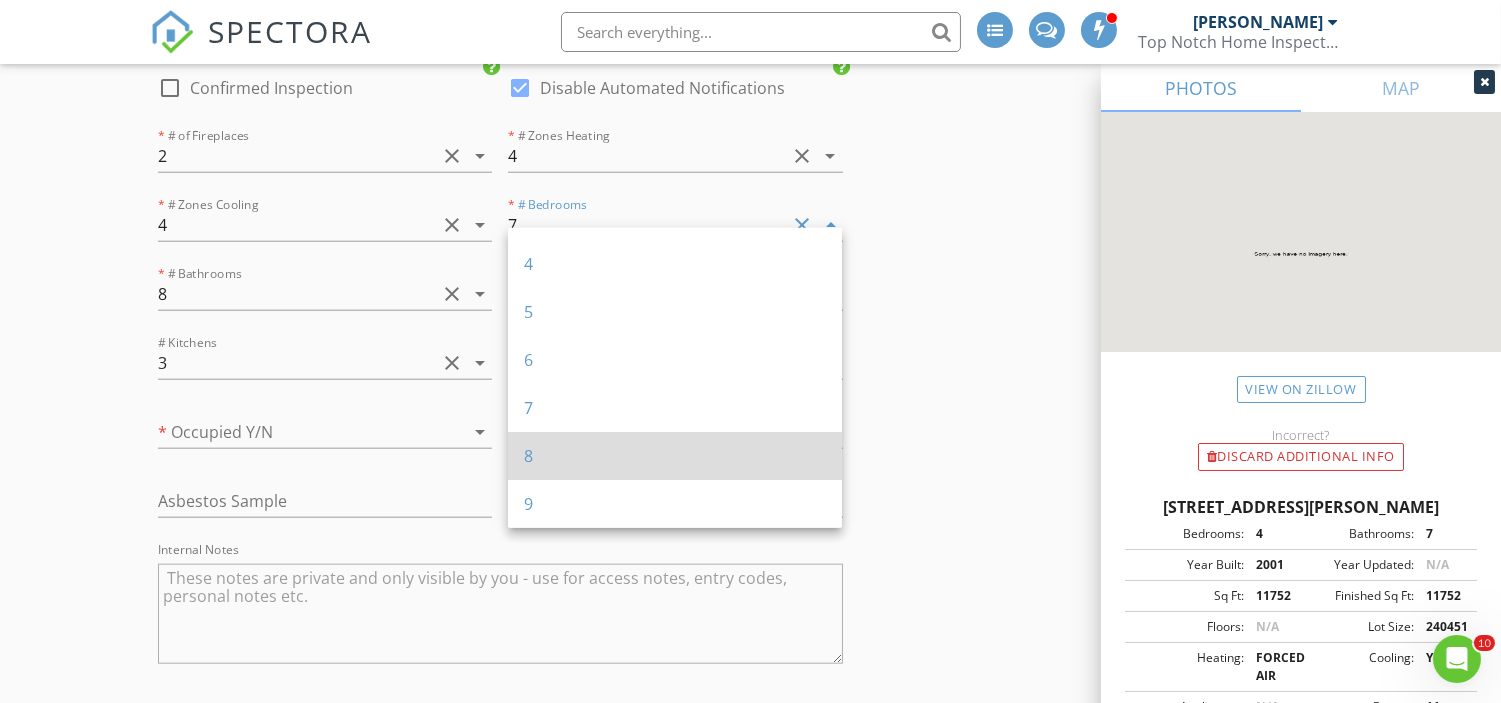 click on "8" at bounding box center [675, 456] 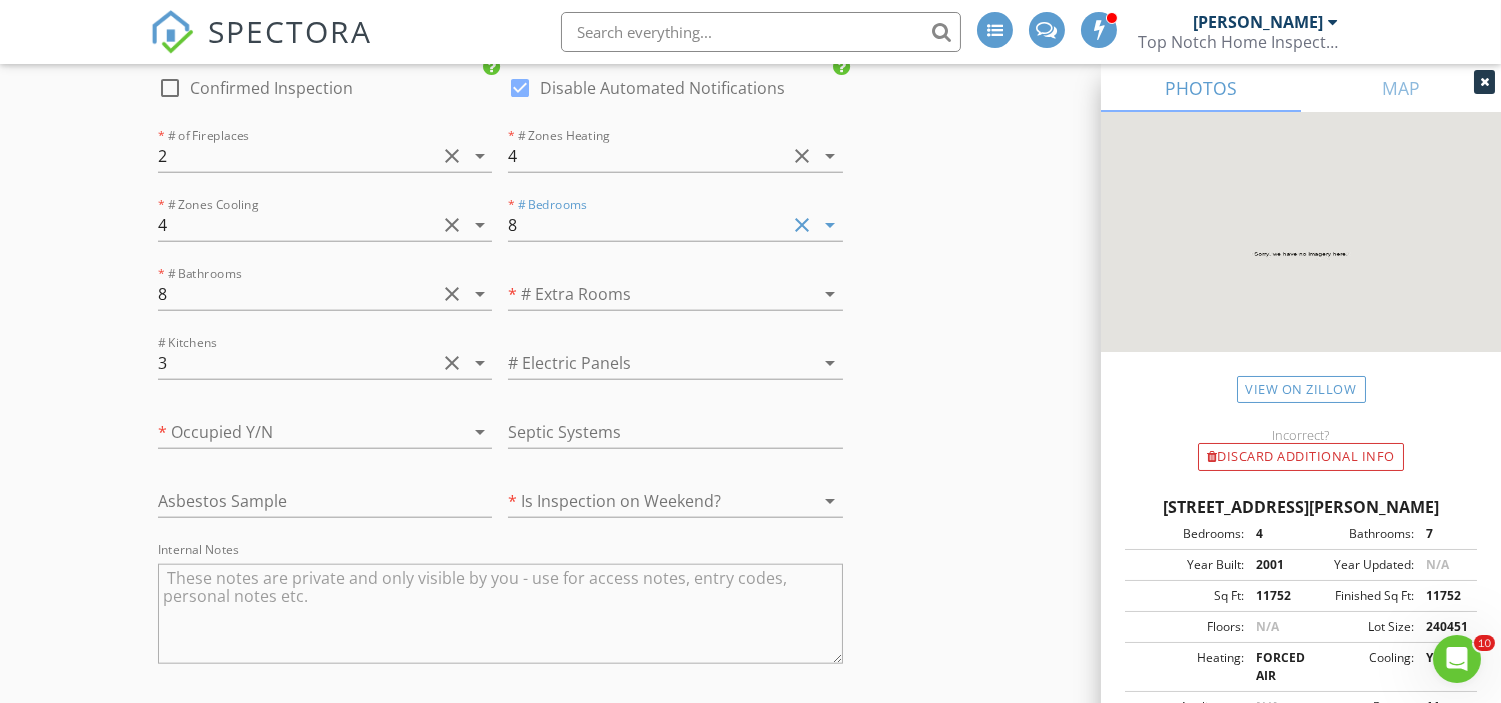 click at bounding box center [647, 294] 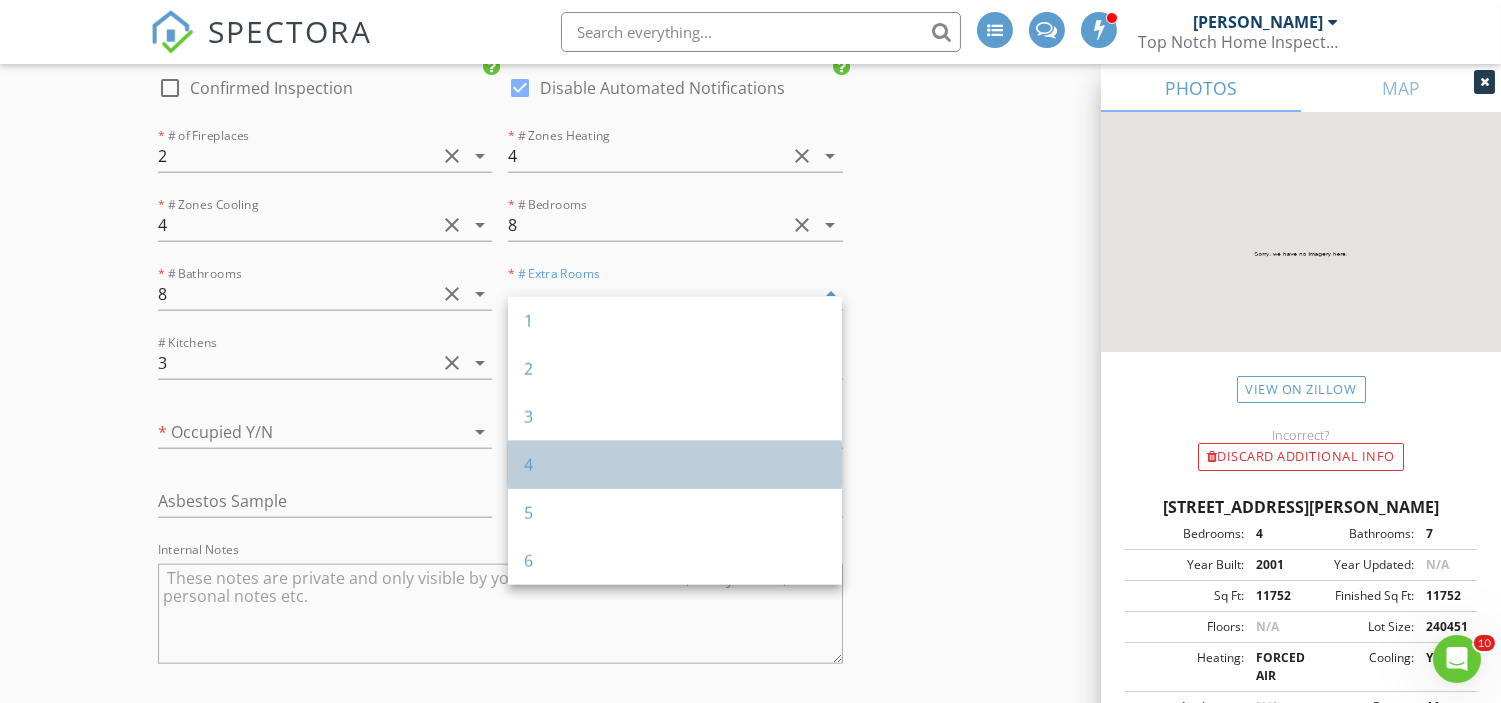 click on "4" at bounding box center [675, 465] 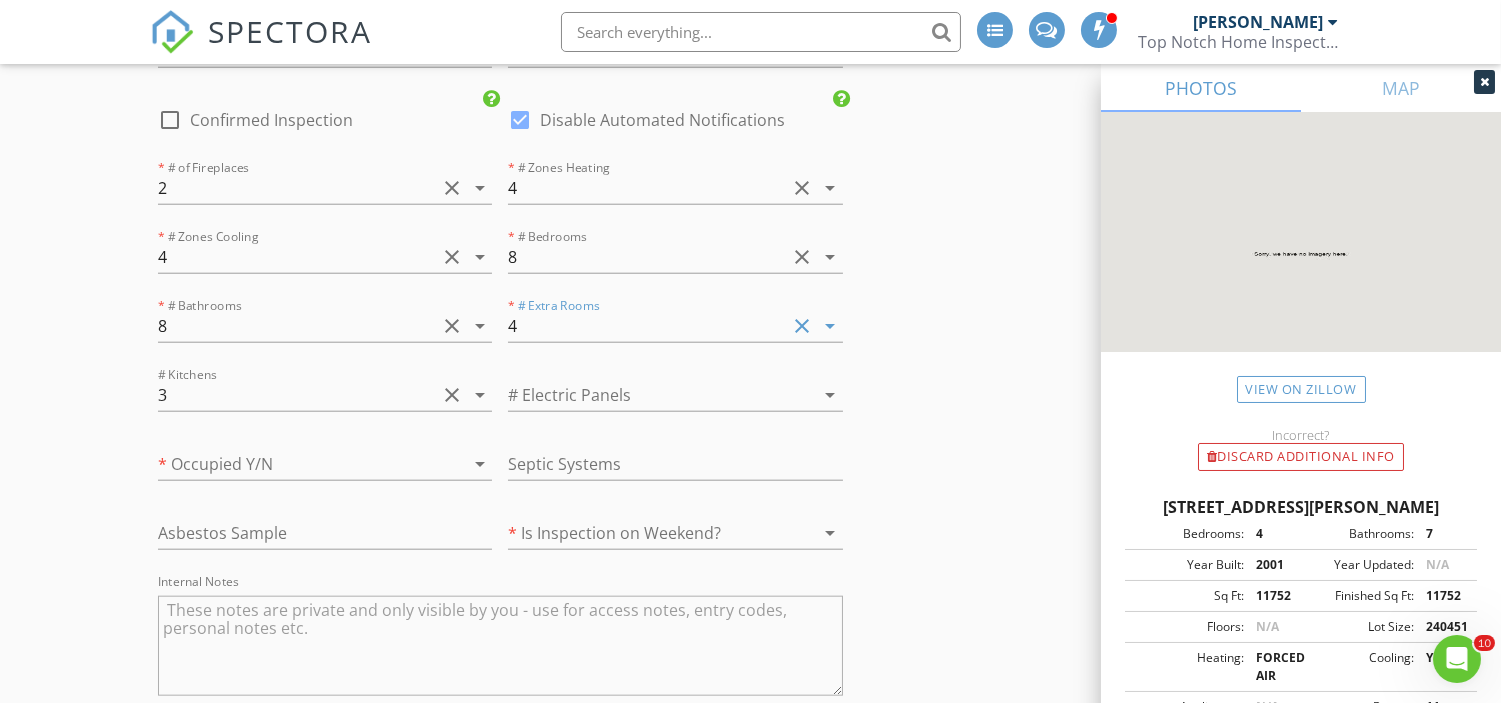 scroll, scrollTop: 3918, scrollLeft: 0, axis: vertical 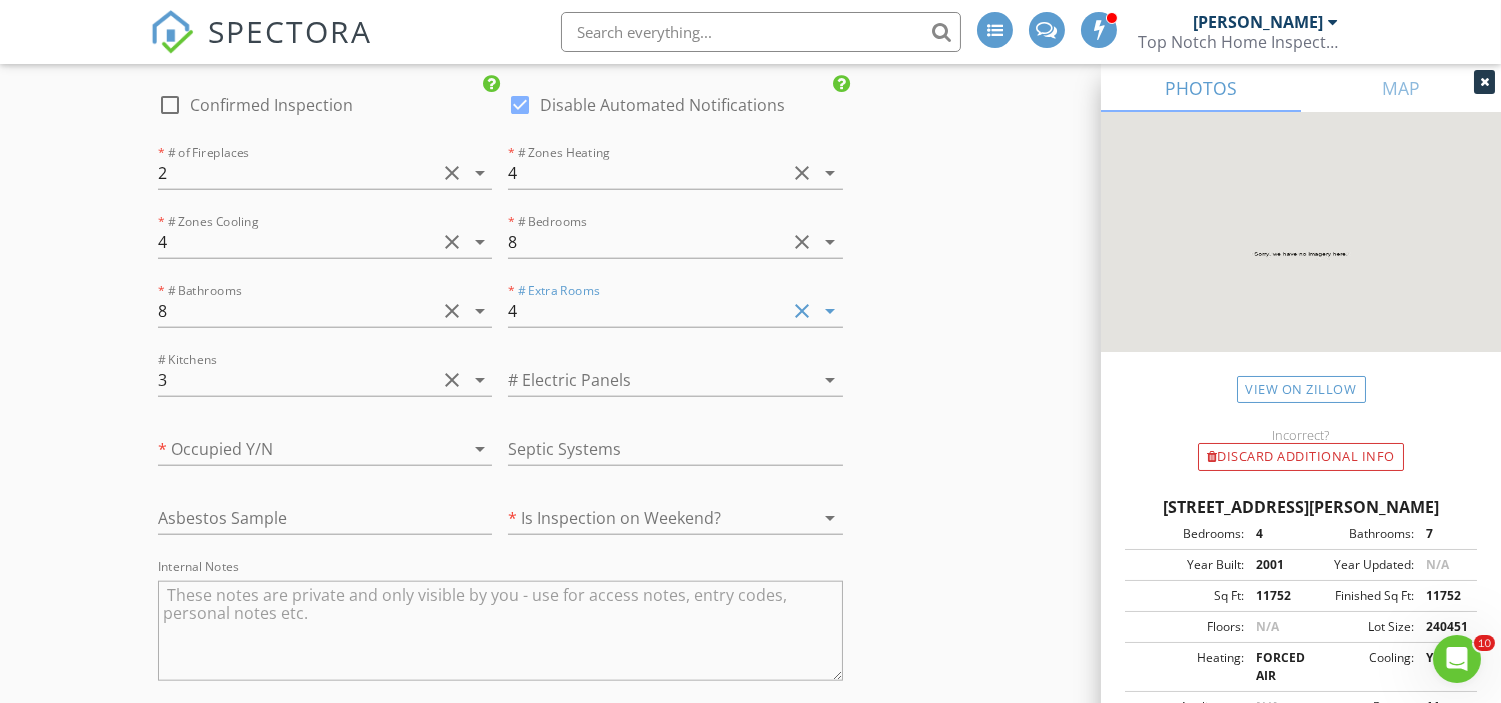 click at bounding box center (647, 380) 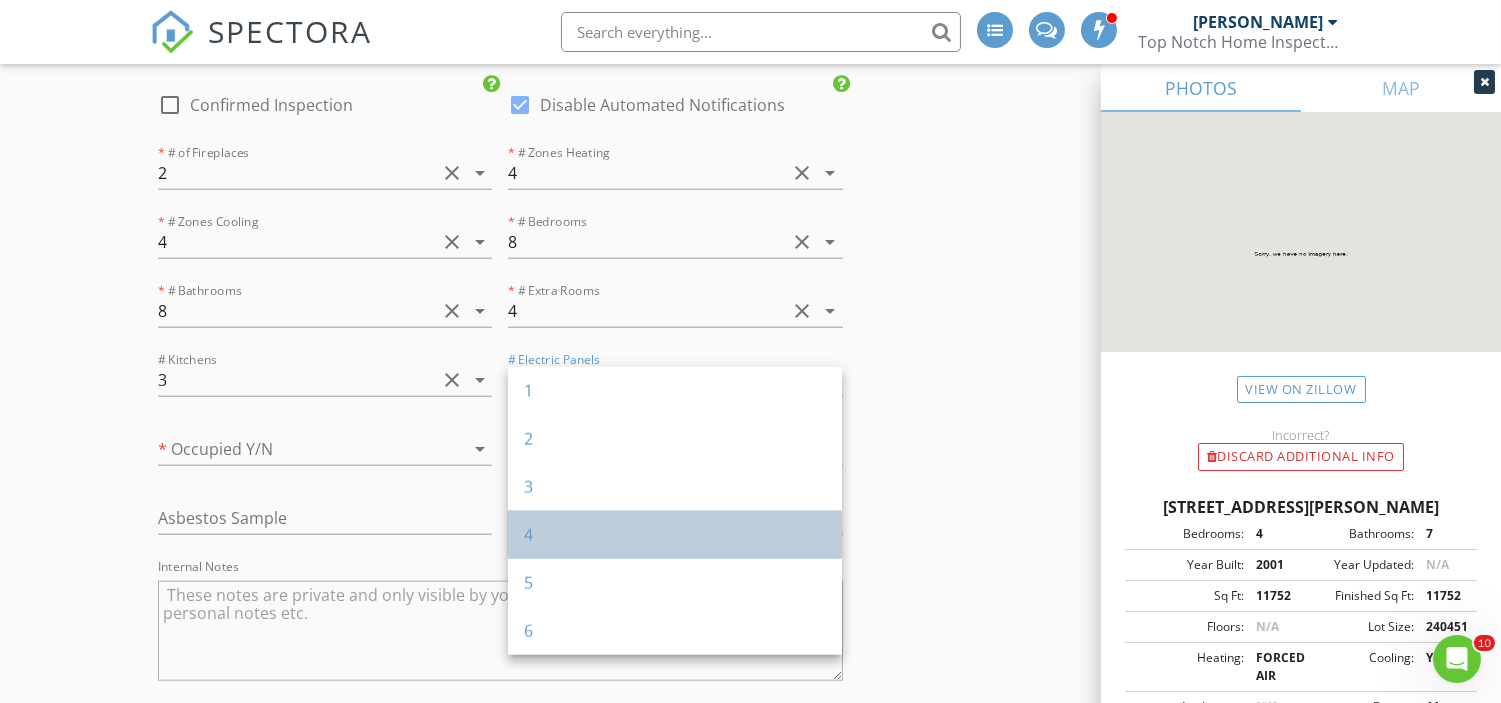 click on "4" at bounding box center [675, 535] 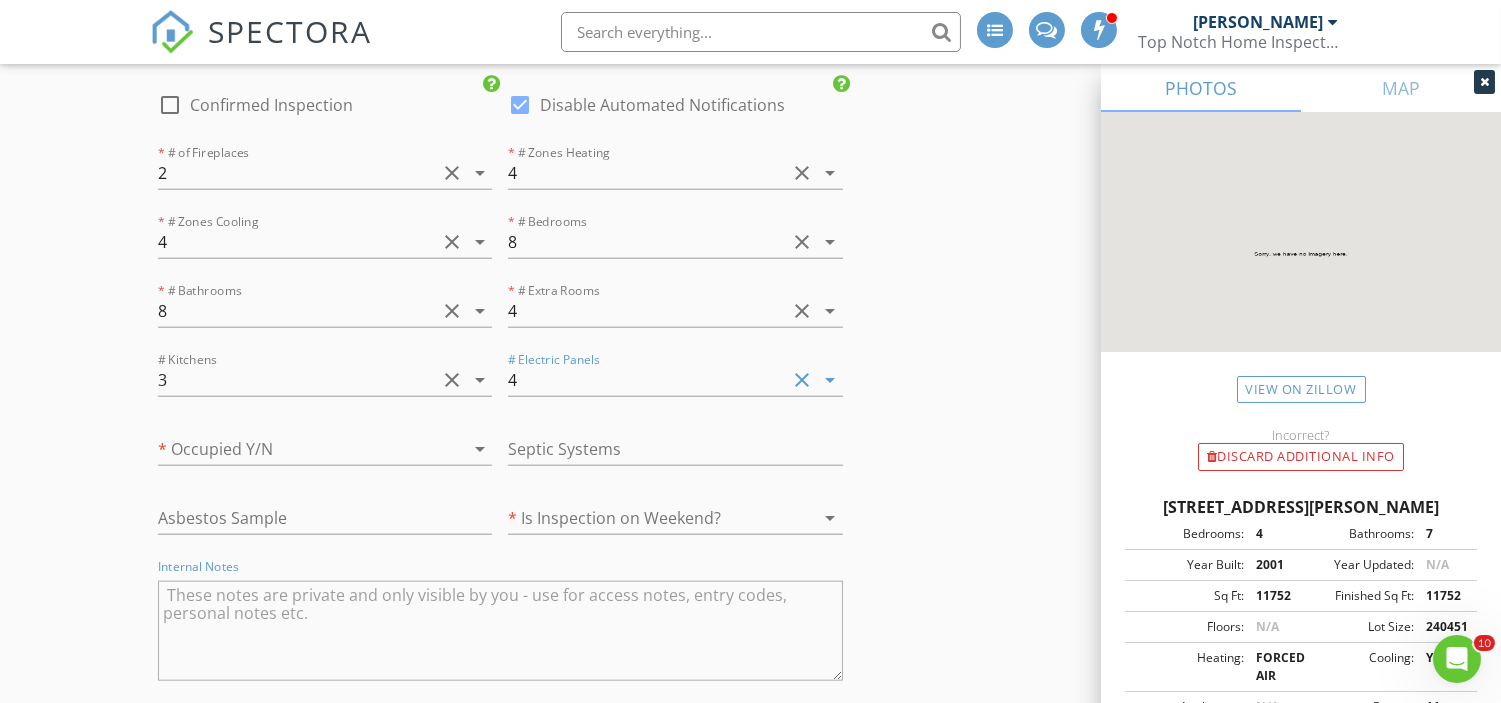 click at bounding box center (500, 631) 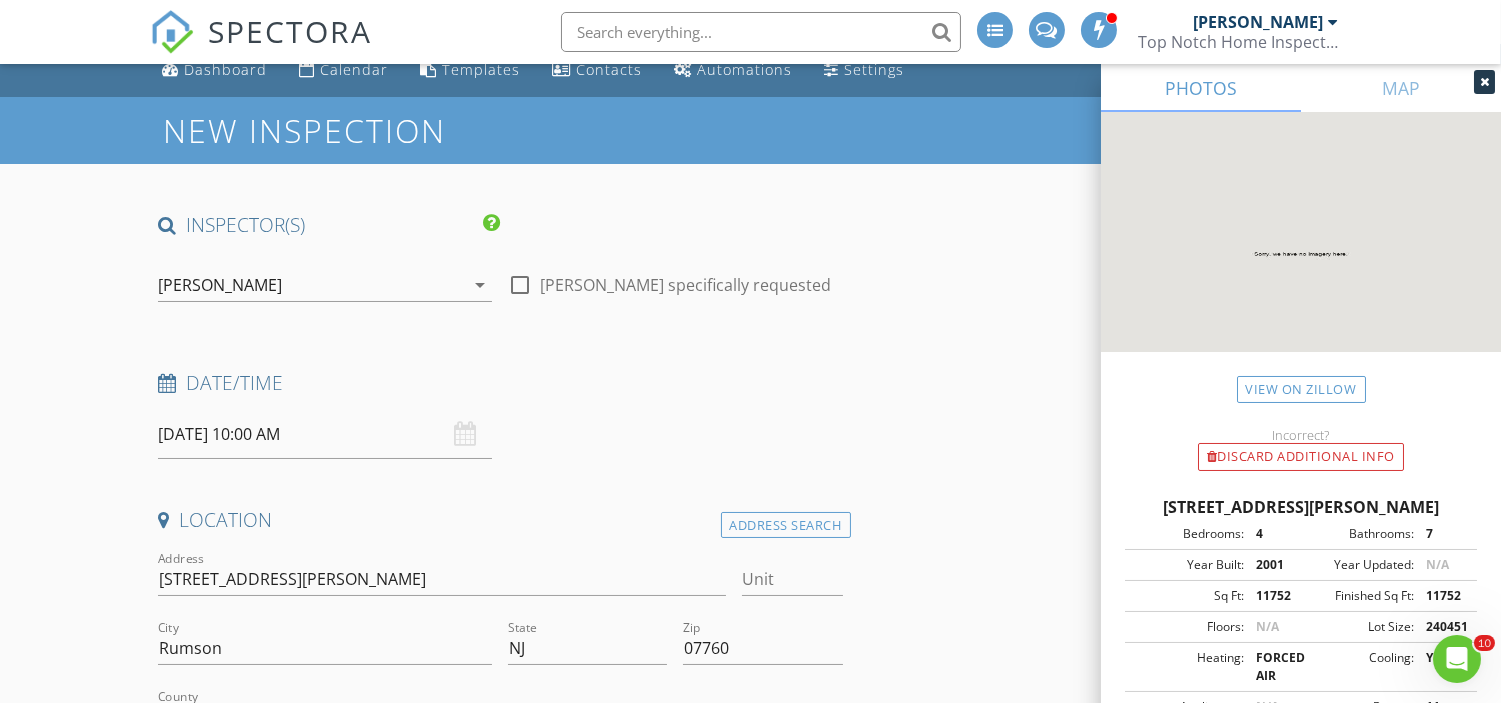 scroll, scrollTop: 0, scrollLeft: 0, axis: both 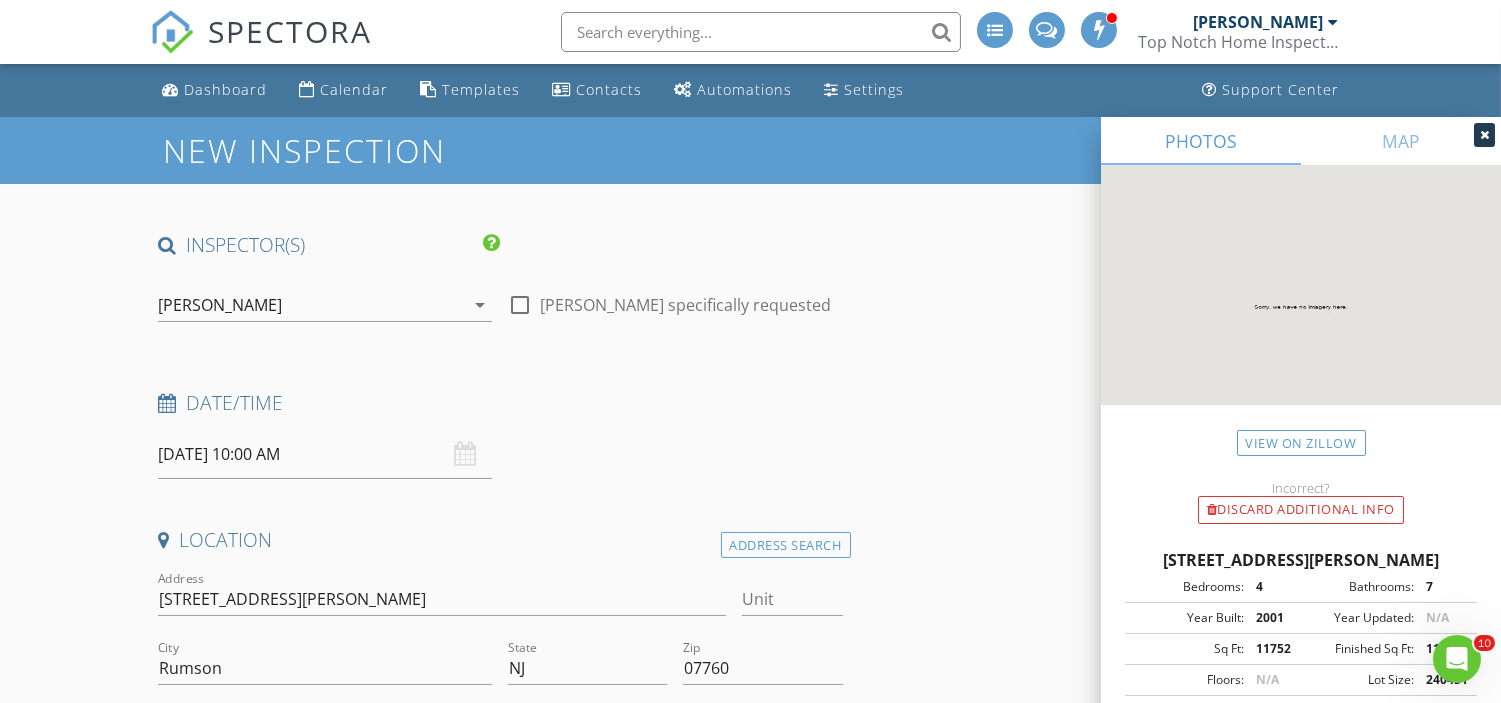type on "S/T/R, Pool, Guest Cottage - Termite - 175? L2 pricing 4 fireplaces 375,275,495 pool  they don't look functional." 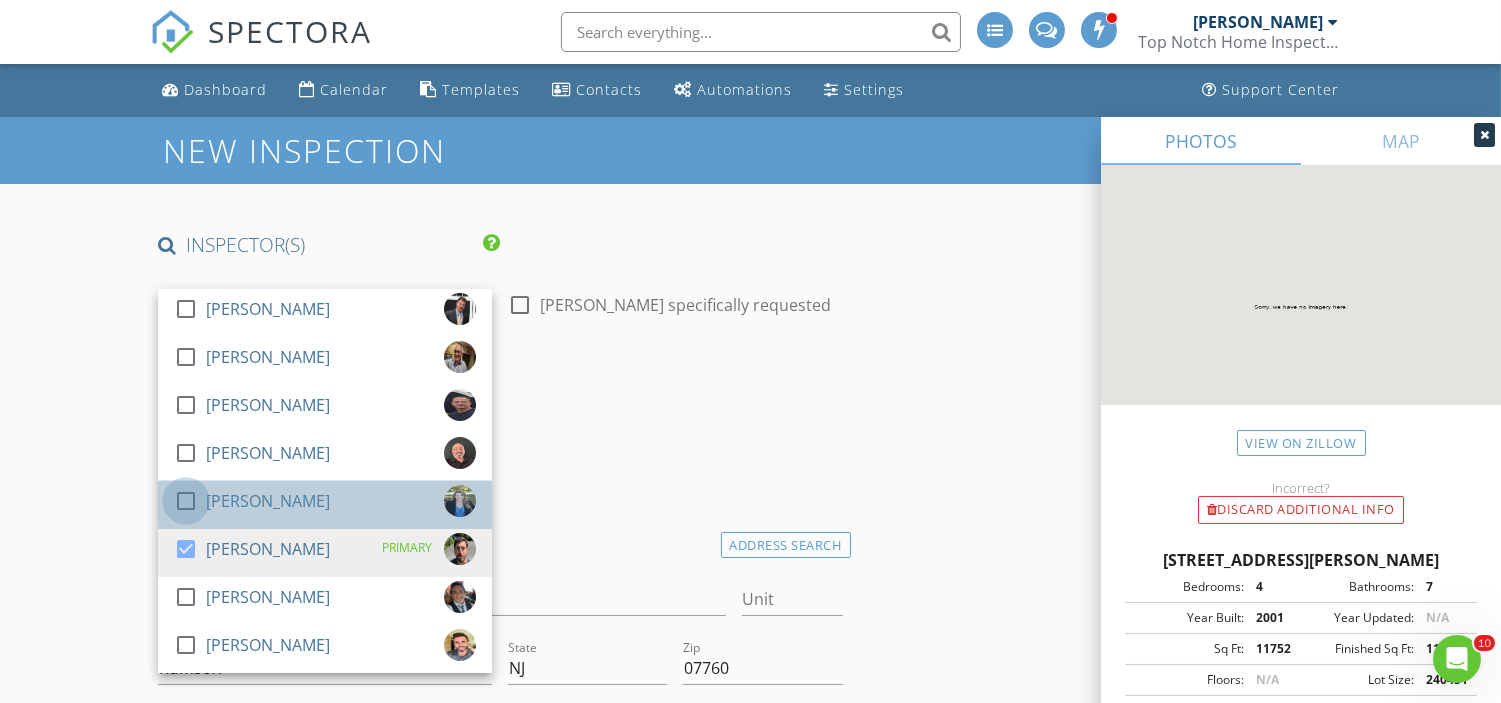 click at bounding box center [186, 501] 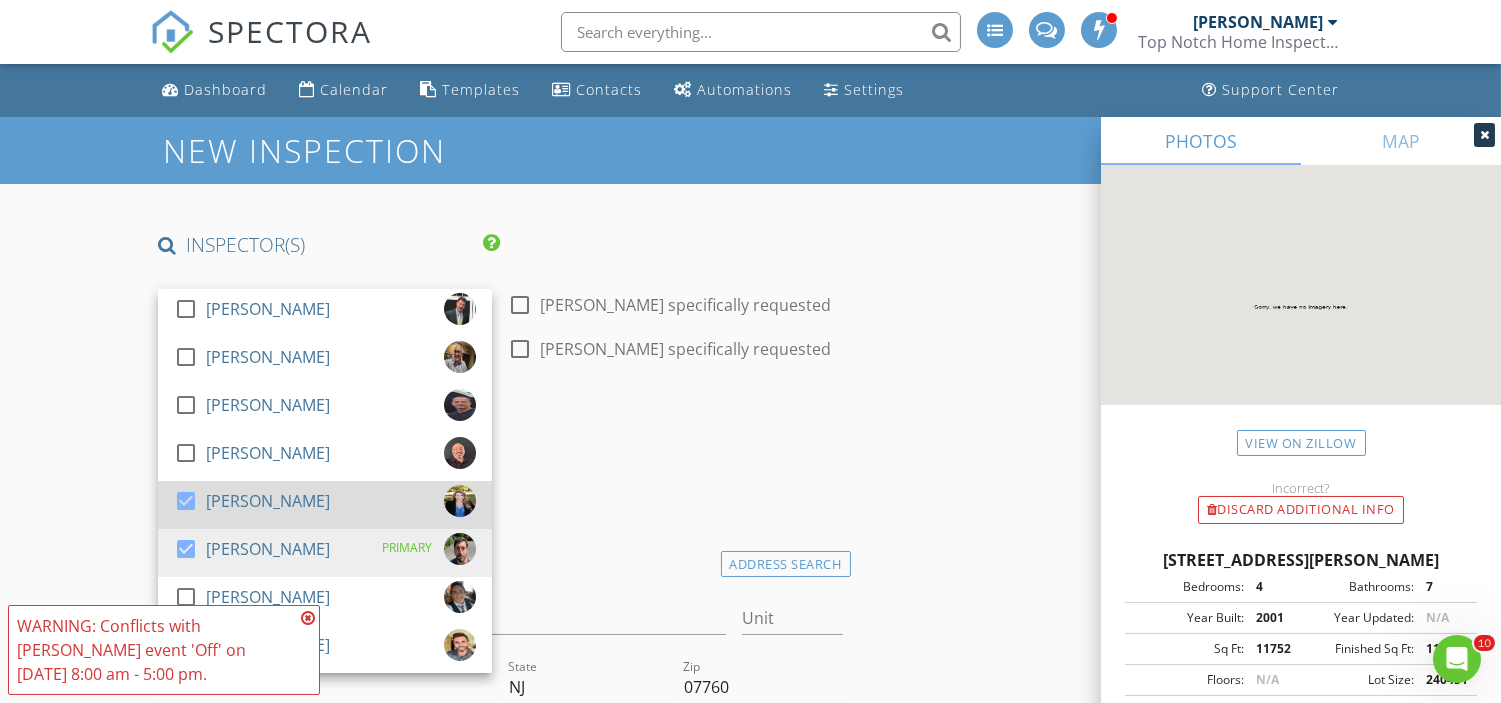 click at bounding box center (186, 501) 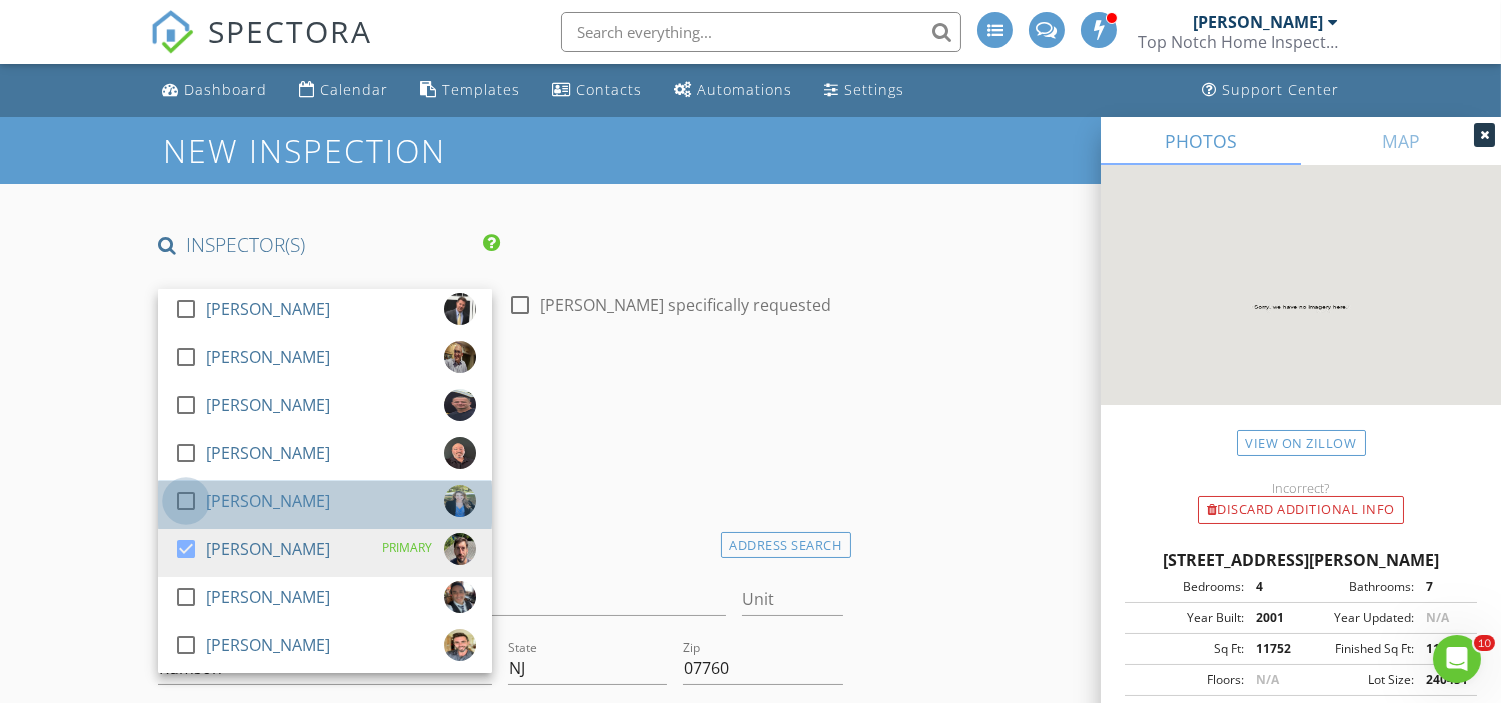 click at bounding box center [186, 501] 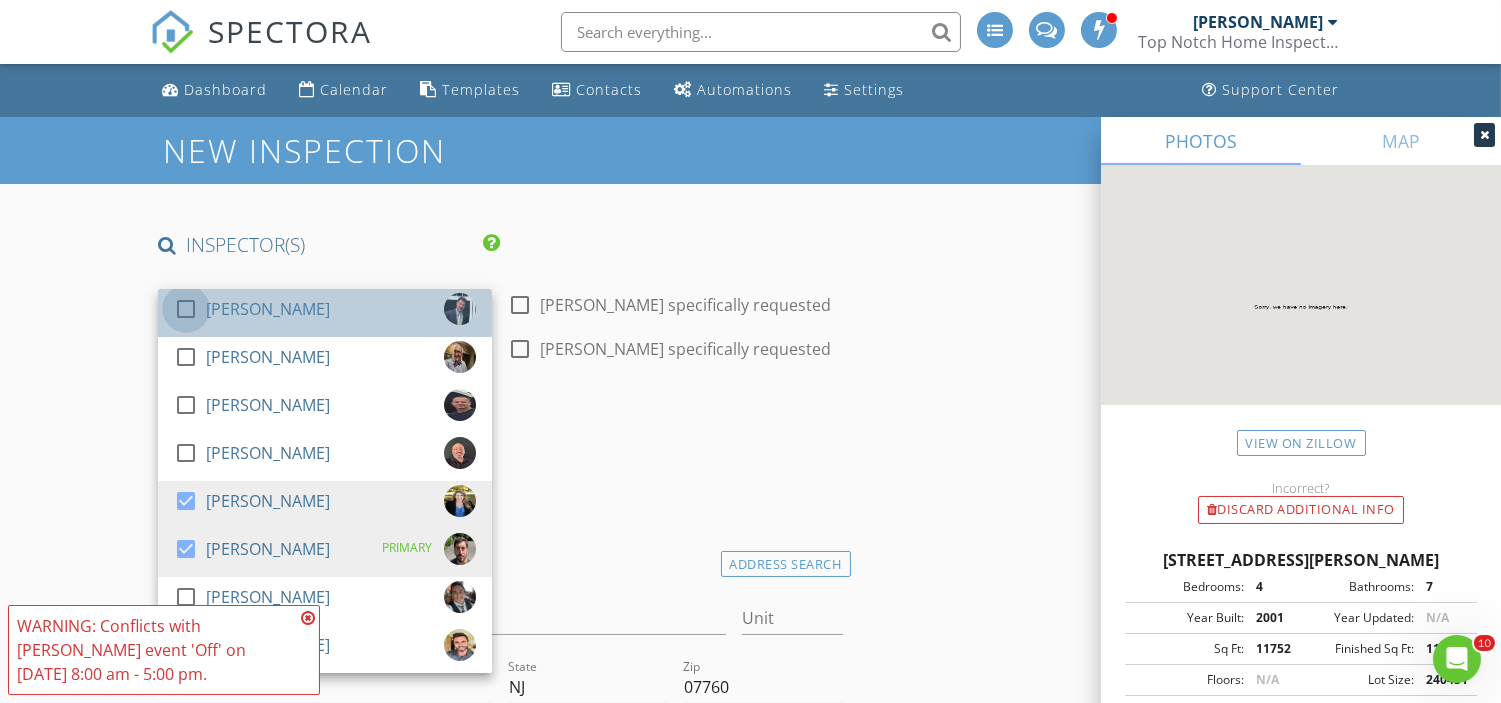 click at bounding box center (186, 309) 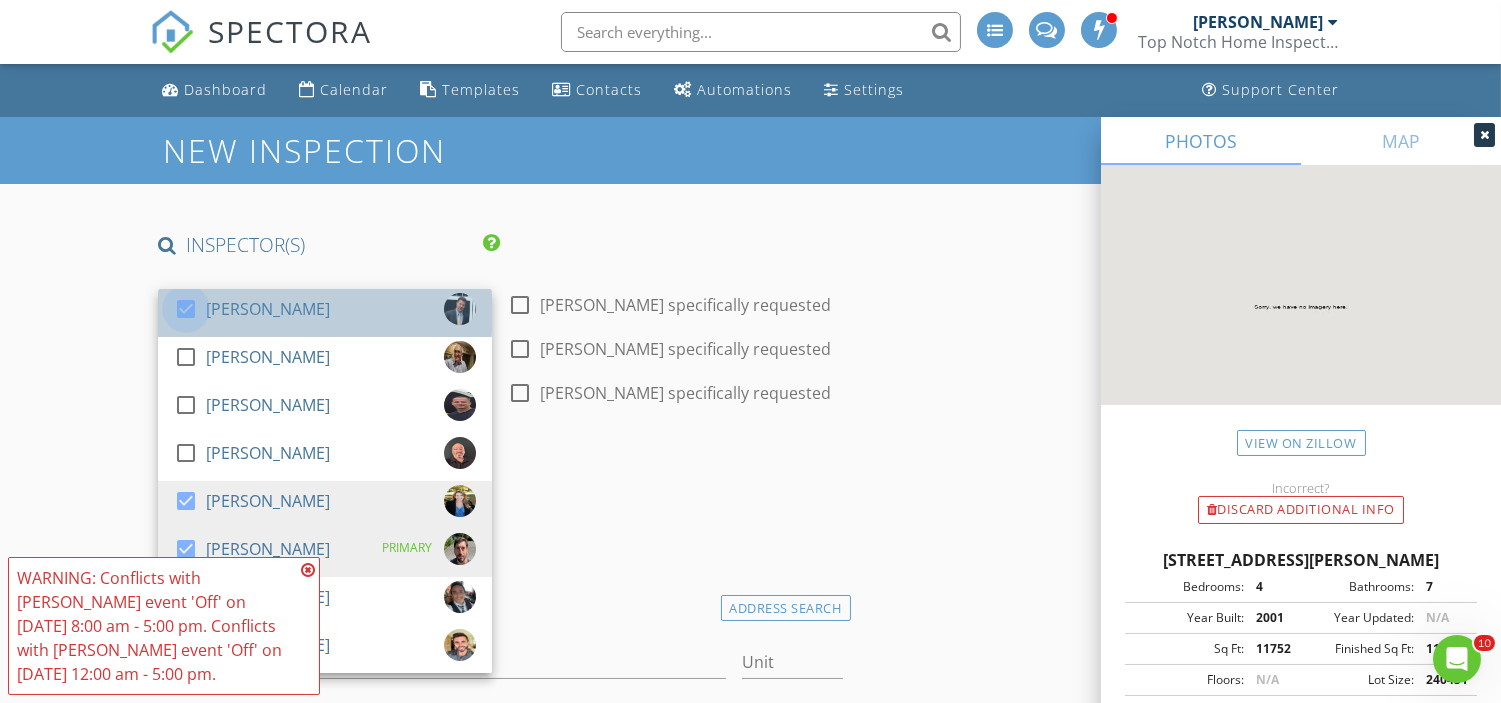 click at bounding box center (186, 309) 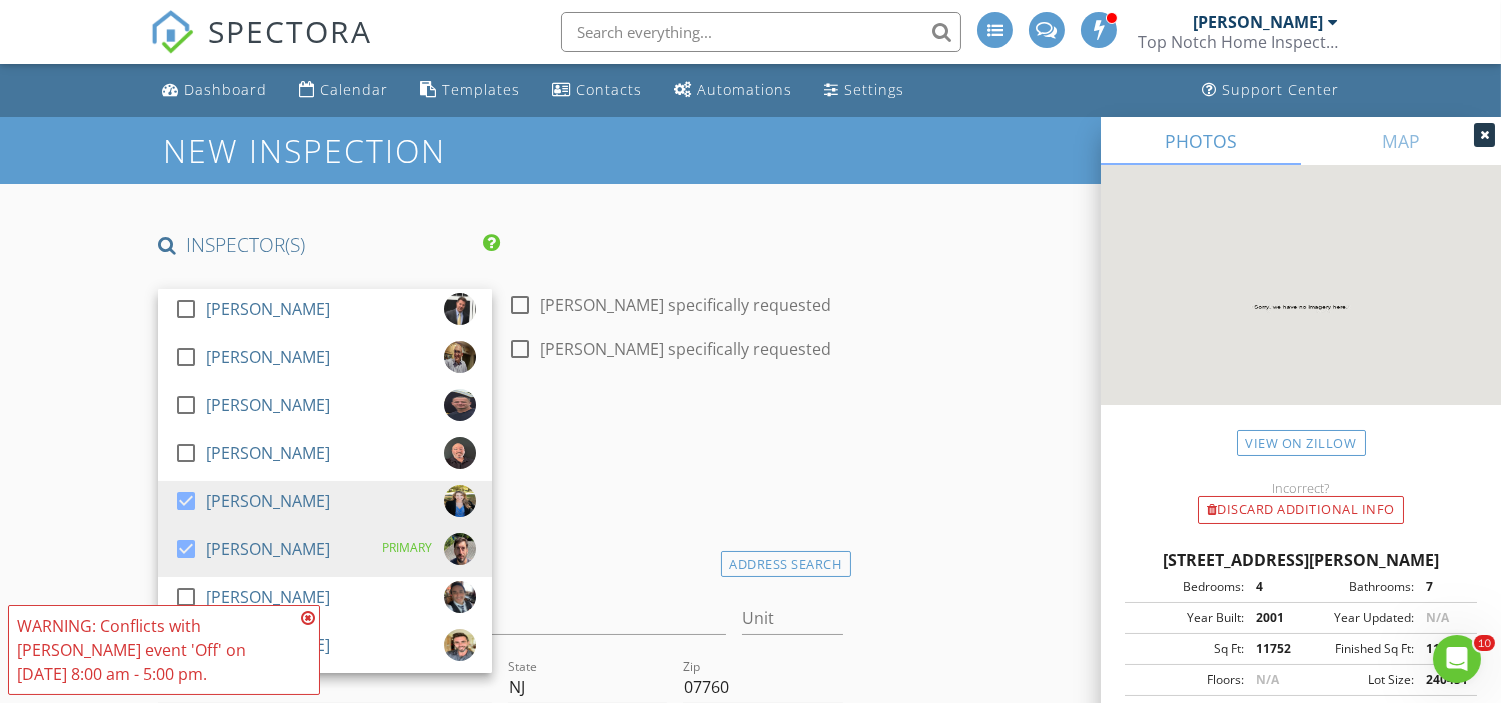 click on "INSPECTOR(S)
check_box_outline_blank   James Ciatto     check_box_outline_blank   David Seligson     check_box_outline_blank   Mike Corrente     check_box_outline_blank   Jon Arcomano     check_box   Lee Nichols     check_box   Carl Olivi   PRIMARY   check_box_outline_blank   Richard Moscola     check_box_outline_blank   Tom Burke     Carl Olivi,  Lee Nichols arrow_drop_down   check_box_outline_blank Lee Nichols specifically requested check_box_outline_blank Carl Olivi specifically requested
Date/Time
07/31/2025 10:00 AM
Location
Address Search       Address 41 Oakes Rd   Unit   City Rumson   State NJ   Zip 07760   County Monmouth     Square Feet 13488   Year Built 2001   Foundation Basement arrow_drop_down     Carl Olivi     34.8 miles     (an hour)         Lee Nichols     1.5 miles     (5 minutes)
client
check_box Enable Client CC email for this inspection" at bounding box center (500, 2596) 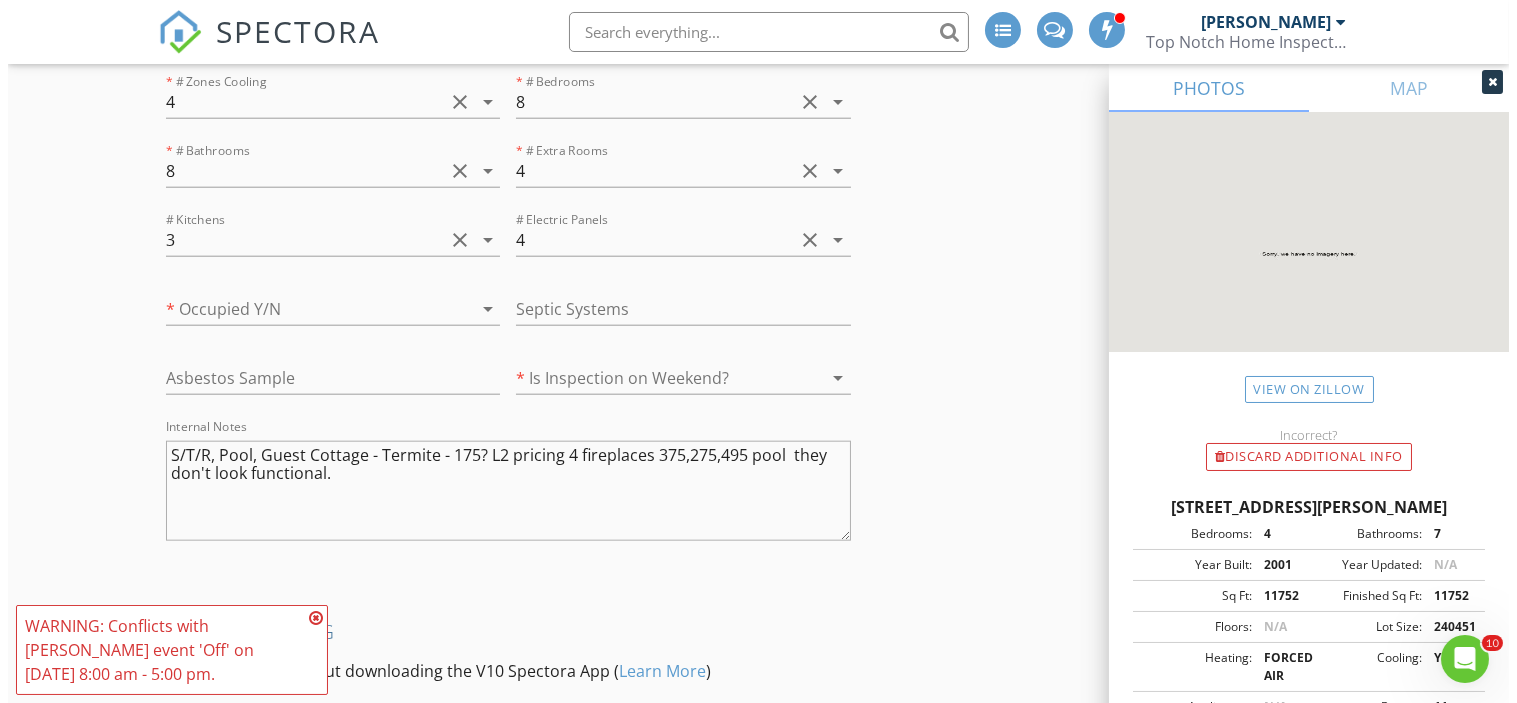 scroll, scrollTop: 4425, scrollLeft: 0, axis: vertical 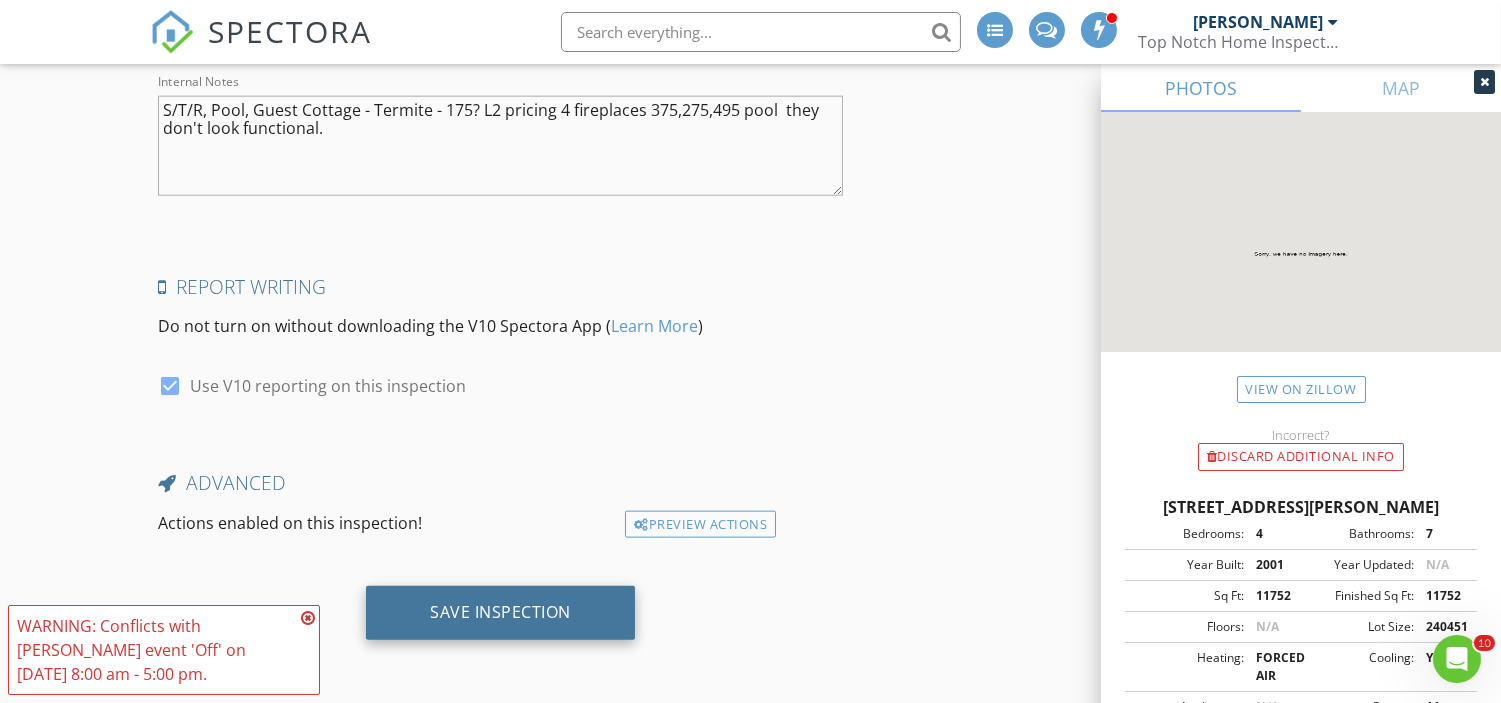 click on "Save Inspection" at bounding box center (500, 612) 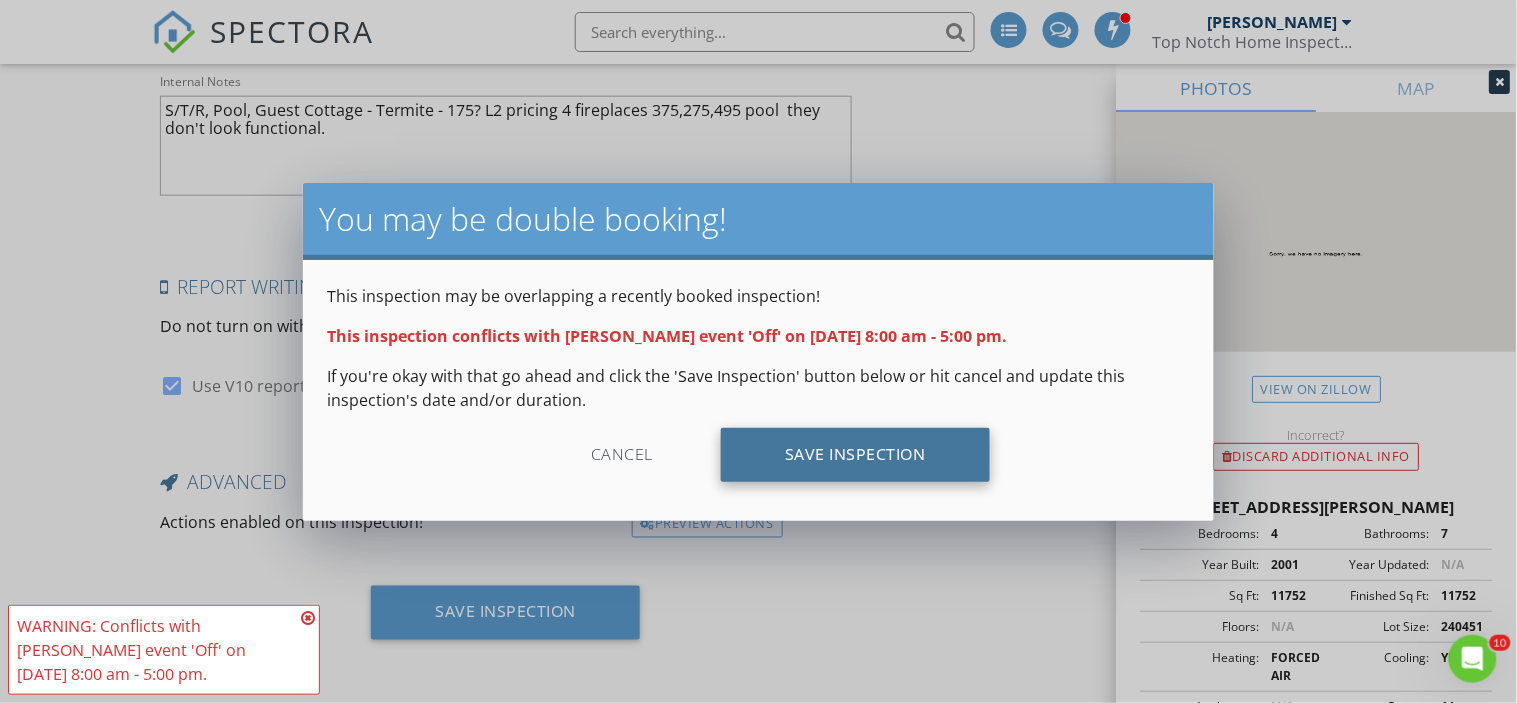 click on "Save Inspection" at bounding box center (855, 455) 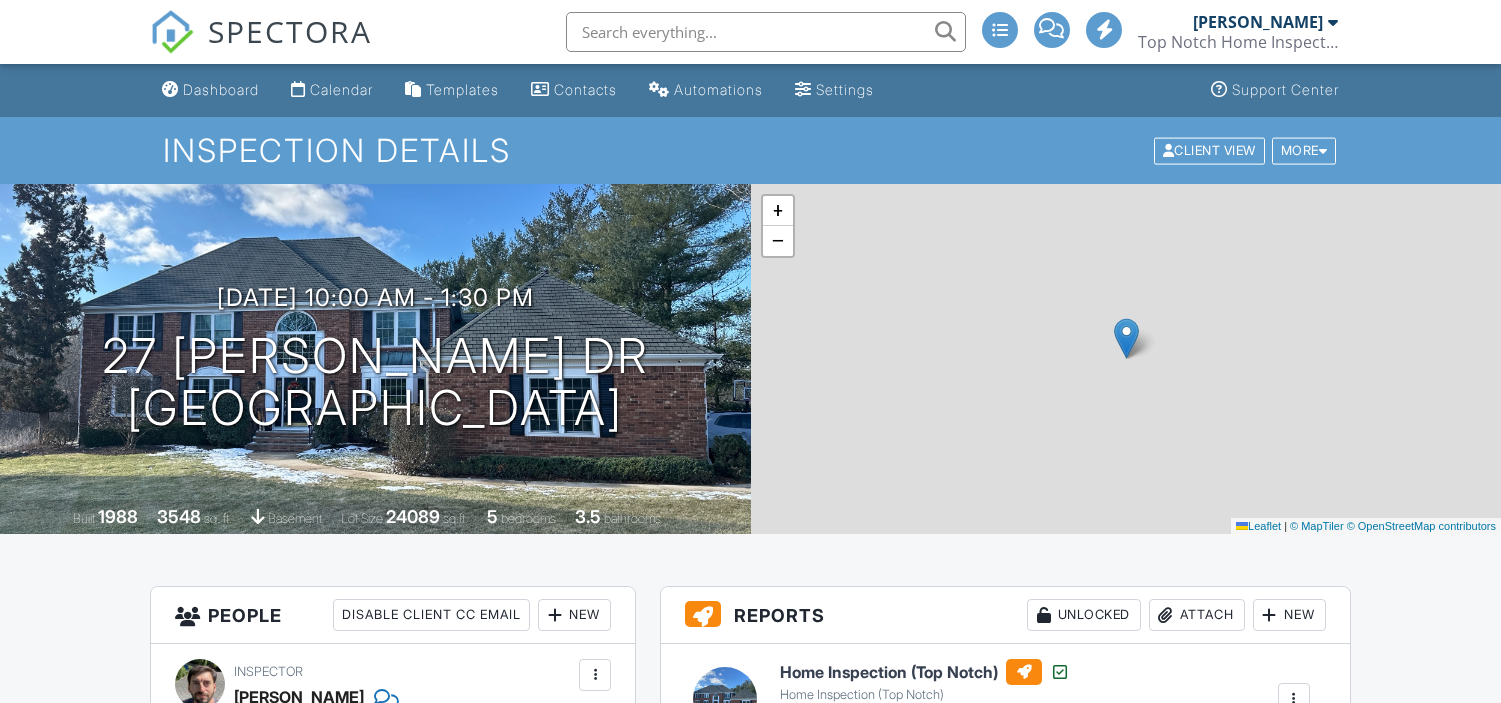 scroll, scrollTop: 0, scrollLeft: 0, axis: both 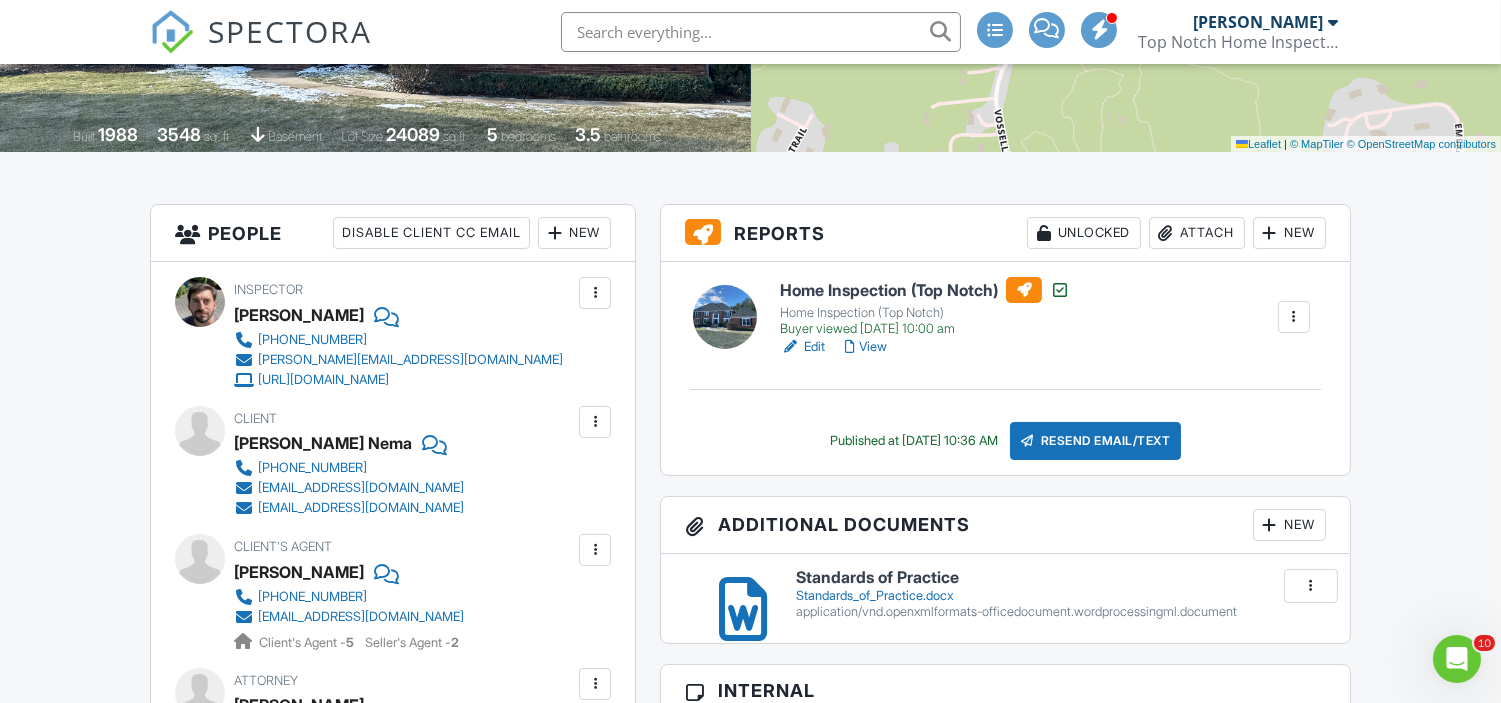 click on "View" at bounding box center (866, 347) 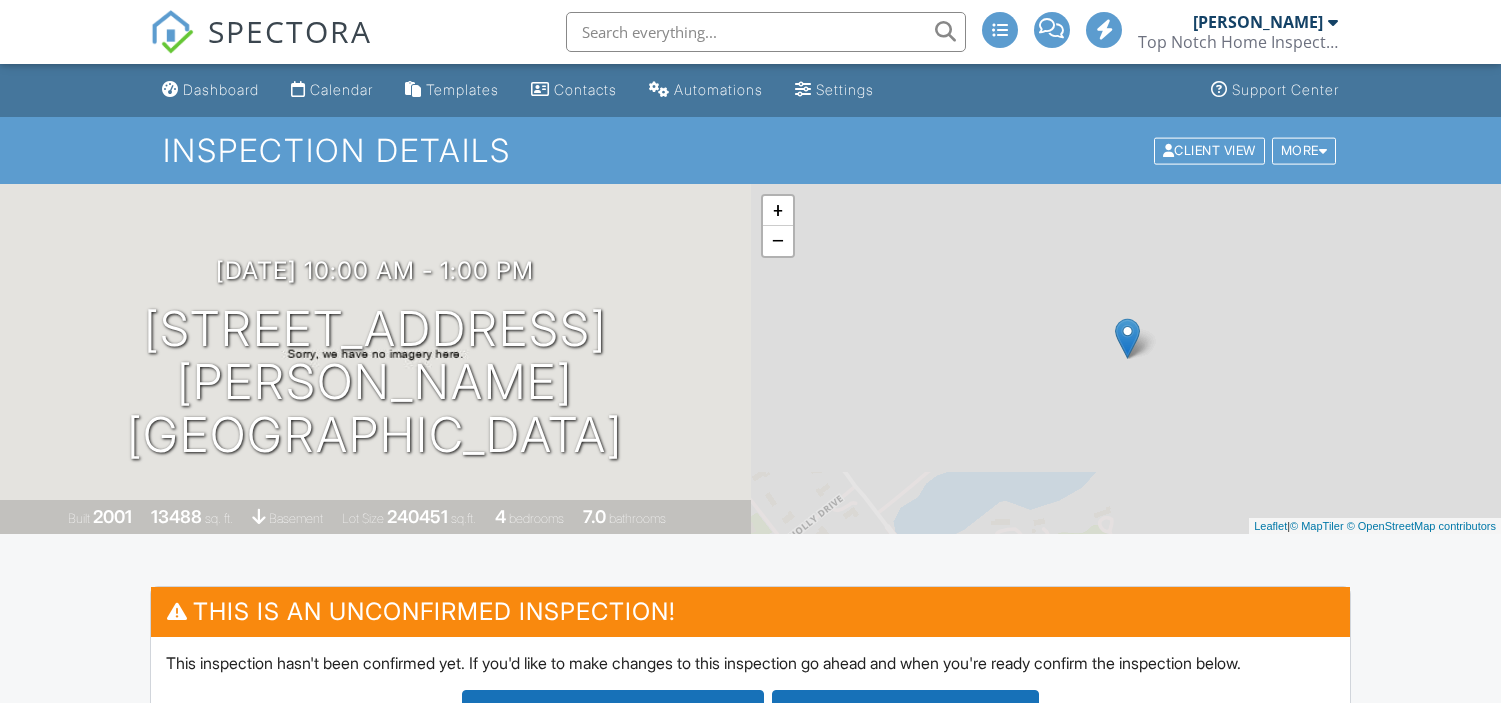 scroll, scrollTop: 0, scrollLeft: 0, axis: both 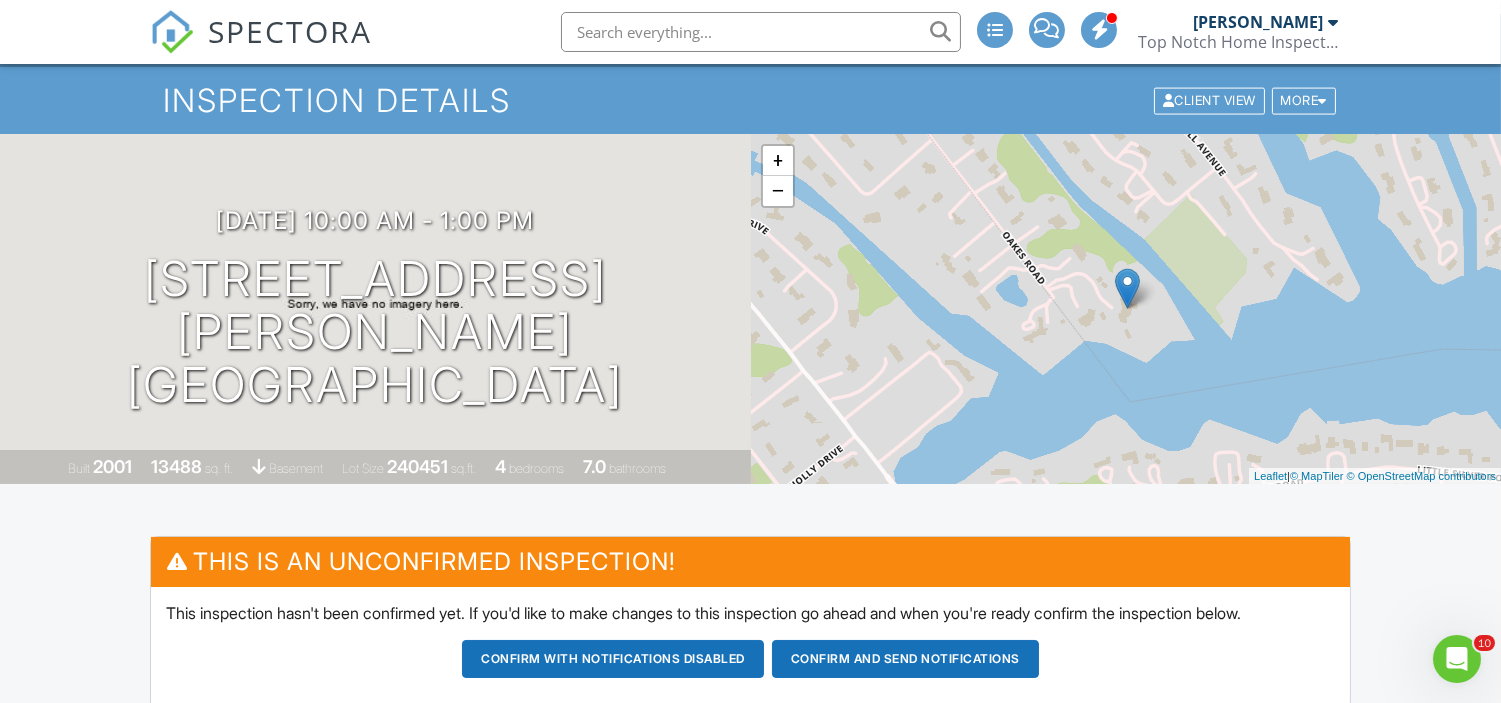 click at bounding box center [761, 32] 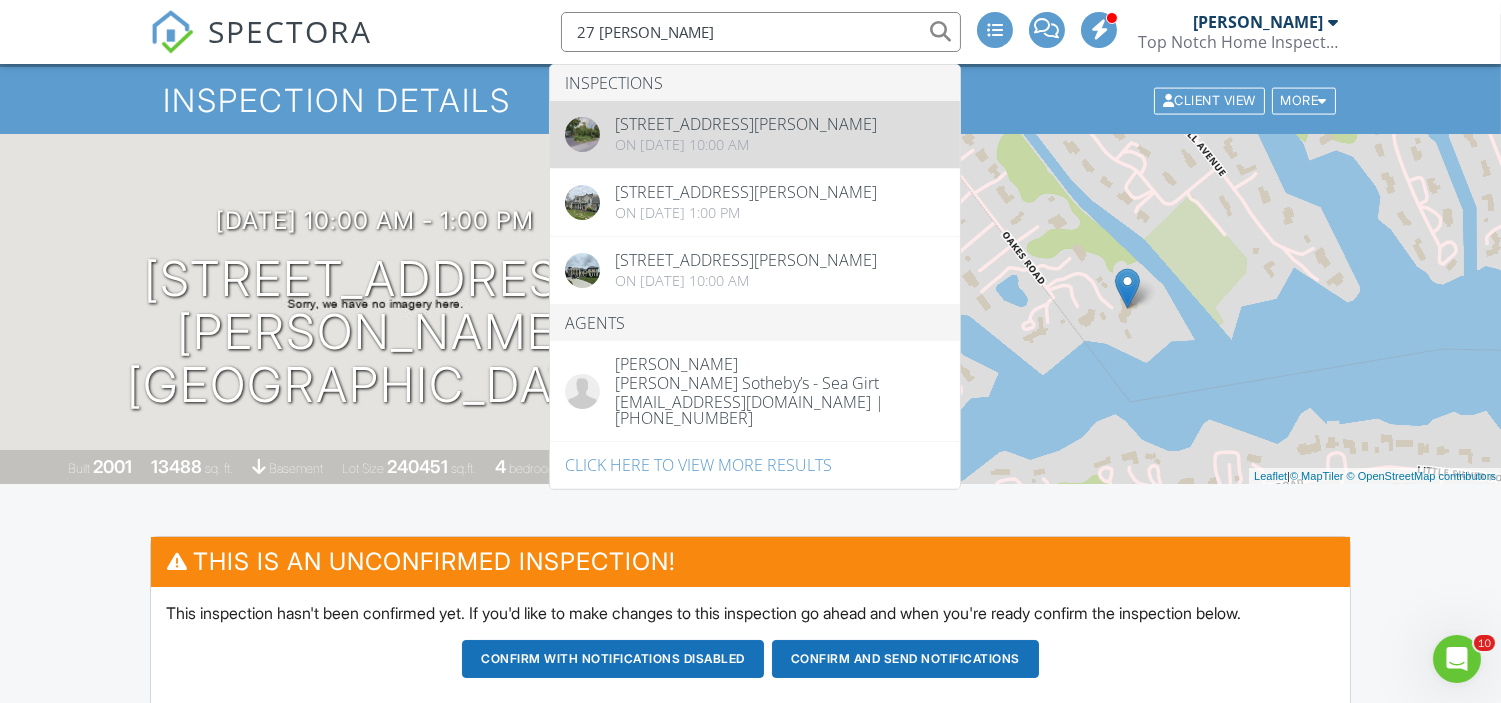 type on "27 [PERSON_NAME]" 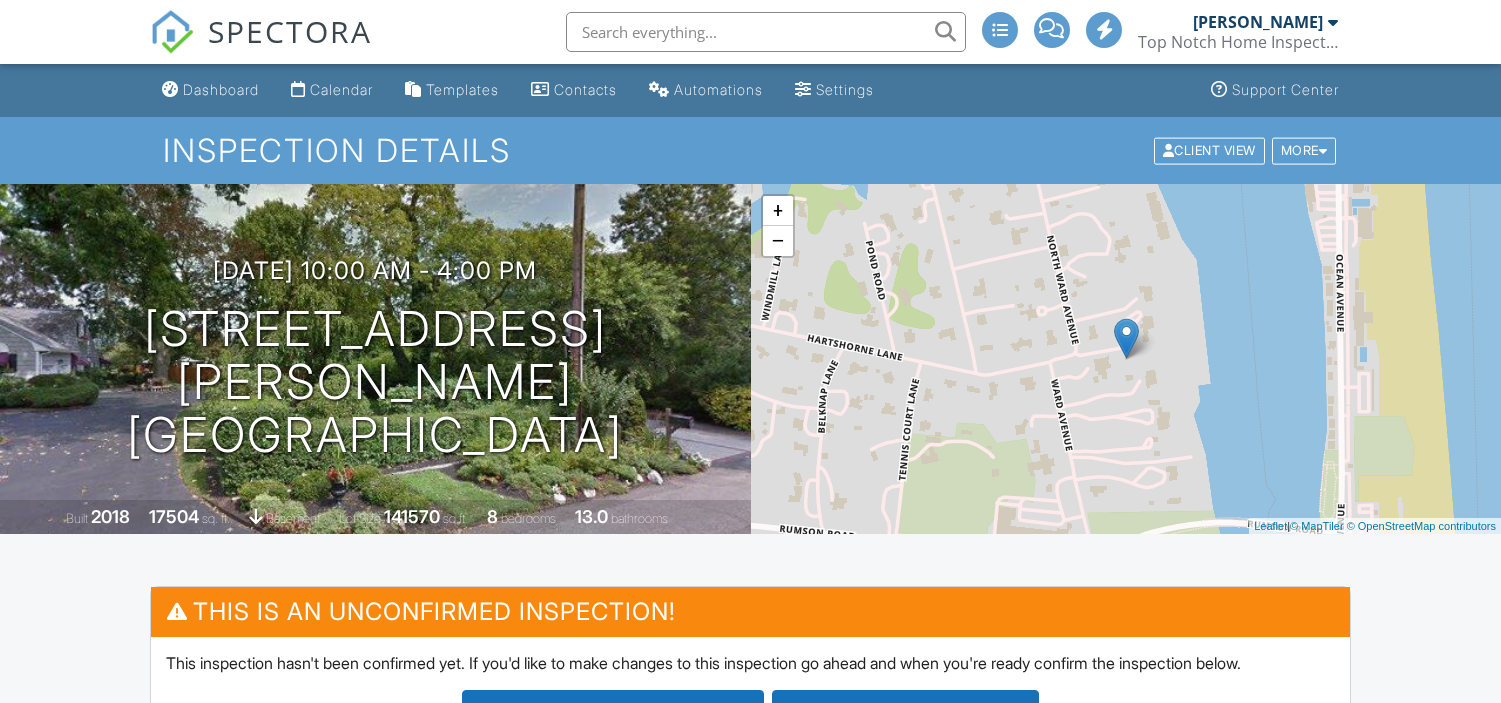 scroll, scrollTop: 0, scrollLeft: 0, axis: both 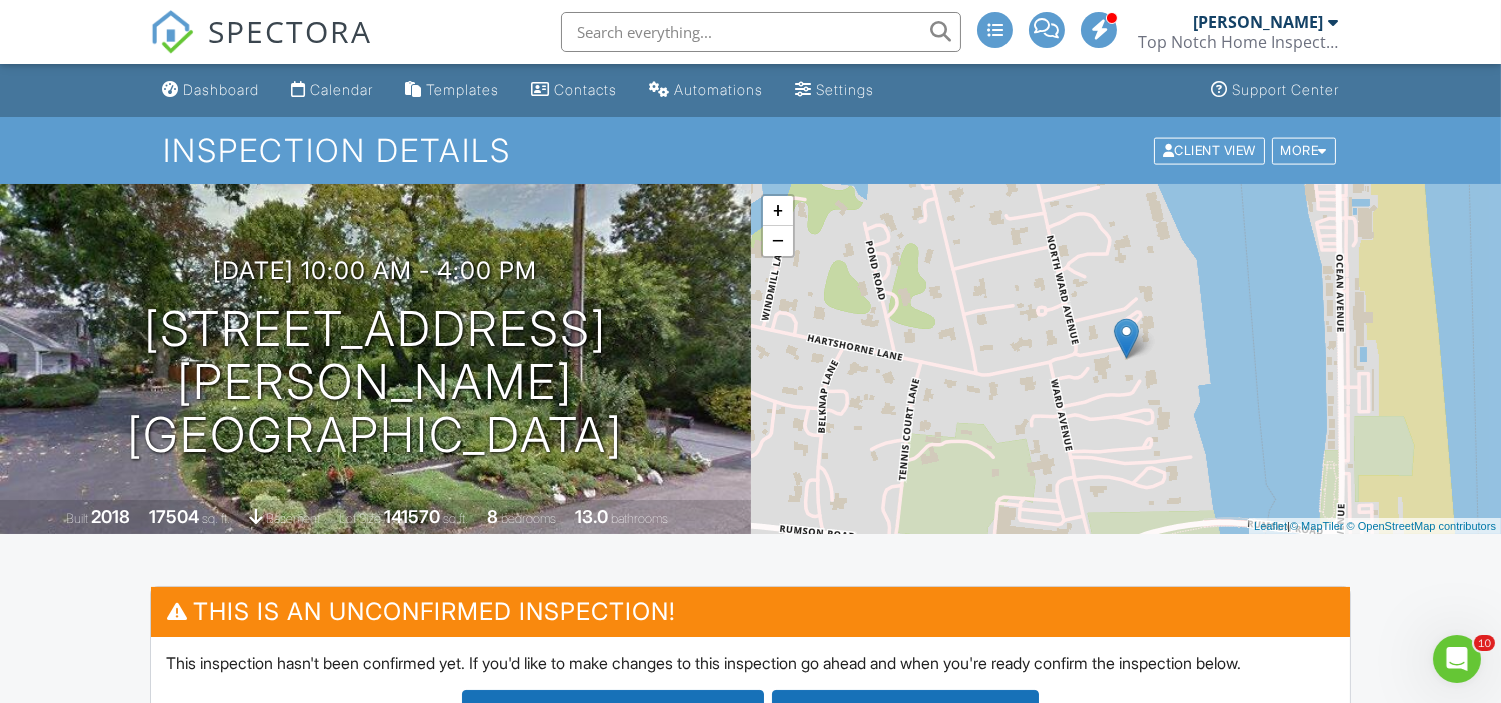 click at bounding box center (761, 32) 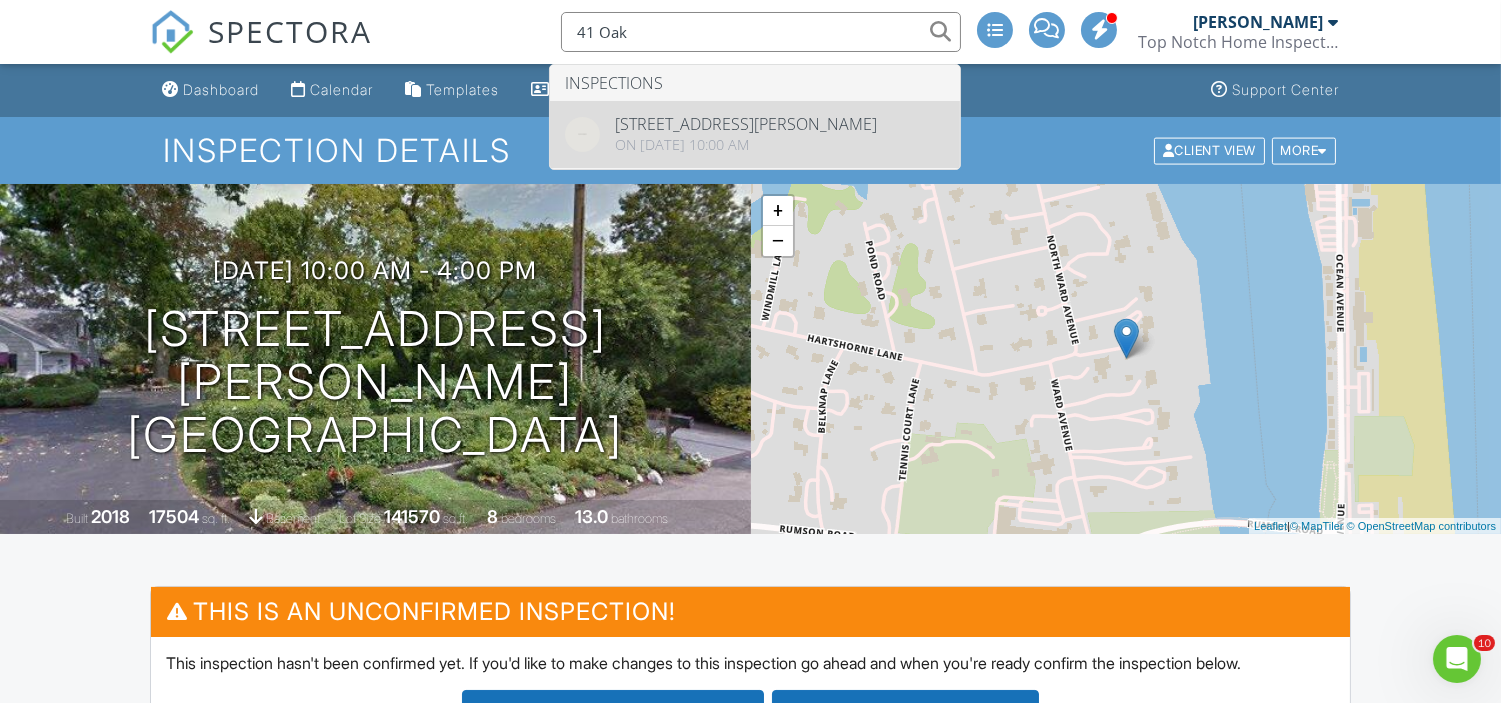 type on "41 Oak" 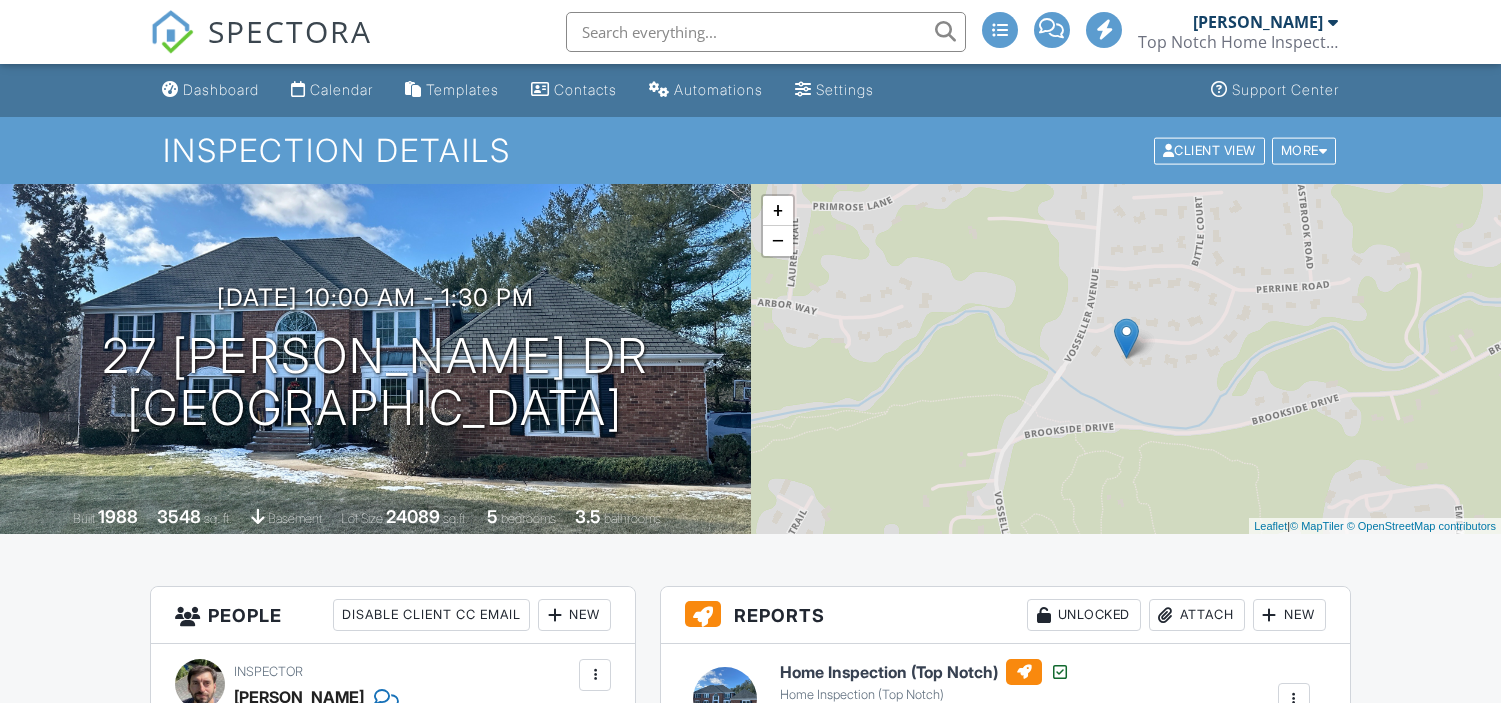 scroll, scrollTop: 380, scrollLeft: 0, axis: vertical 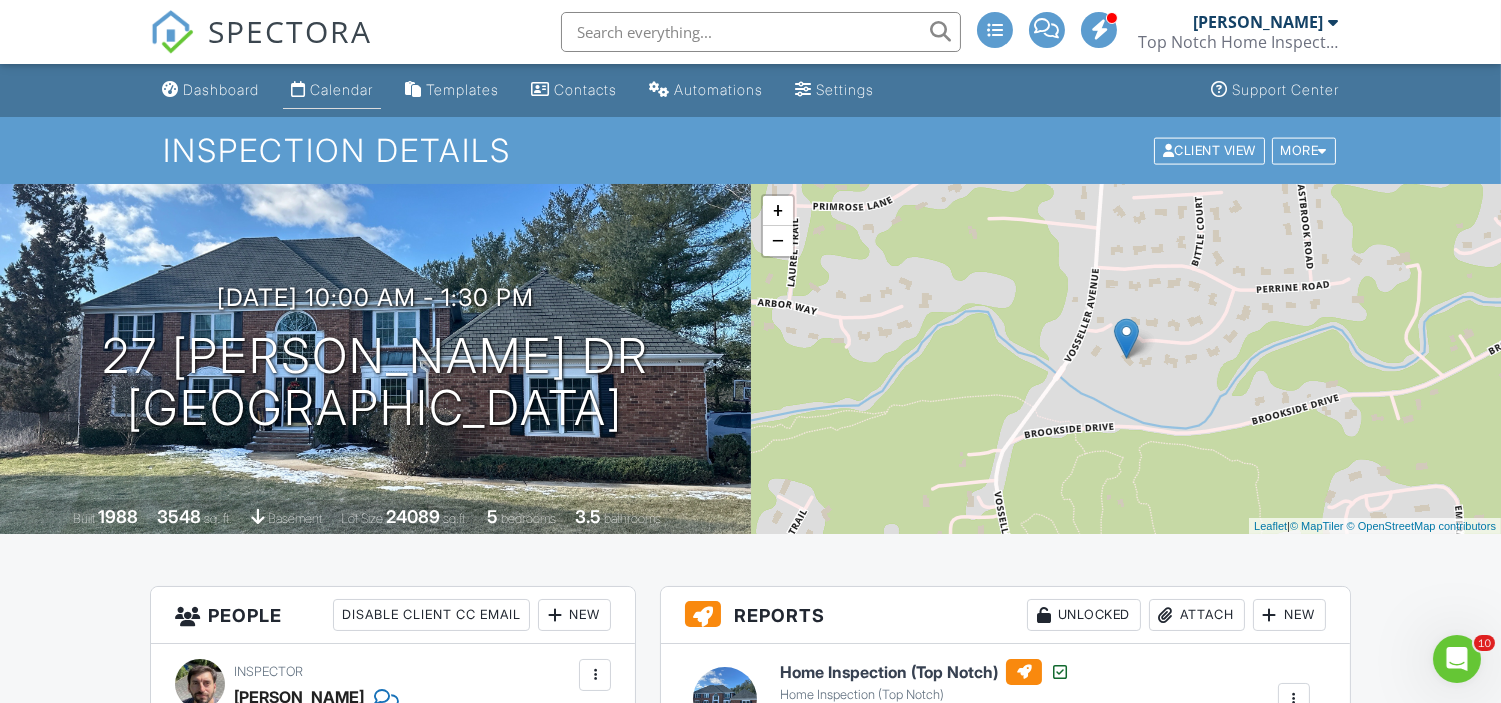 click on "Calendar" at bounding box center [341, 89] 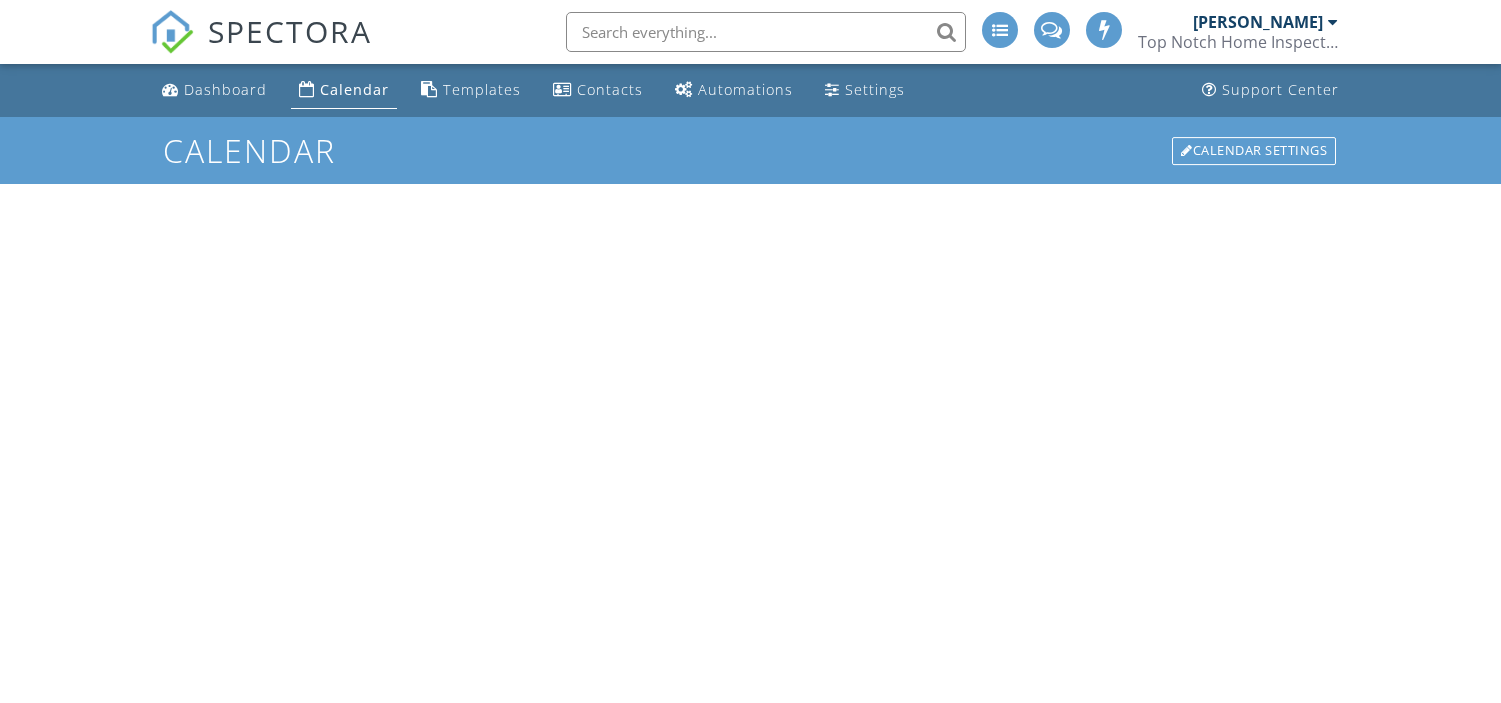 scroll, scrollTop: 0, scrollLeft: 0, axis: both 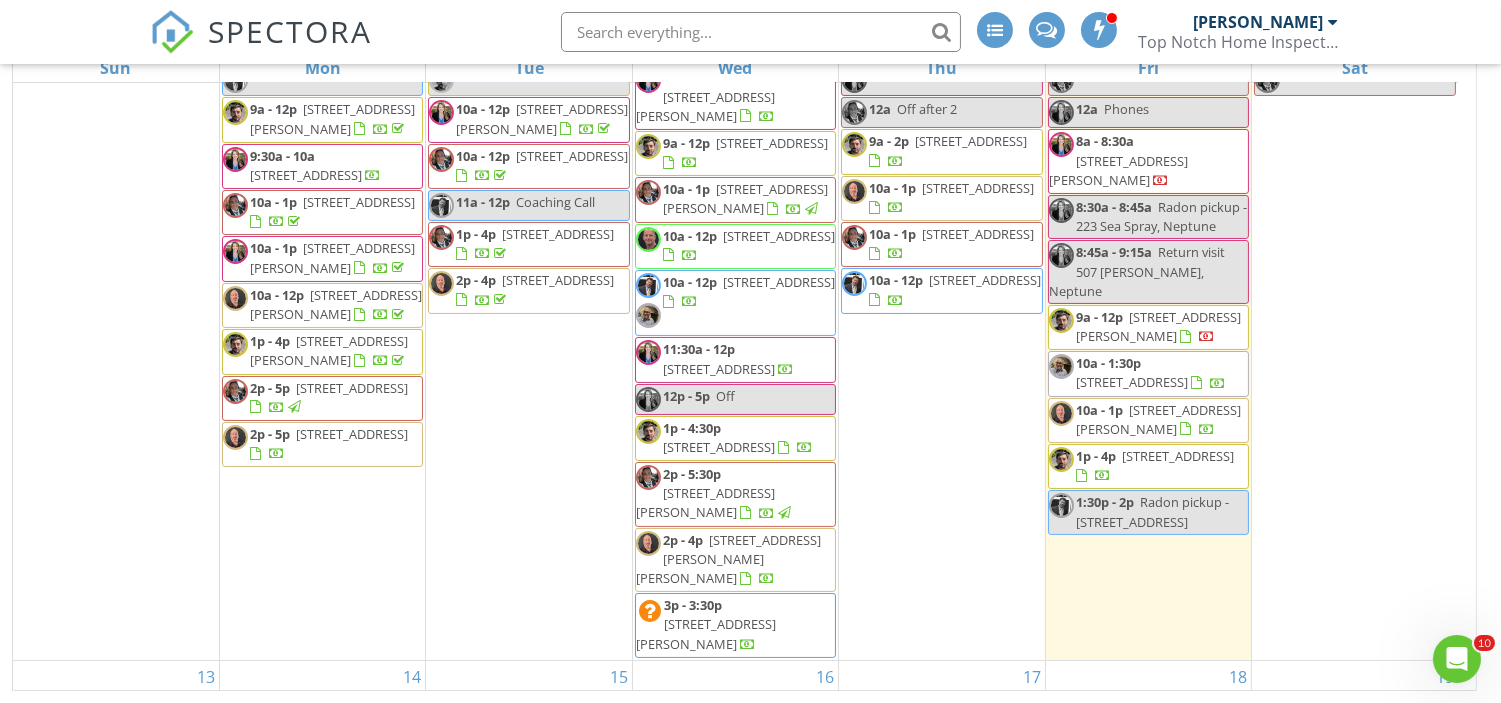 click on "[STREET_ADDRESS][PERSON_NAME]" at bounding box center (705, 106) 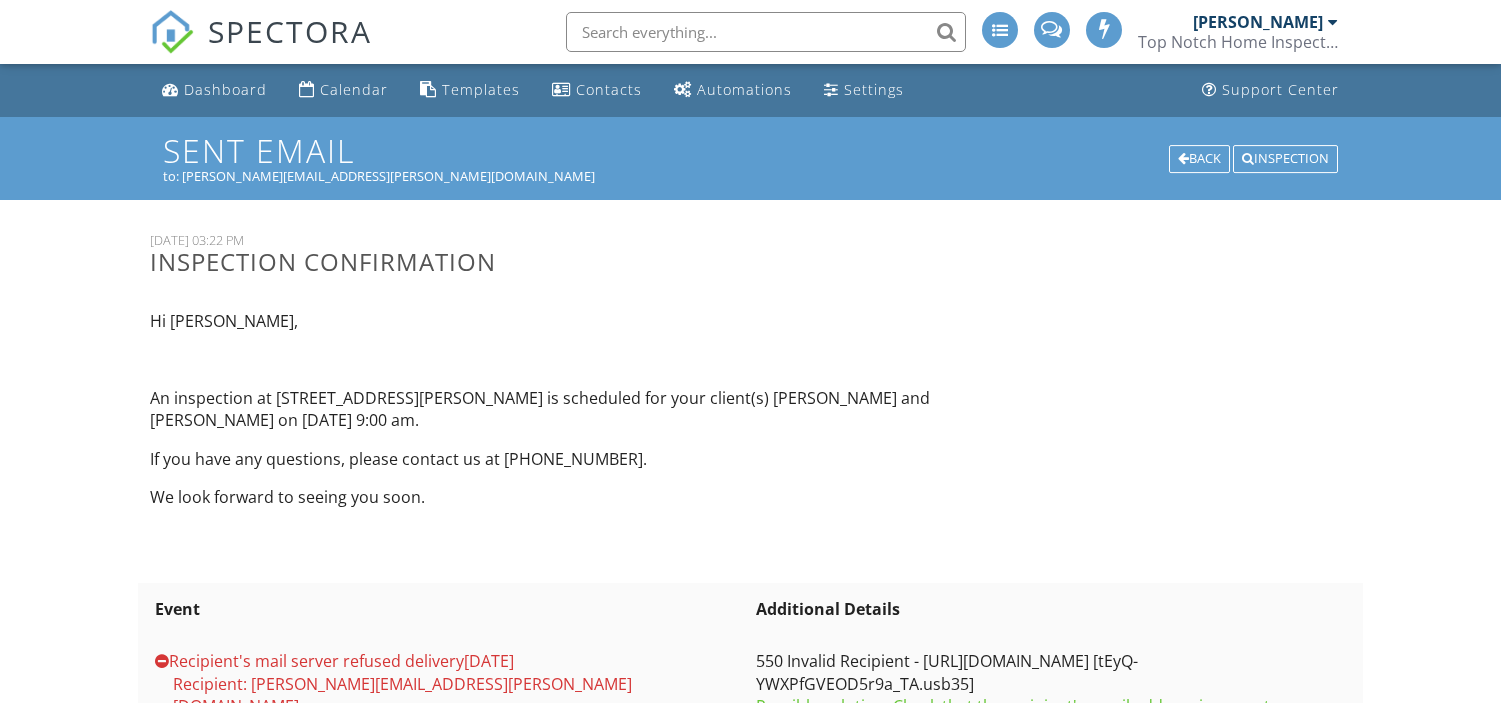 scroll, scrollTop: 178, scrollLeft: 0, axis: vertical 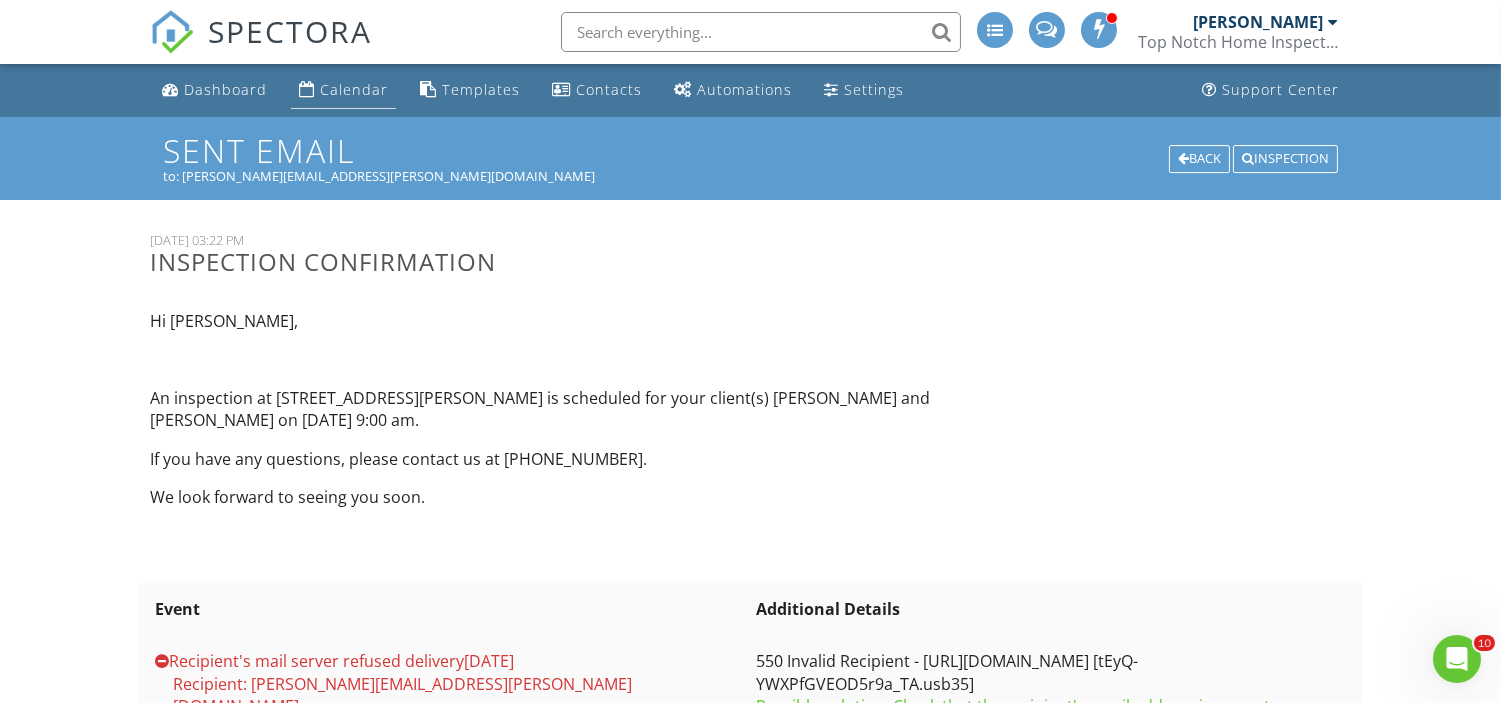 click on "Calendar" at bounding box center [354, 89] 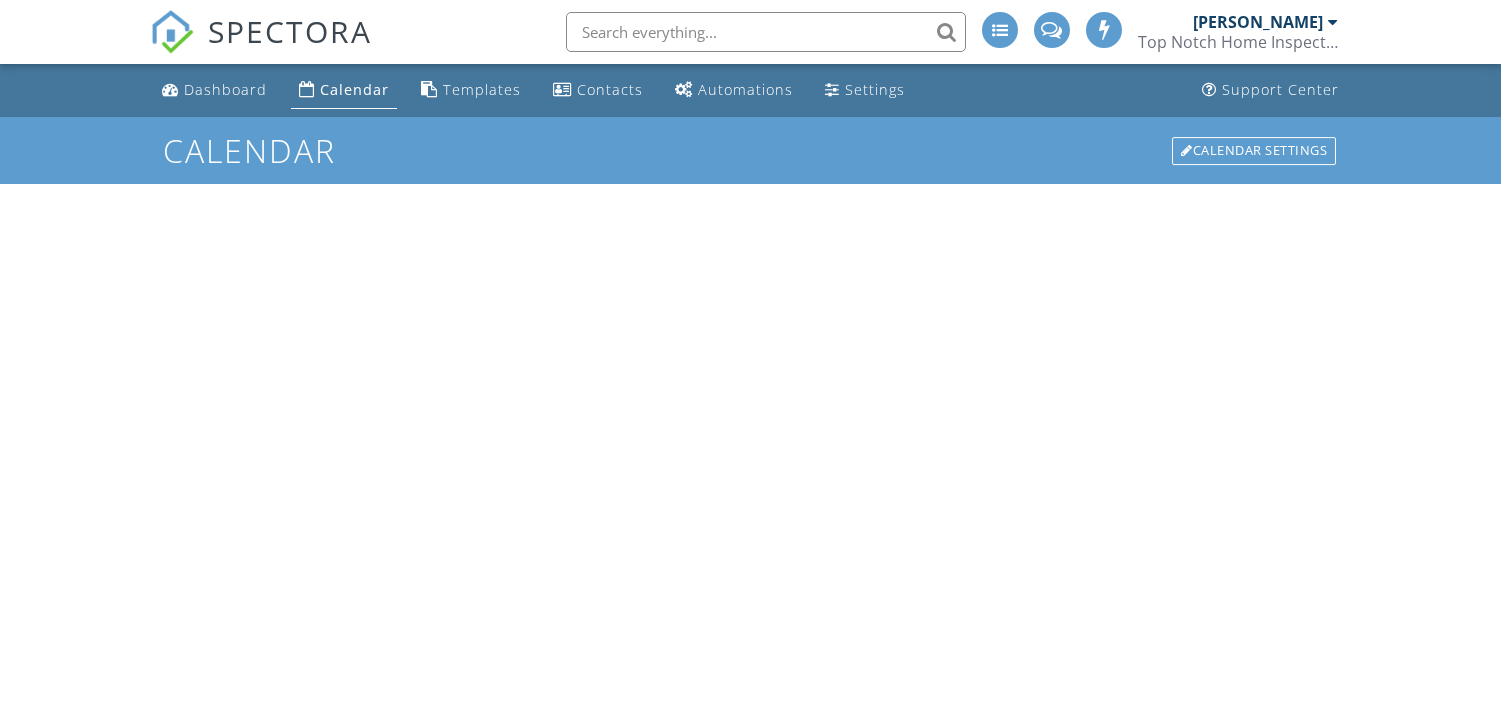 scroll, scrollTop: 0, scrollLeft: 0, axis: both 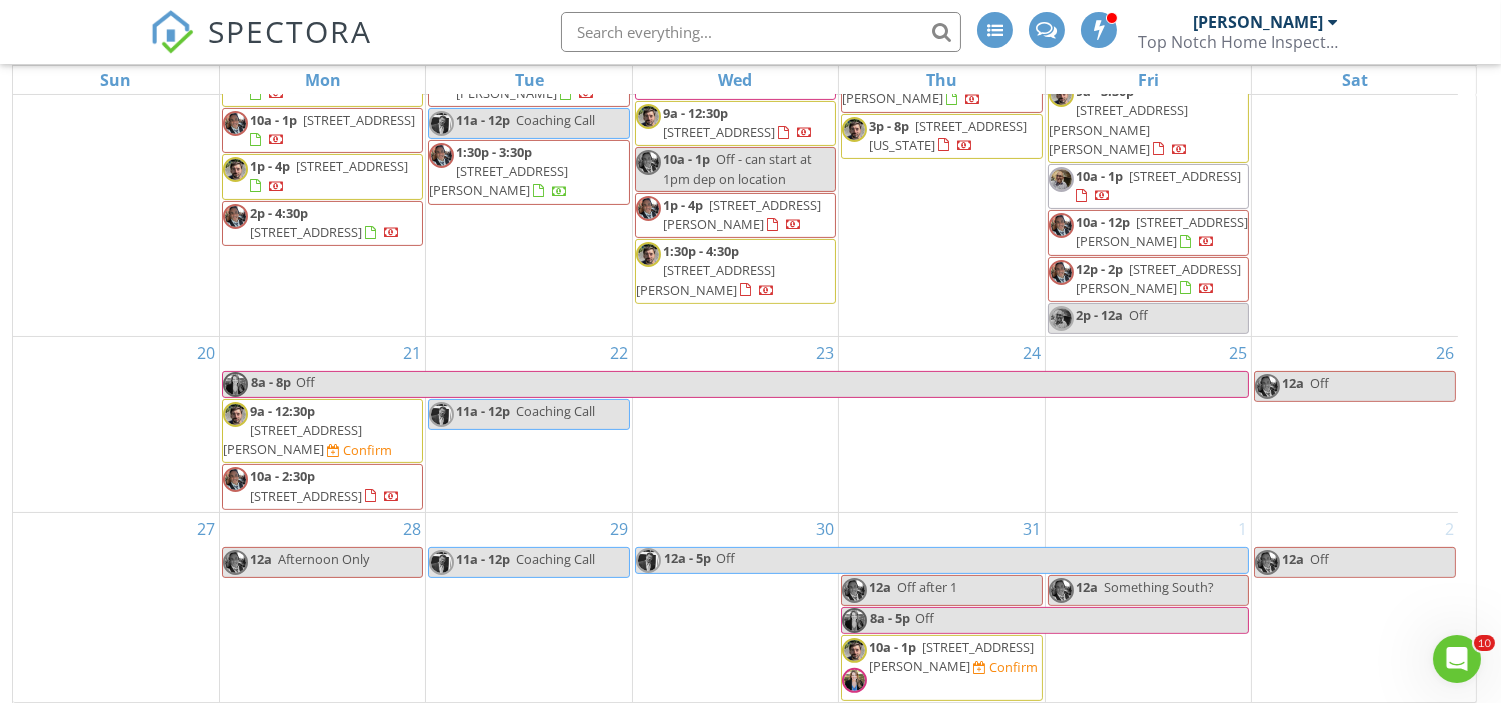 click on "41 Oakes Rd, Rumson 07760" at bounding box center (951, 656) 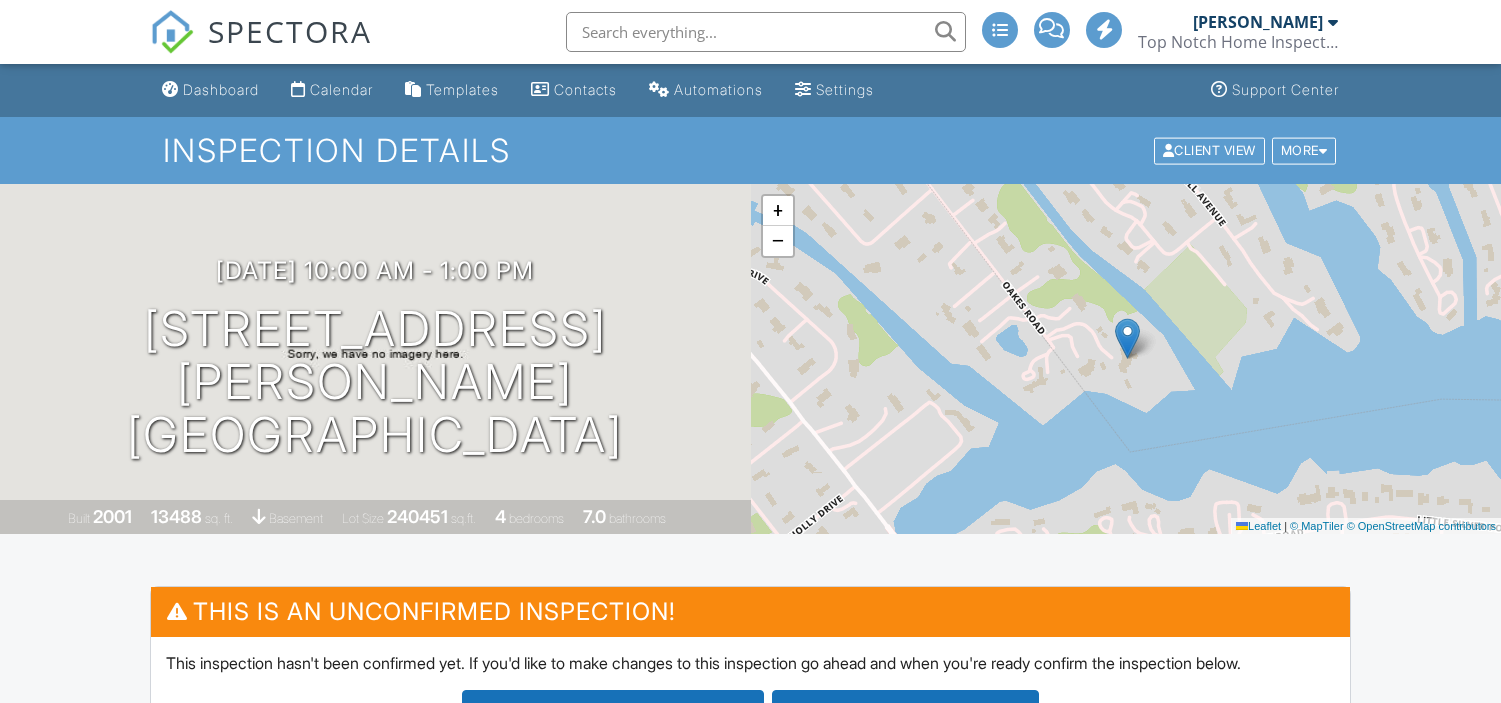 scroll, scrollTop: 0, scrollLeft: 0, axis: both 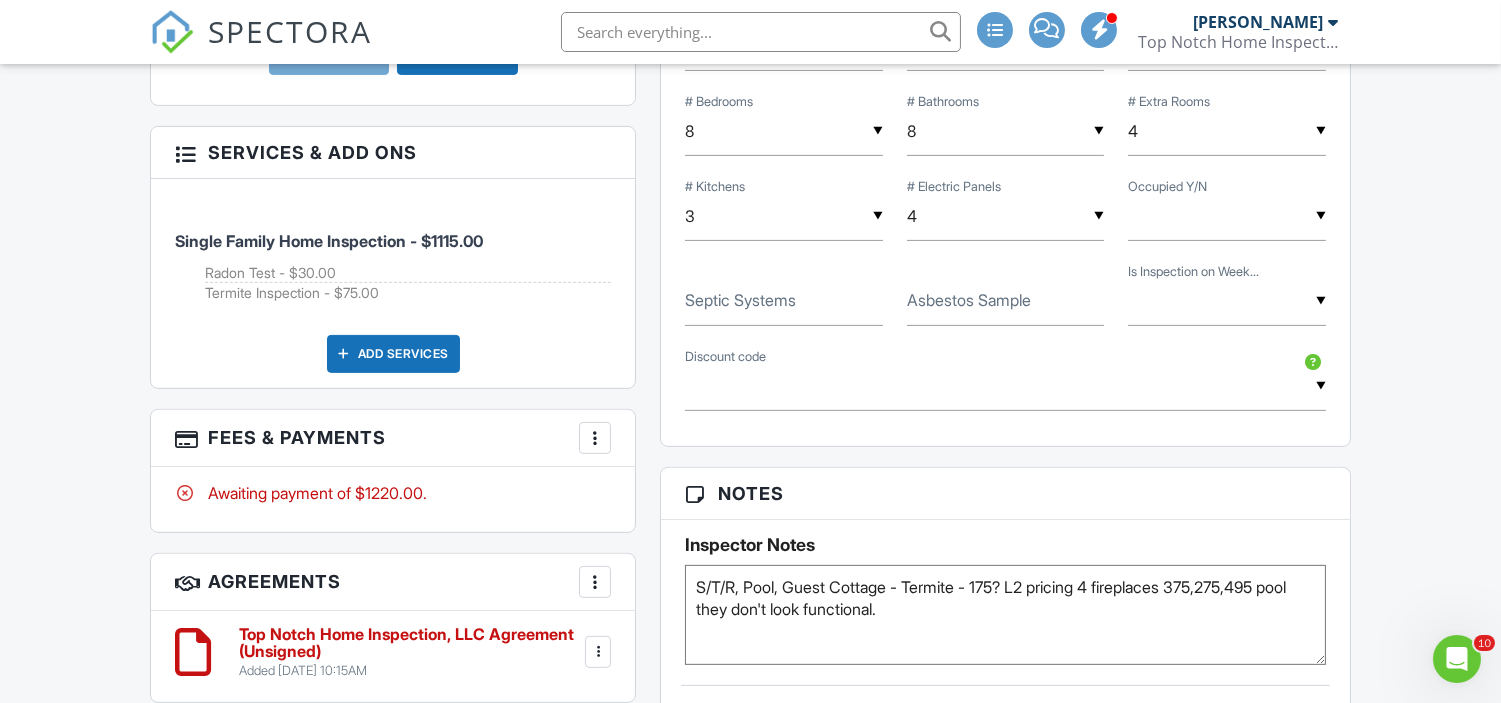 click at bounding box center [595, 438] 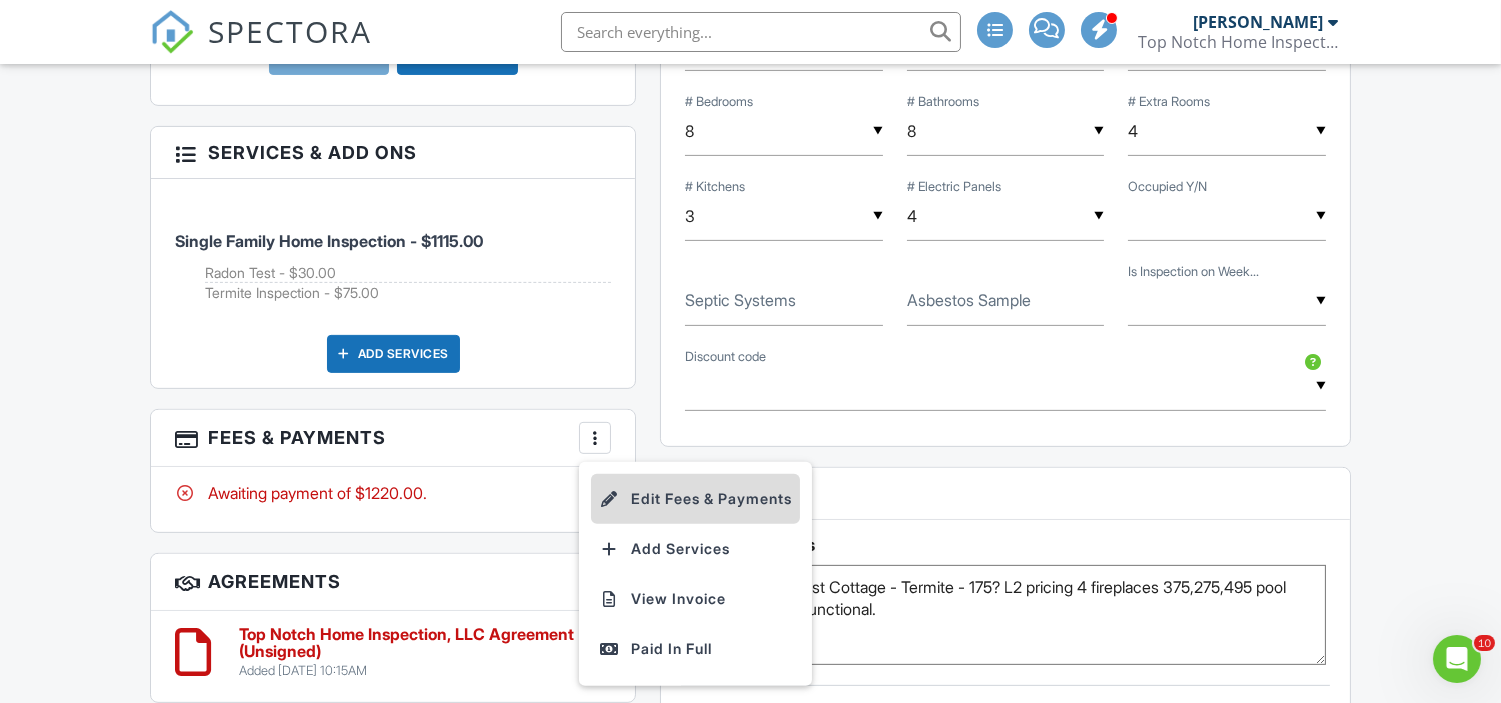 click on "Edit Fees & Payments" at bounding box center [695, 499] 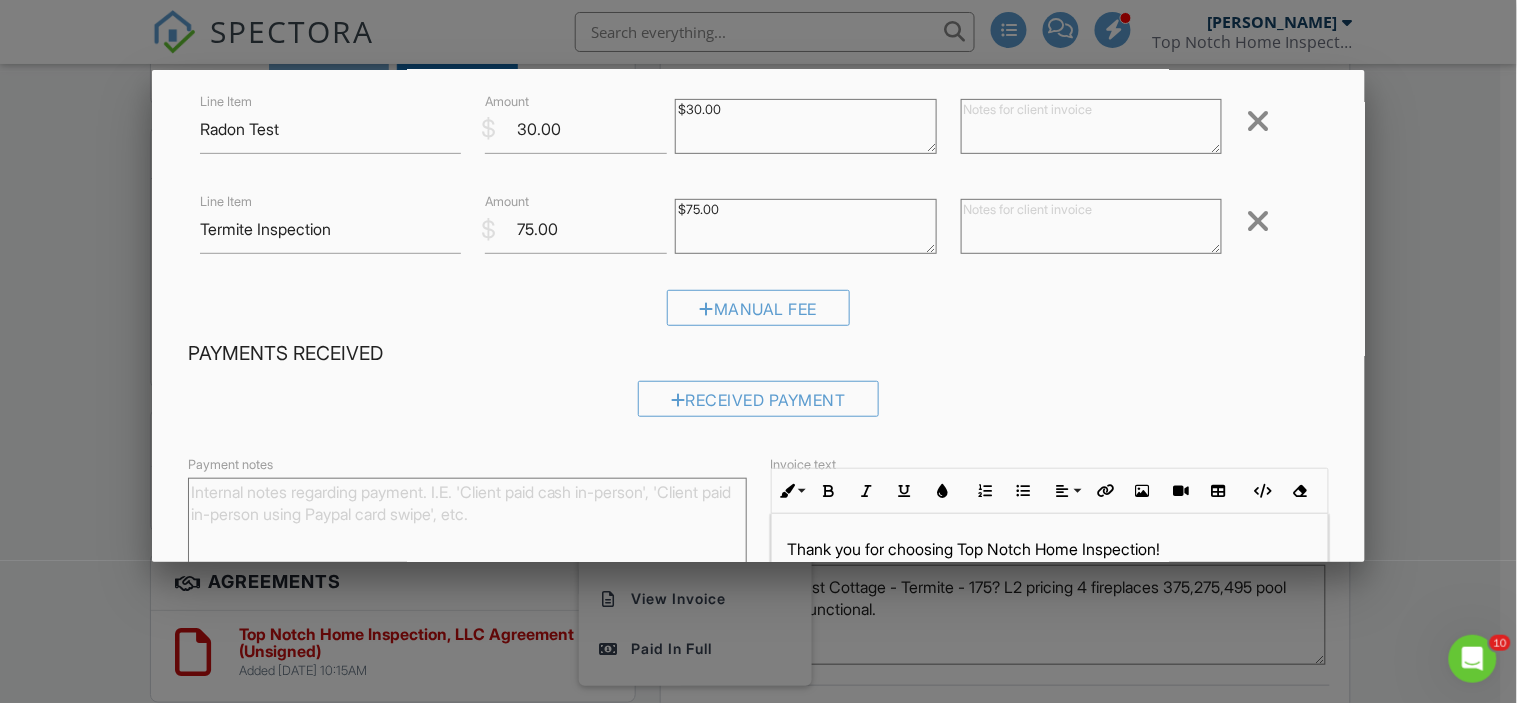 scroll, scrollTop: 232, scrollLeft: 0, axis: vertical 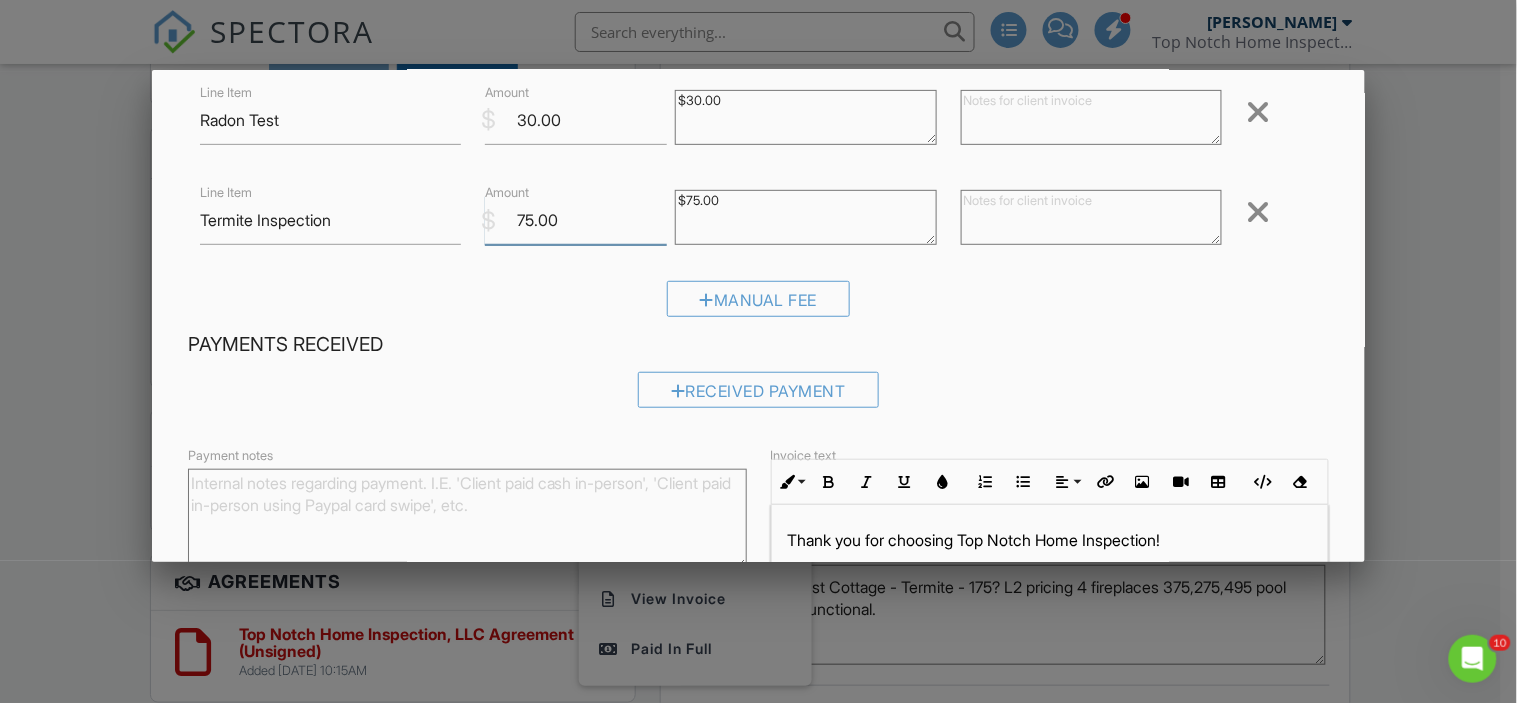 click on "75.00" at bounding box center (576, 220) 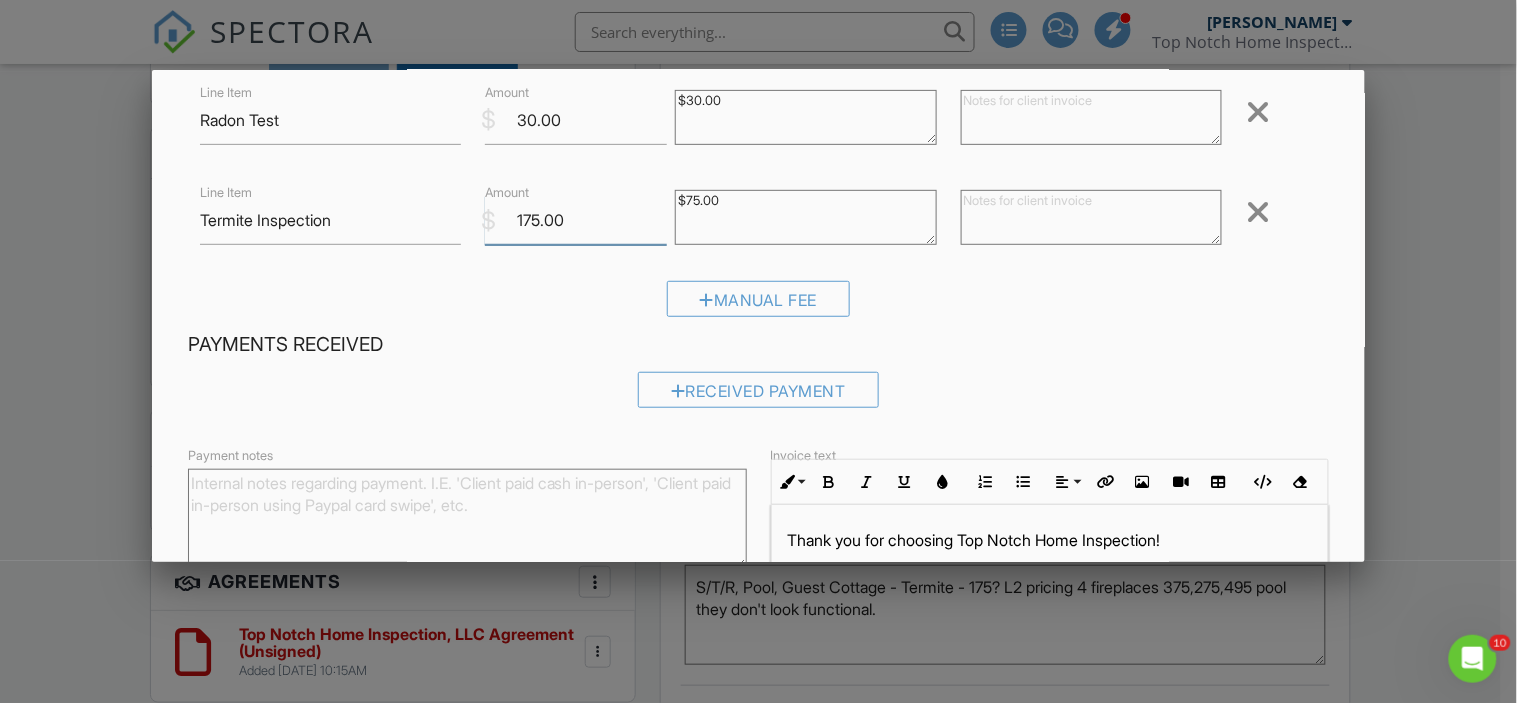 click on "175.00" at bounding box center (576, 220) 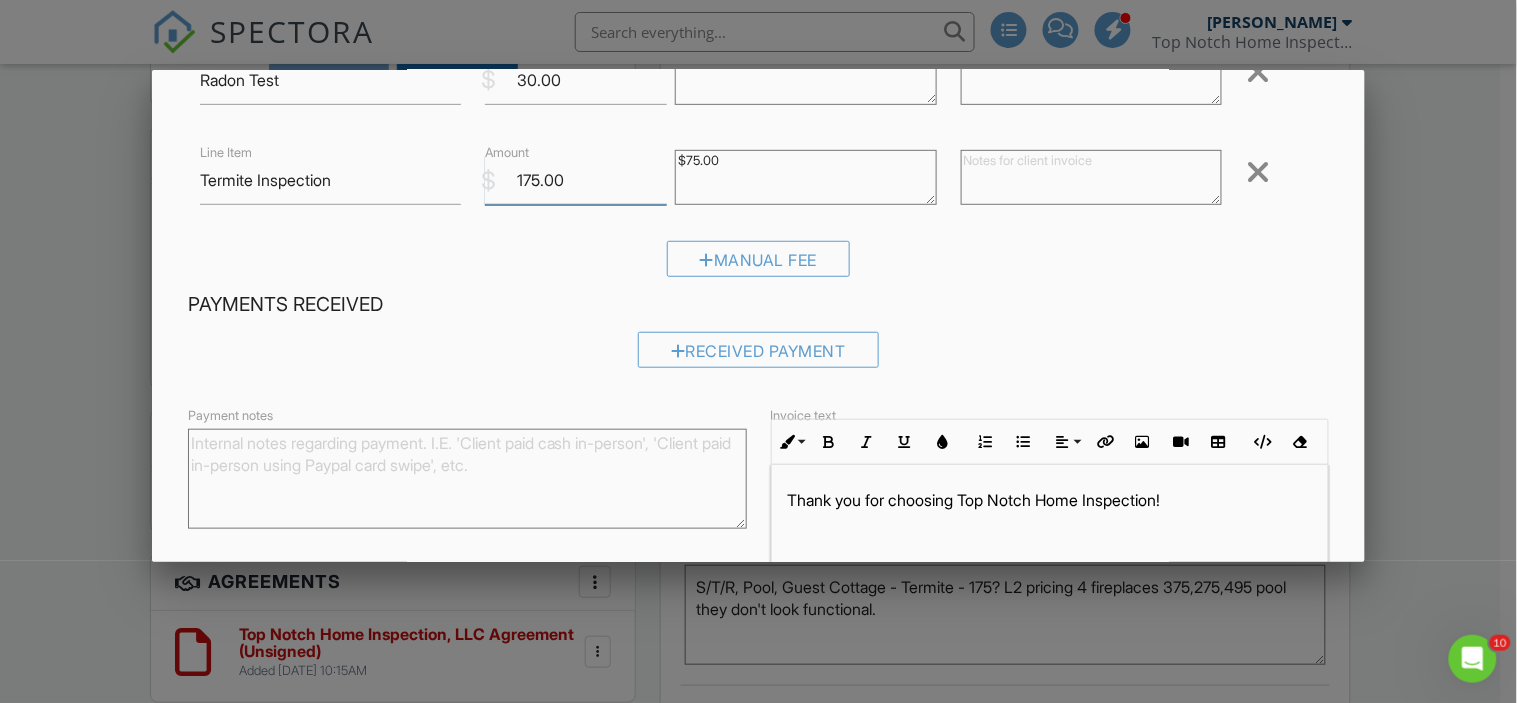 scroll, scrollTop: 273, scrollLeft: 0, axis: vertical 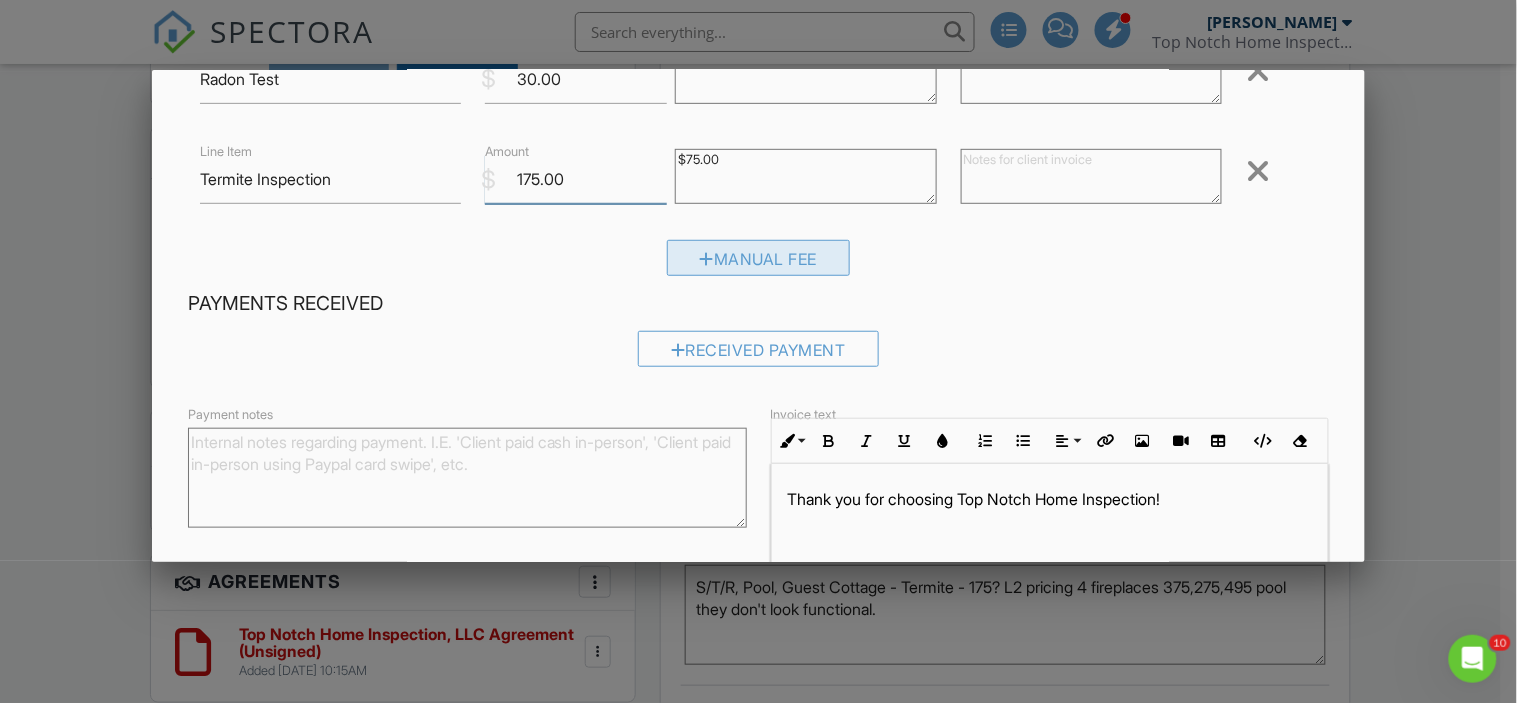 type on "175.00" 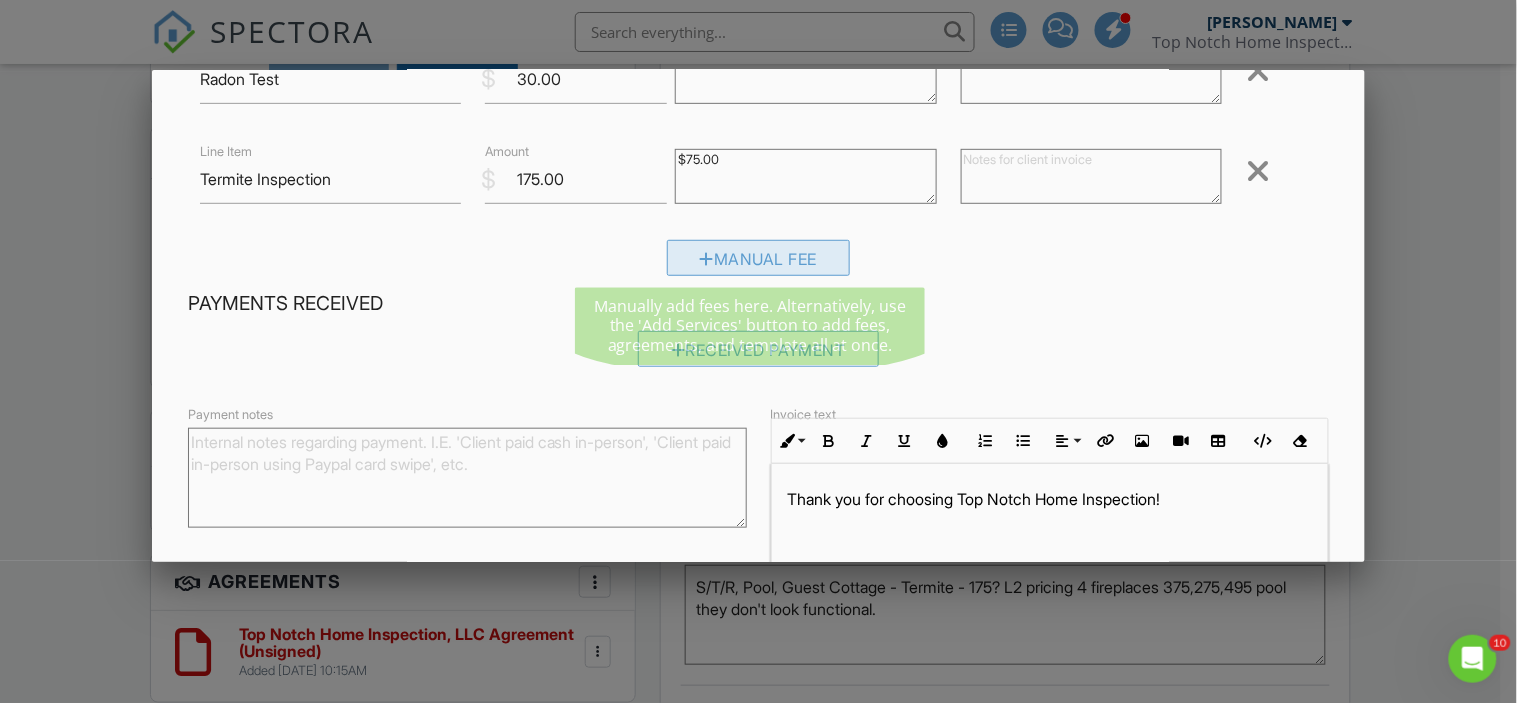 click on "Manual Fee" at bounding box center (759, 258) 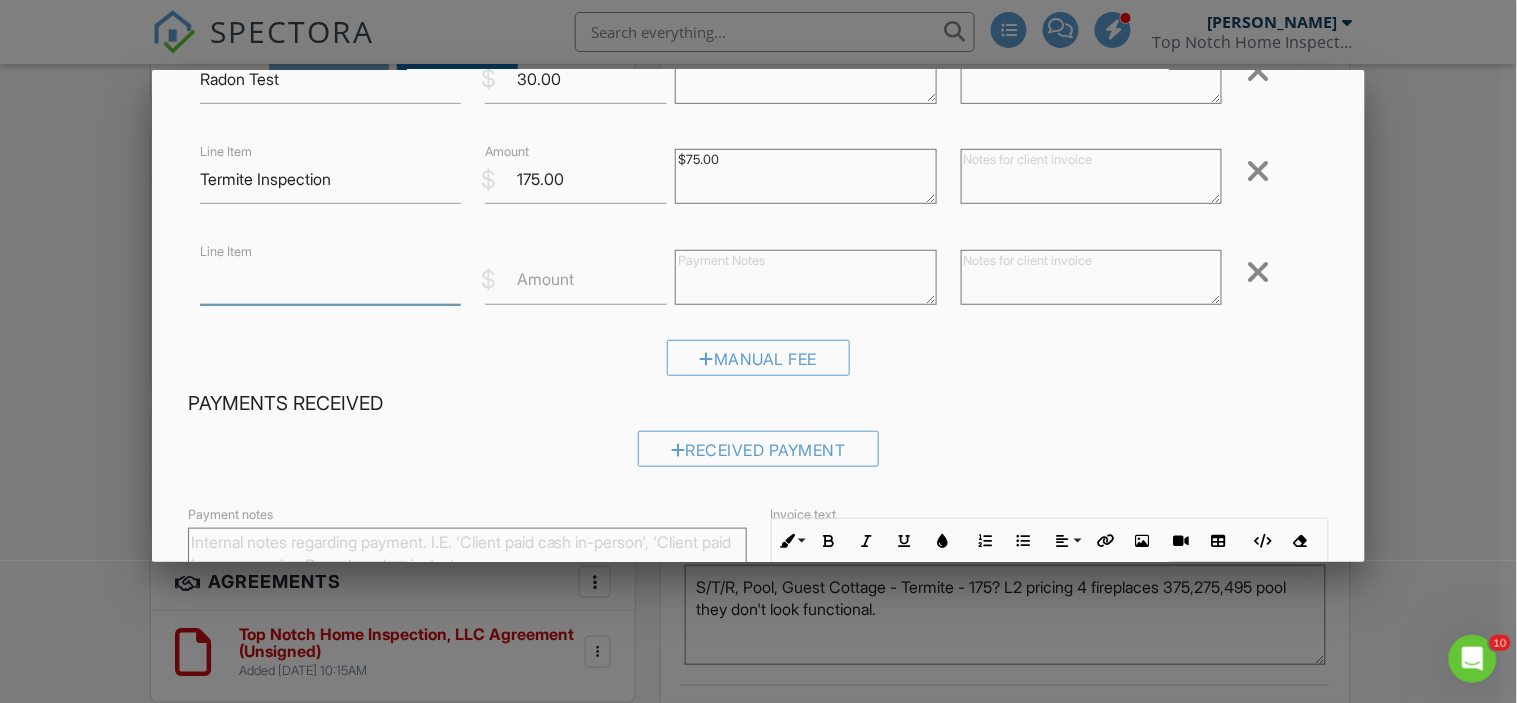 click on "Line Item" at bounding box center [330, 280] 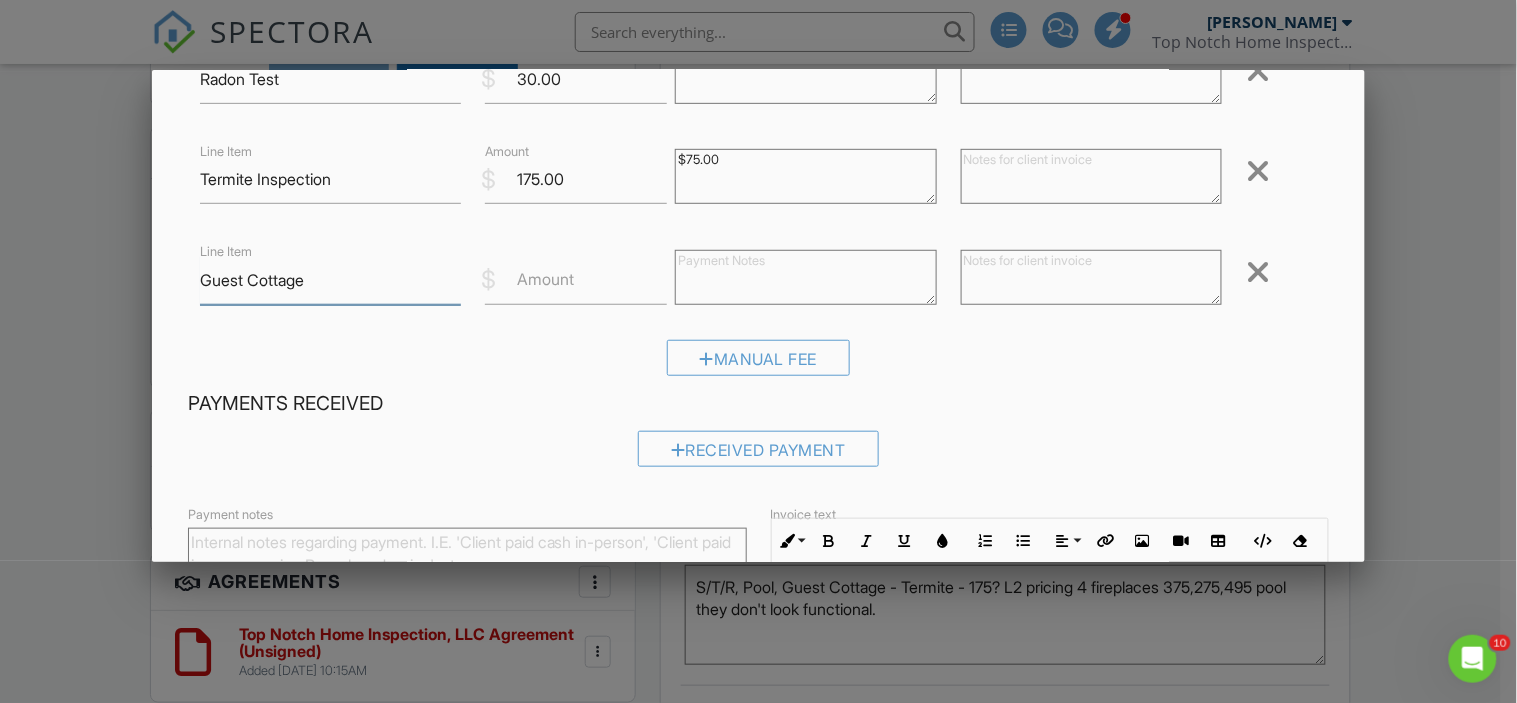 type on "Guest Cottage" 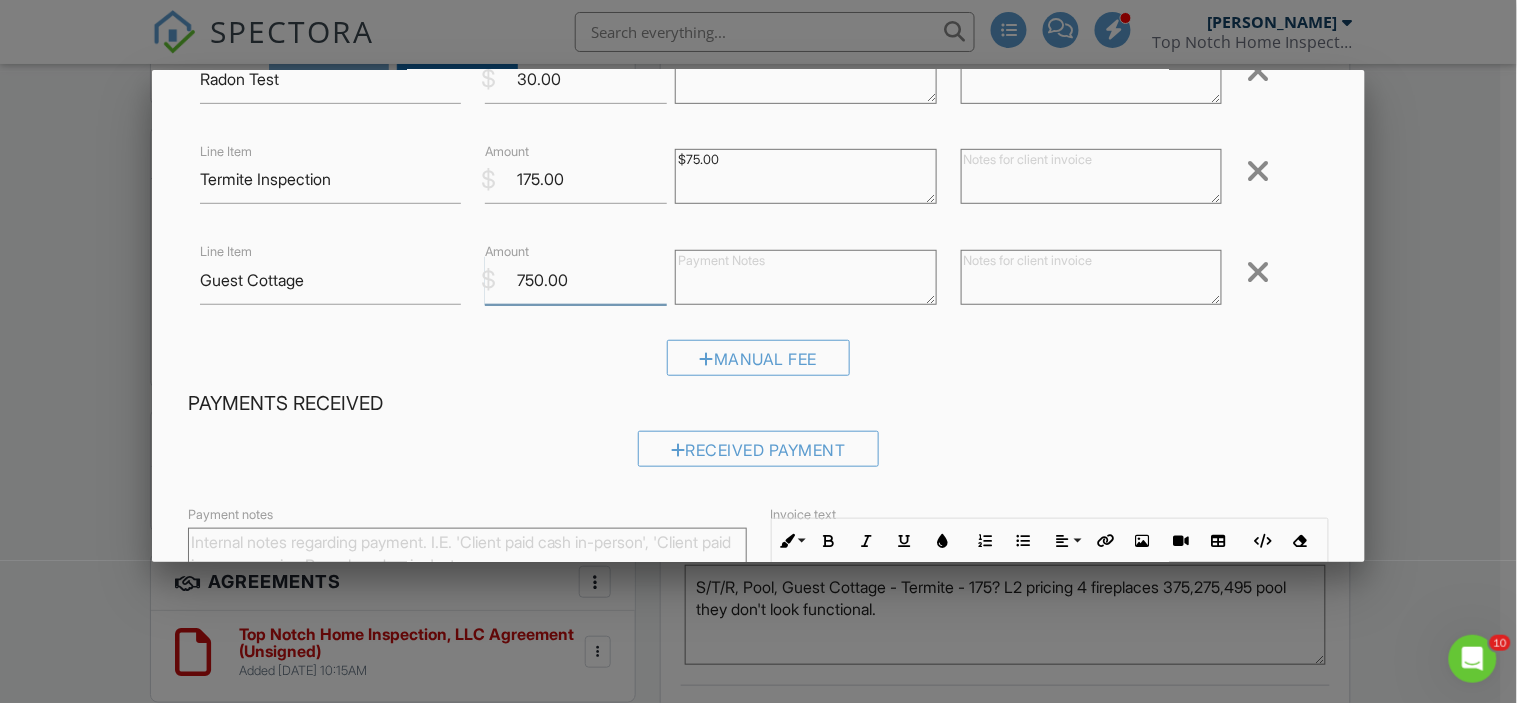 scroll, scrollTop: 521, scrollLeft: 0, axis: vertical 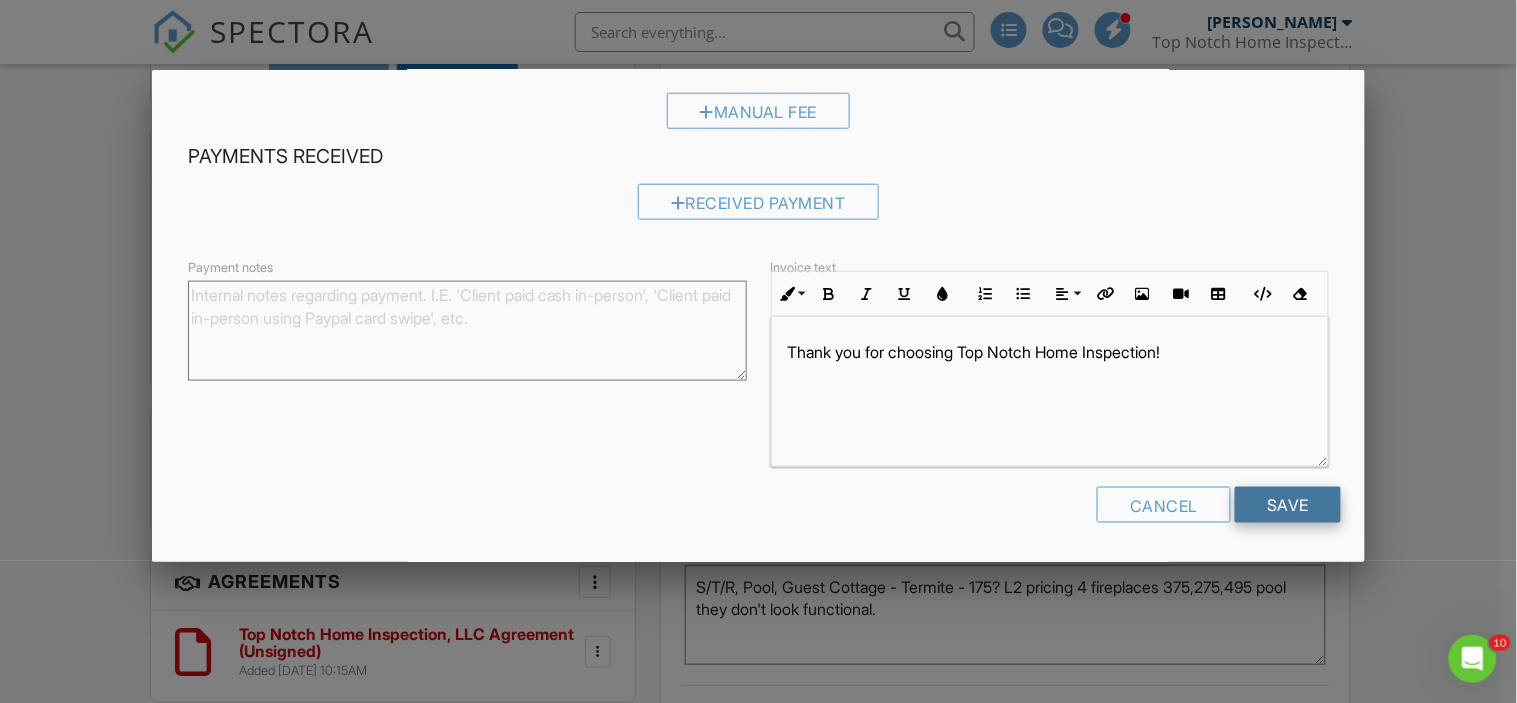 type on "750.00" 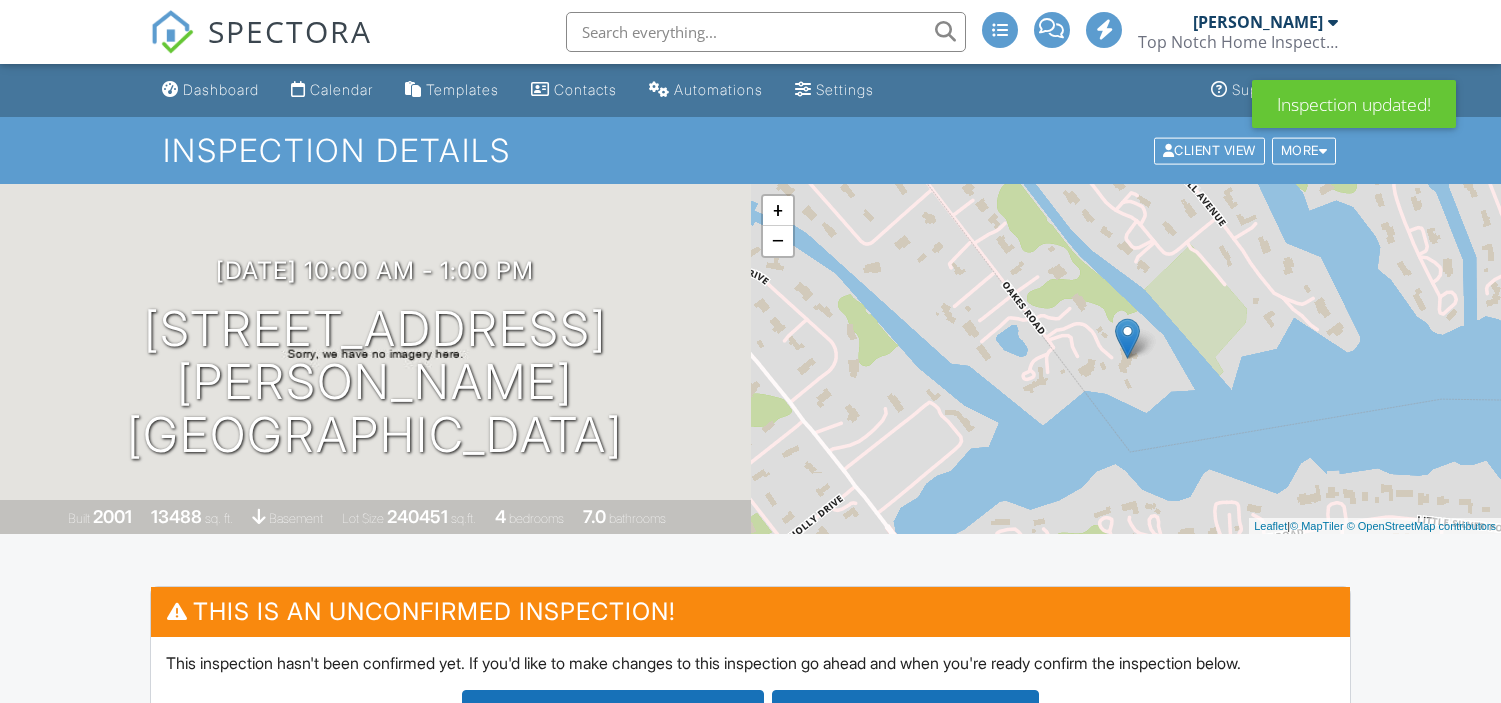 scroll, scrollTop: 0, scrollLeft: 0, axis: both 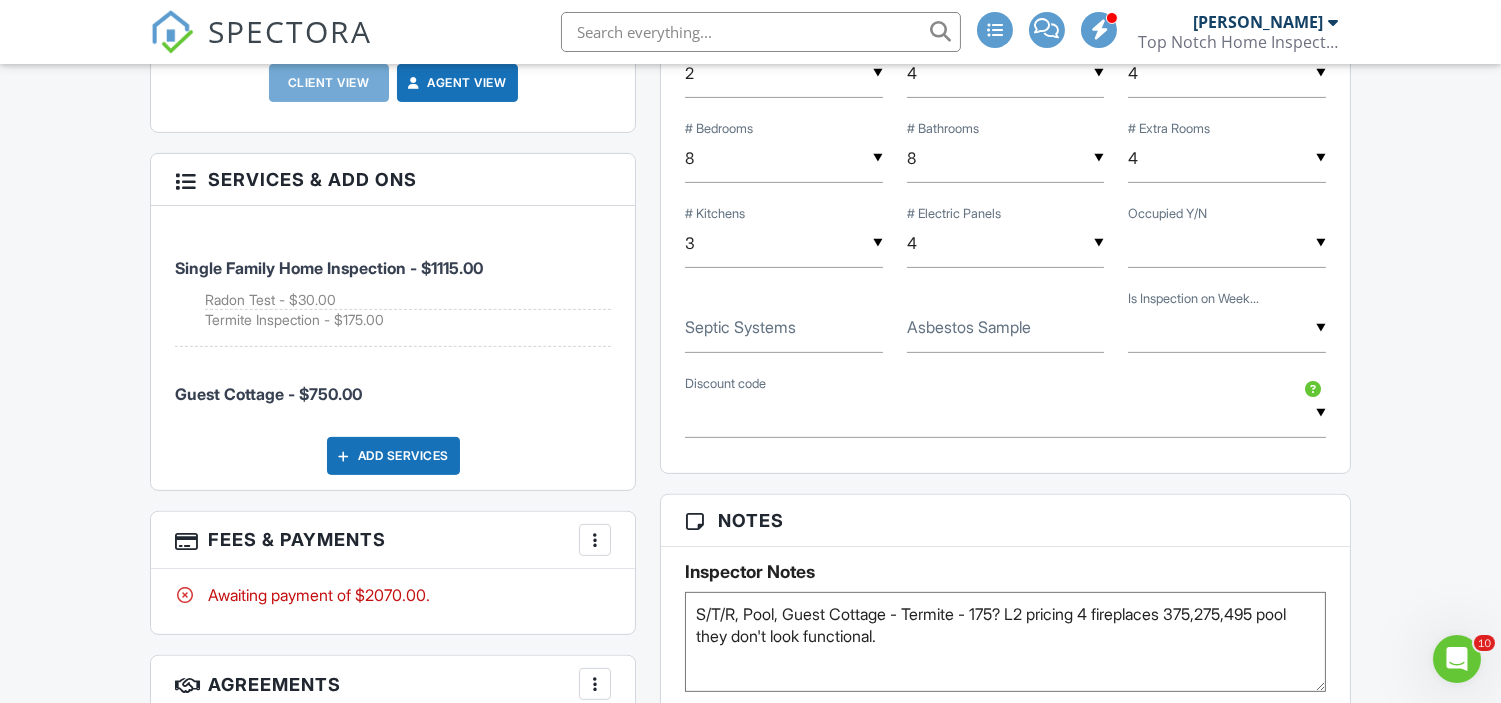 click at bounding box center (595, 540) 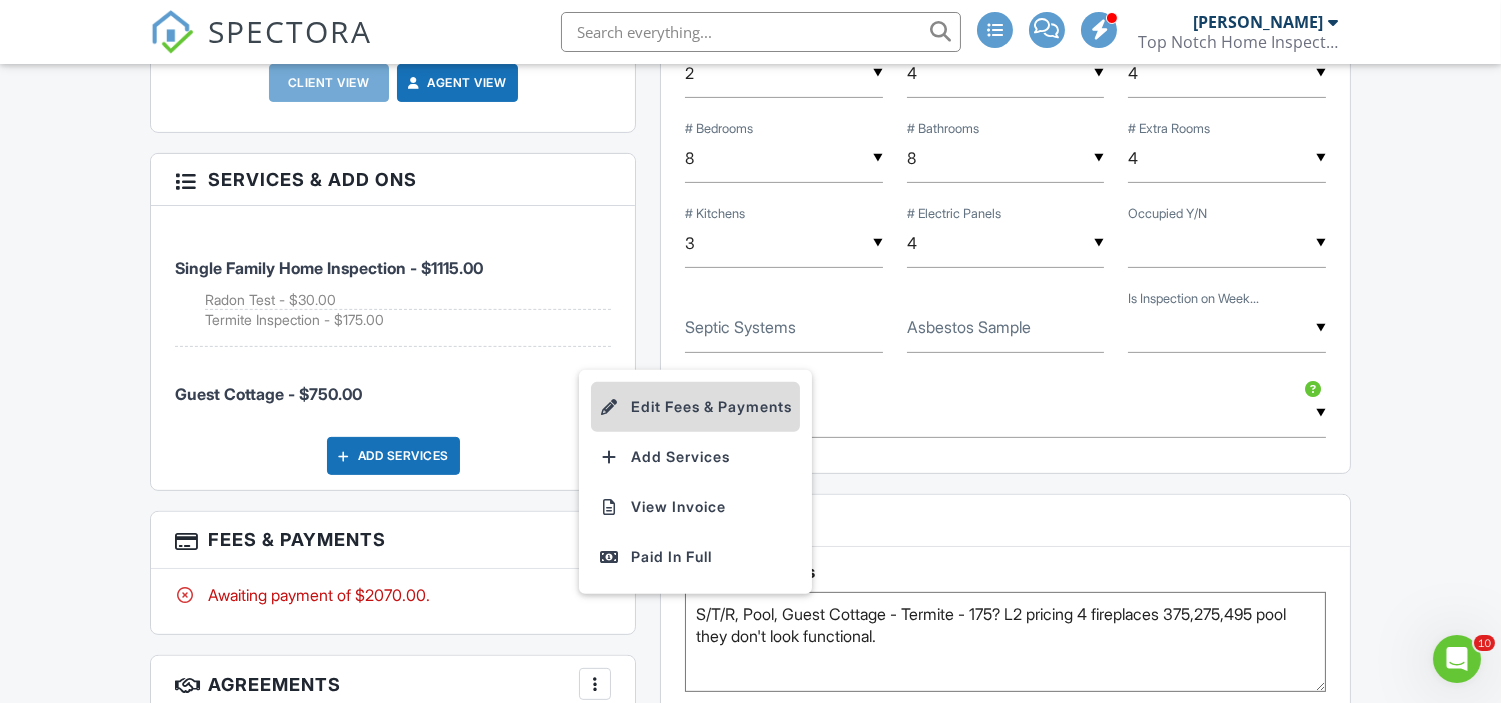 click on "Edit Fees & Payments" at bounding box center (695, 407) 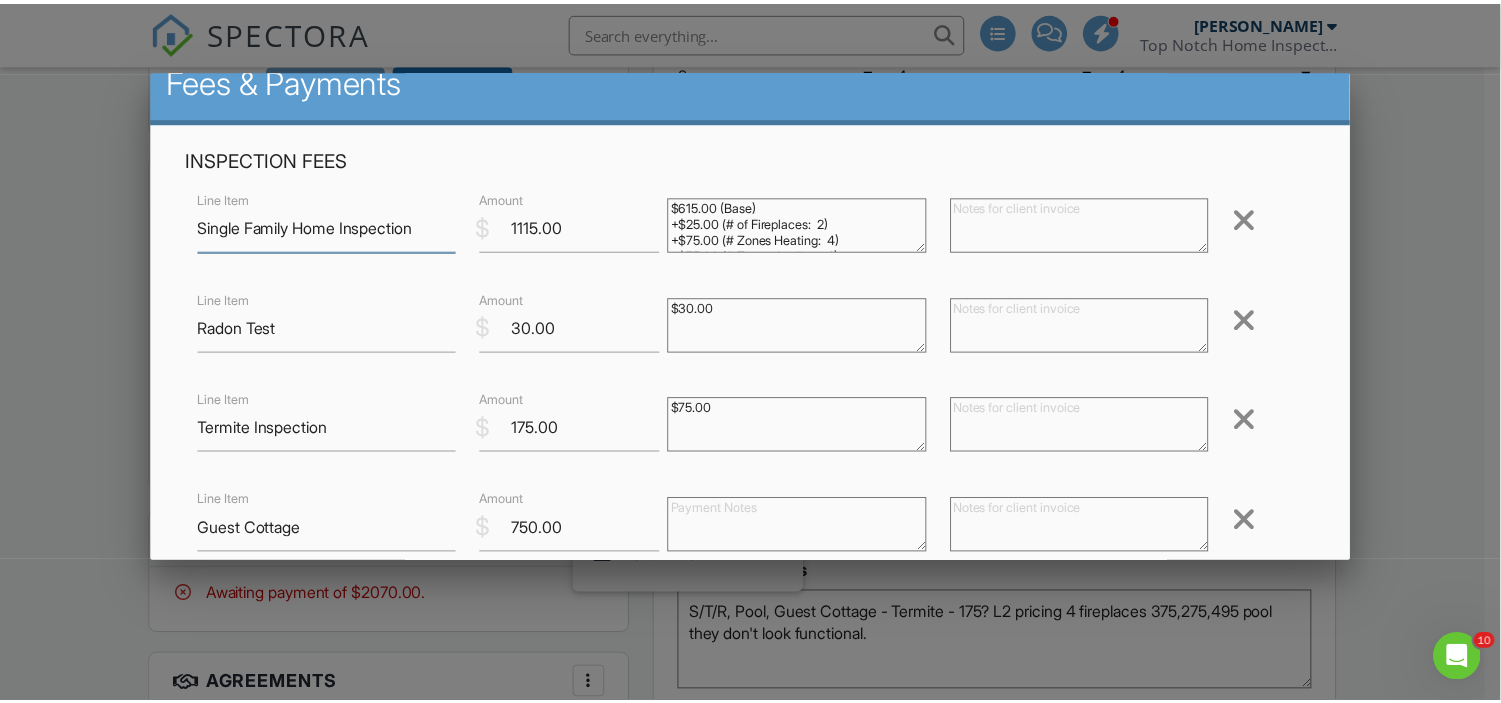 scroll, scrollTop: 0, scrollLeft: 0, axis: both 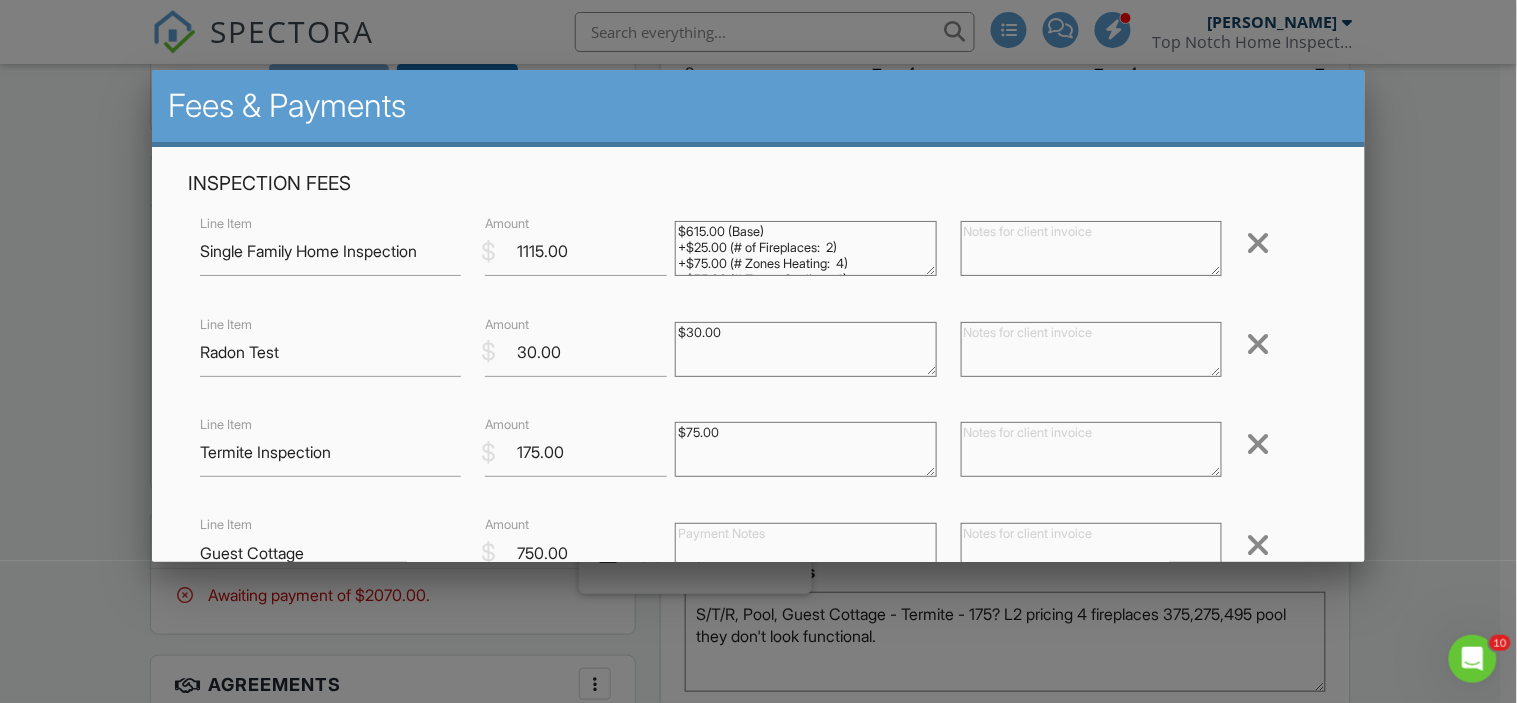 click on "Line Item
Single Family Home Inspection
$
Amount
1115.00
$615.00 (Base)
+$25.00 (# of Fireplaces:  2)
+$75.00 (# Zones Heating:  4)
+$75.00 (# Zones Cooling:  4)
+$100.00 (# Bedrooms:  8)
+$125.00 (# Bathrooms:  8)
+$100.00 (# Extra Rooms:  4)
Remove" at bounding box center (759, 251) 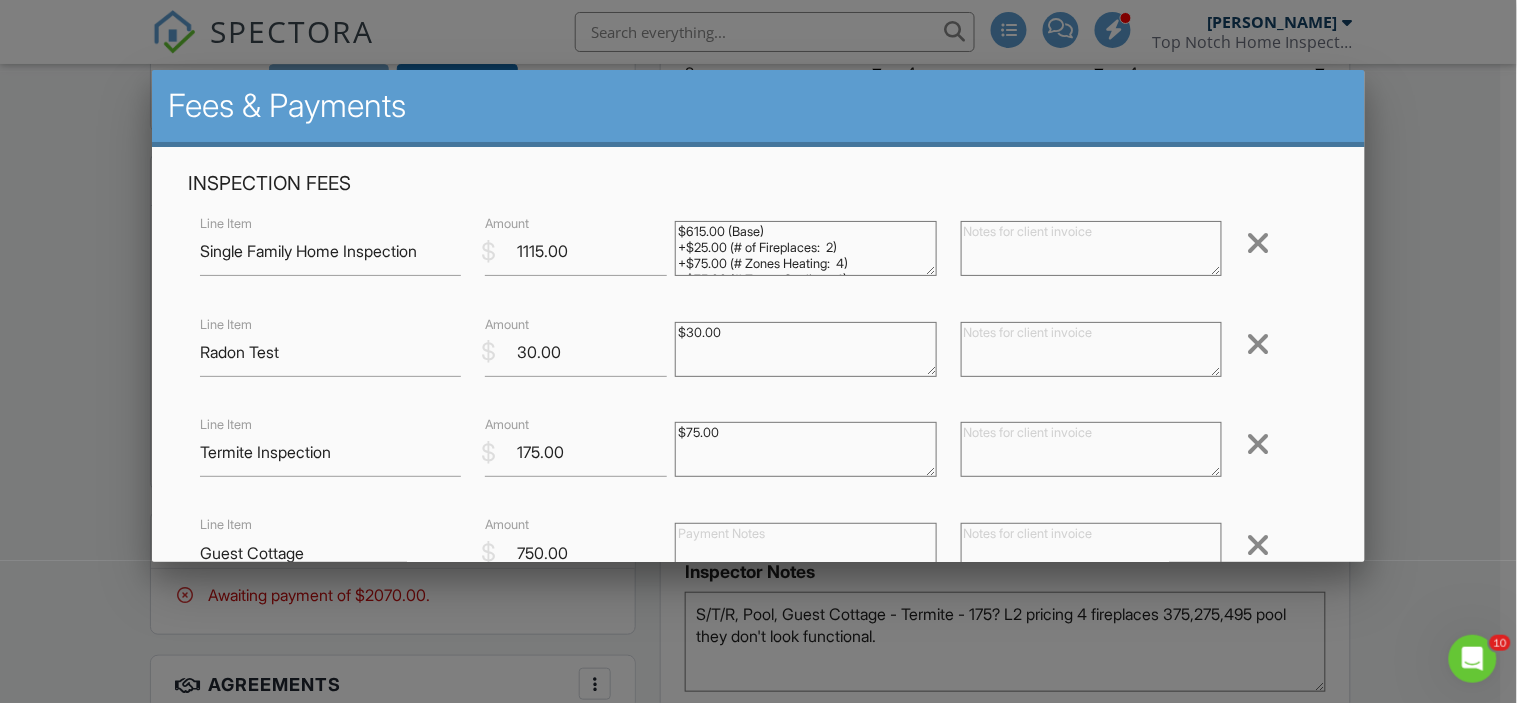 click at bounding box center [758, 339] 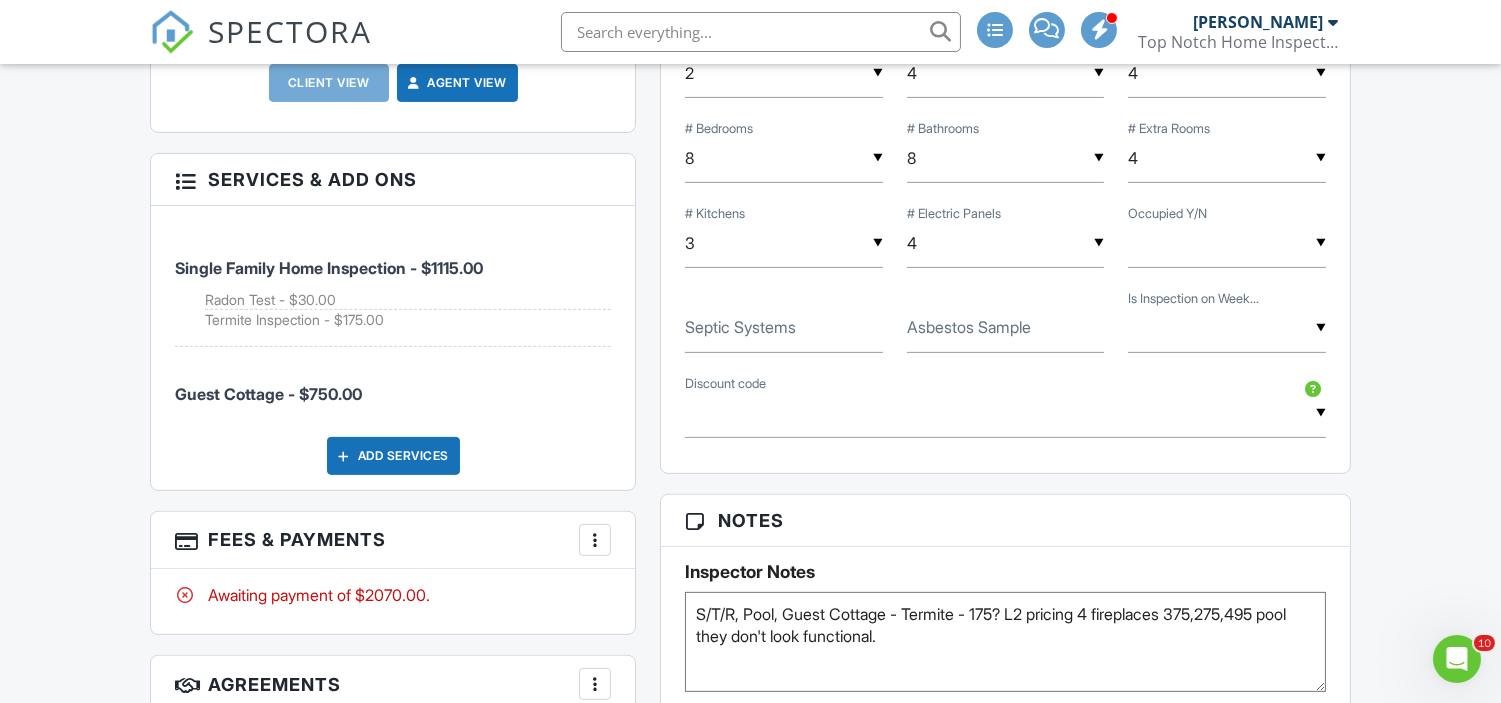 click on "Dashboard
Calendar
Templates
Contacts
Automations
Settings
Support Center
Inspection Details
Client View
More
Property Details
Reschedule
Reorder / Copy
Share
Cancel
Delete
Print Order
Convert to V9
Disable Pass on CC Fees
View Change Log
07/31/2025 10:00 am
- 1:00 pm
41 Oakes Rd
Rumson, NJ 07760
Built
2001
13488
sq. ft.
basement
Lot Size
240451
sq.ft.
4
bedrooms
7.0
bathrooms
+ − Leaflet  |  © MapTiler   © OpenStreetMap contributors
This is an Unconfirmed Inspection!
This inspection hasn't been confirmed yet. If you'd like to make changes to this inspection go ahead and when you're ready confirm the inspection below.
Confirm with notifications disabled" at bounding box center [750, 268] 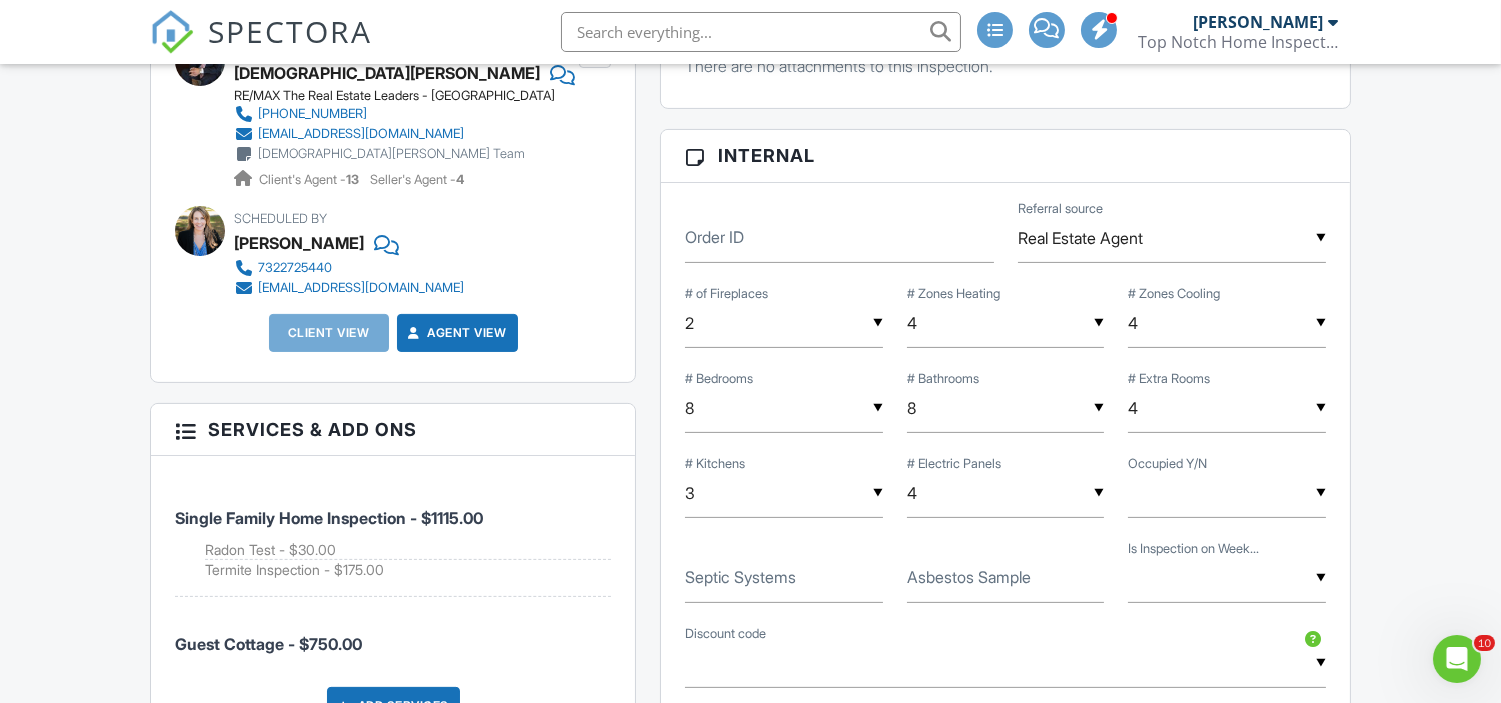 scroll, scrollTop: 1073, scrollLeft: 0, axis: vertical 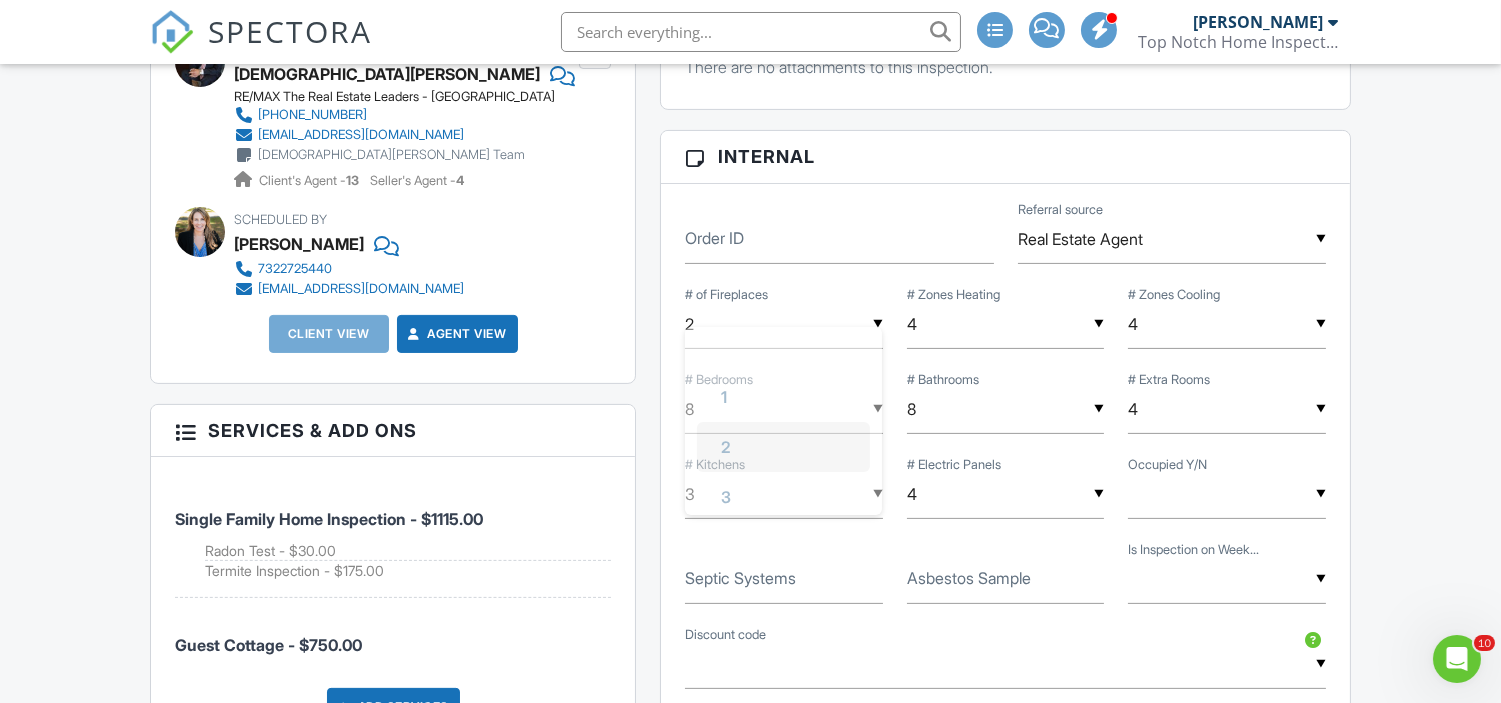 click on "2" at bounding box center (783, 324) 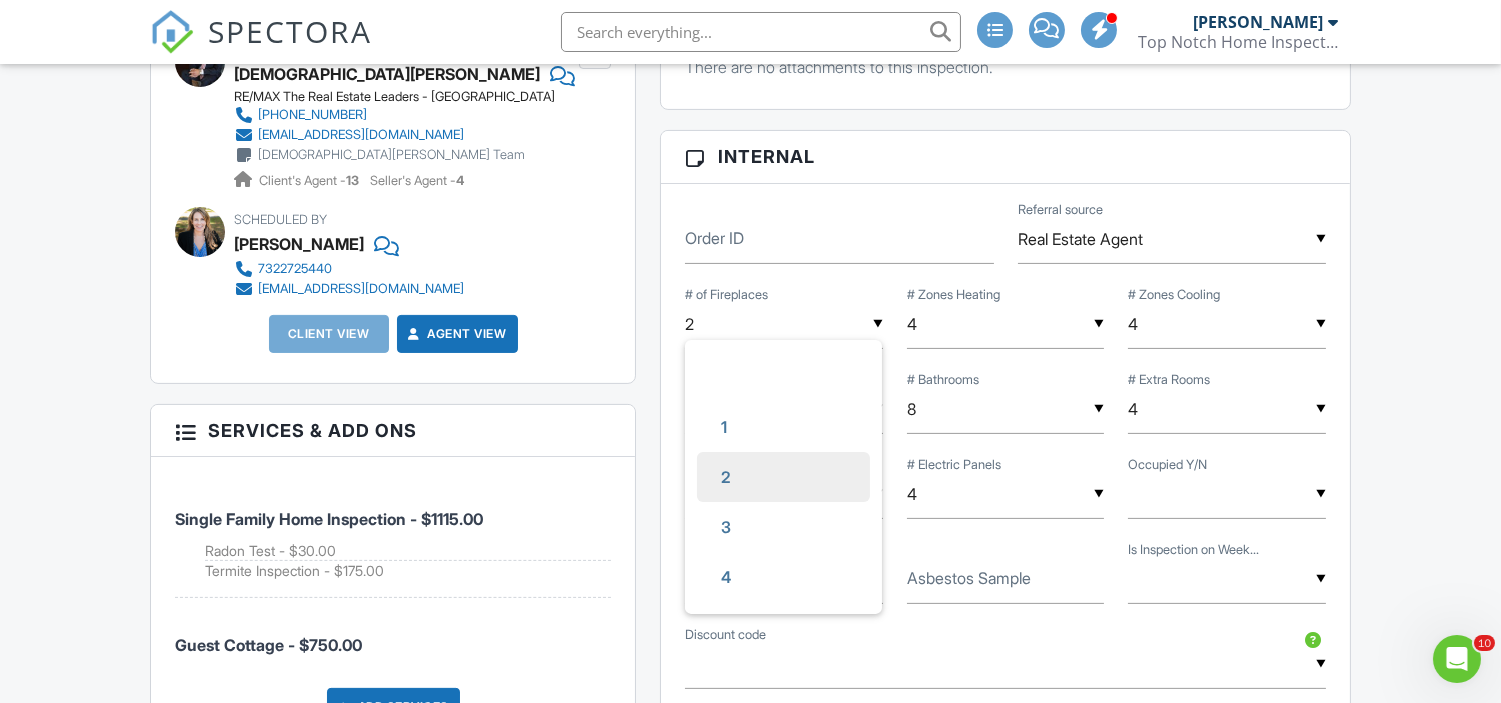 scroll, scrollTop: 0, scrollLeft: 0, axis: both 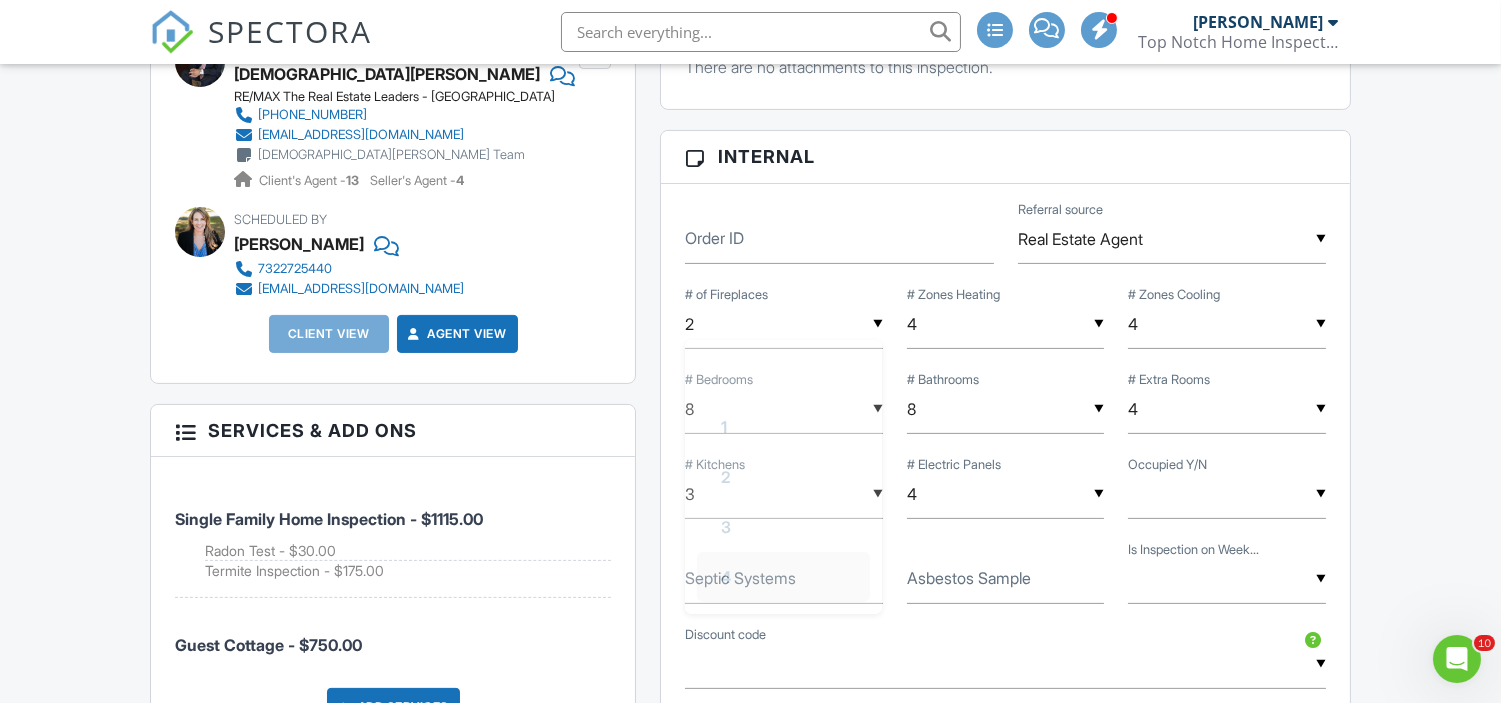 click on "4" at bounding box center (726, 577) 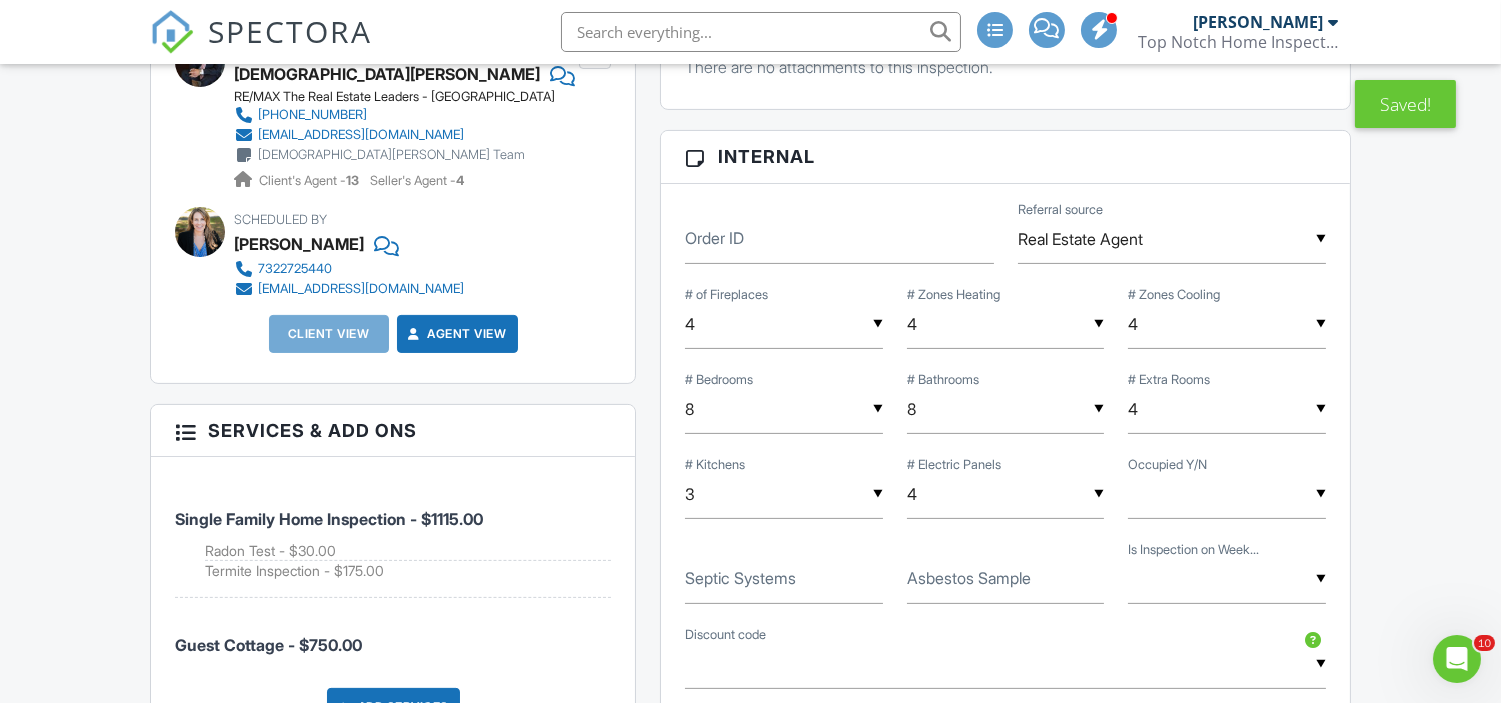 click on "Dashboard
Calendar
Templates
Contacts
Automations
Settings
Support Center
Inspection Details
Client View
More
Property Details
Reschedule
Reorder / Copy
Share
Cancel
Delete
Print Order
Convert to V9
Disable Pass on CC Fees
View Change Log
07/31/2025 10:00 am
- 1:00 pm
41 Oakes Rd
Rumson, NJ 07760
Built
2001
13488
sq. ft.
basement
Lot Size
240451
sq.ft.
4
bedrooms
7.0
bathrooms
+ − Leaflet  |  © MapTiler   © OpenStreetMap contributors
This is an Unconfirmed Inspection!
This inspection hasn't been confirmed yet. If you'd like to make changes to this inspection go ahead and when you're ready confirm the inspection below.
Confirm with notifications disabled" at bounding box center (750, 519) 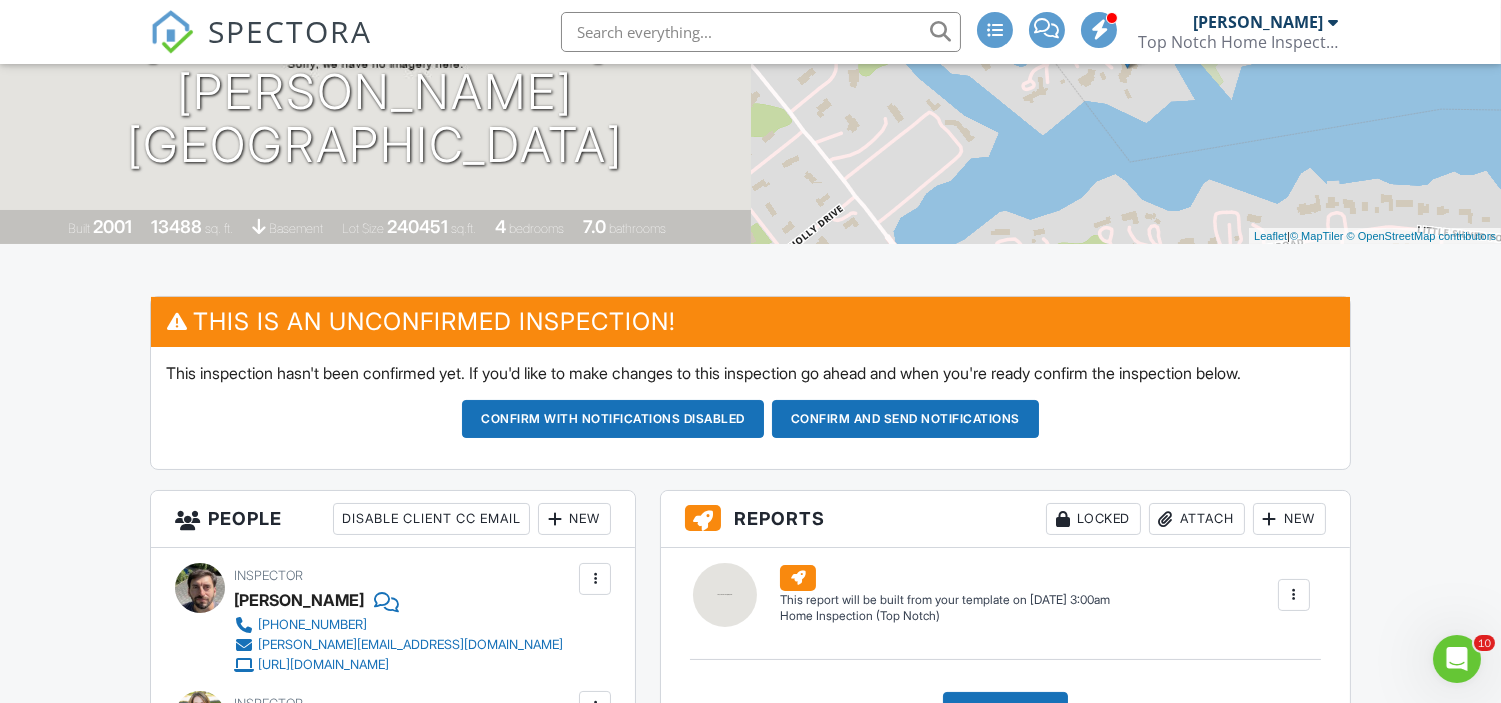 scroll, scrollTop: 196, scrollLeft: 0, axis: vertical 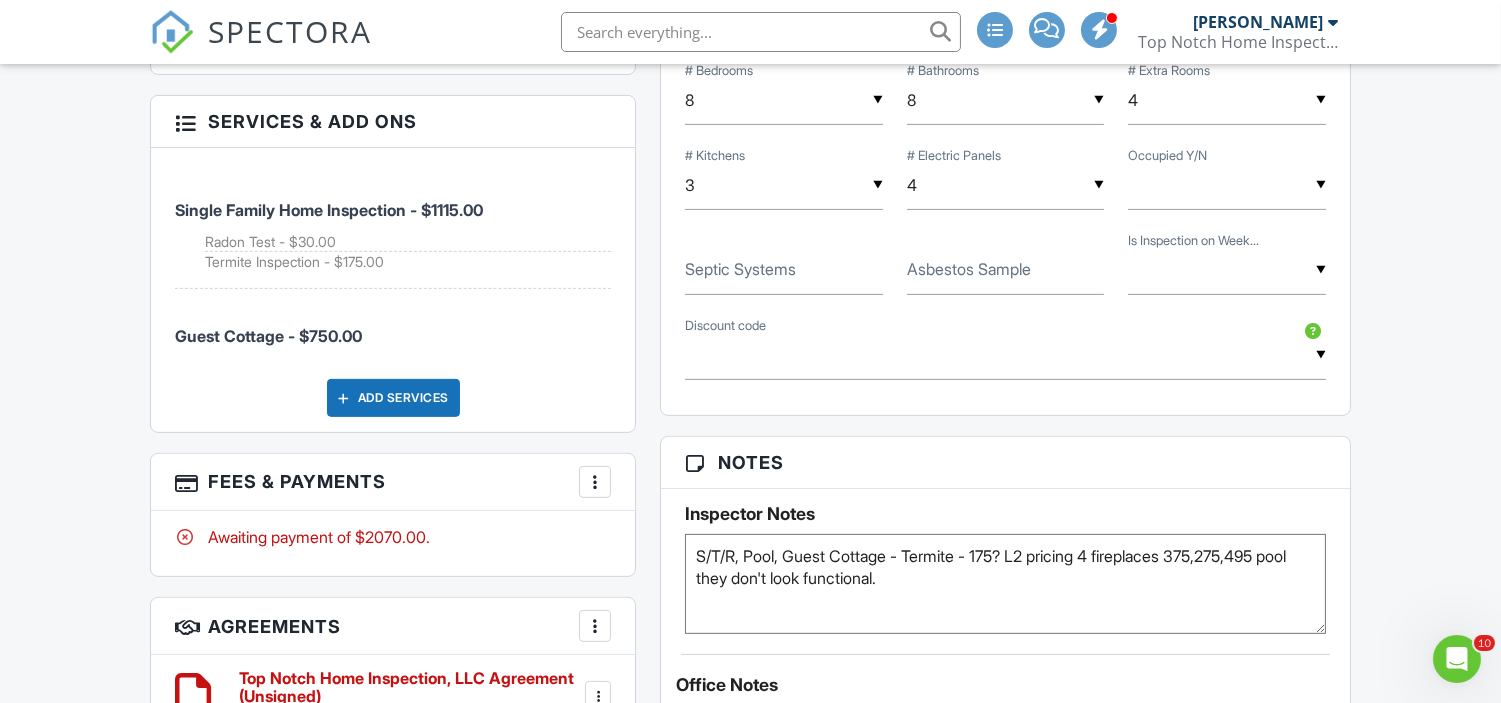 click on "More" at bounding box center [595, 482] 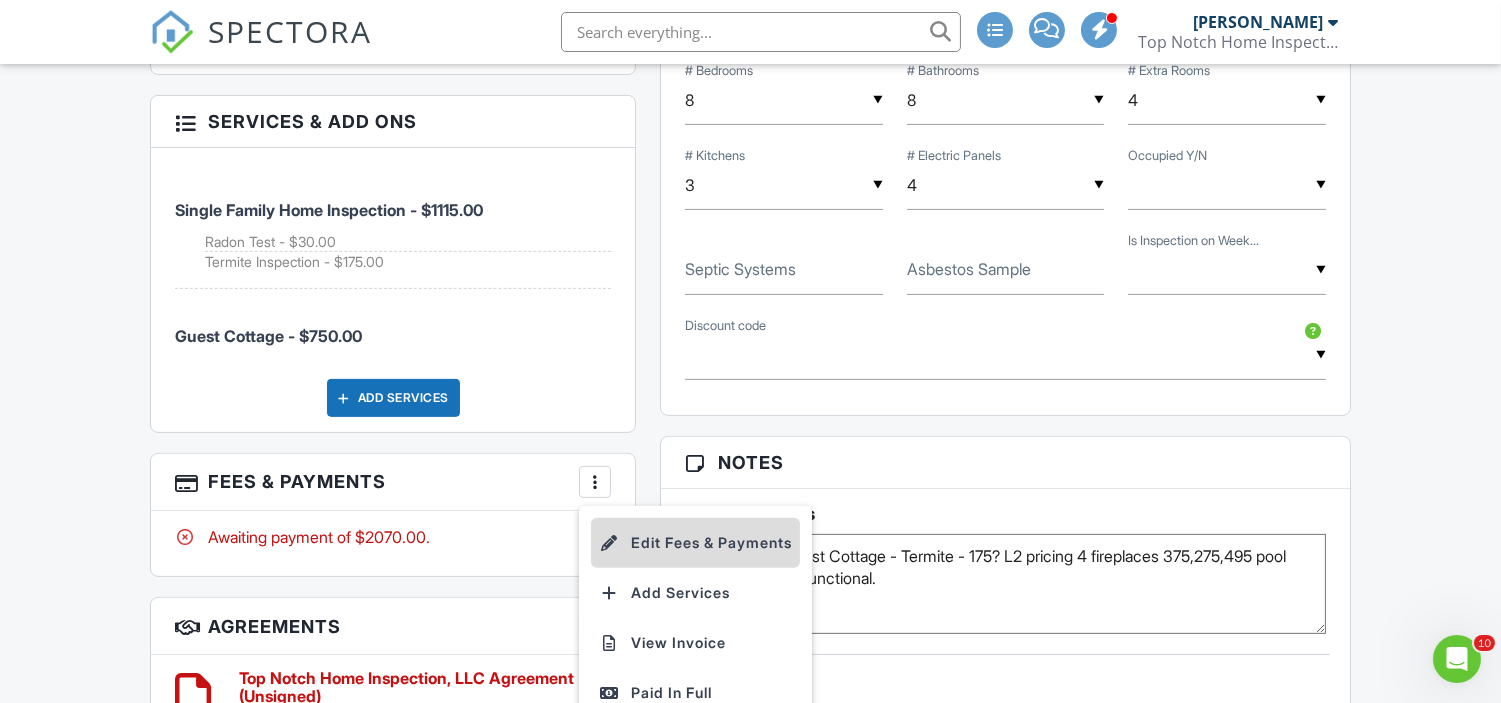 click on "Edit Fees & Payments" at bounding box center (695, 543) 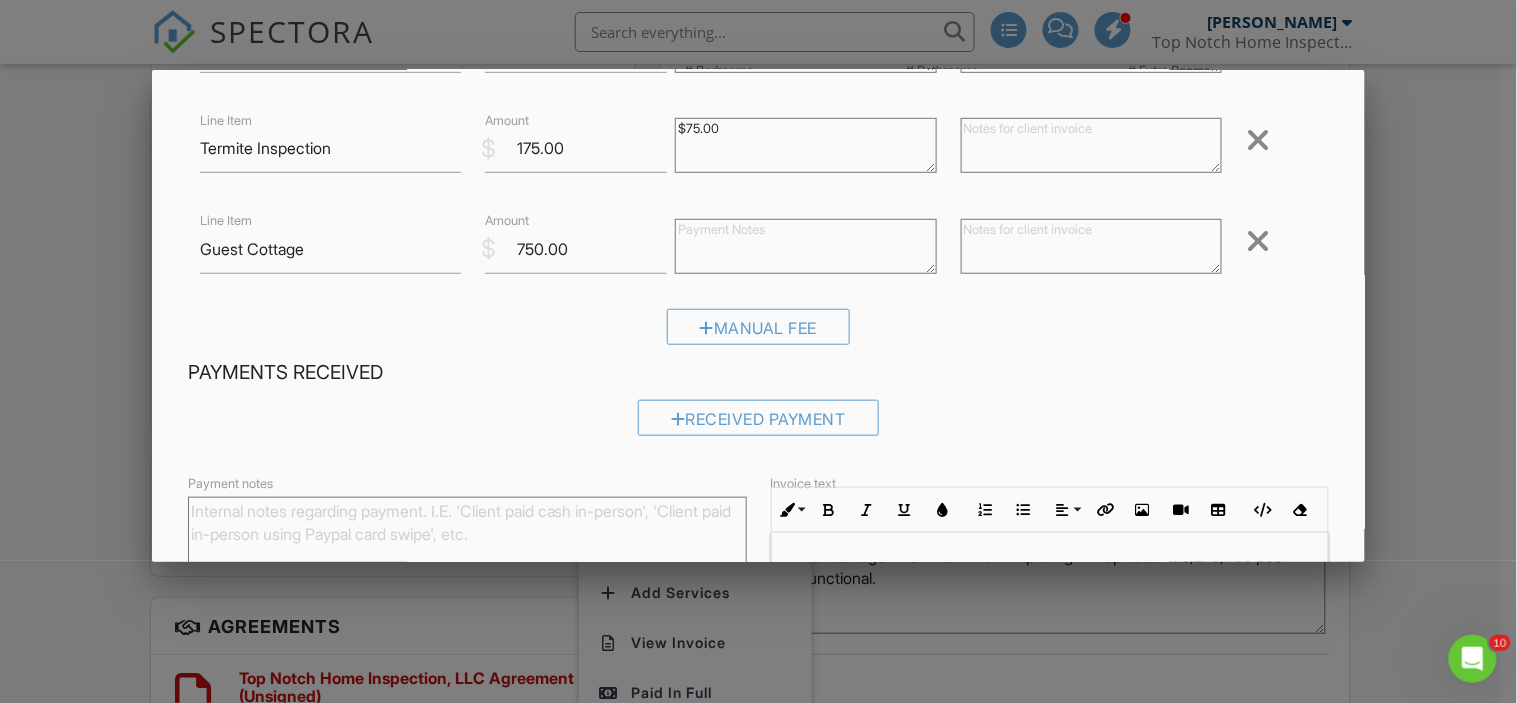 scroll, scrollTop: 326, scrollLeft: 0, axis: vertical 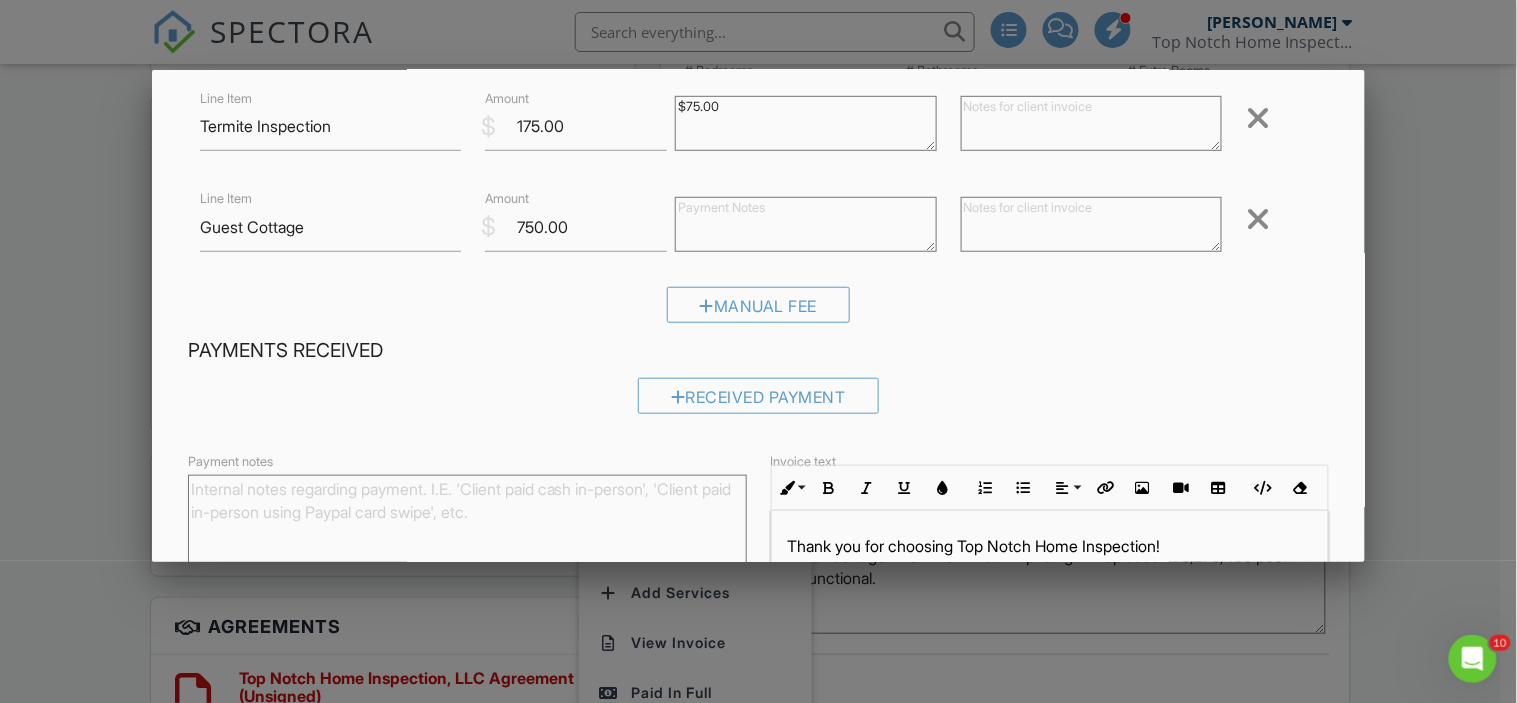 click at bounding box center (758, 339) 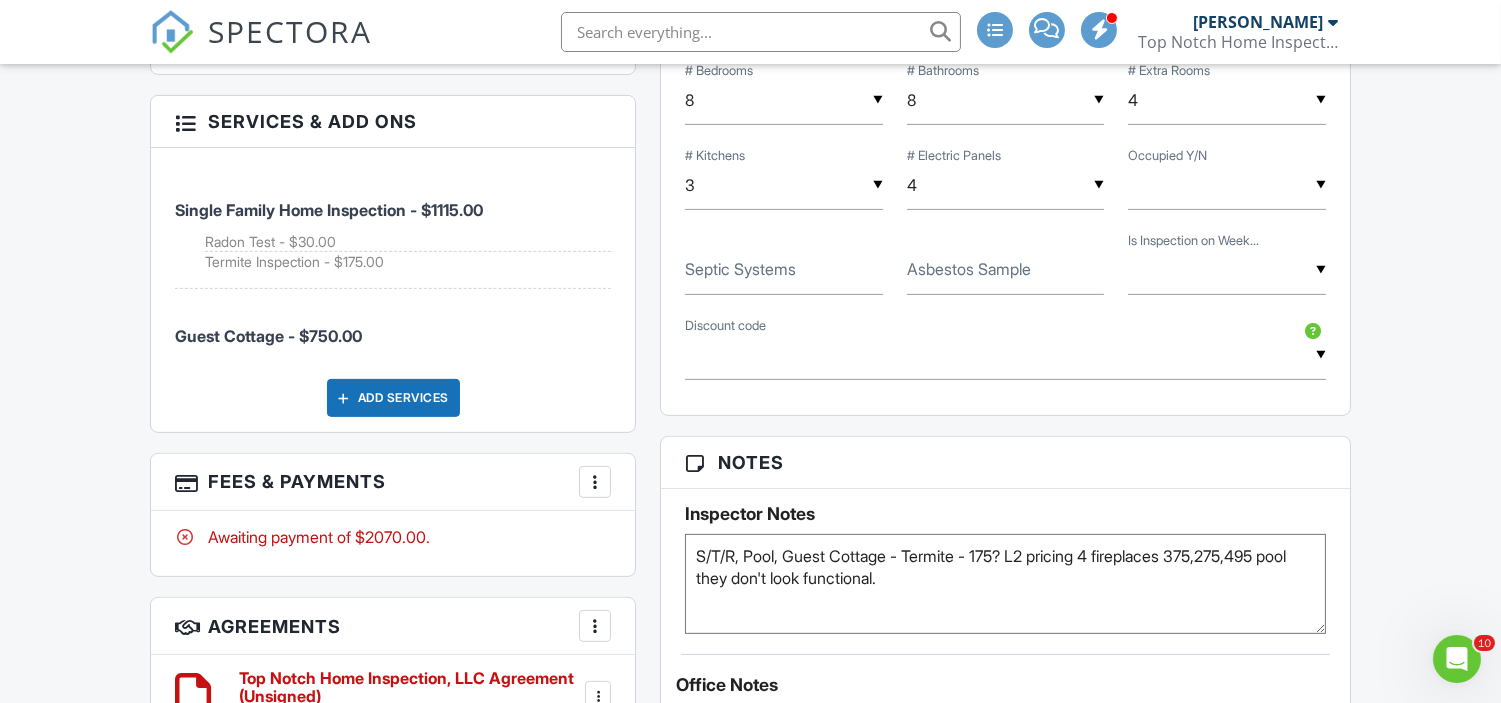 click on "Add Services" at bounding box center (393, 398) 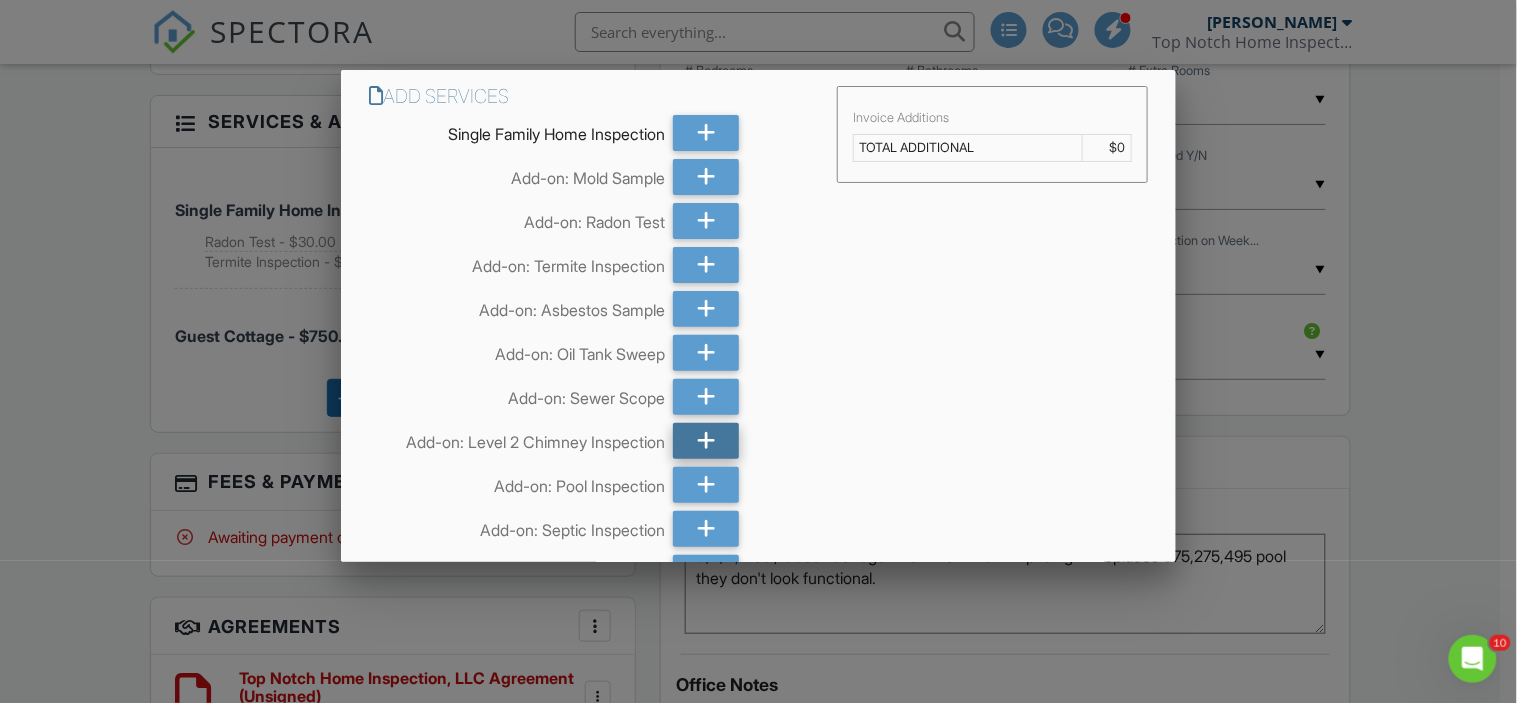 click at bounding box center [706, 441] 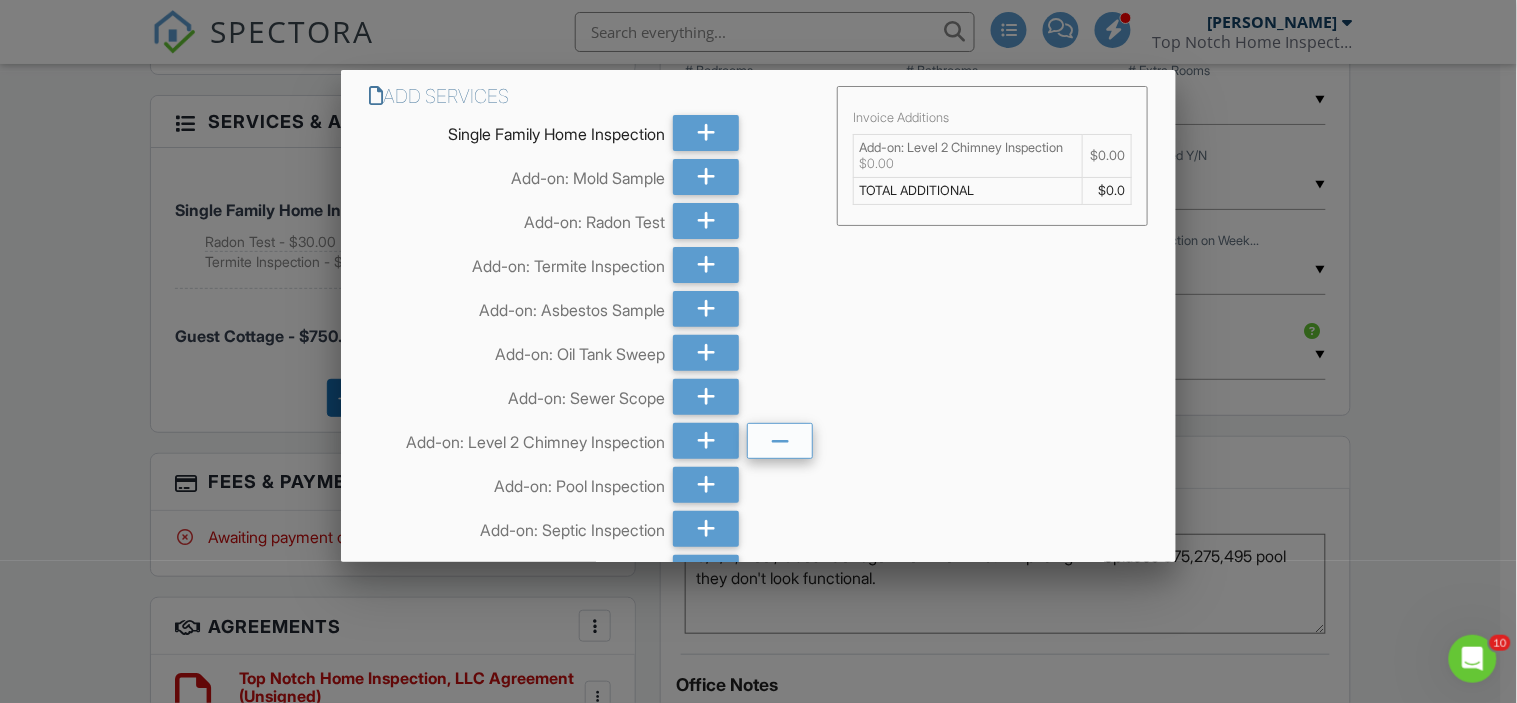 click at bounding box center (780, 442) 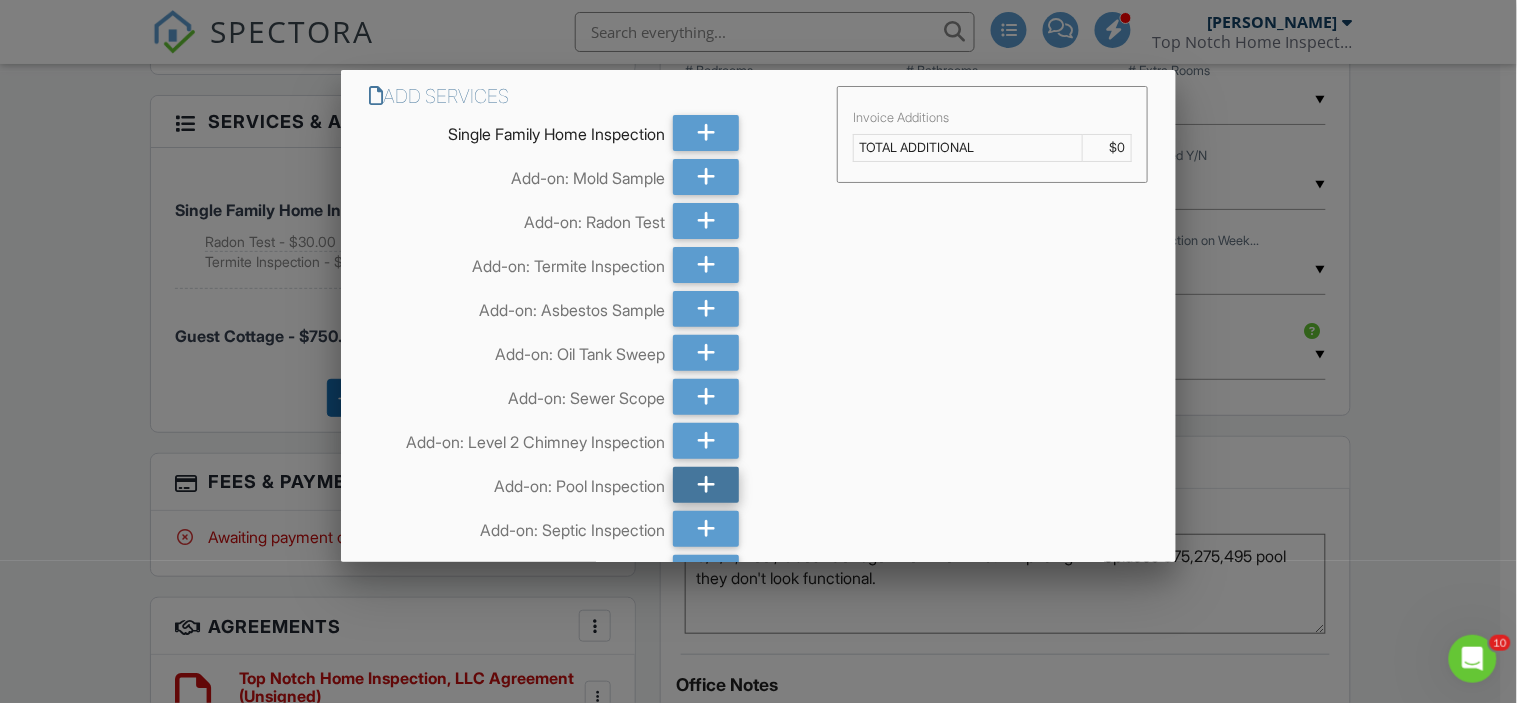click at bounding box center [706, 485] 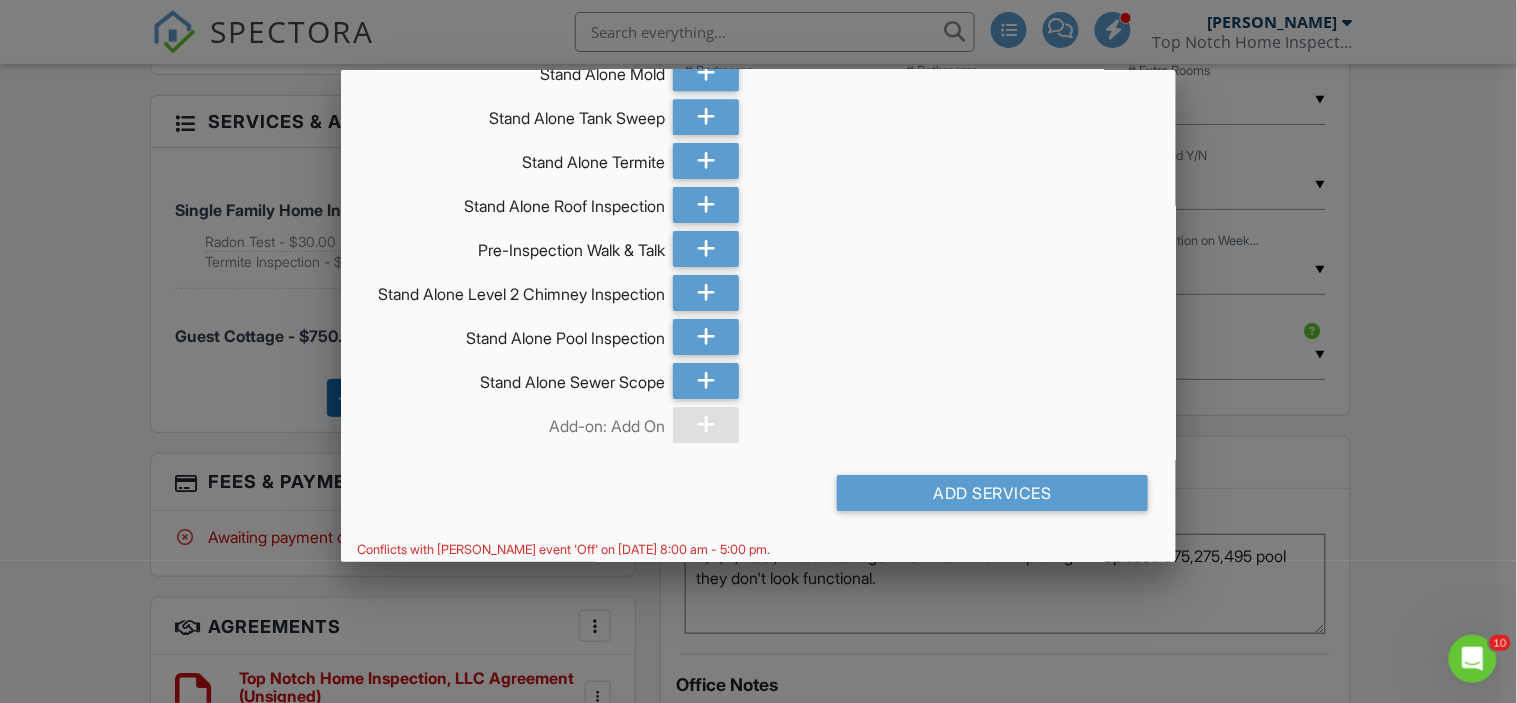 scroll, scrollTop: 1671, scrollLeft: 0, axis: vertical 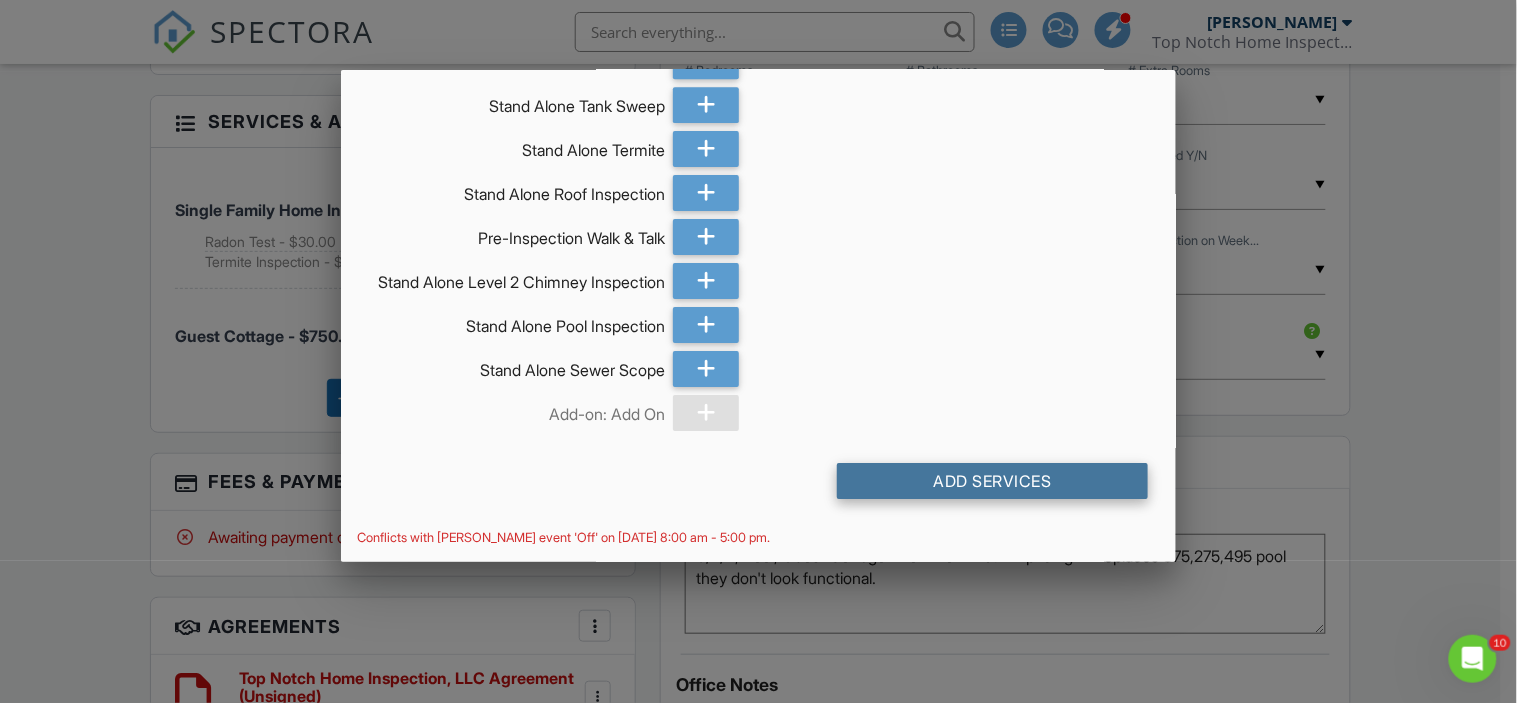 click on "Add Services" at bounding box center [992, 481] 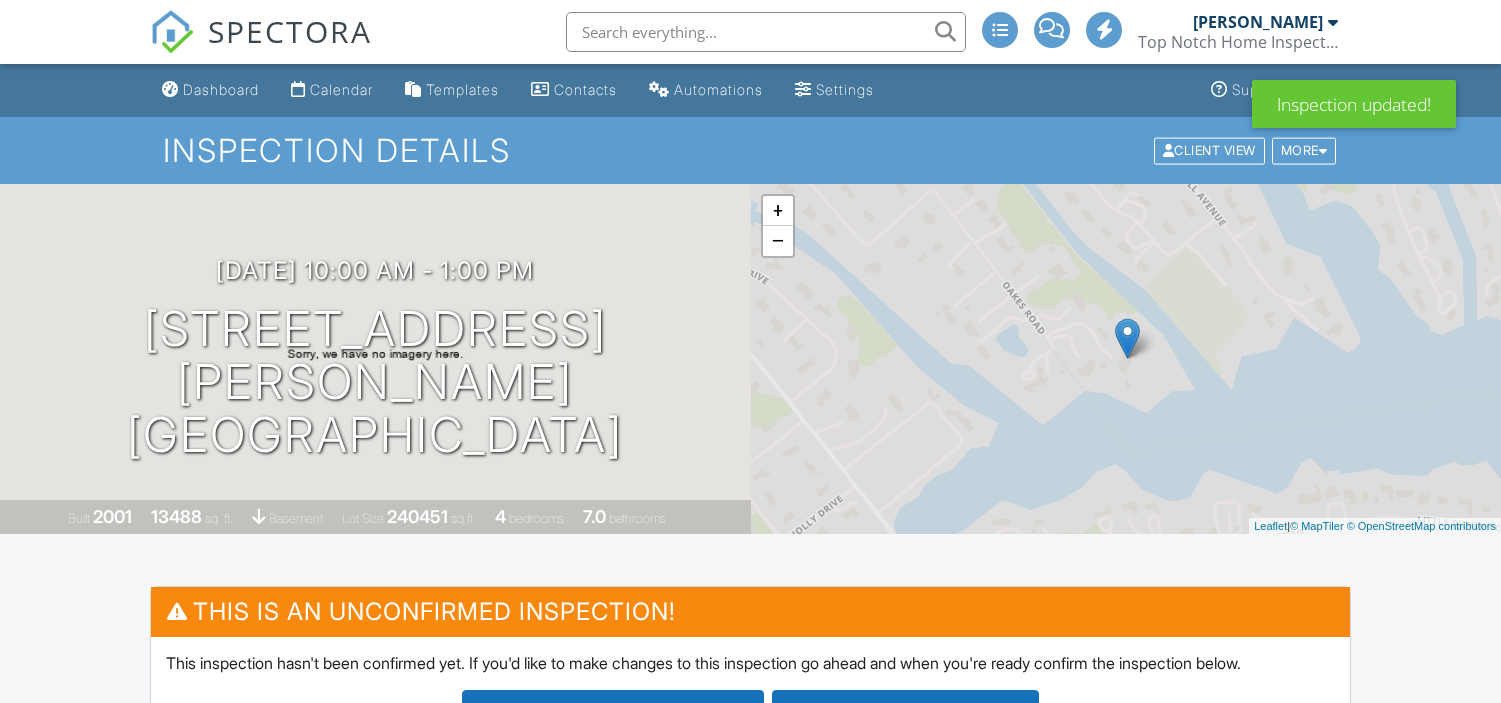 scroll, scrollTop: 0, scrollLeft: 0, axis: both 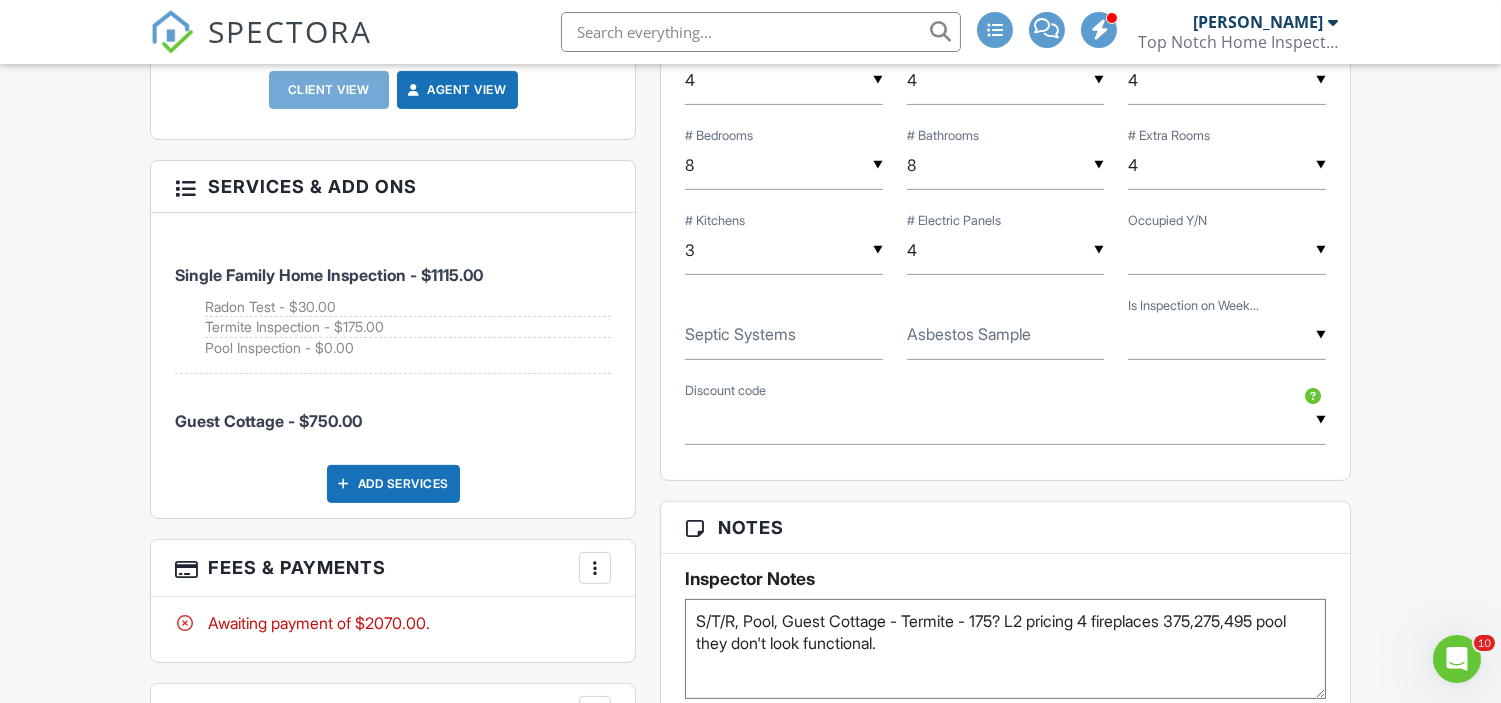 click at bounding box center [595, 568] 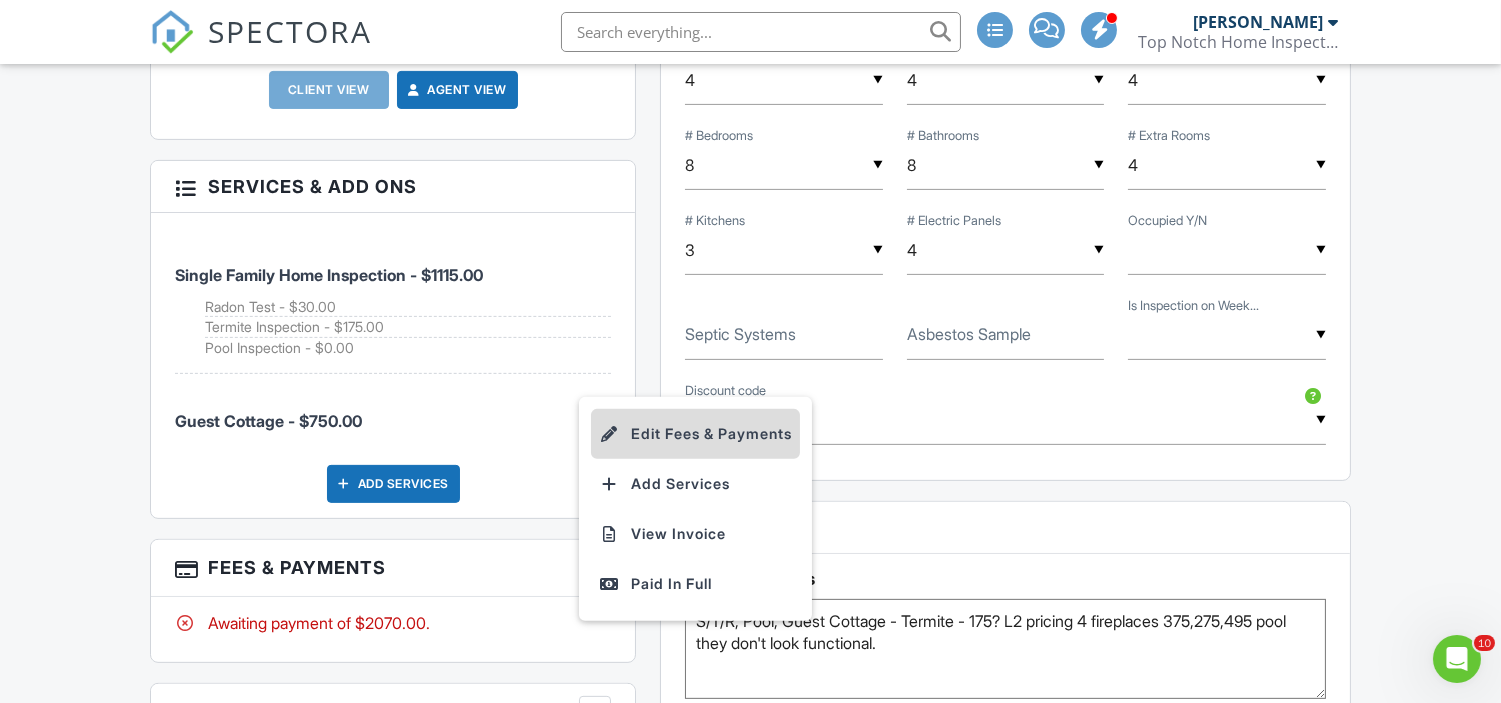 click on "Edit Fees & Payments" at bounding box center (695, 434) 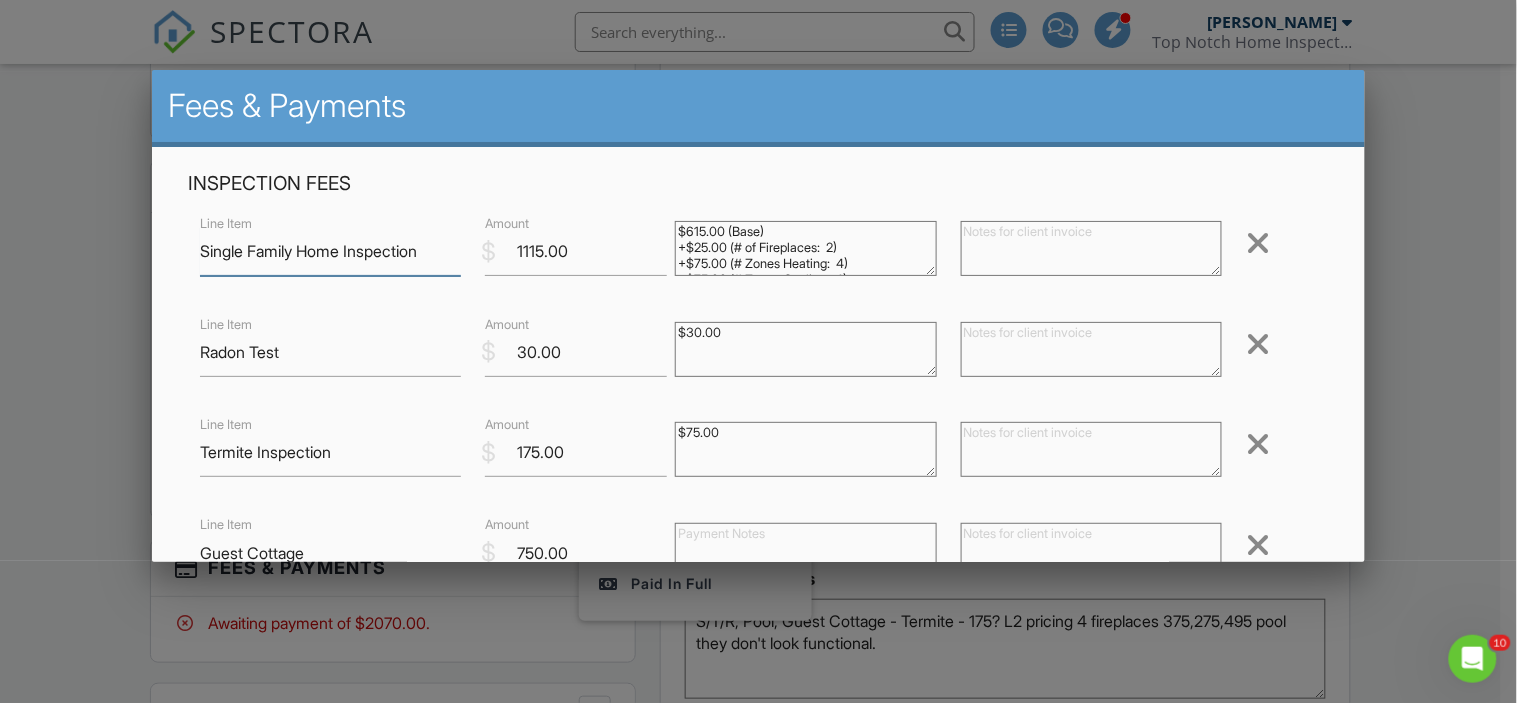 scroll, scrollTop: 142, scrollLeft: 0, axis: vertical 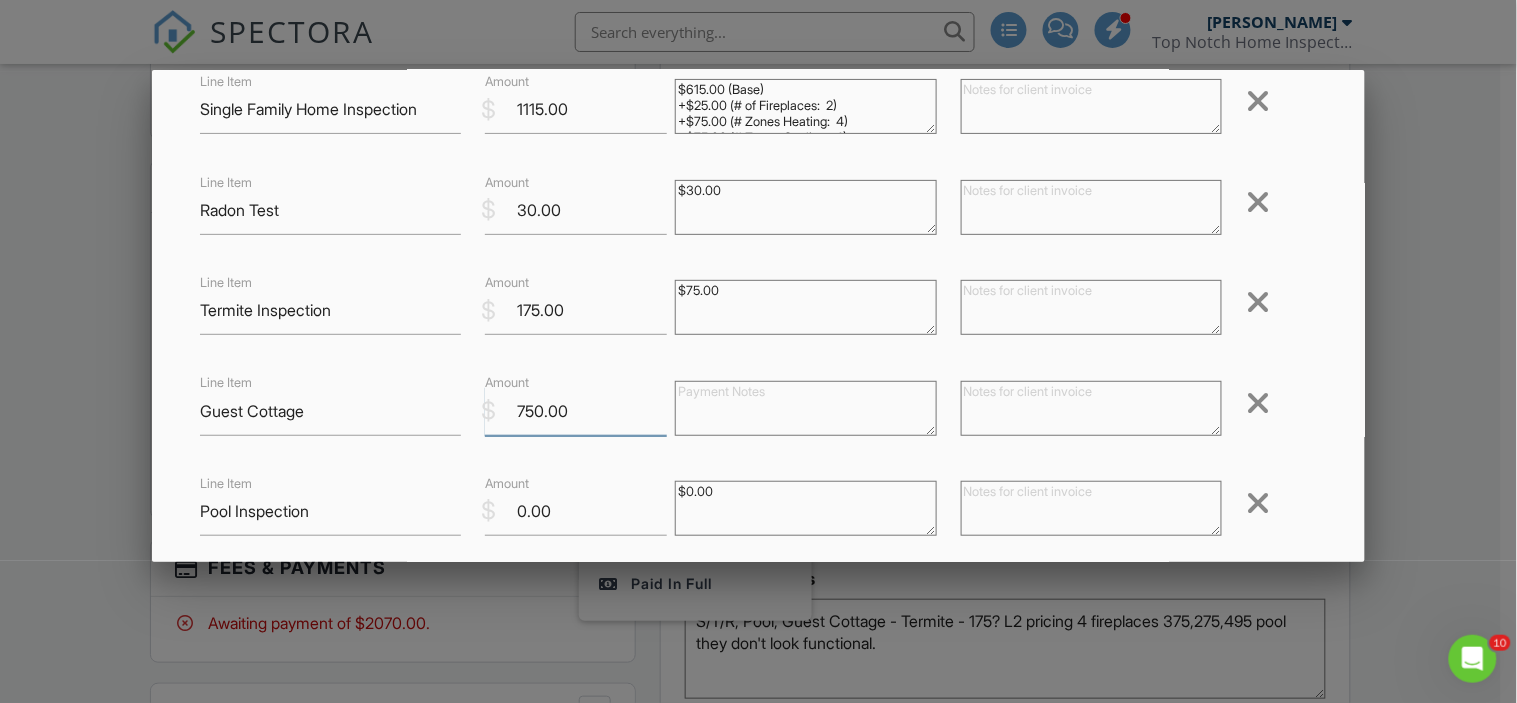 click on "750.00" at bounding box center [576, 411] 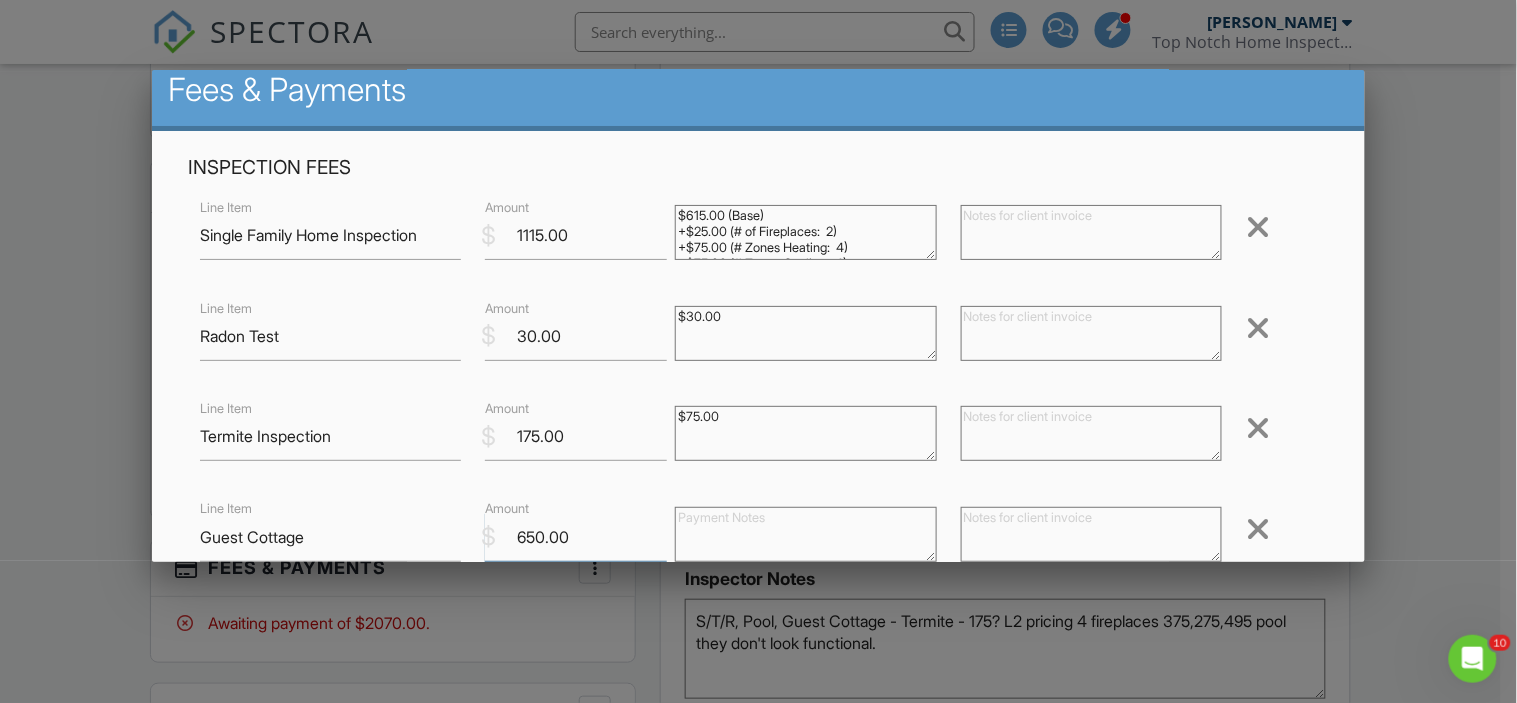 scroll, scrollTop: 17, scrollLeft: 0, axis: vertical 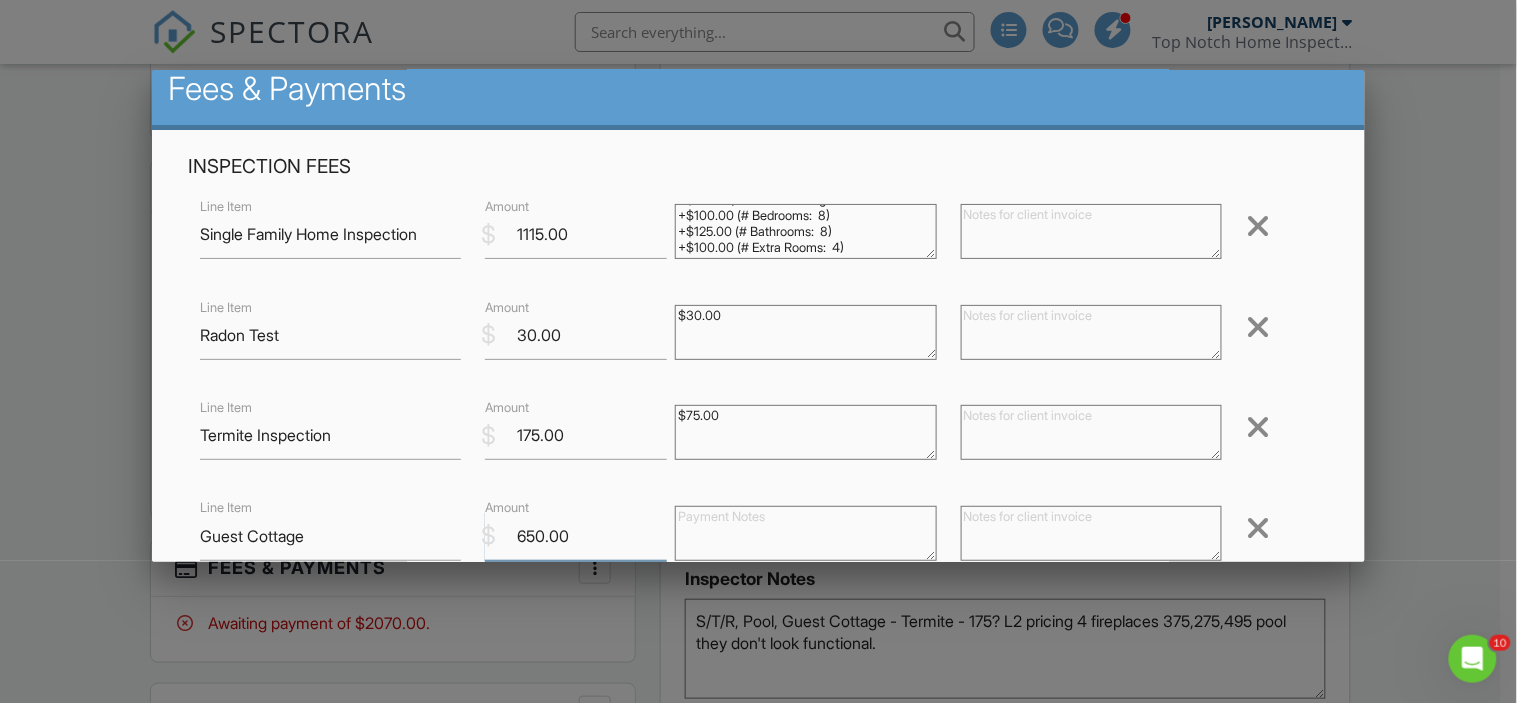 type on "650.00" 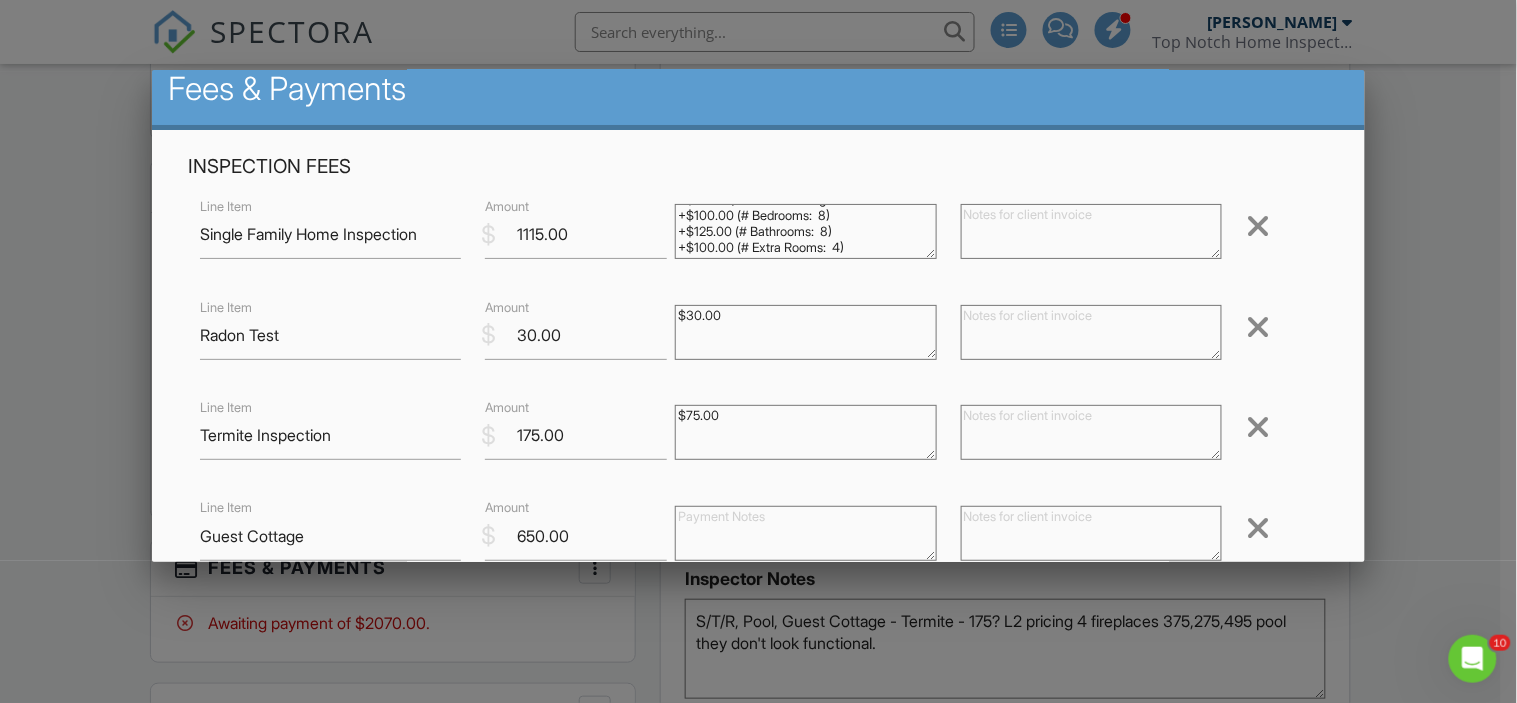 click at bounding box center [758, 339] 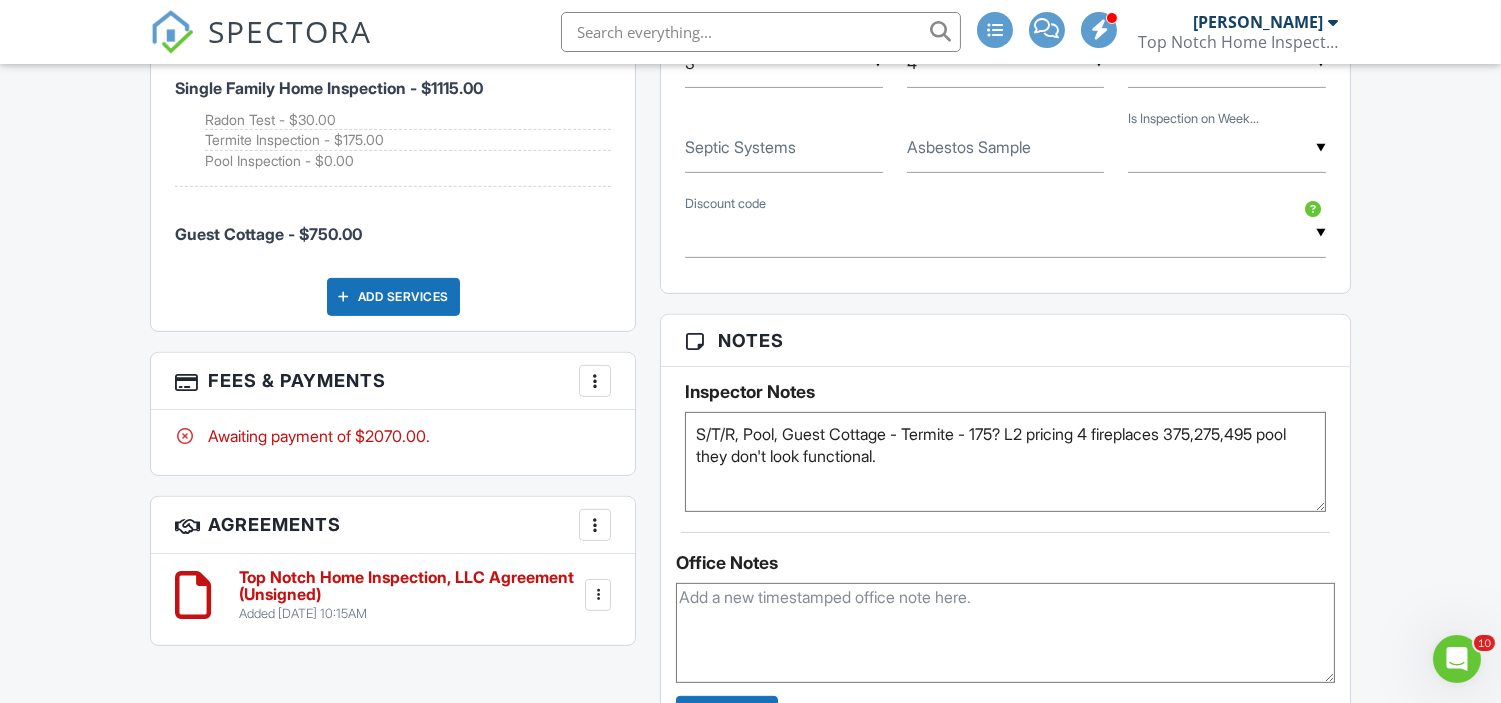 scroll, scrollTop: 1505, scrollLeft: 0, axis: vertical 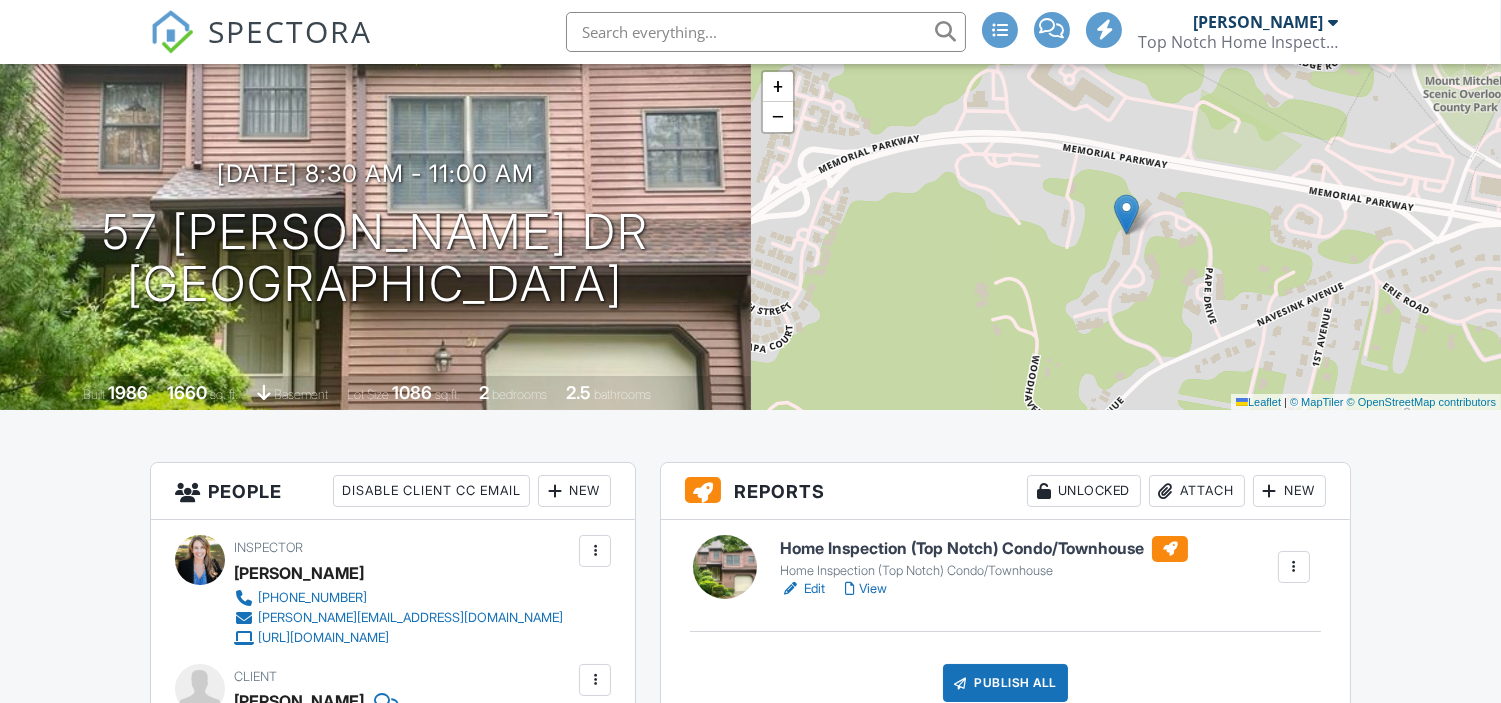 click on "Edit" at bounding box center [802, 589] 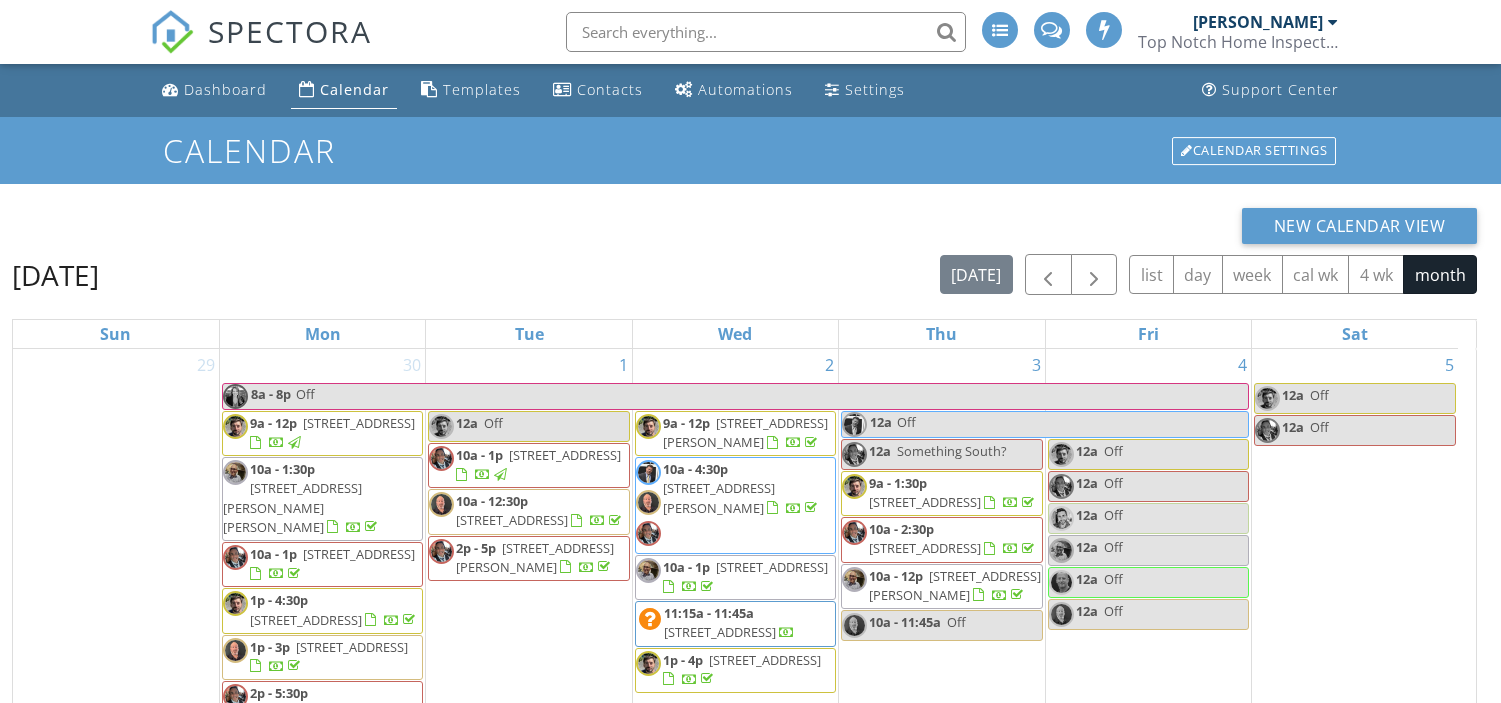 scroll, scrollTop: 242, scrollLeft: 0, axis: vertical 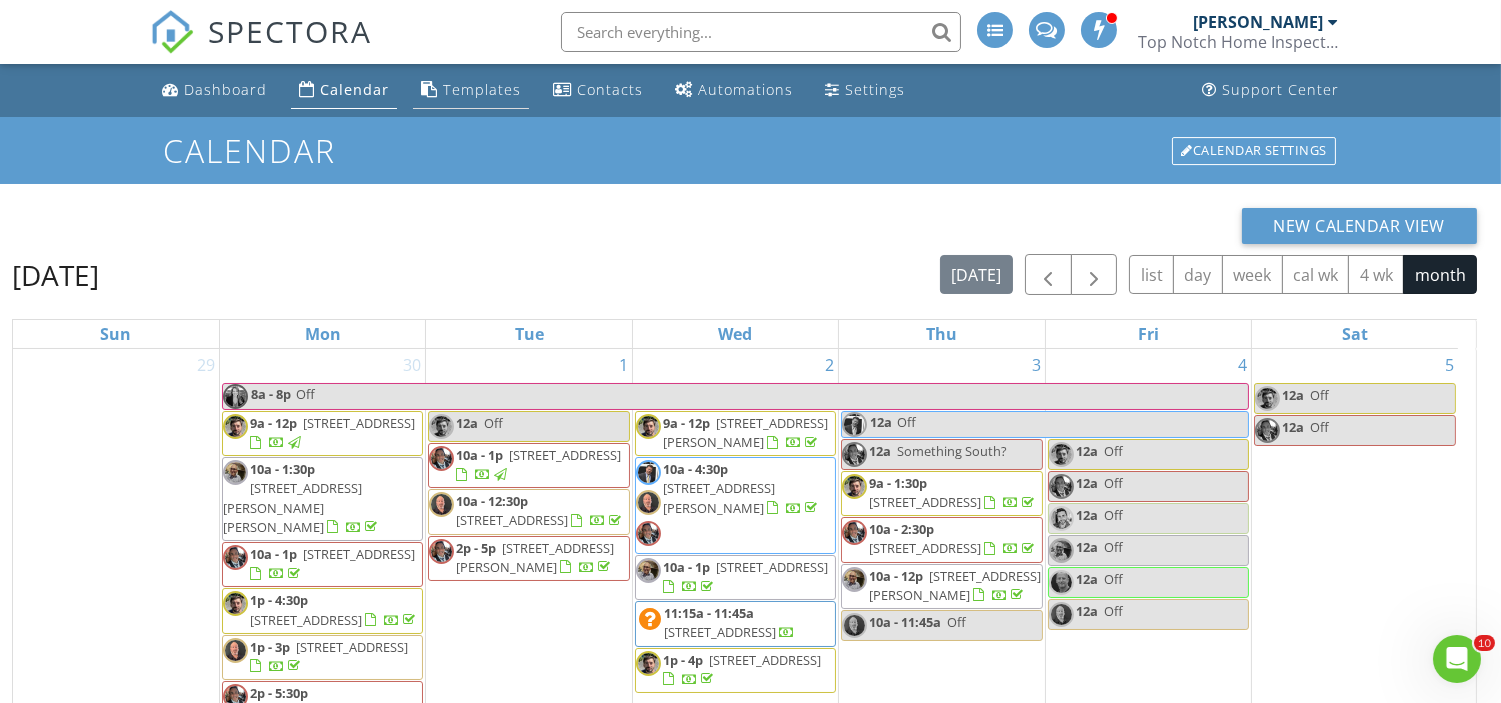 click on "Templates" at bounding box center (482, 89) 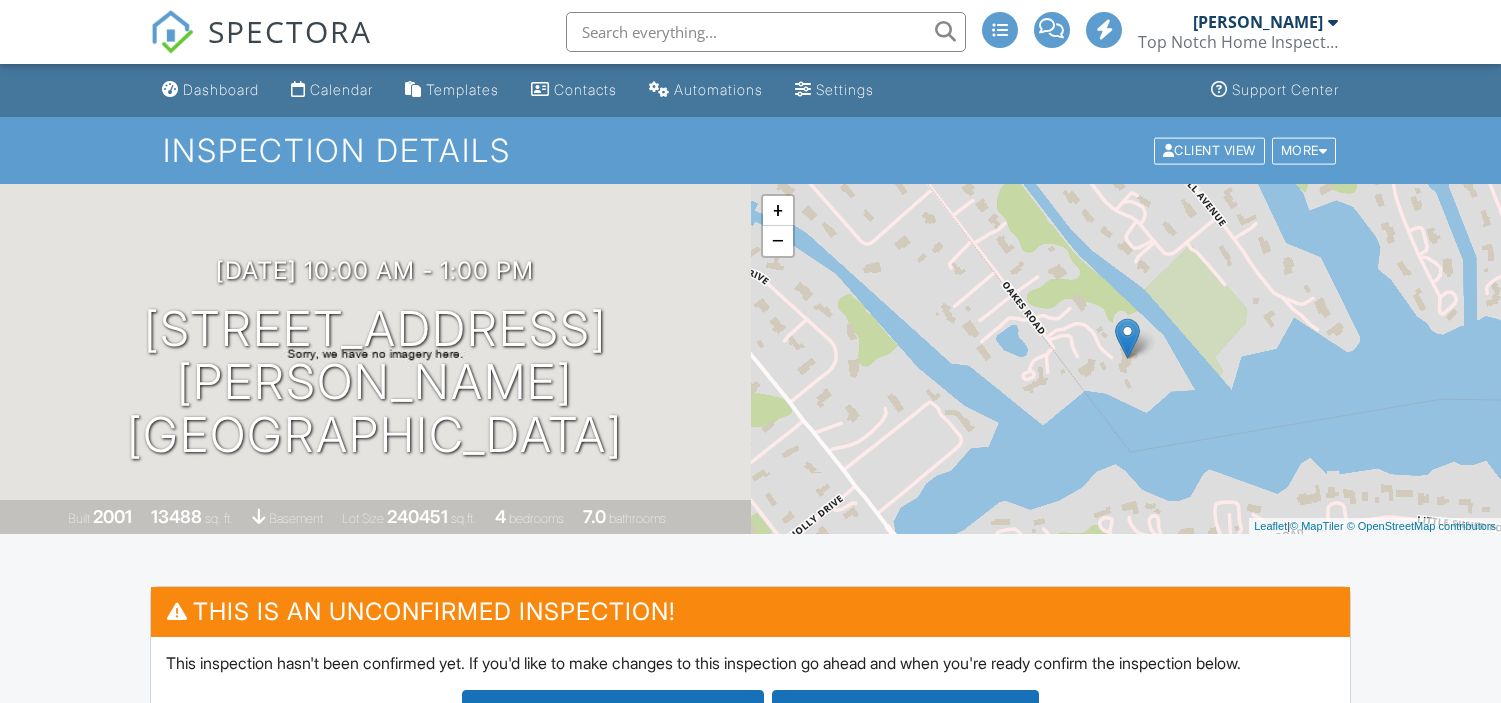 scroll, scrollTop: 1378, scrollLeft: 0, axis: vertical 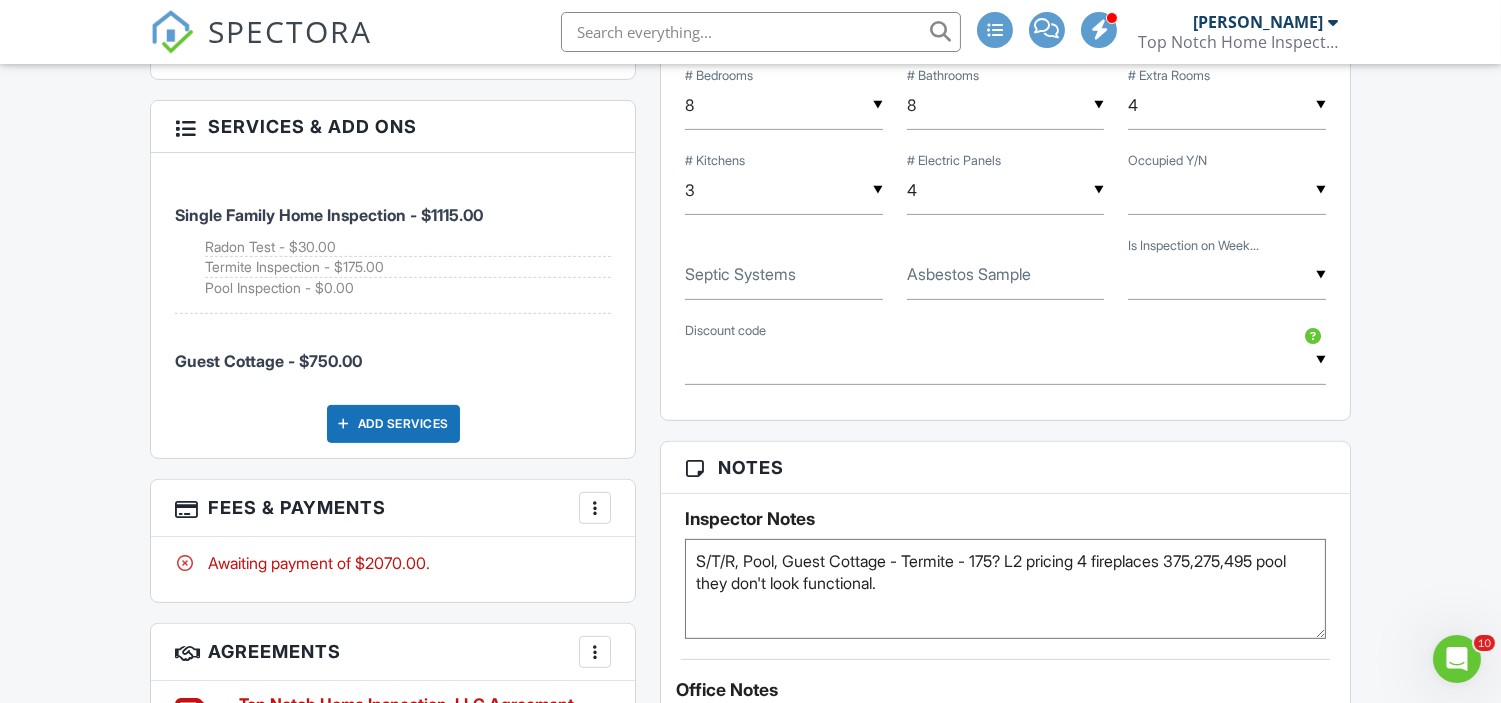 click at bounding box center [595, 508] 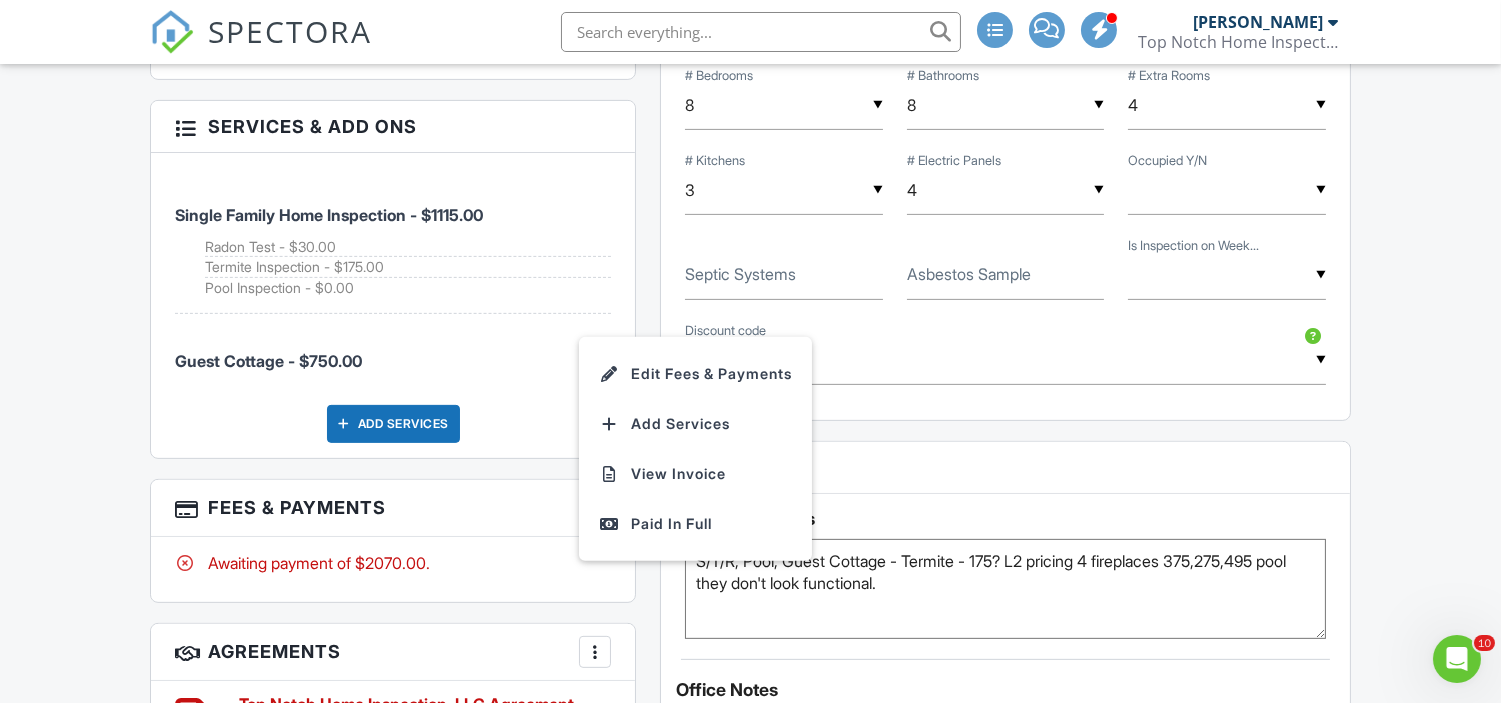 click on "Fees & Payments
More
Edit Fees & Payments
Add Services
View Invoice
Paid In Full" at bounding box center (393, 508) 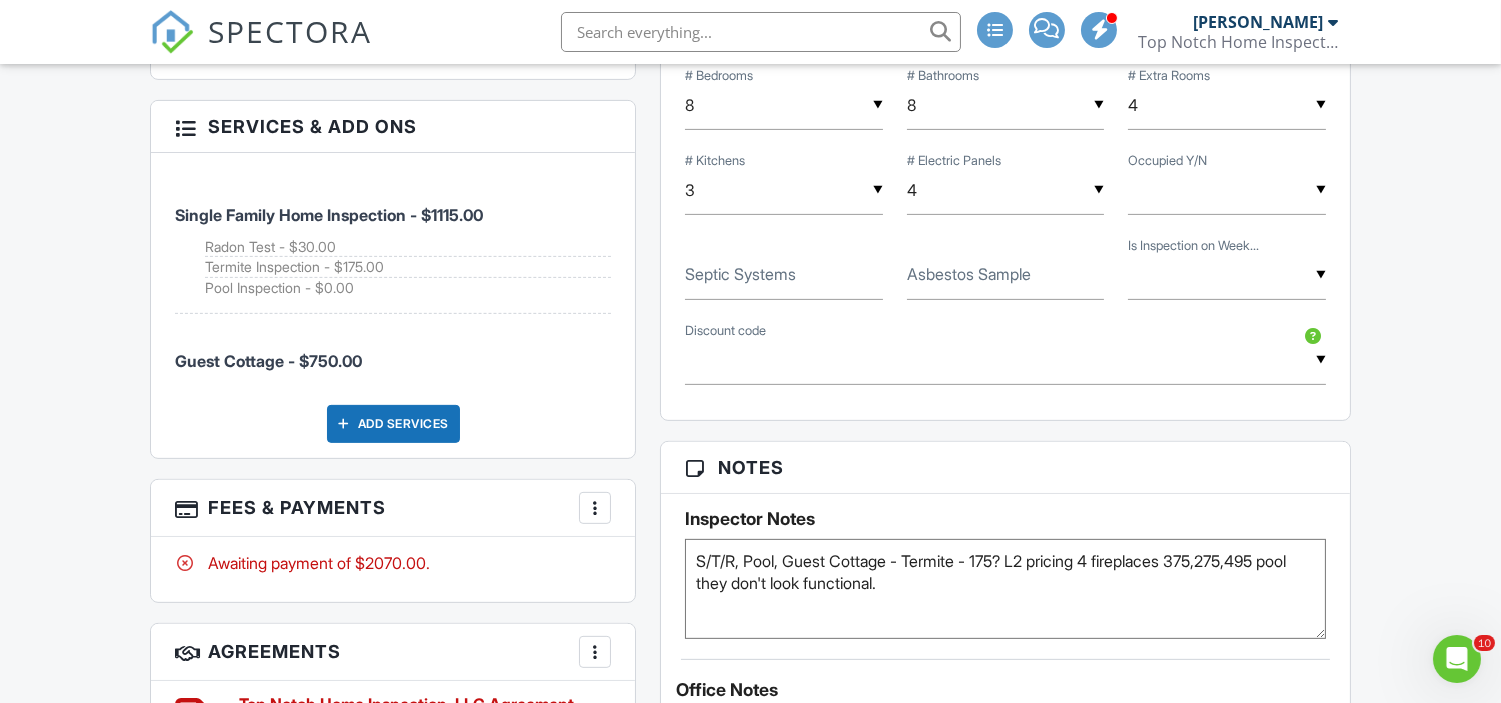 click at bounding box center (595, 508) 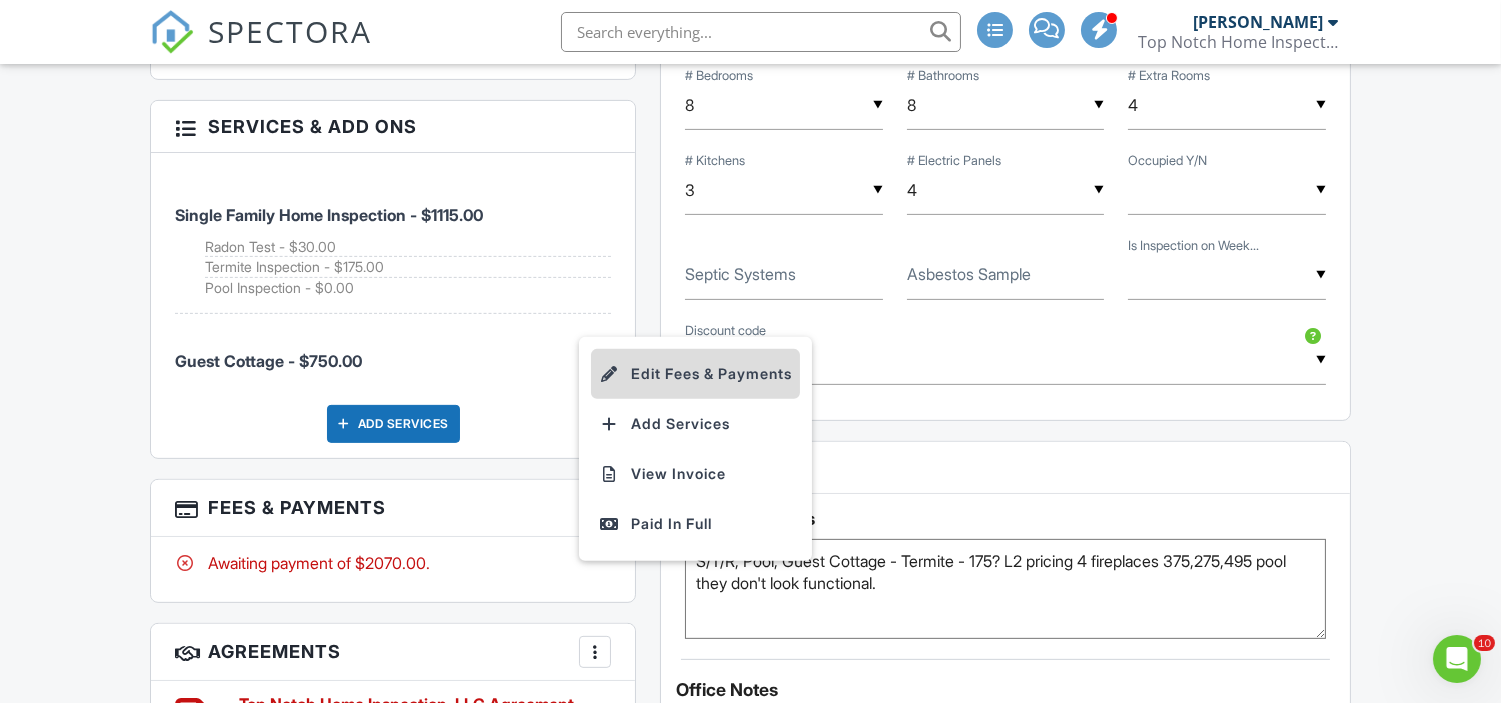 click on "Edit Fees & Payments" at bounding box center (695, 374) 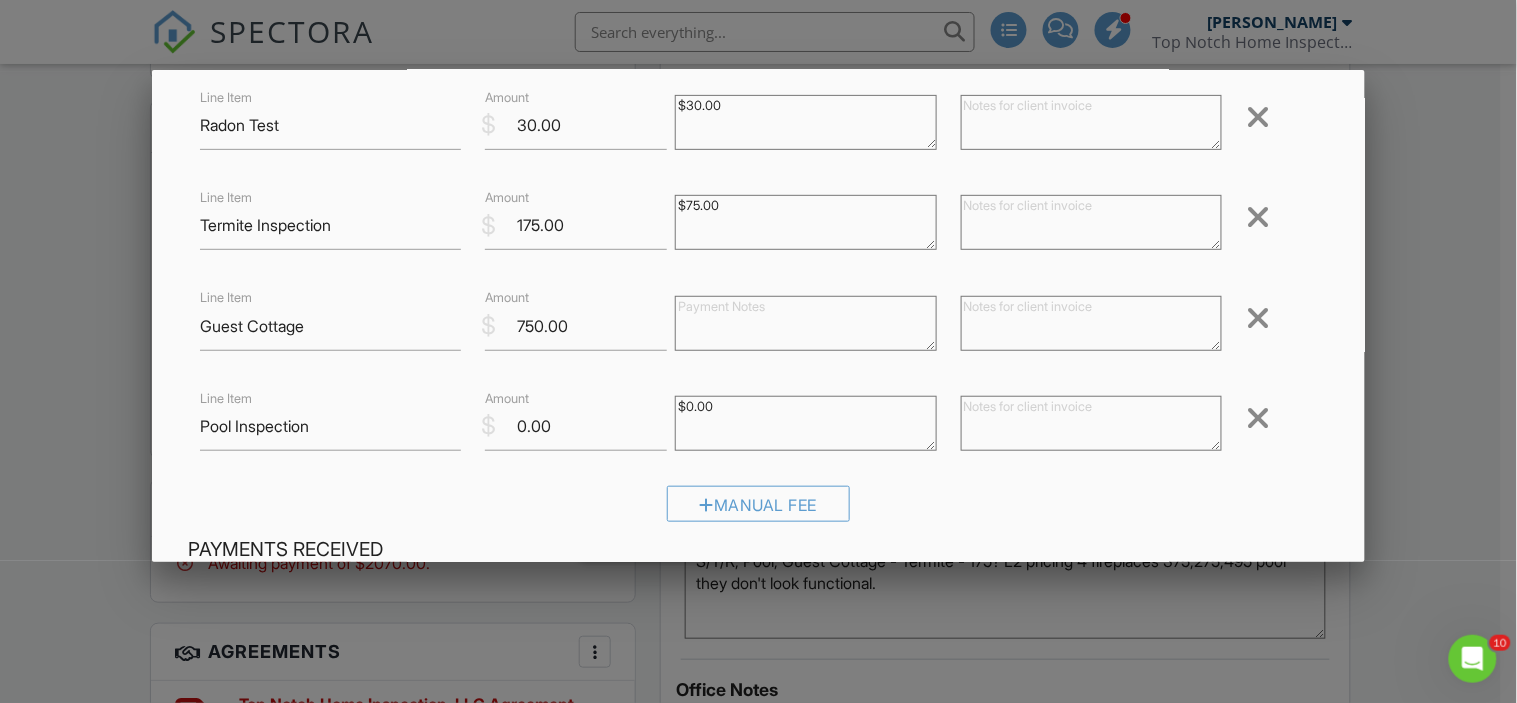 scroll, scrollTop: 228, scrollLeft: 0, axis: vertical 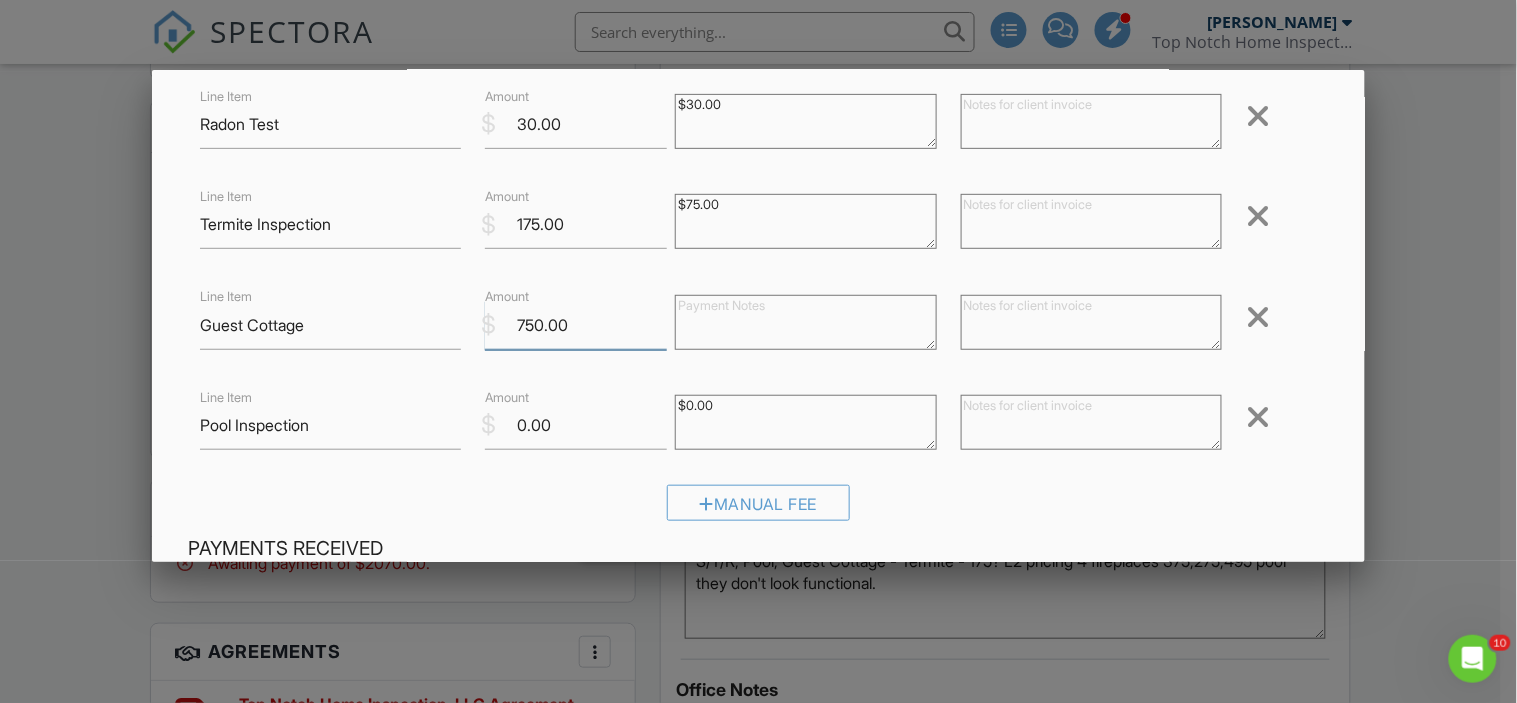 click on "750.00" at bounding box center [576, 325] 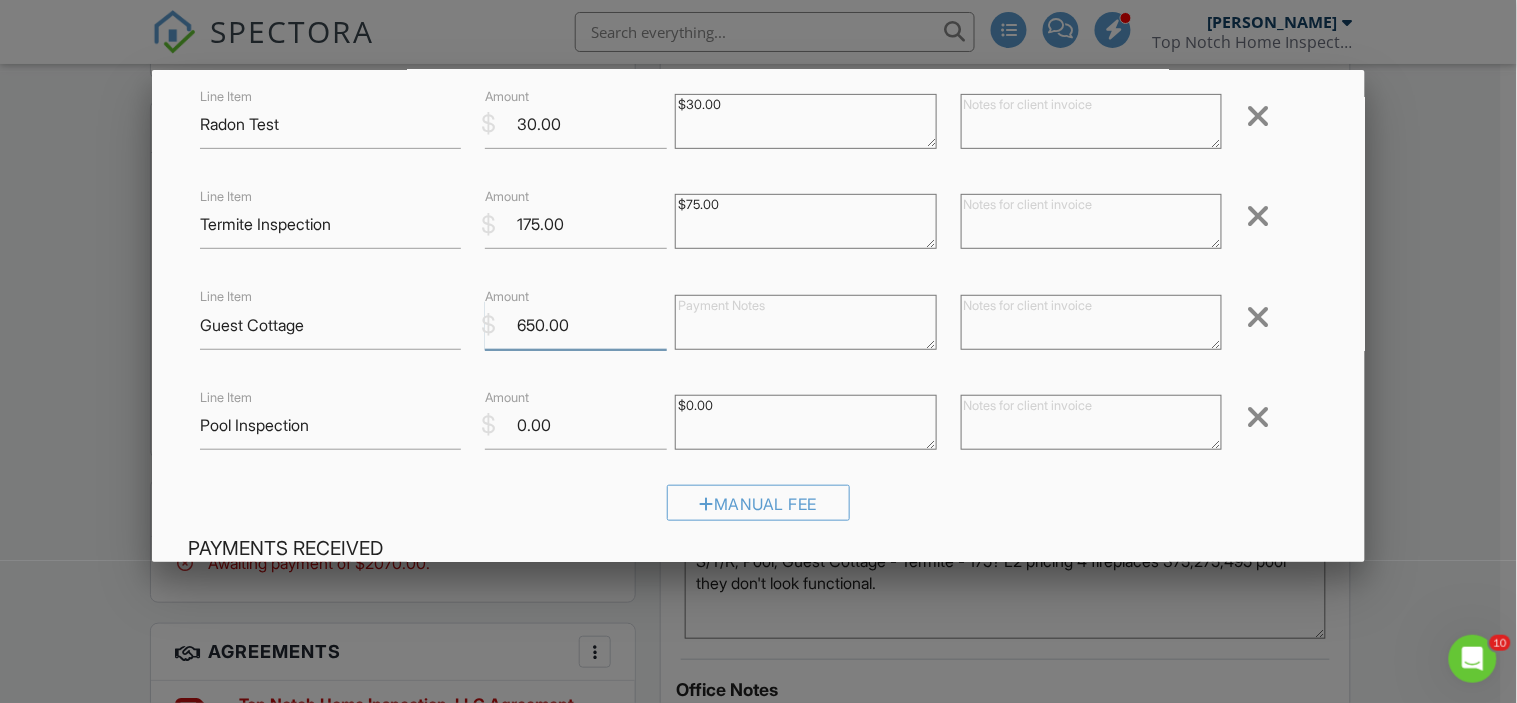 type on "650.00" 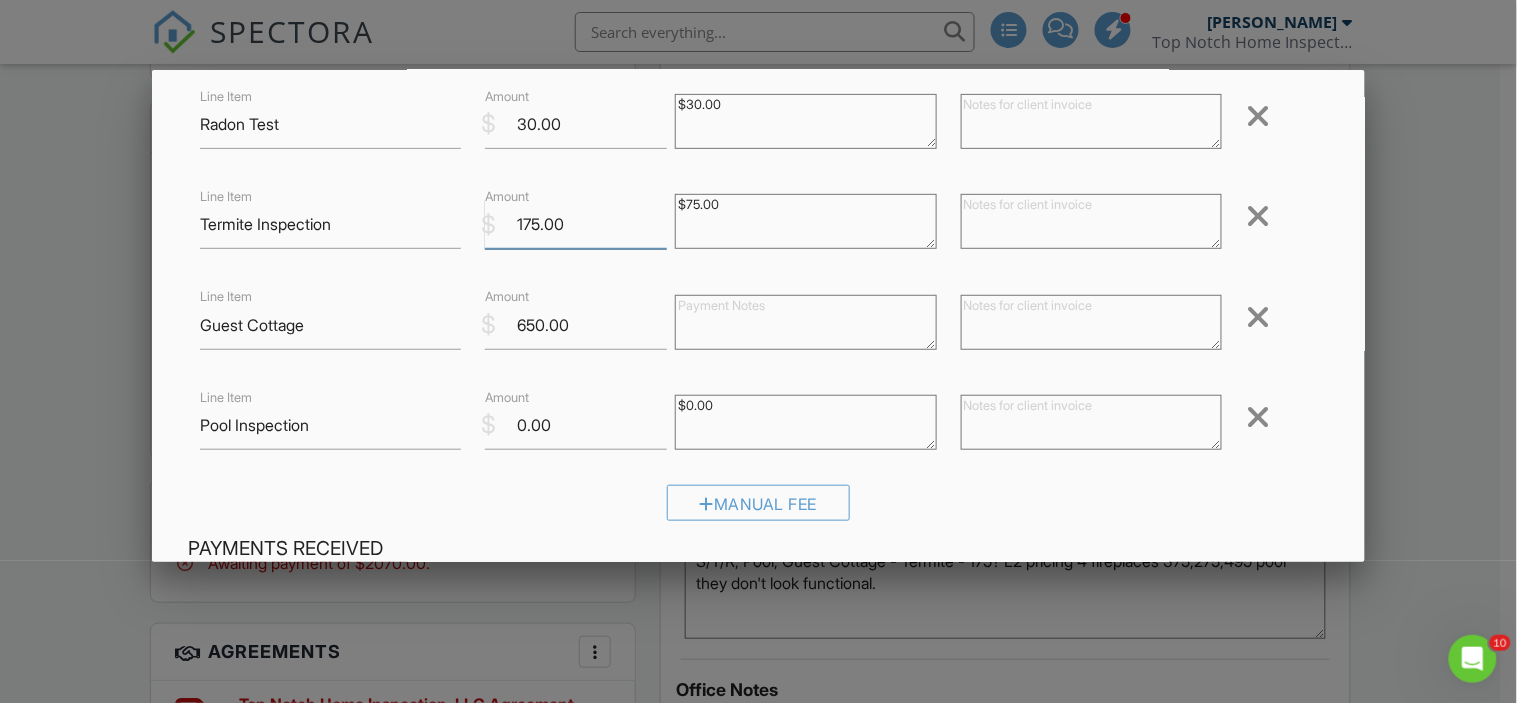 click on "175.00" at bounding box center [576, 224] 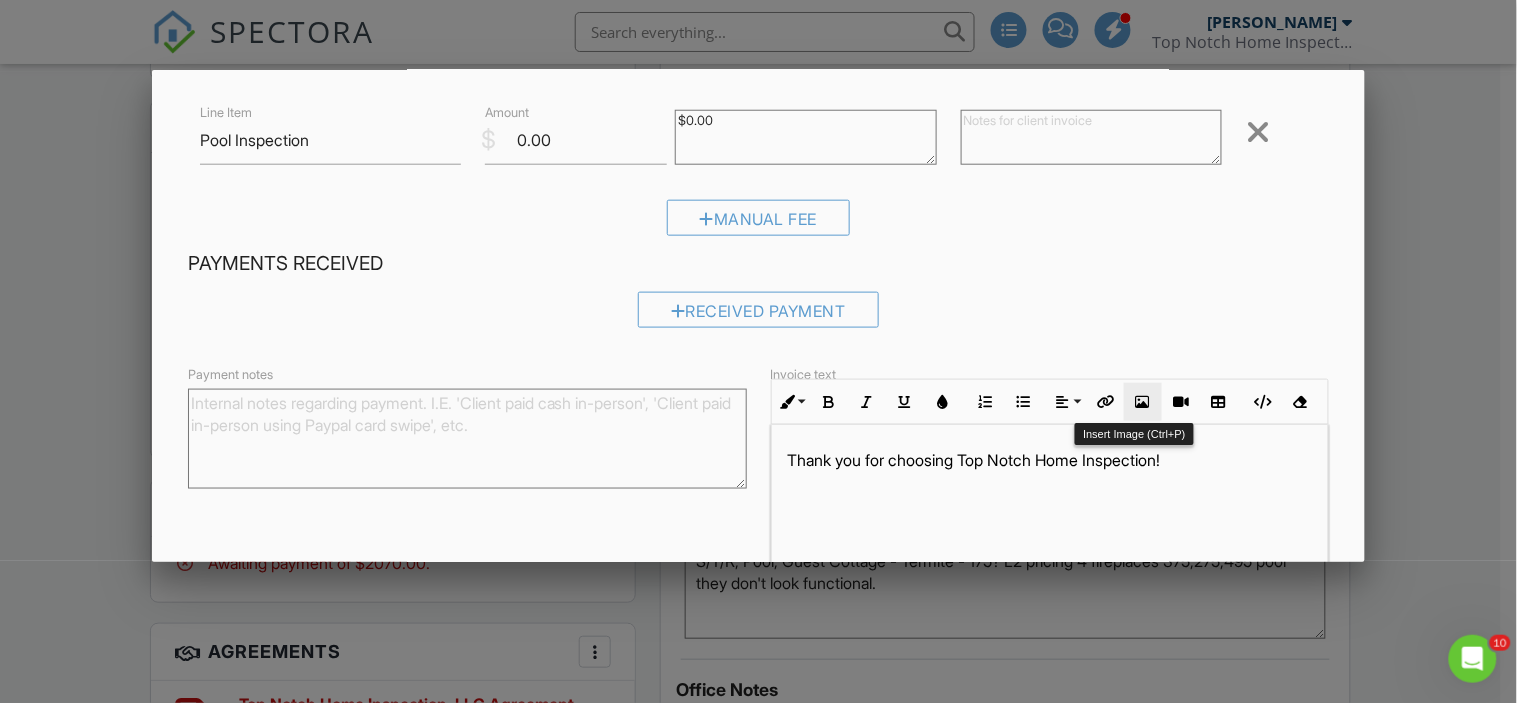 scroll, scrollTop: 621, scrollLeft: 0, axis: vertical 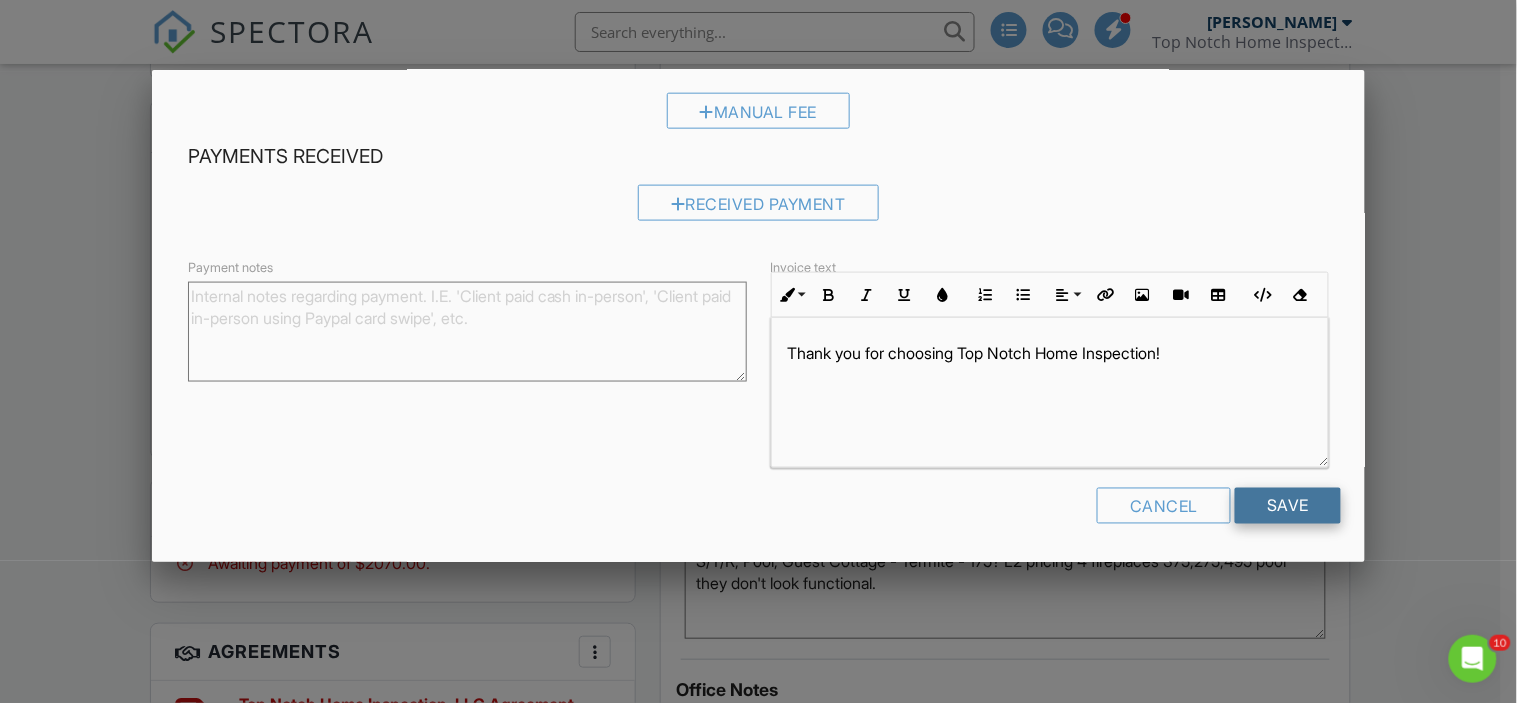 click on "Save" at bounding box center [1288, 506] 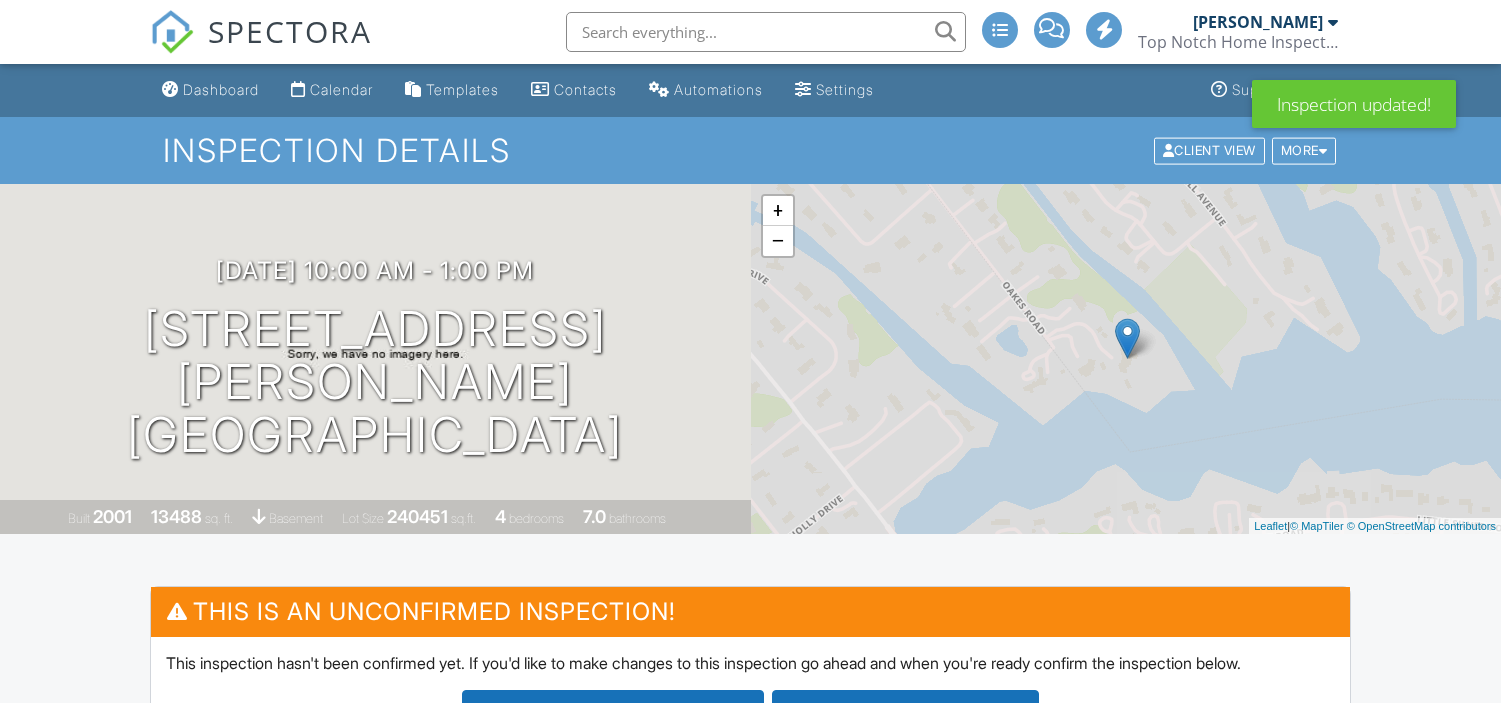 scroll, scrollTop: 0, scrollLeft: 0, axis: both 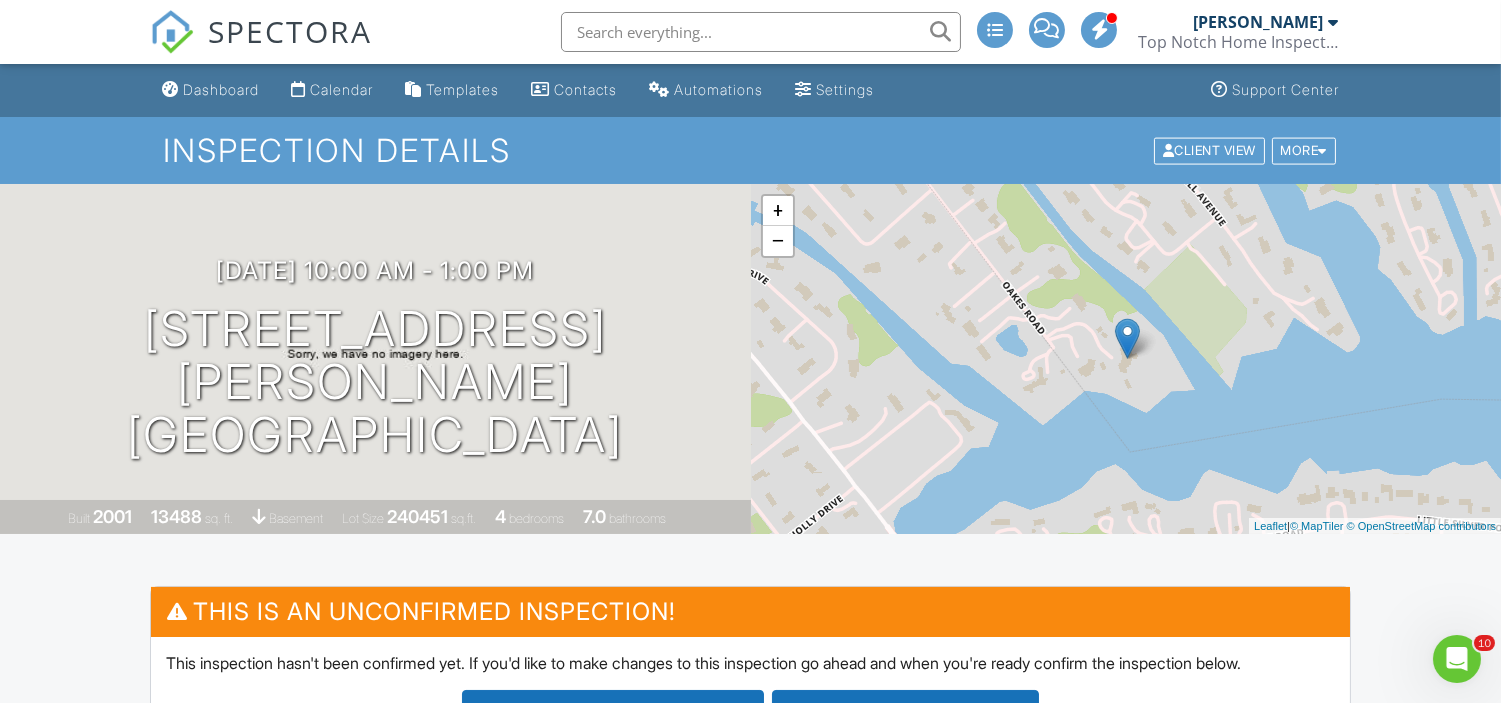 click at bounding box center (761, 32) 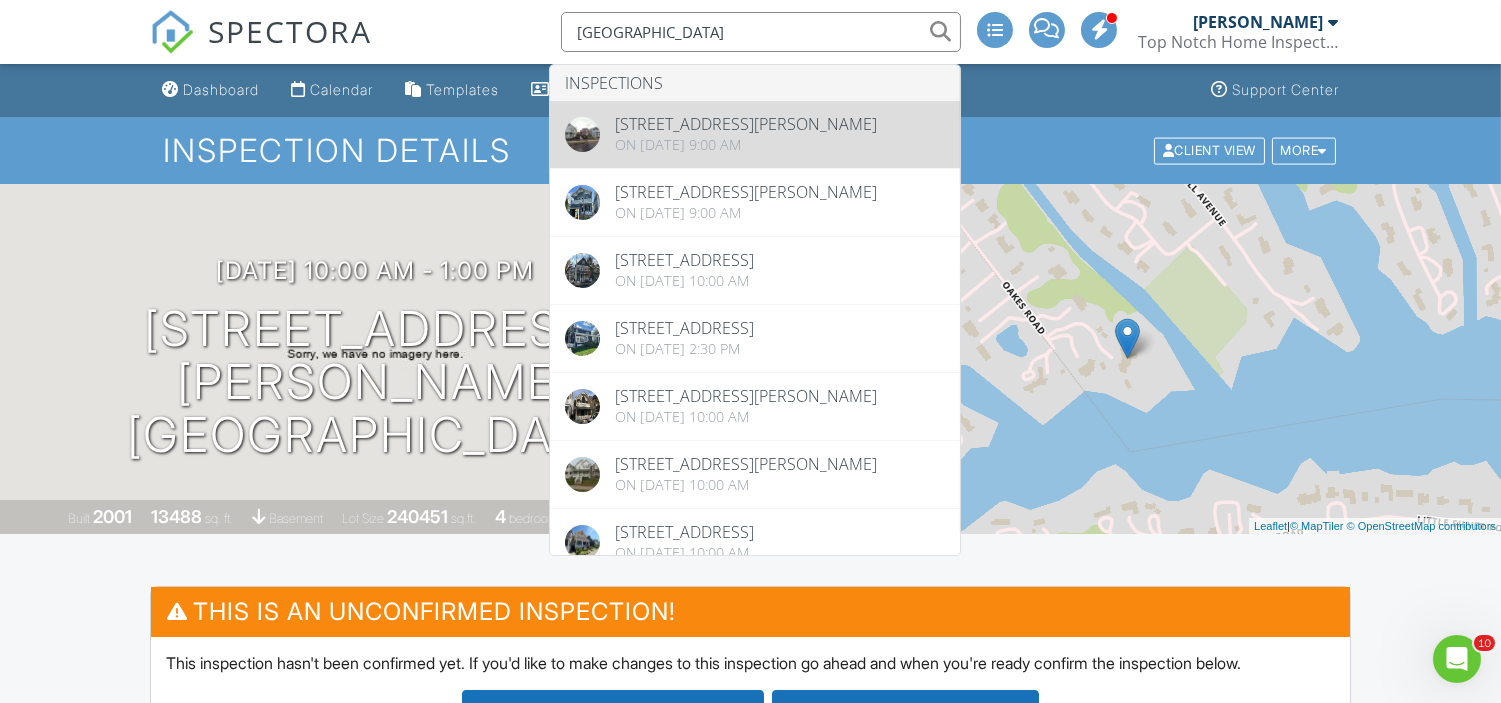 type on "ocean grove" 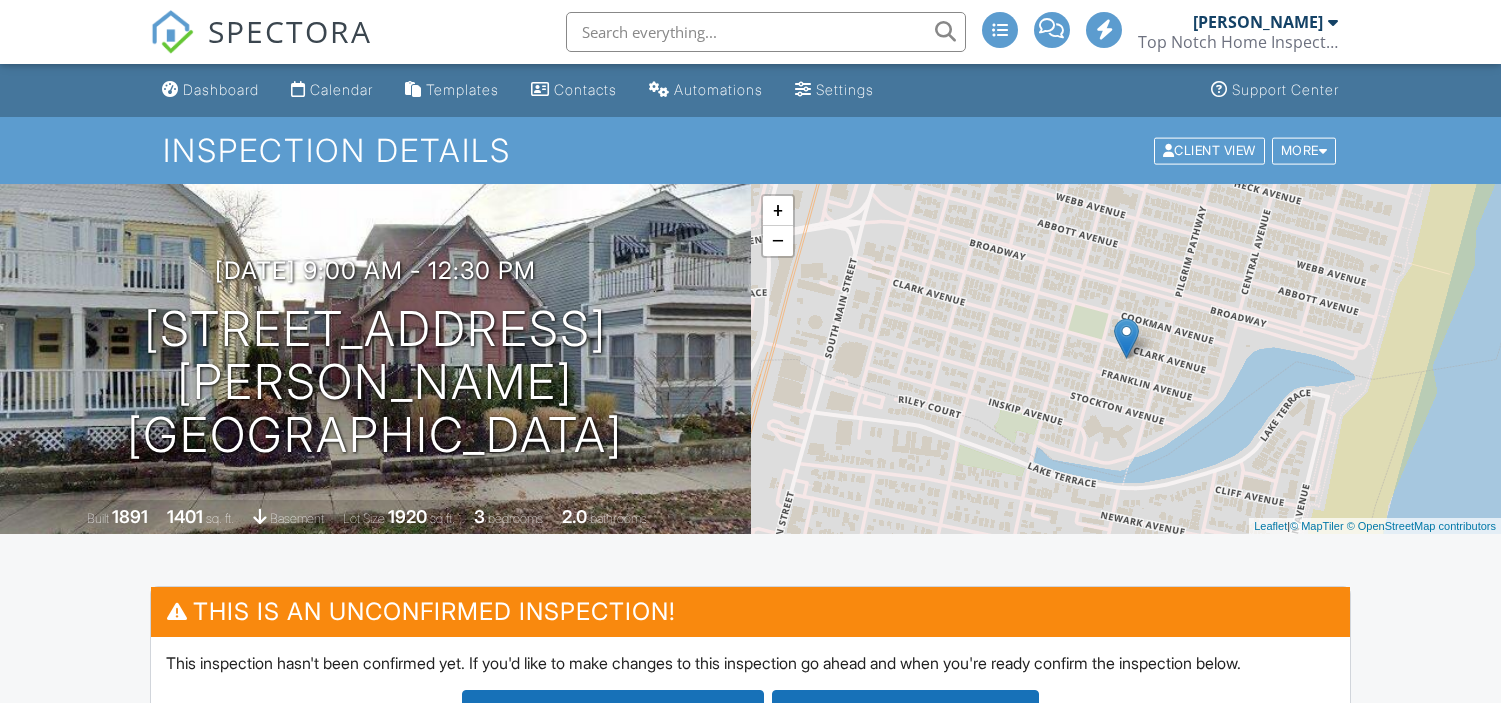 scroll, scrollTop: 0, scrollLeft: 0, axis: both 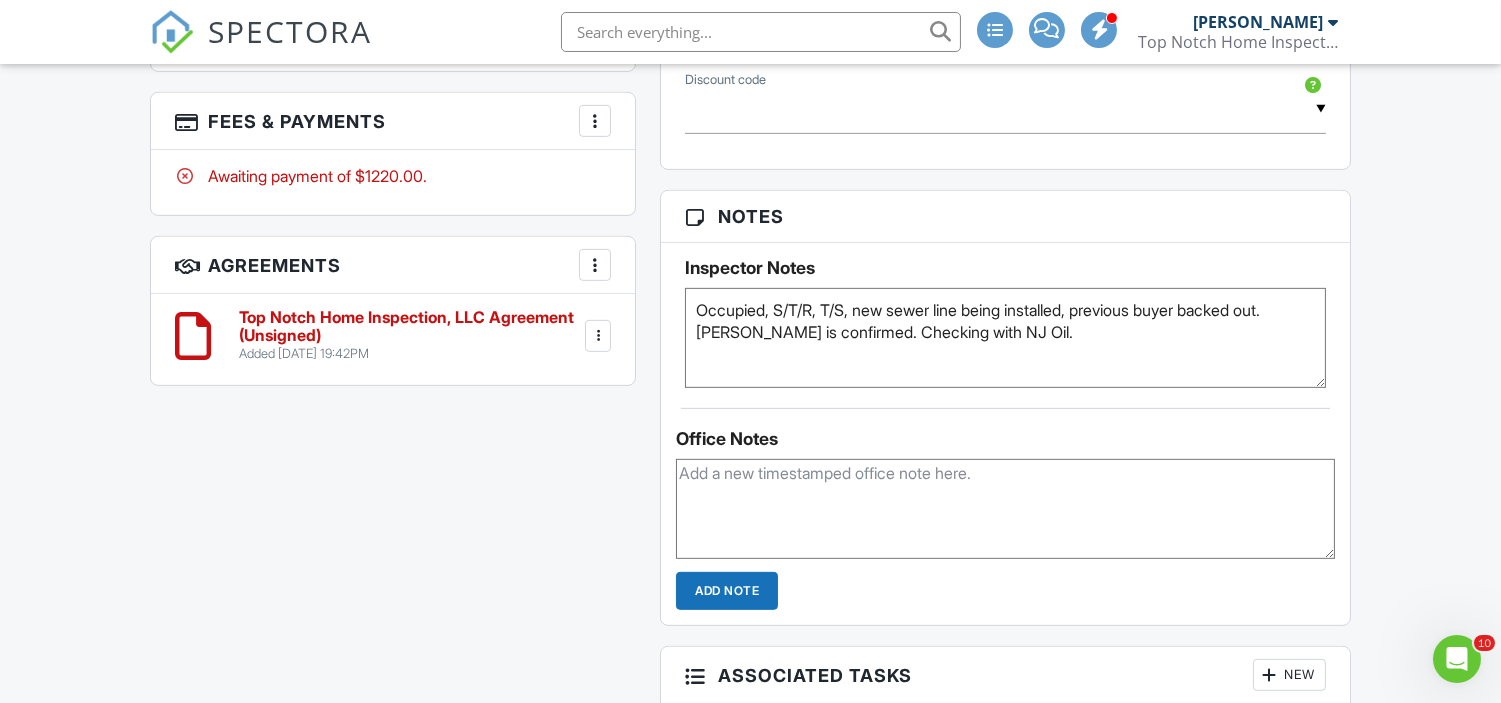 click on "Top Notch Home Inspection, LLC Agreement
(Unsigned)
Added 07/10/2025 19:42PM
Edit
File
Delete
Download" at bounding box center [393, 339] 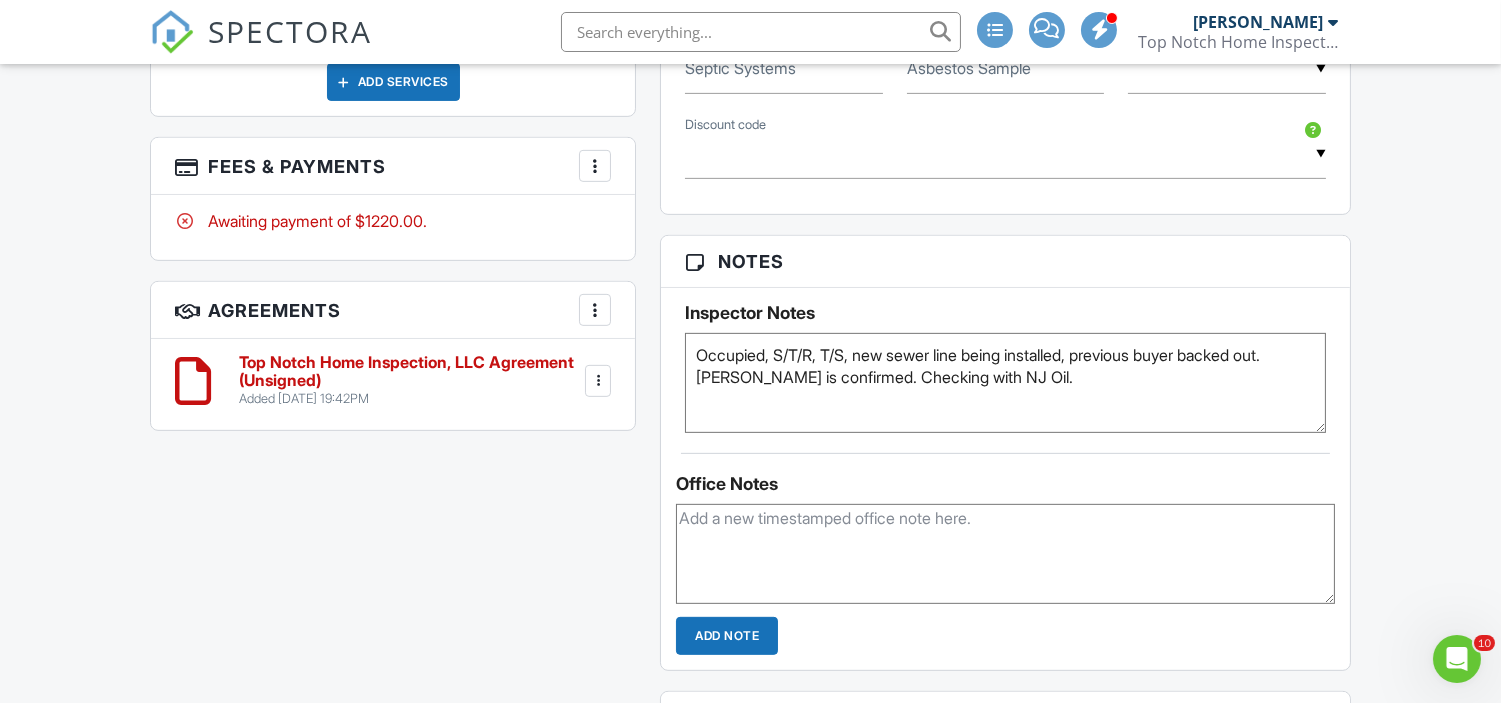 scroll, scrollTop: 1582, scrollLeft: 0, axis: vertical 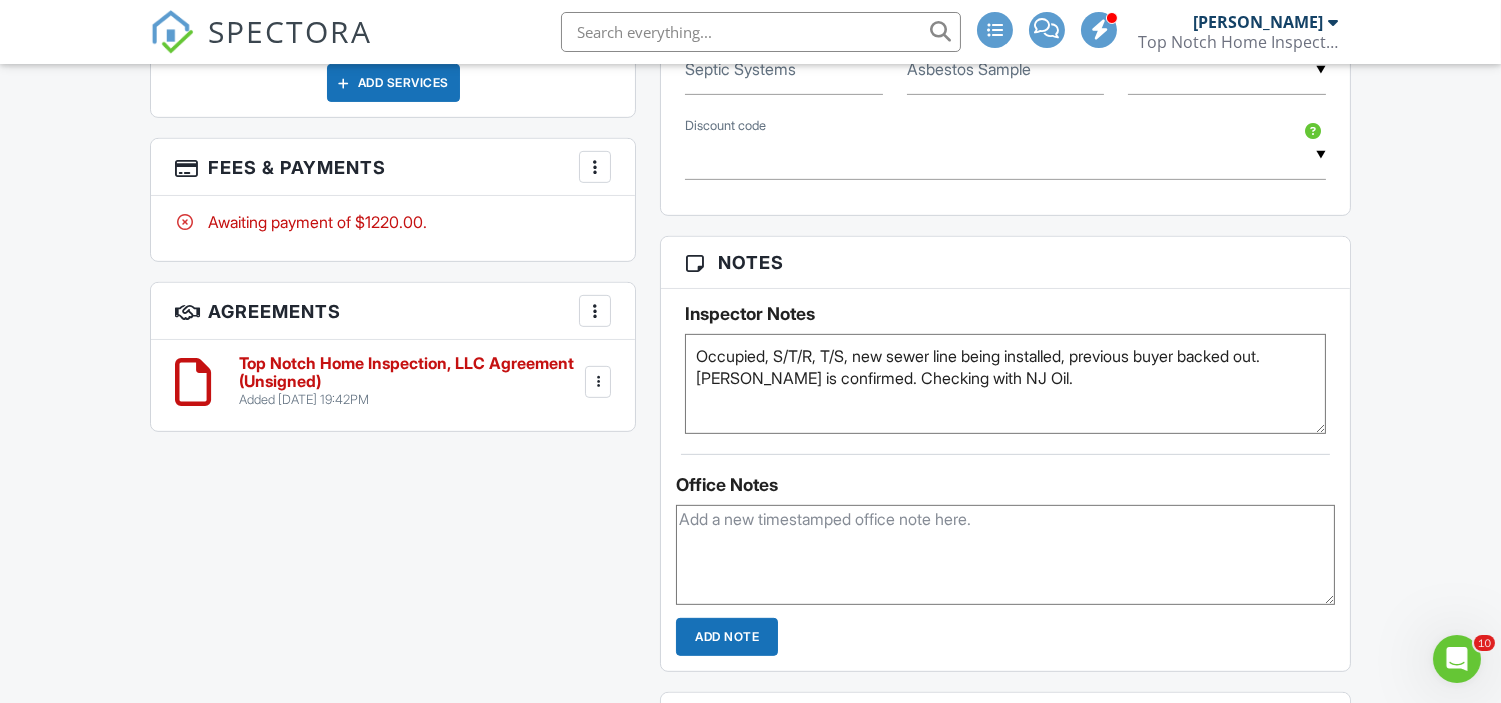 click at bounding box center (598, 382) 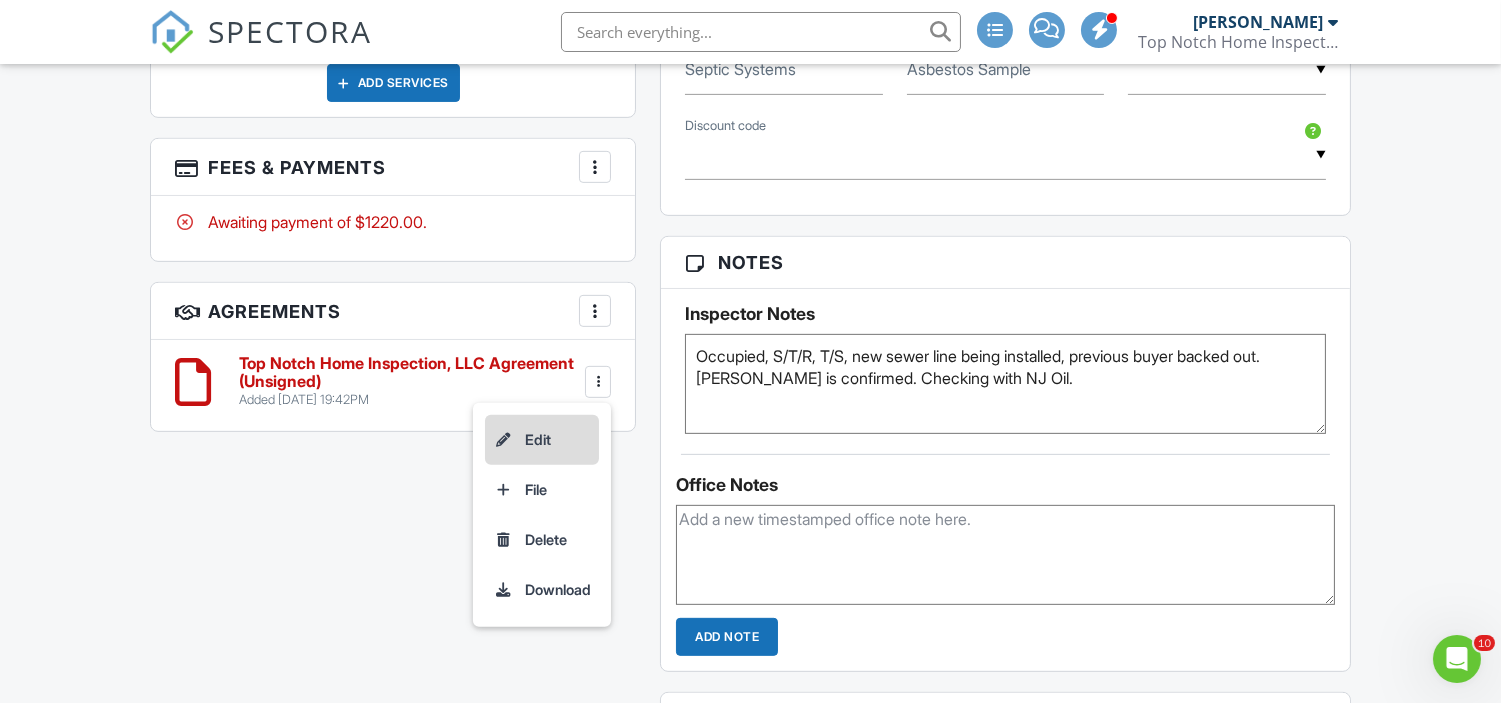 click on "Edit" at bounding box center (542, 440) 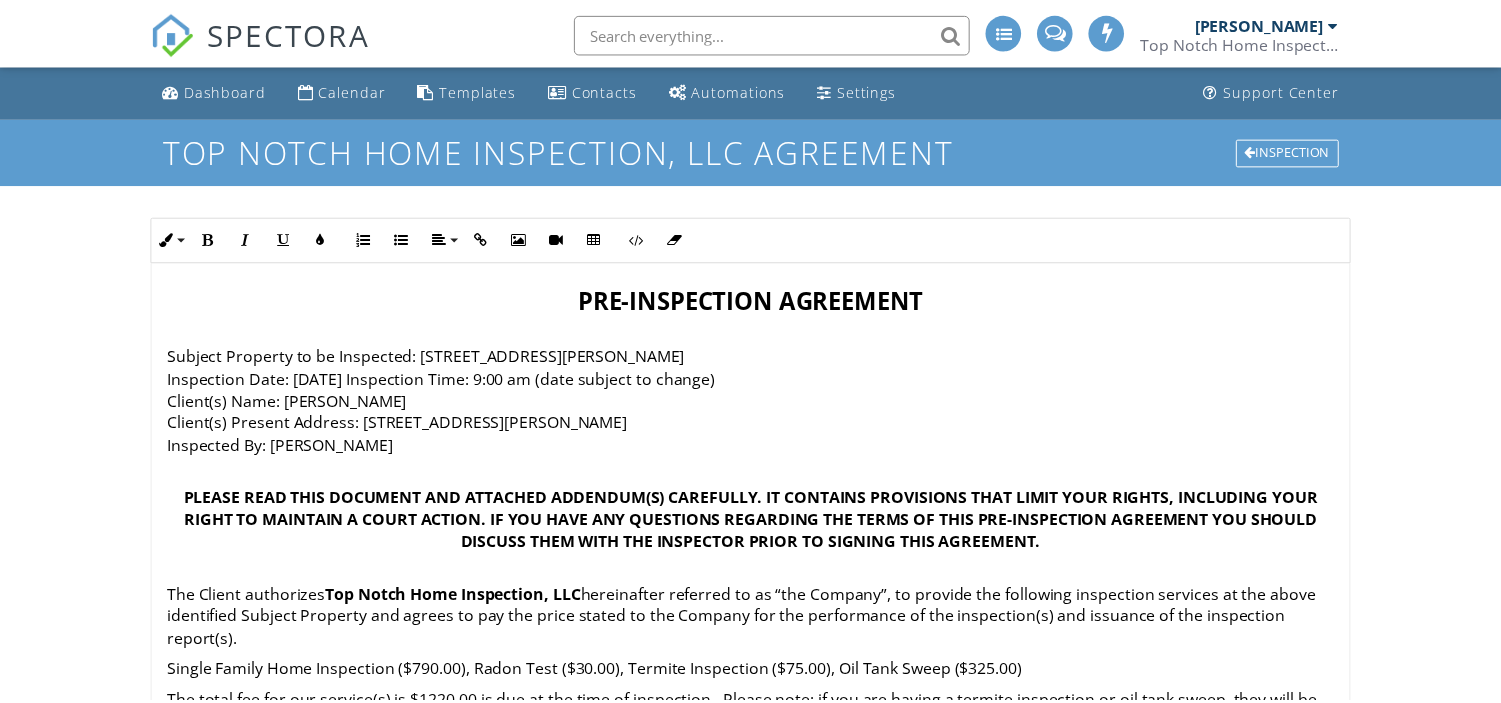 scroll, scrollTop: 0, scrollLeft: 0, axis: both 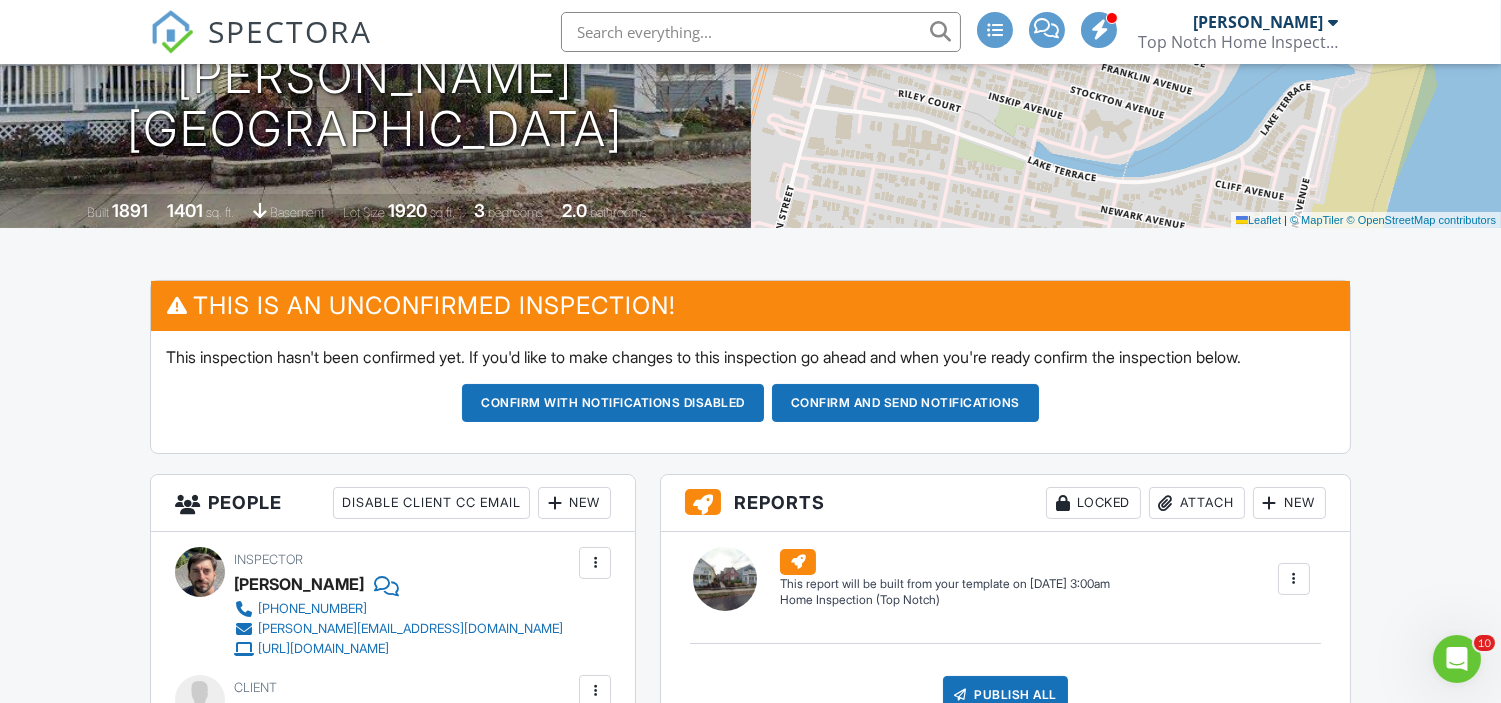 click on "Confirm and send notifications" at bounding box center (613, 403) 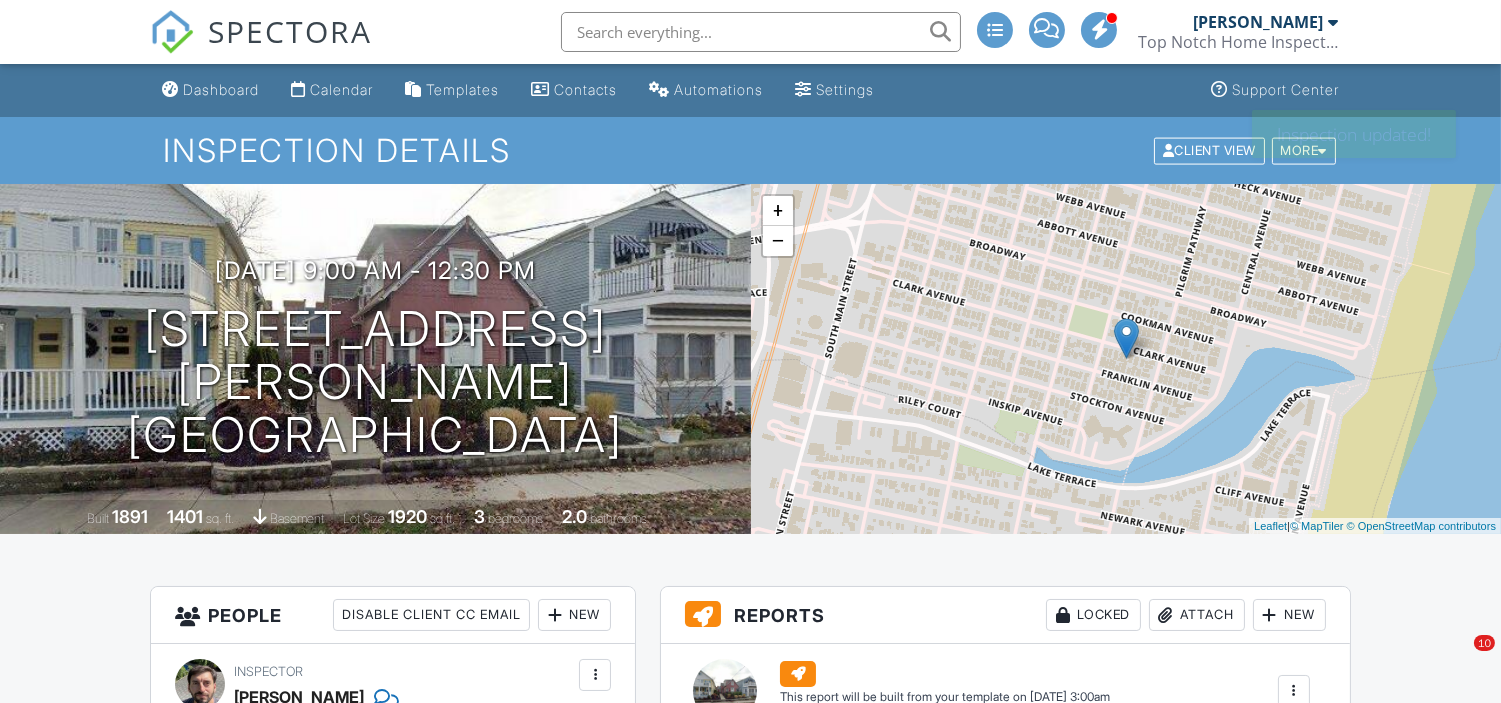 scroll, scrollTop: 0, scrollLeft: 0, axis: both 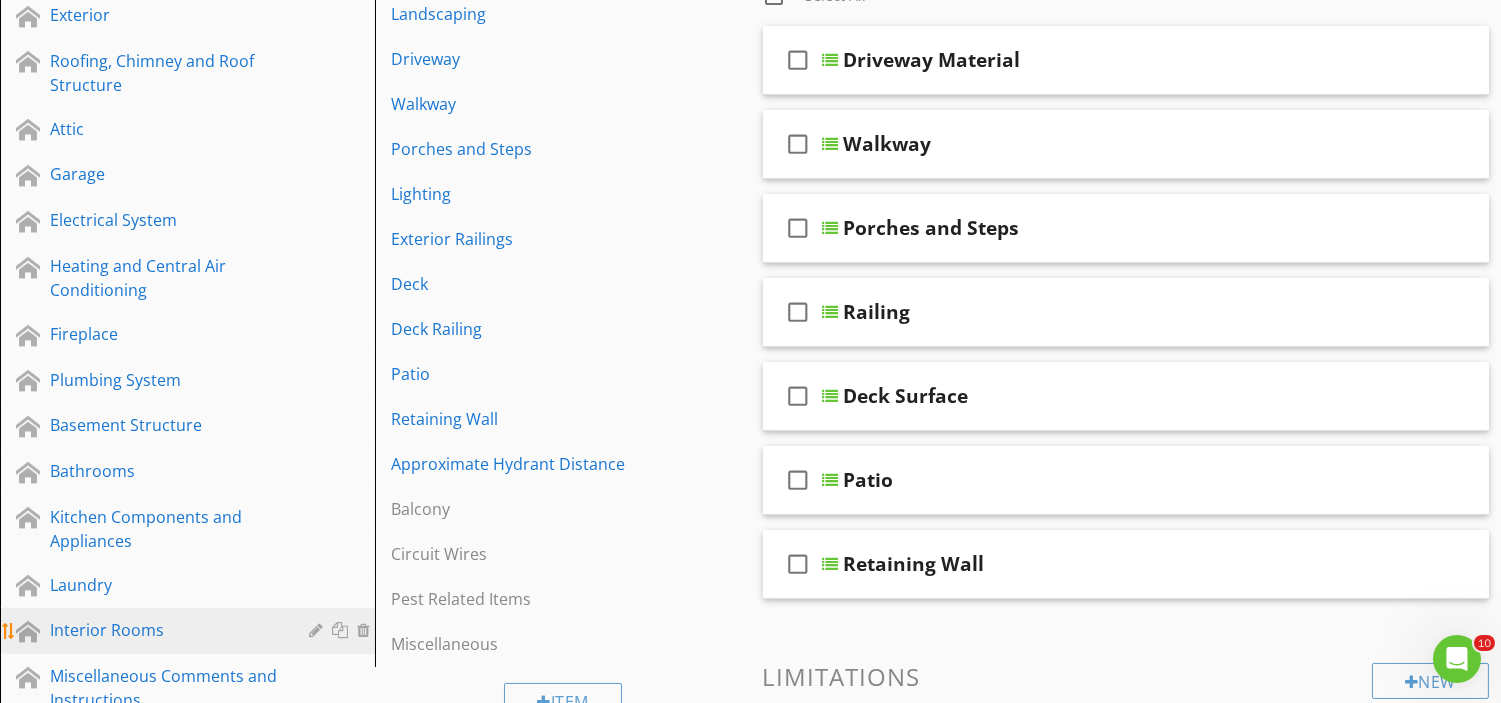 click on "Interior Rooms" at bounding box center [165, 630] 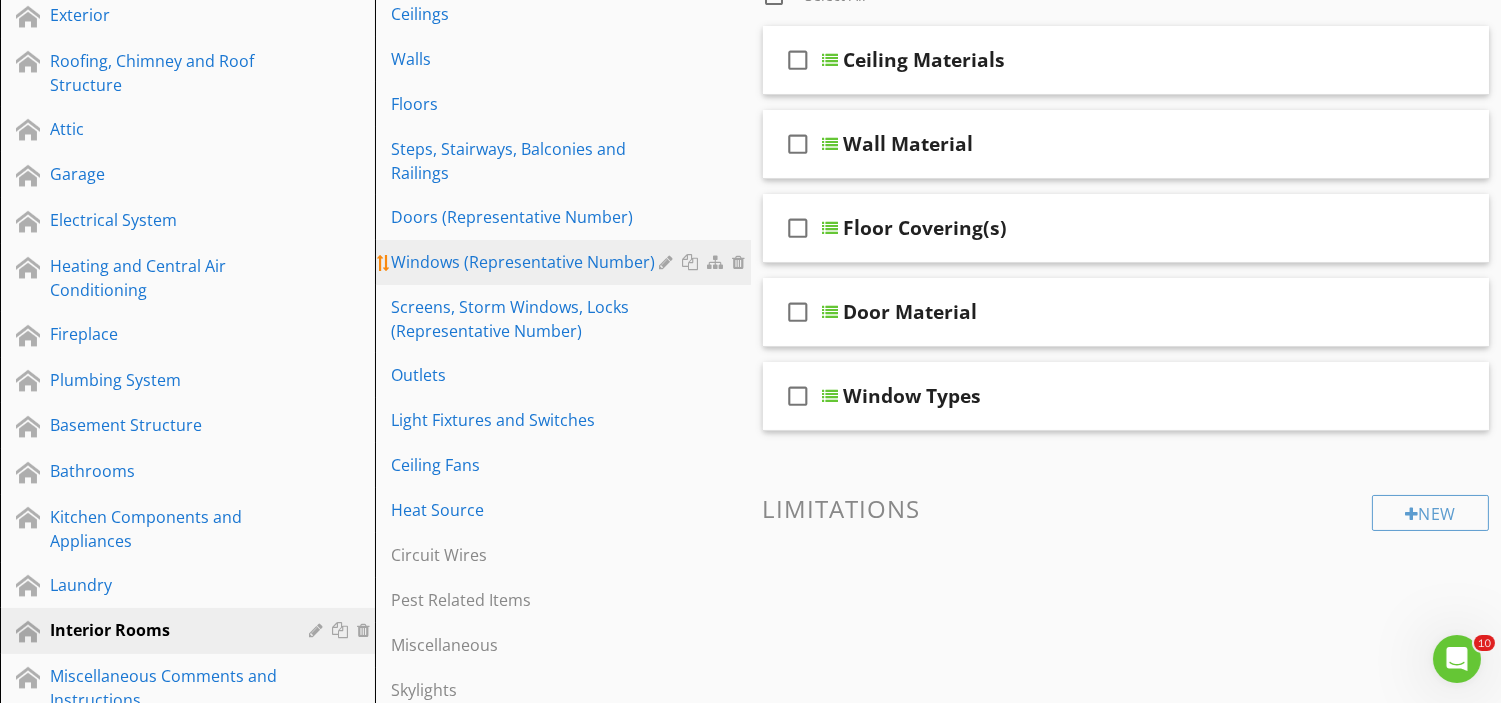 click on "Windows (Representative Number)" at bounding box center [528, 262] 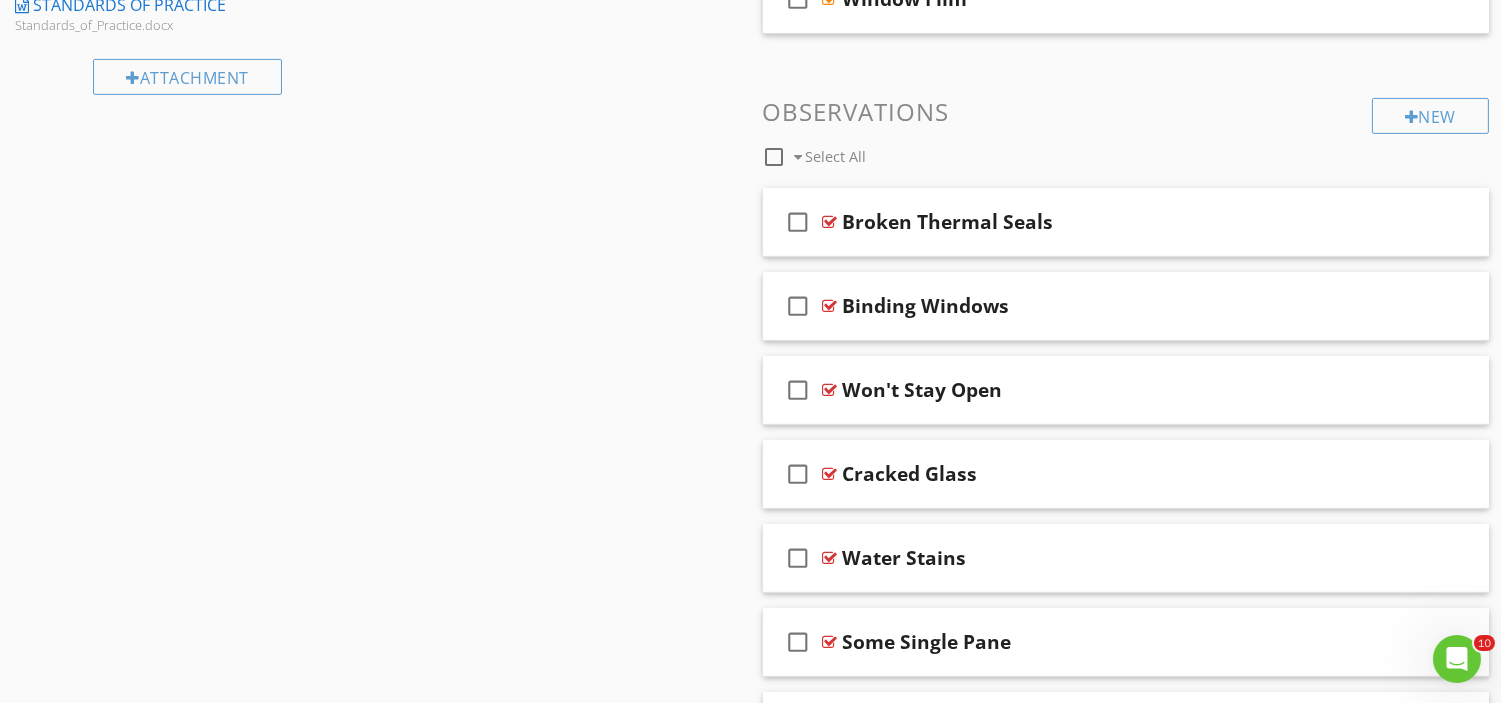 scroll, scrollTop: 1263, scrollLeft: 0, axis: vertical 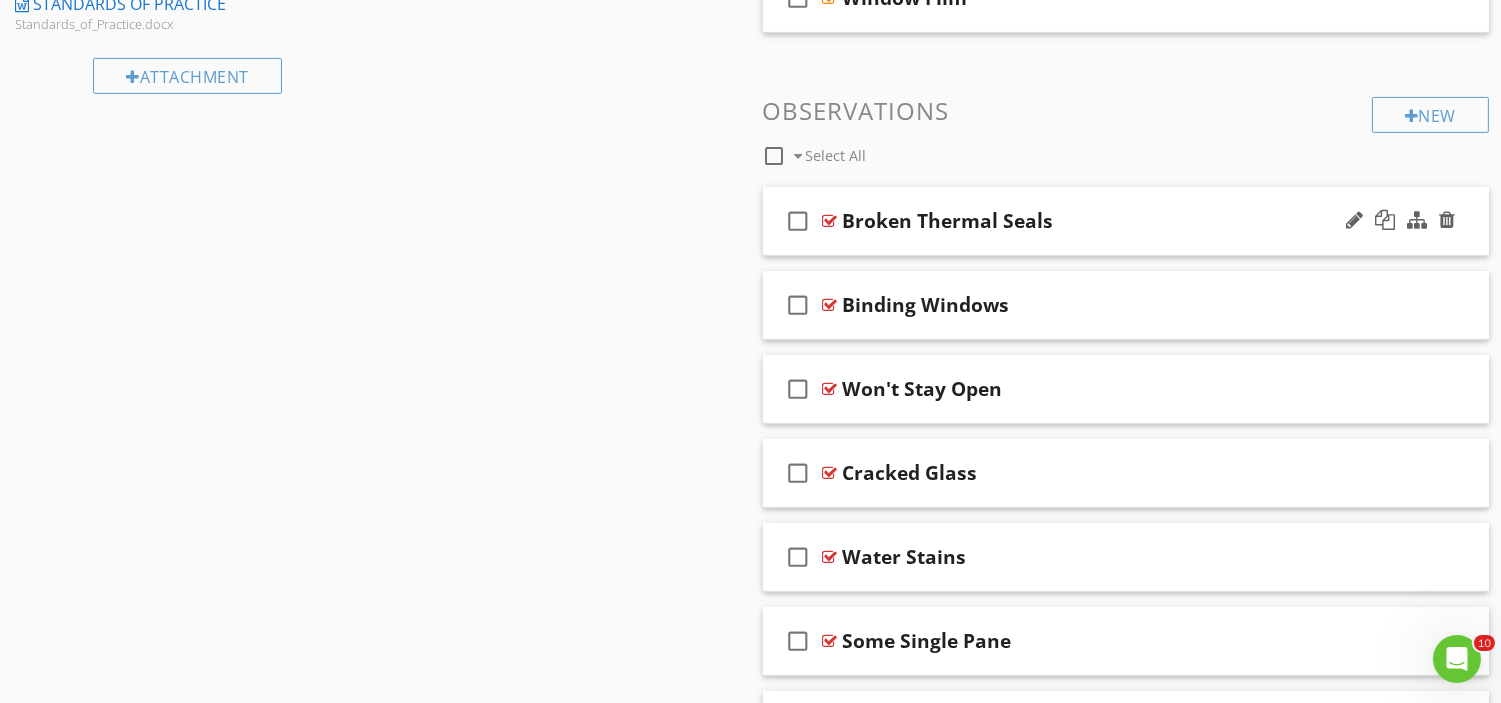 click on "check_box_outline_blank
Broken Thermal Seals" at bounding box center [1126, 221] 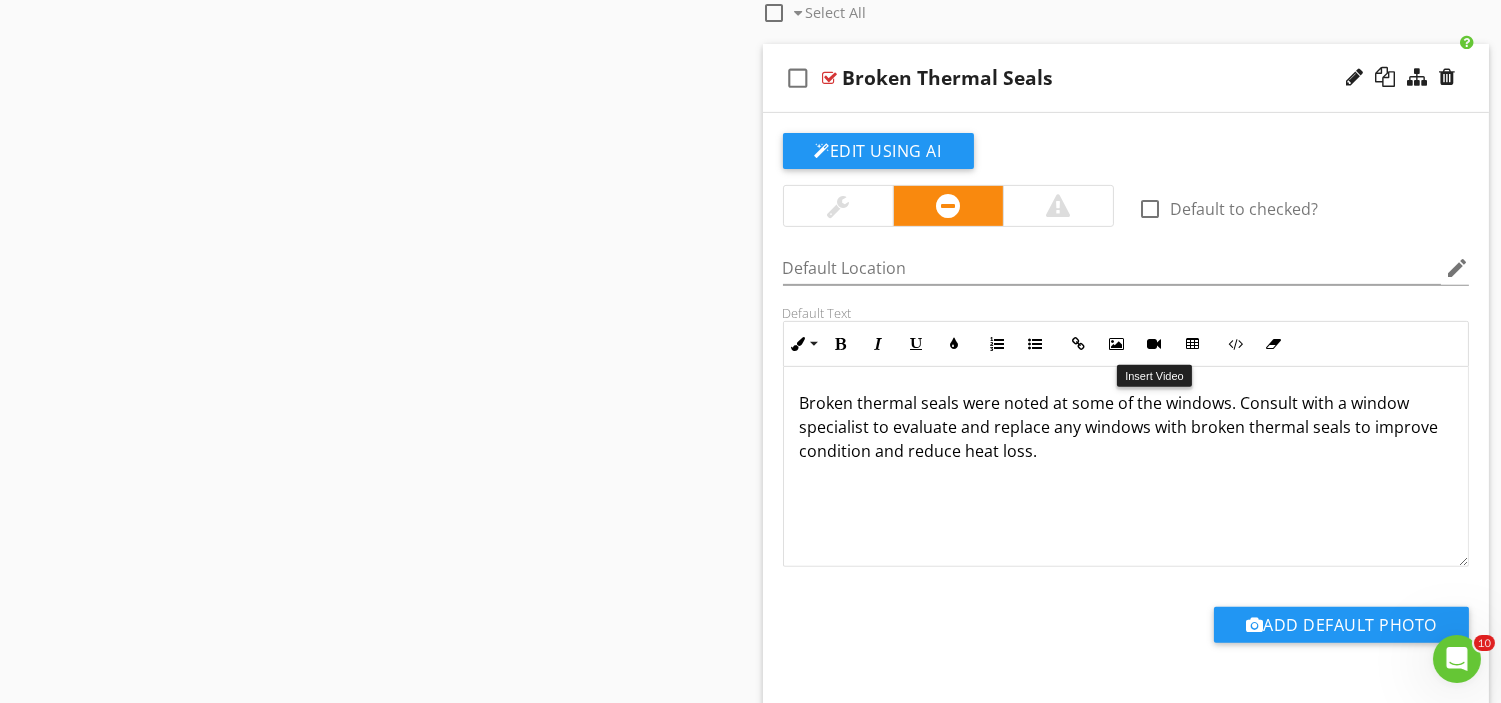 scroll, scrollTop: 1407, scrollLeft: 0, axis: vertical 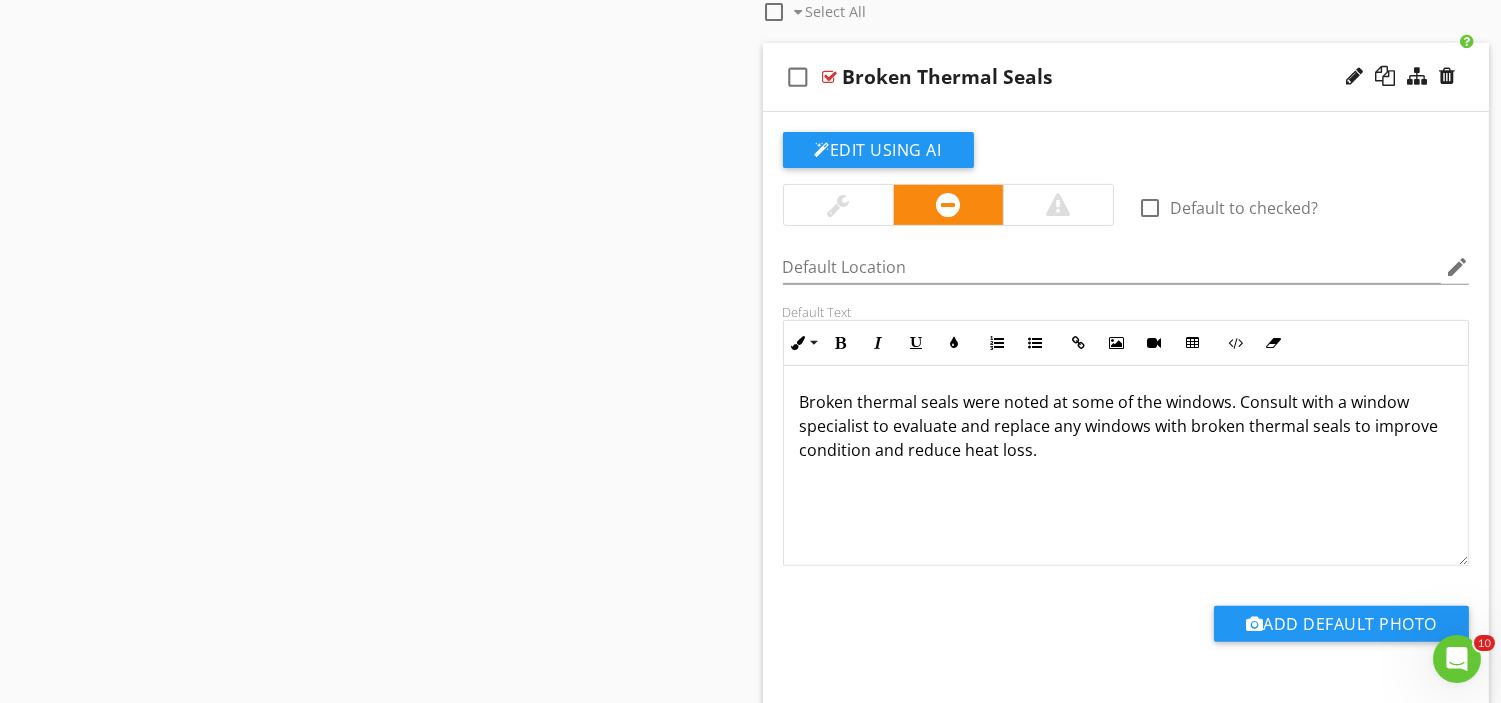 drag, startPoint x: 1065, startPoint y: 463, endPoint x: 761, endPoint y: 395, distance: 311.51245 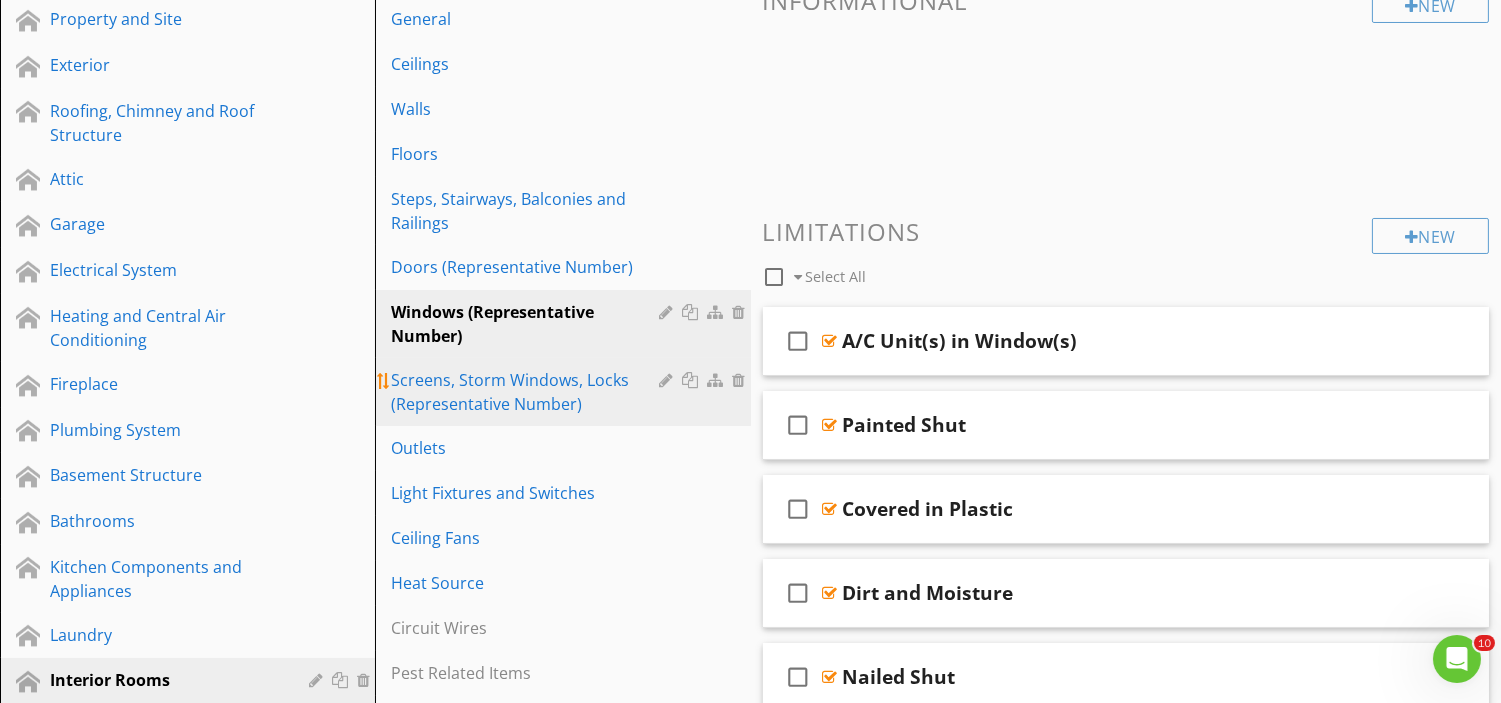 scroll, scrollTop: 247, scrollLeft: 0, axis: vertical 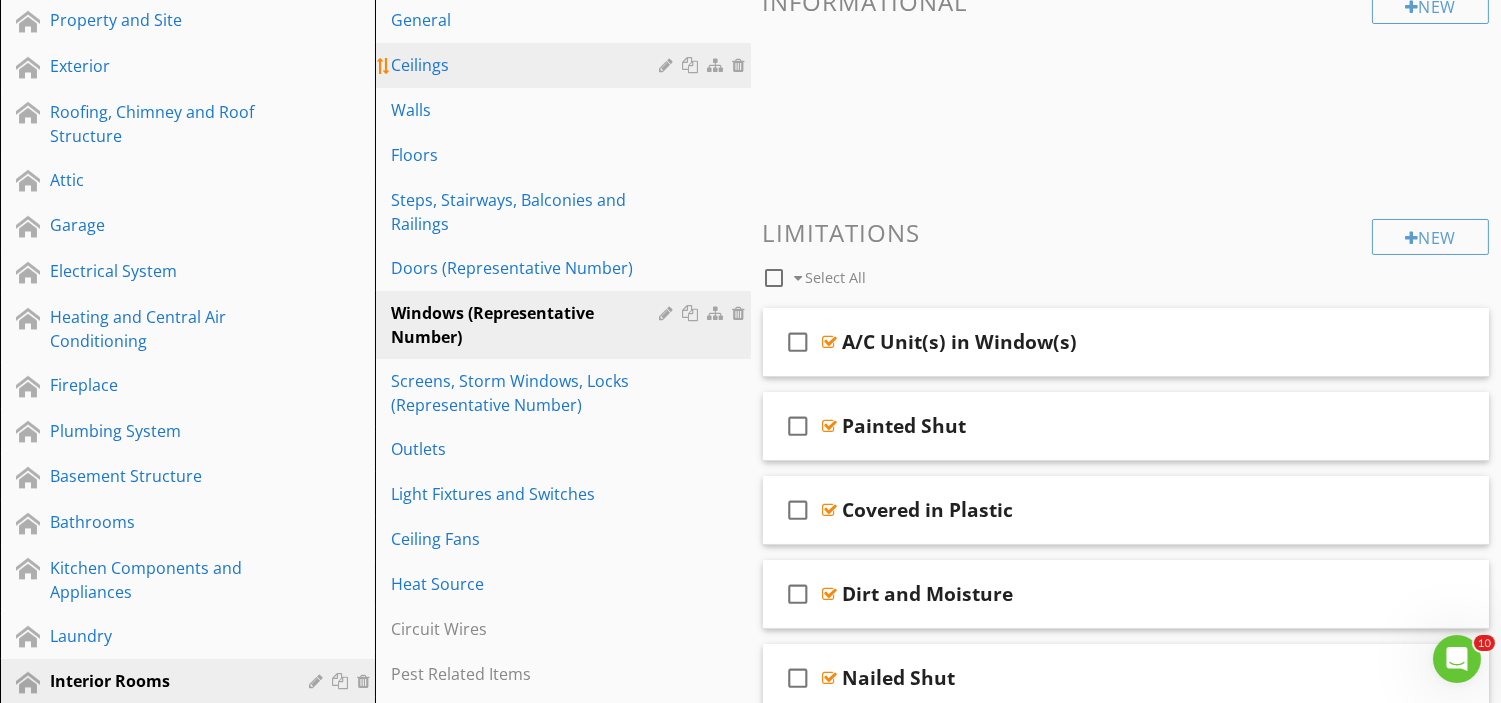 click on "Ceilings" at bounding box center (528, 65) 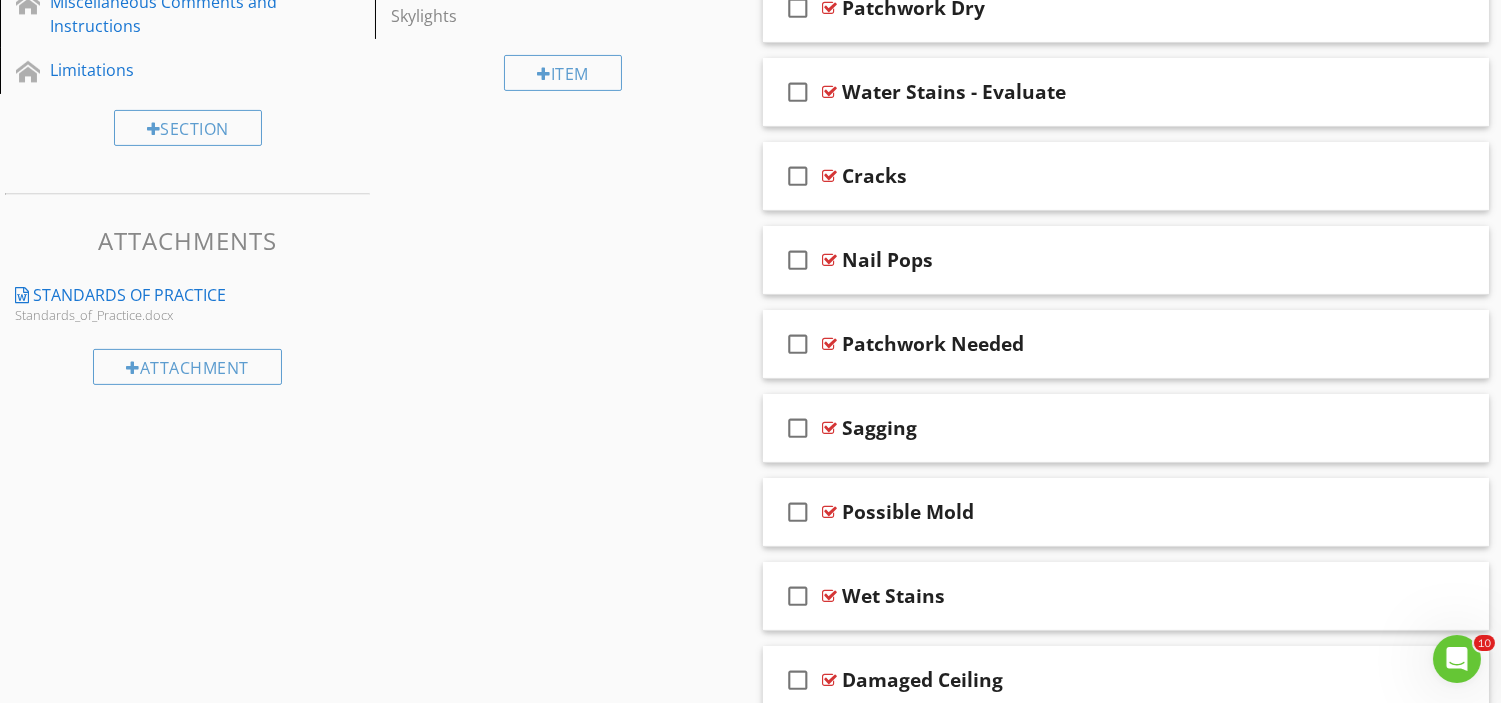 scroll, scrollTop: 935, scrollLeft: 0, axis: vertical 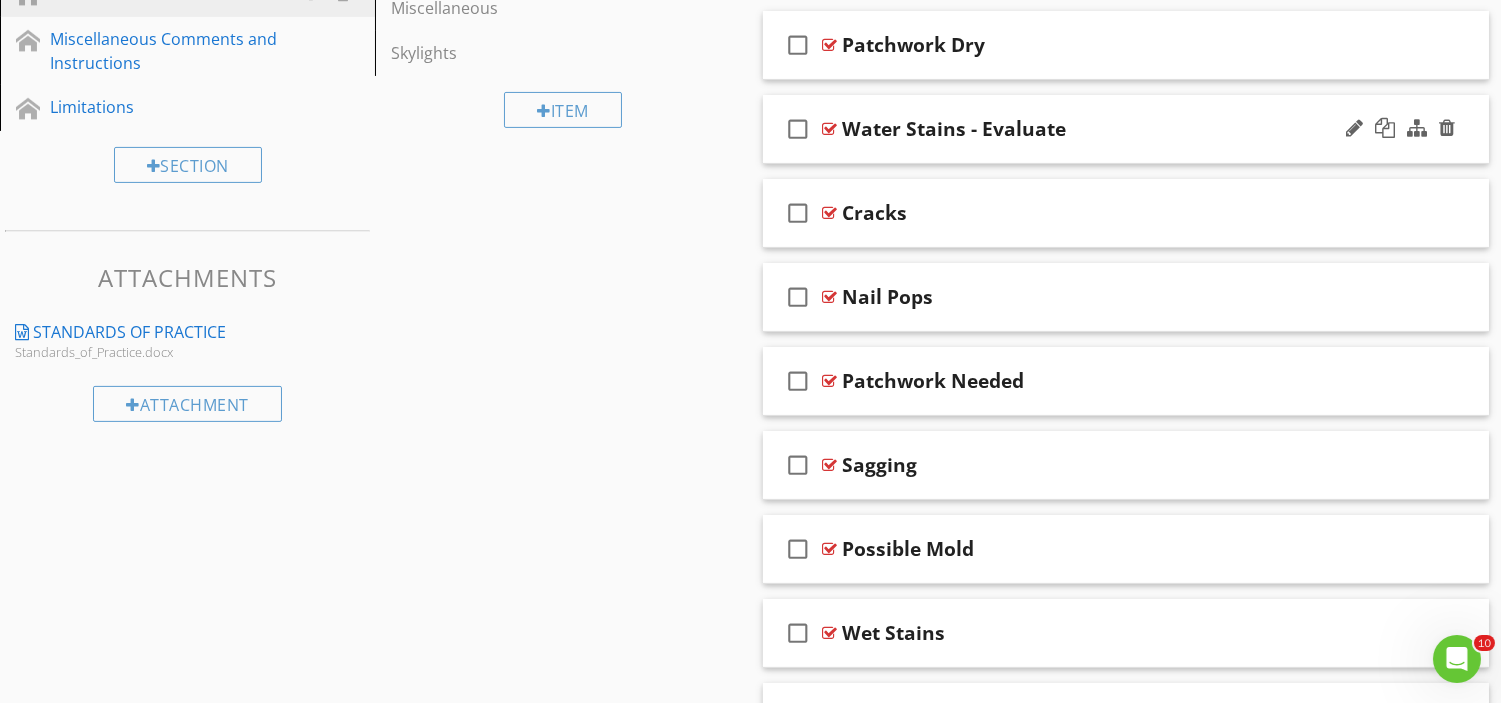 click on "Water Stains - Evaluate" at bounding box center [1100, 129] 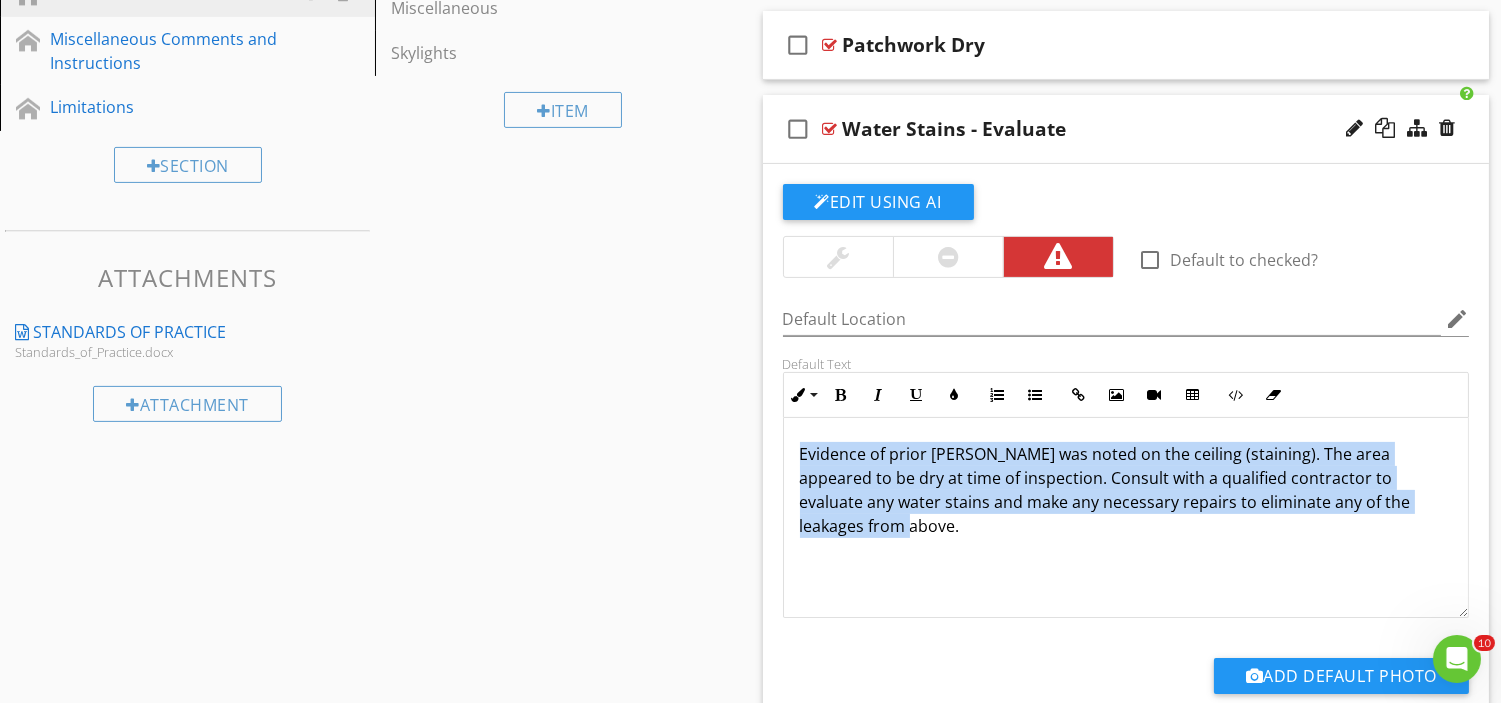 drag, startPoint x: 1437, startPoint y: 498, endPoint x: 793, endPoint y: 458, distance: 645.241 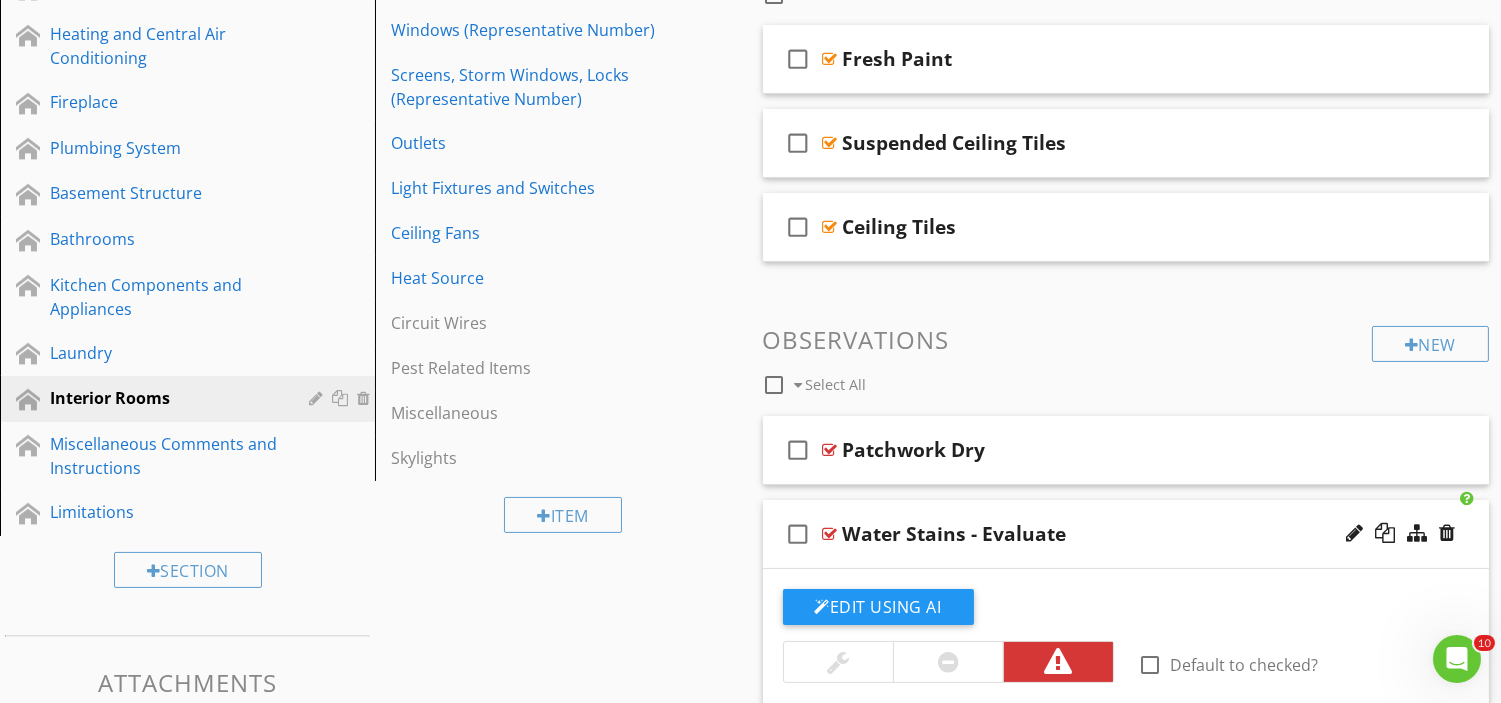 scroll, scrollTop: 527, scrollLeft: 0, axis: vertical 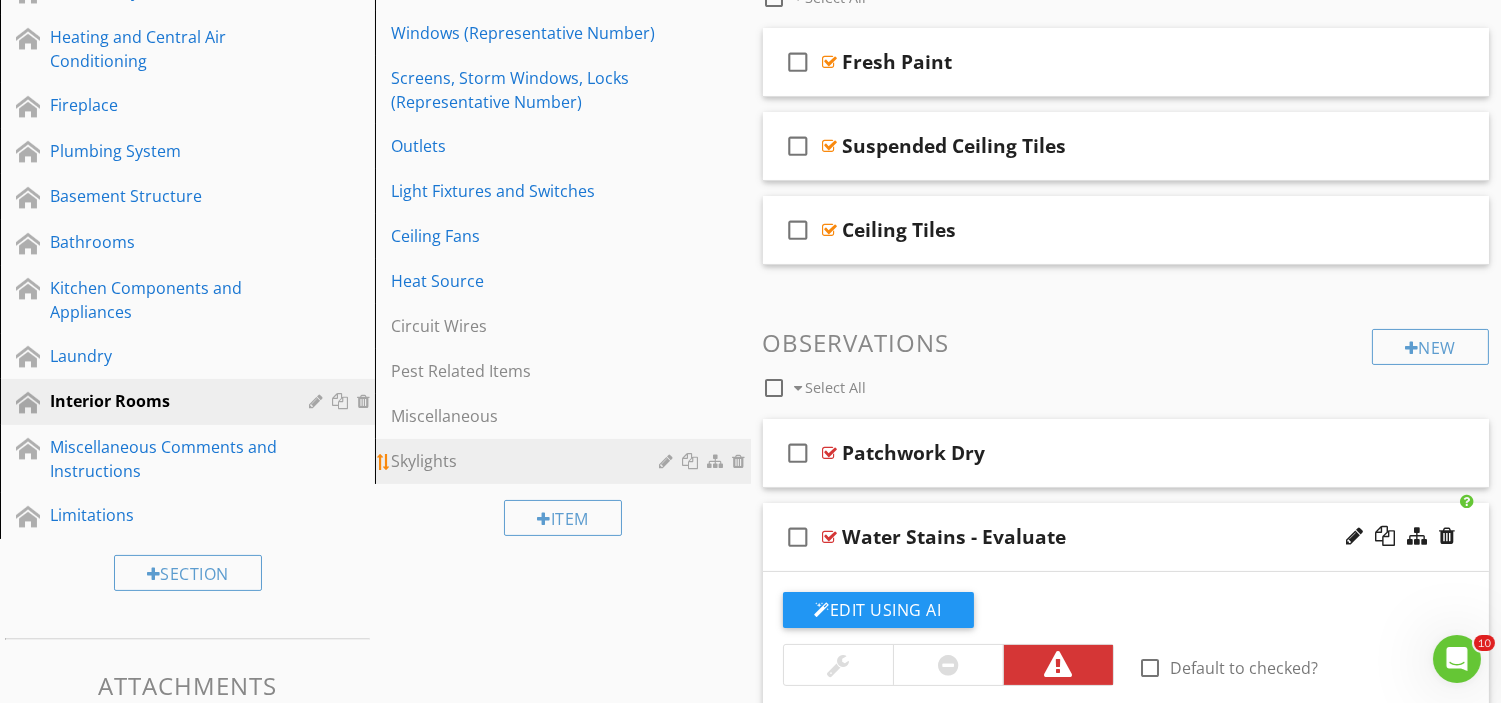 click on "Skylights" at bounding box center [528, 461] 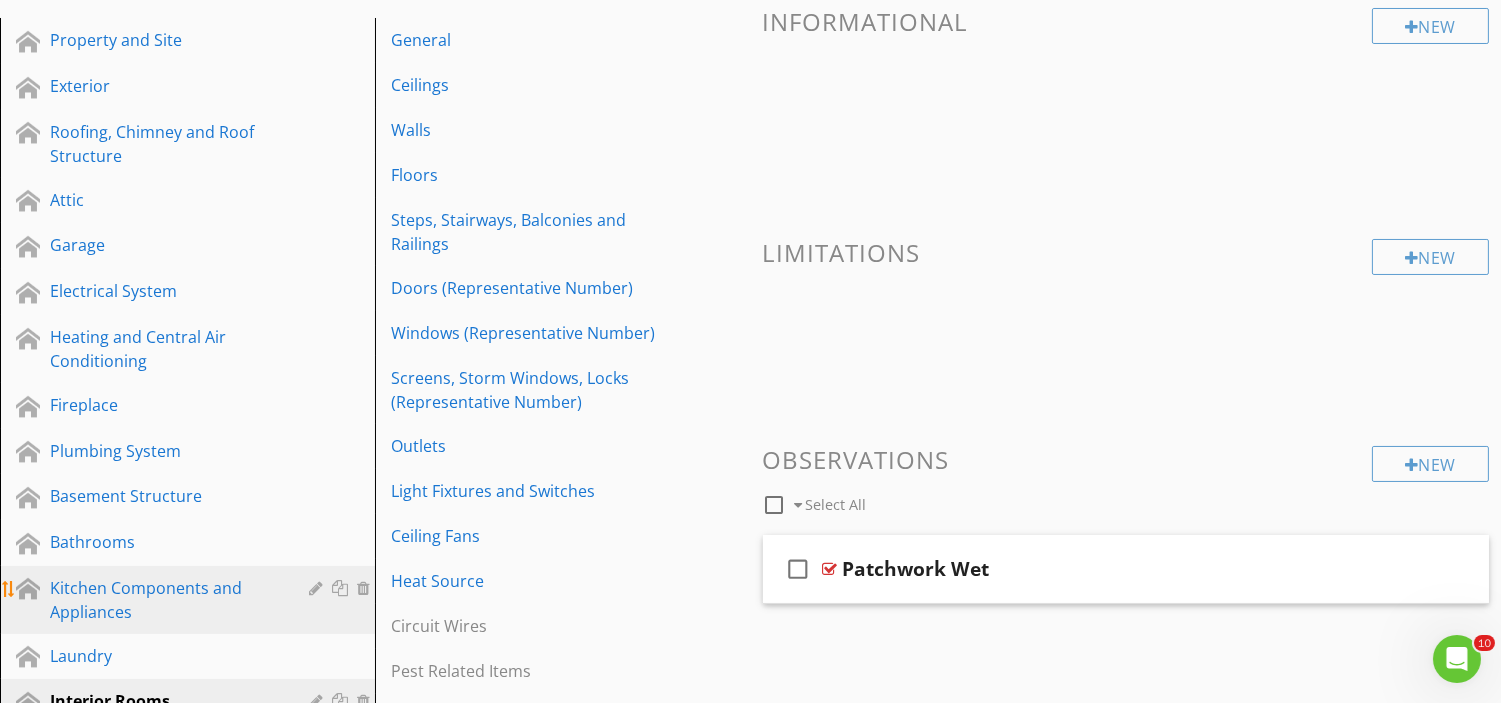 scroll, scrollTop: 218, scrollLeft: 0, axis: vertical 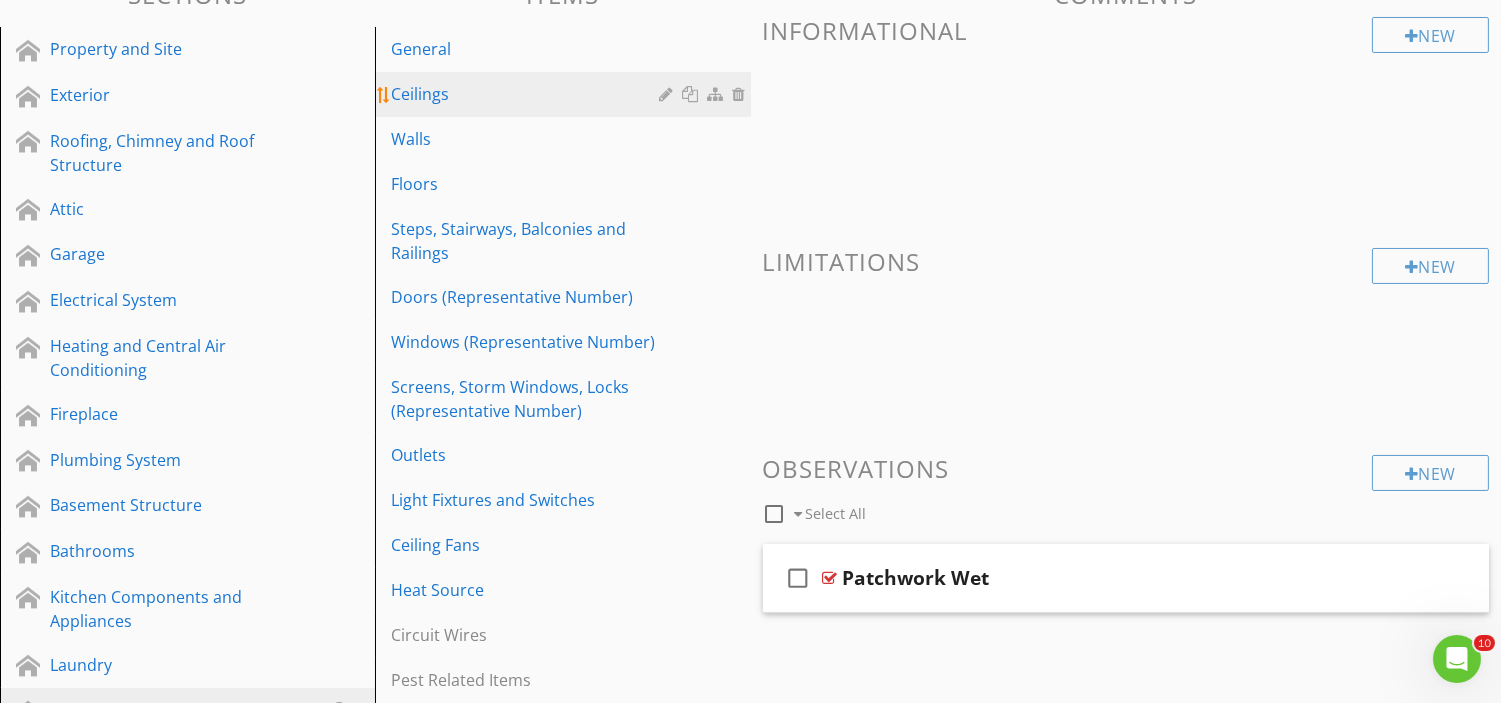click on "Ceilings" at bounding box center [528, 94] 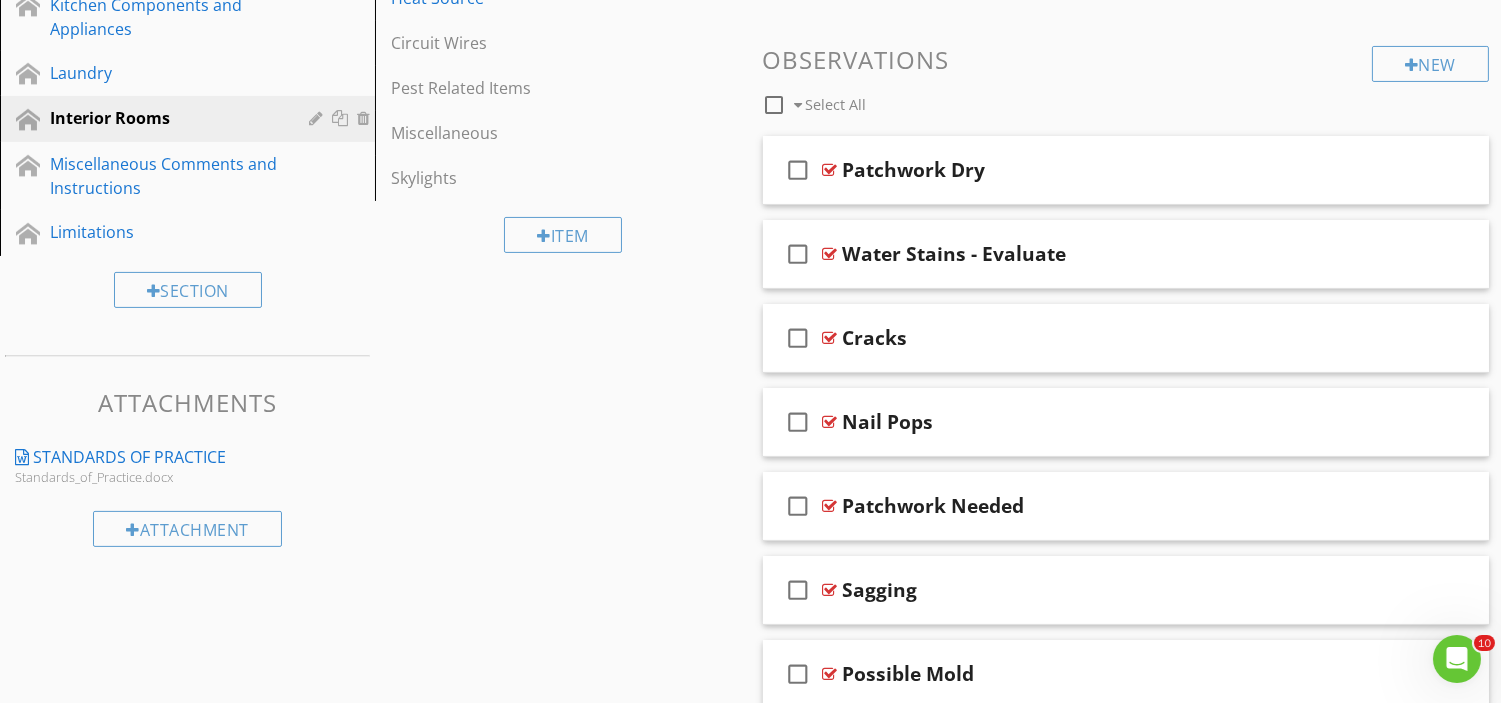 scroll, scrollTop: 831, scrollLeft: 0, axis: vertical 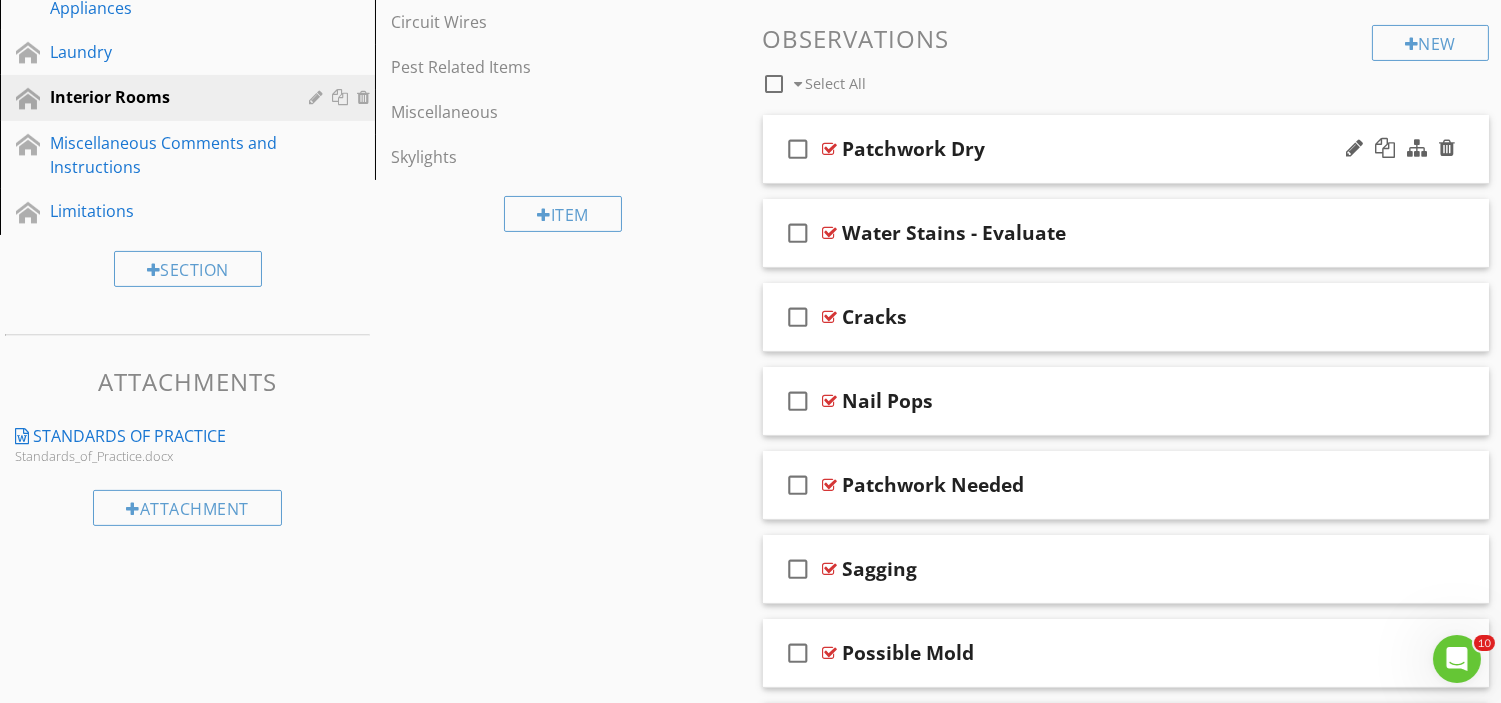 click on "check_box_outline_blank
Patchwork Dry" at bounding box center [1126, 149] 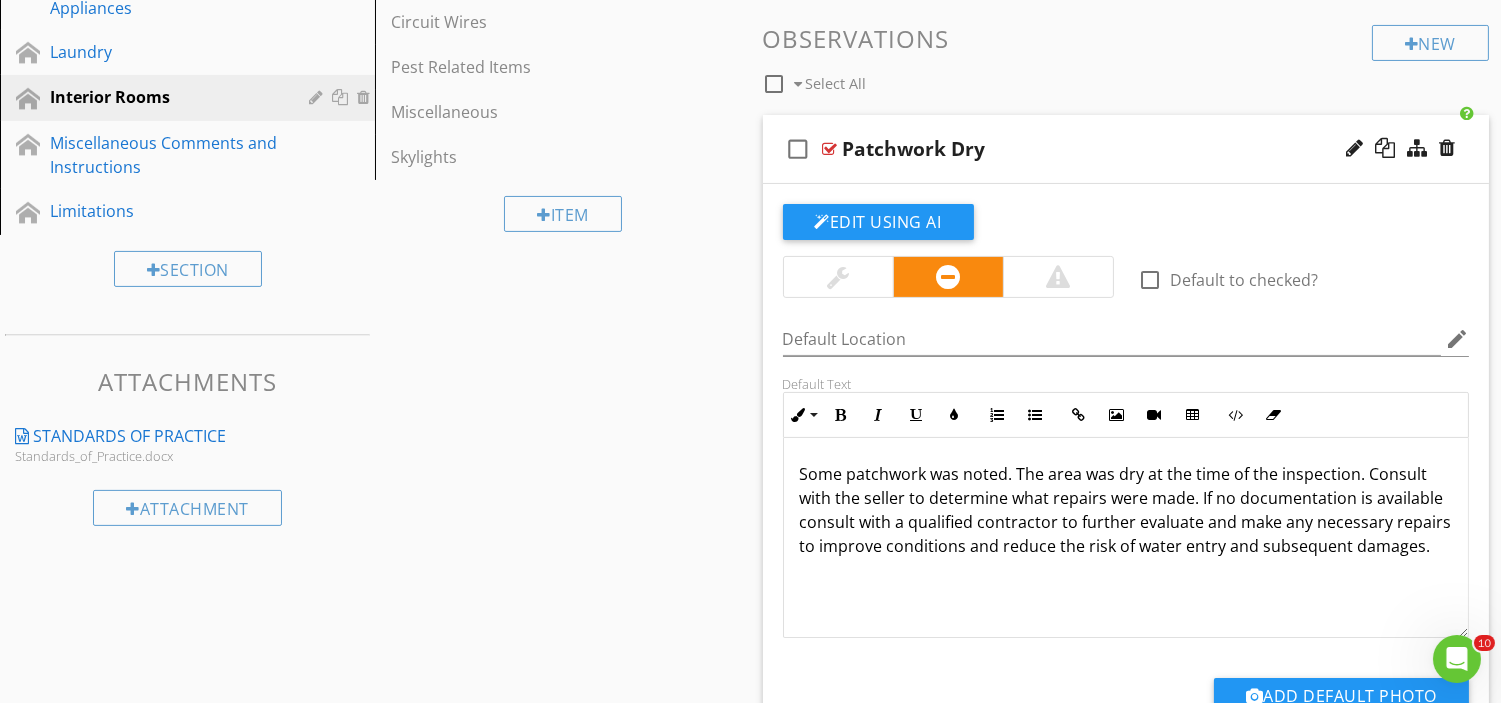 drag, startPoint x: 1003, startPoint y: 581, endPoint x: 792, endPoint y: 475, distance: 236.1292 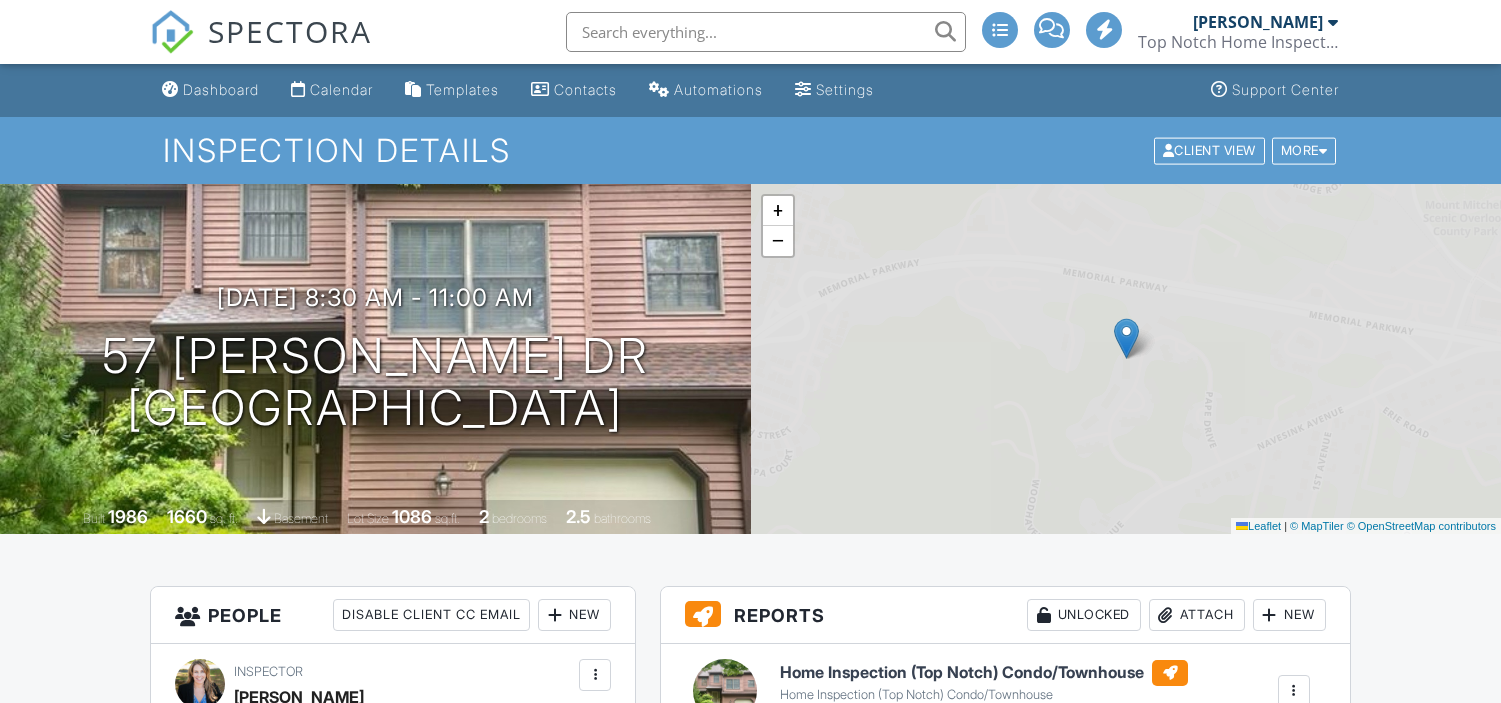 scroll, scrollTop: 0, scrollLeft: 0, axis: both 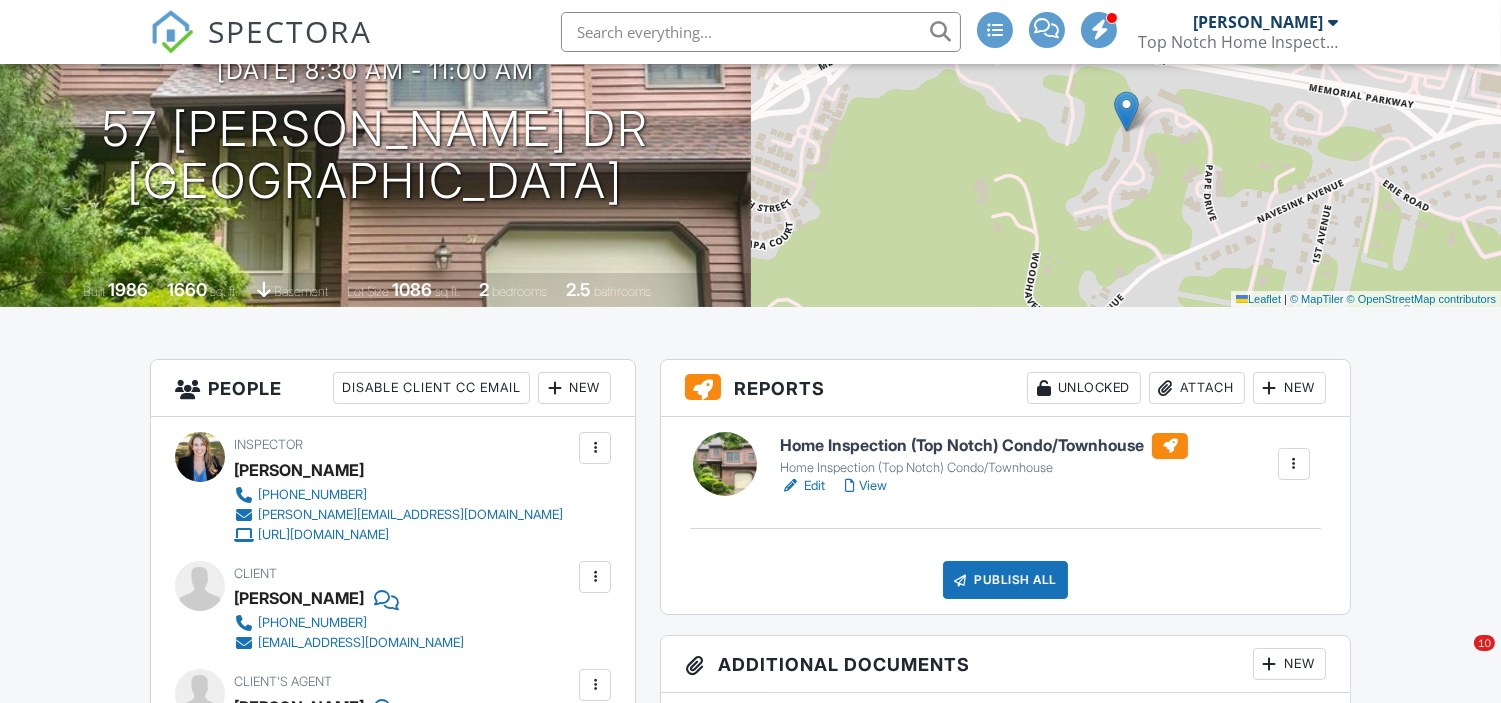 click on "View" at bounding box center (866, 486) 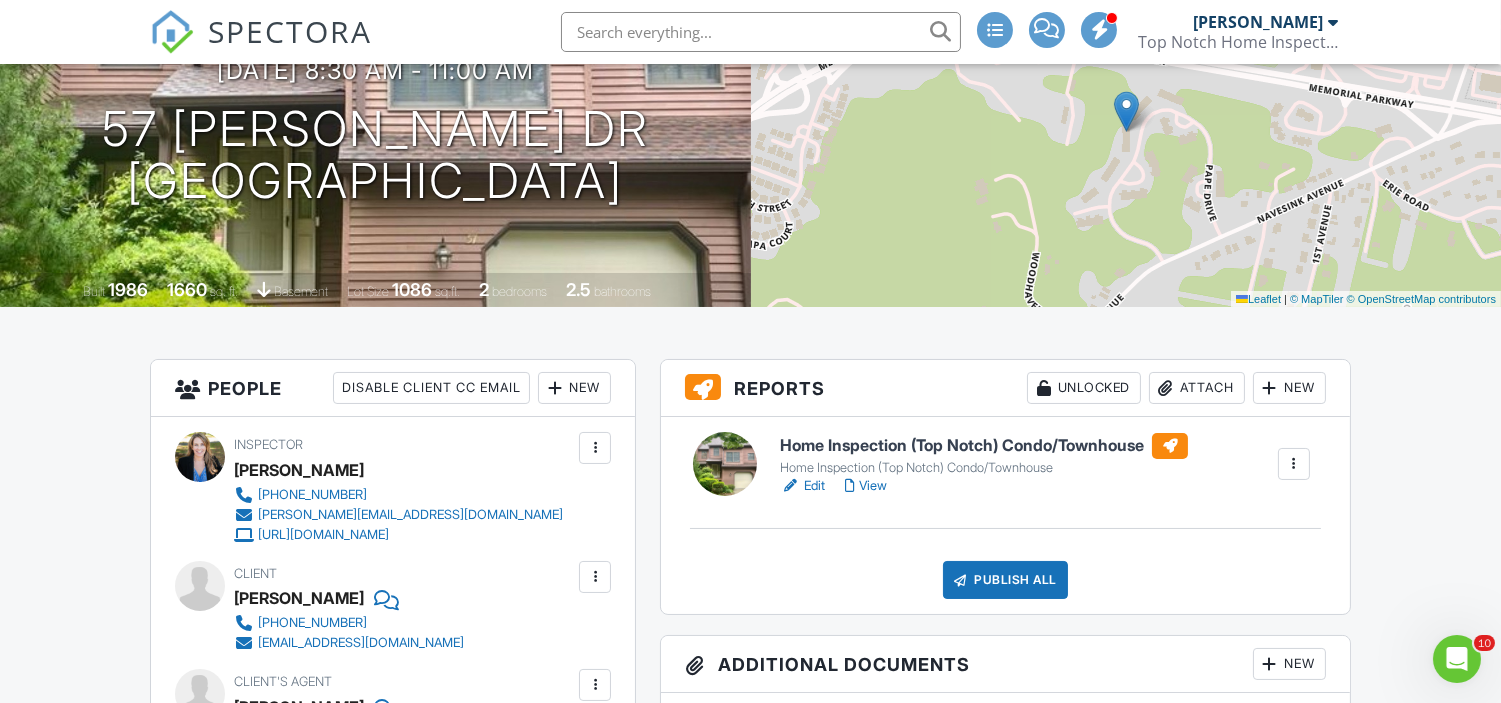 scroll, scrollTop: 0, scrollLeft: 0, axis: both 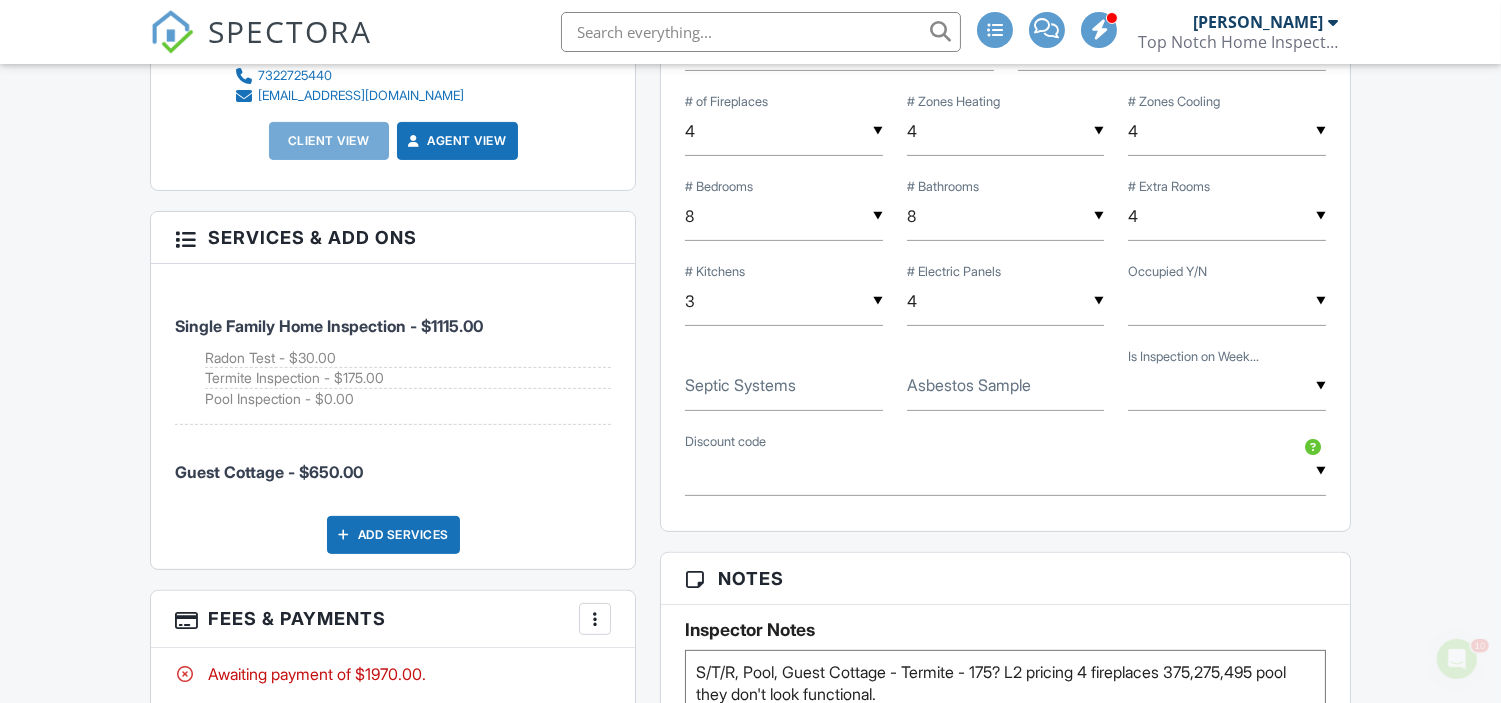 click on "Add Services" at bounding box center (393, 535) 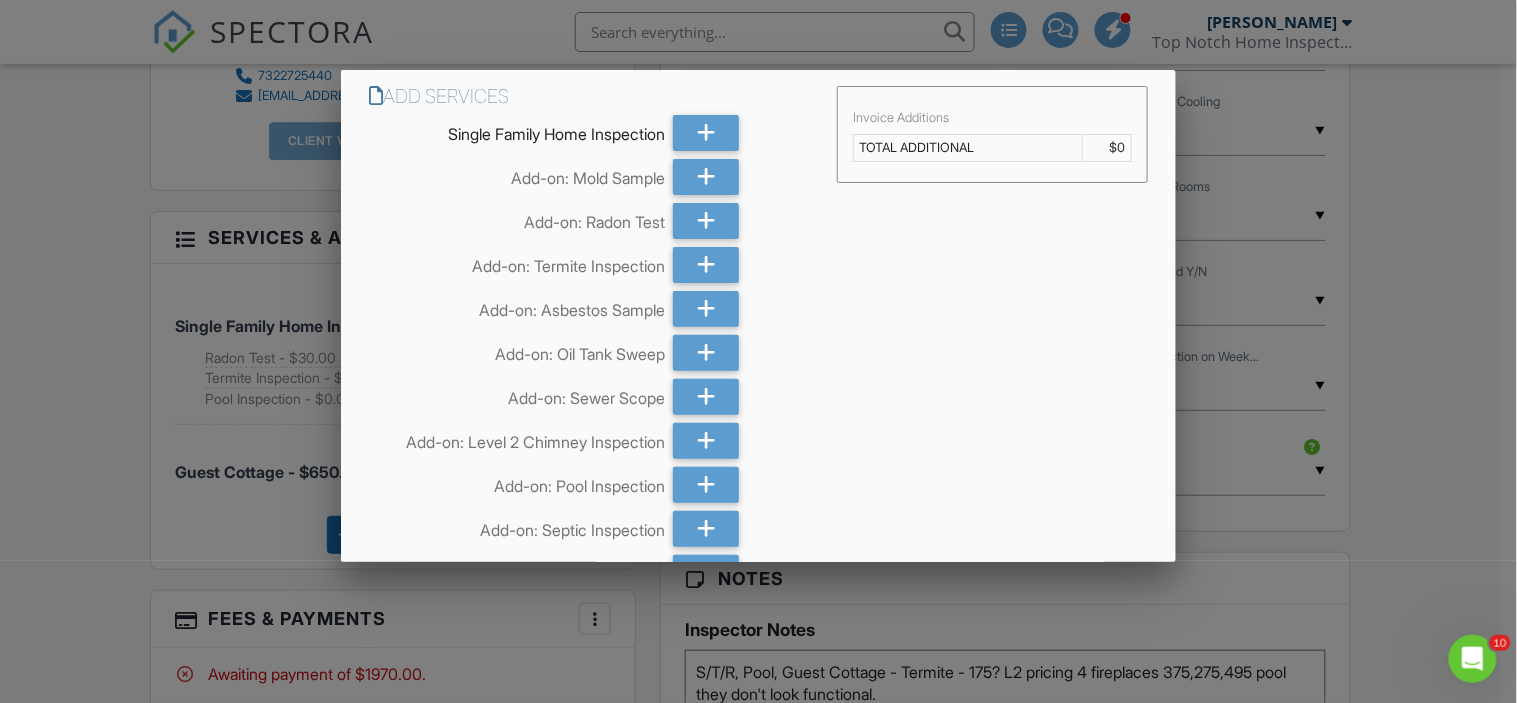 click at bounding box center (758, 339) 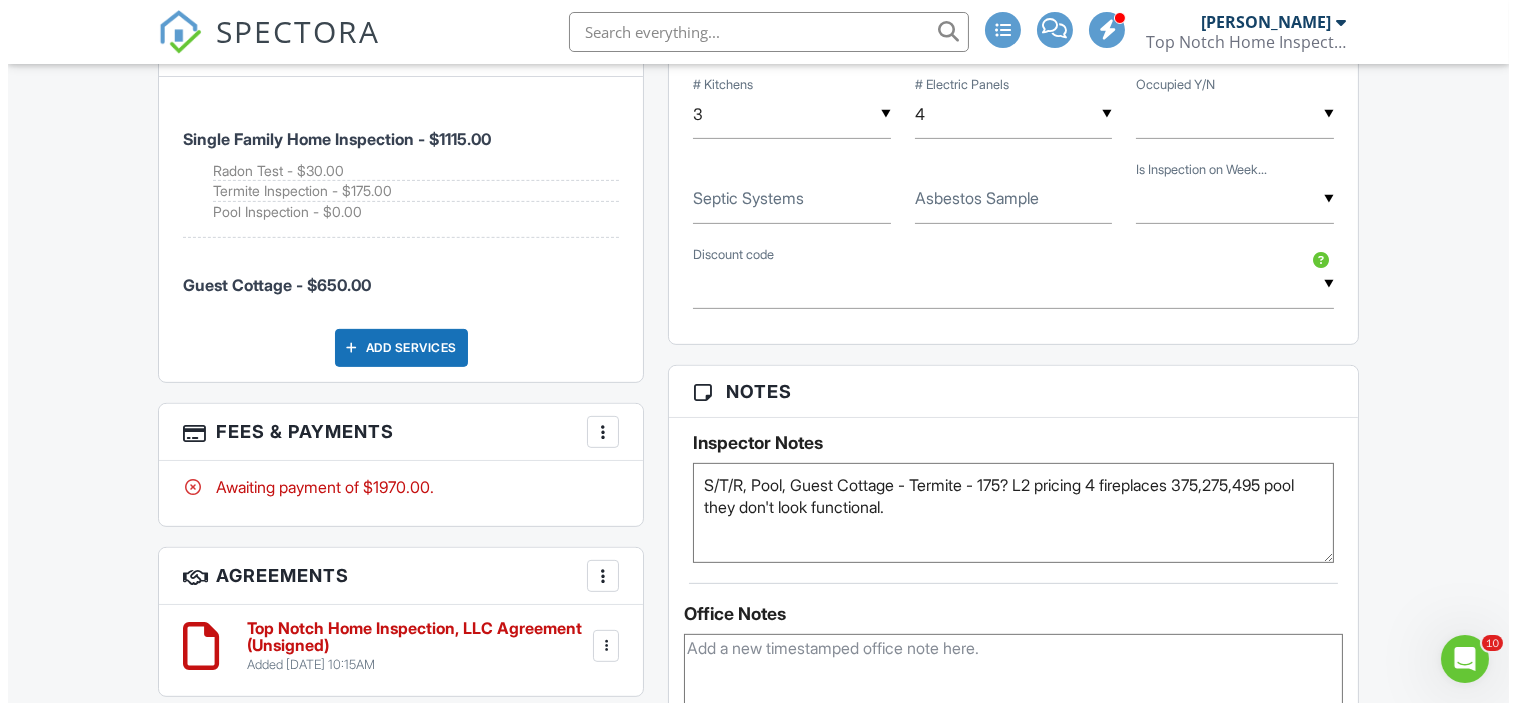 scroll, scrollTop: 1455, scrollLeft: 0, axis: vertical 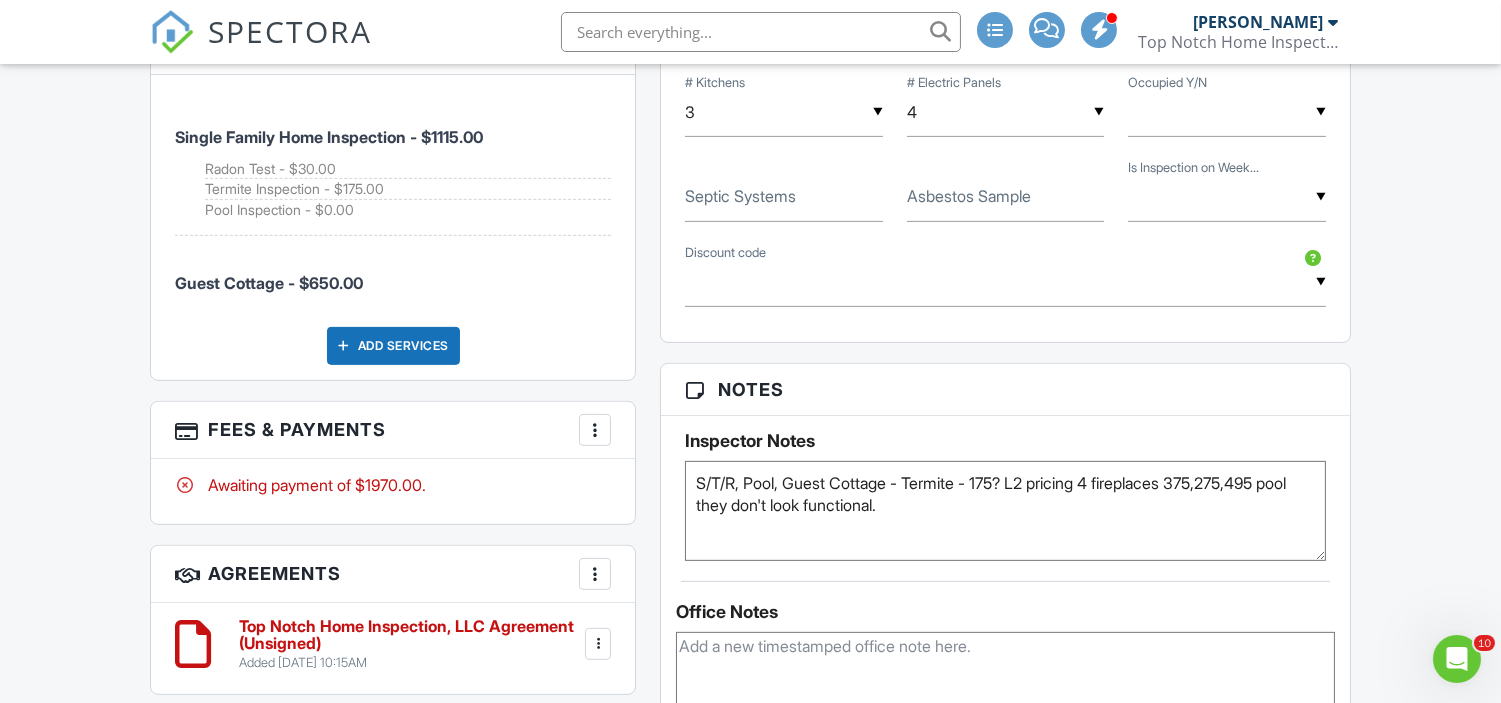 click at bounding box center [595, 430] 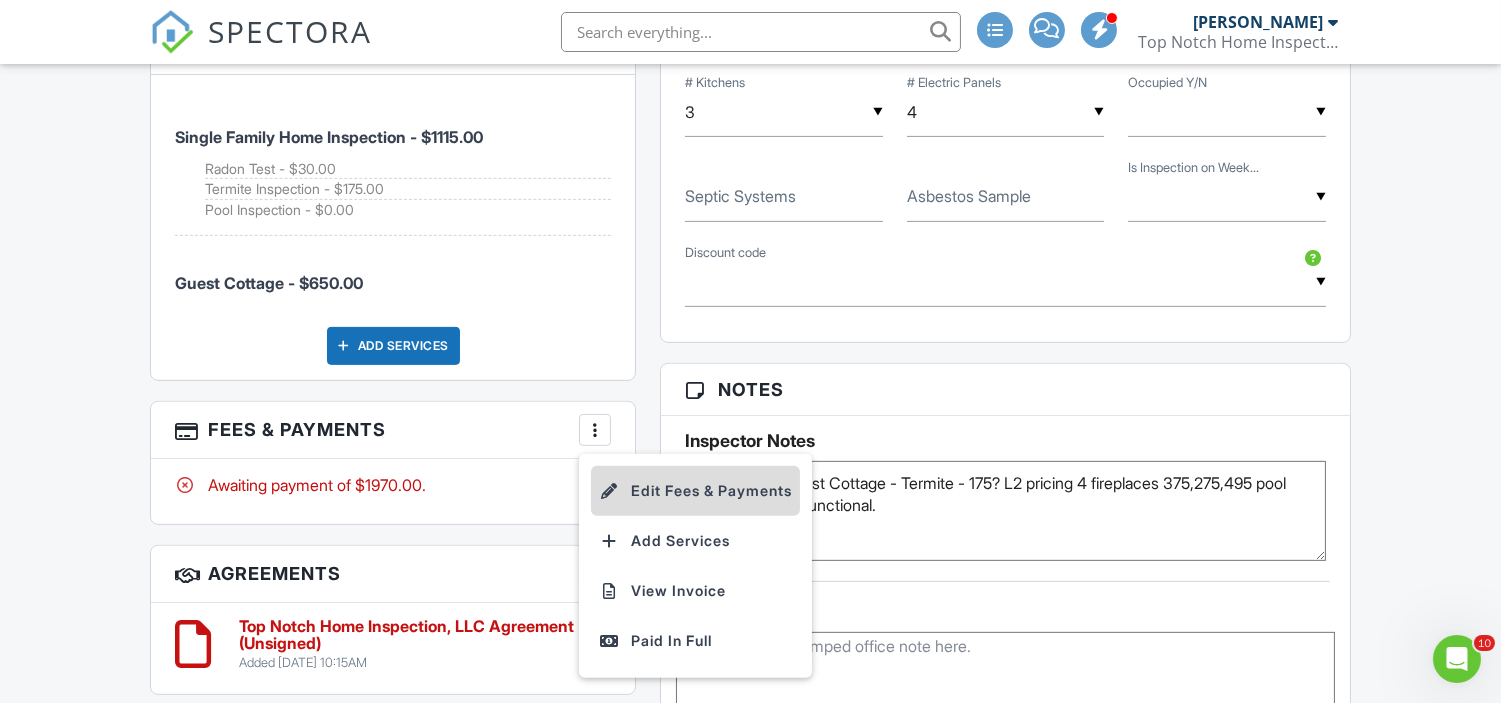 click on "Edit Fees & Payments" at bounding box center (695, 491) 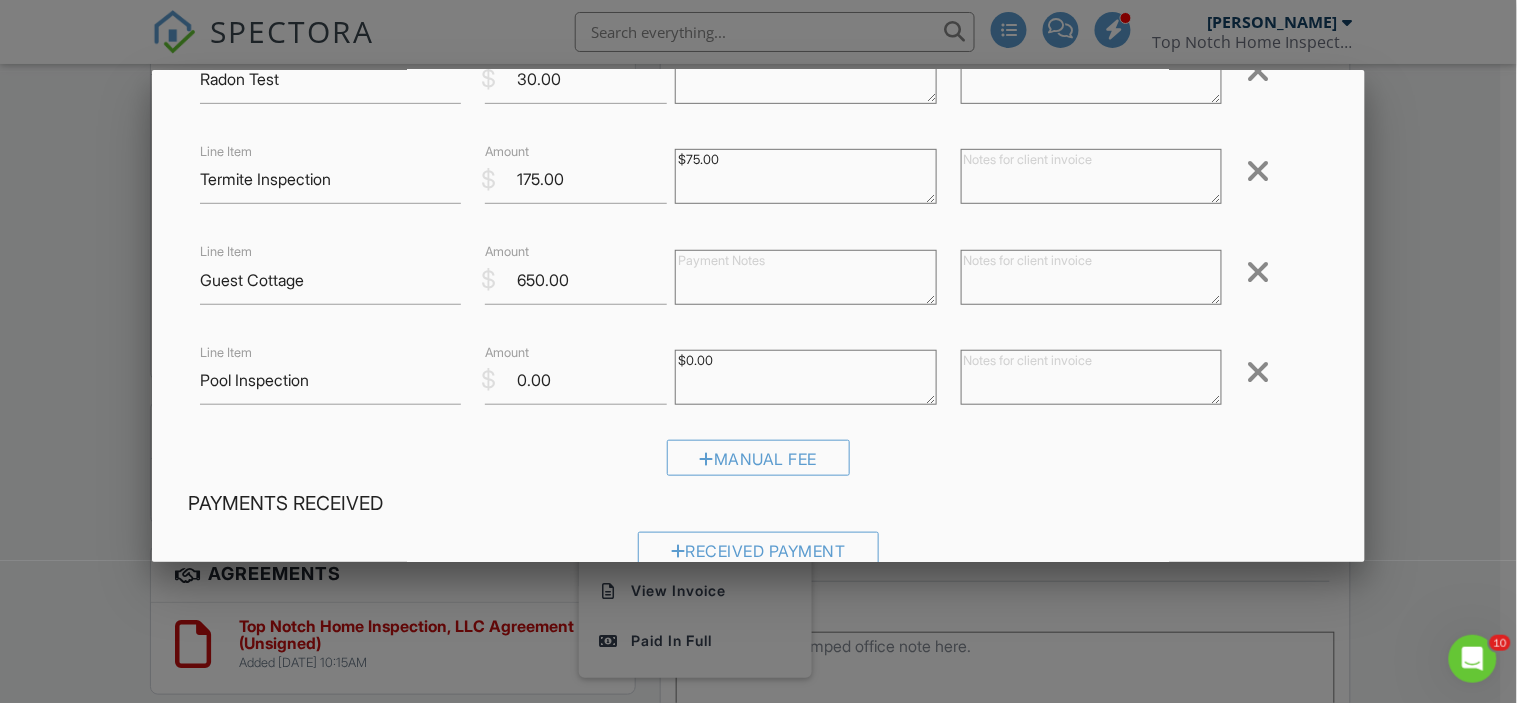 scroll, scrollTop: 282, scrollLeft: 0, axis: vertical 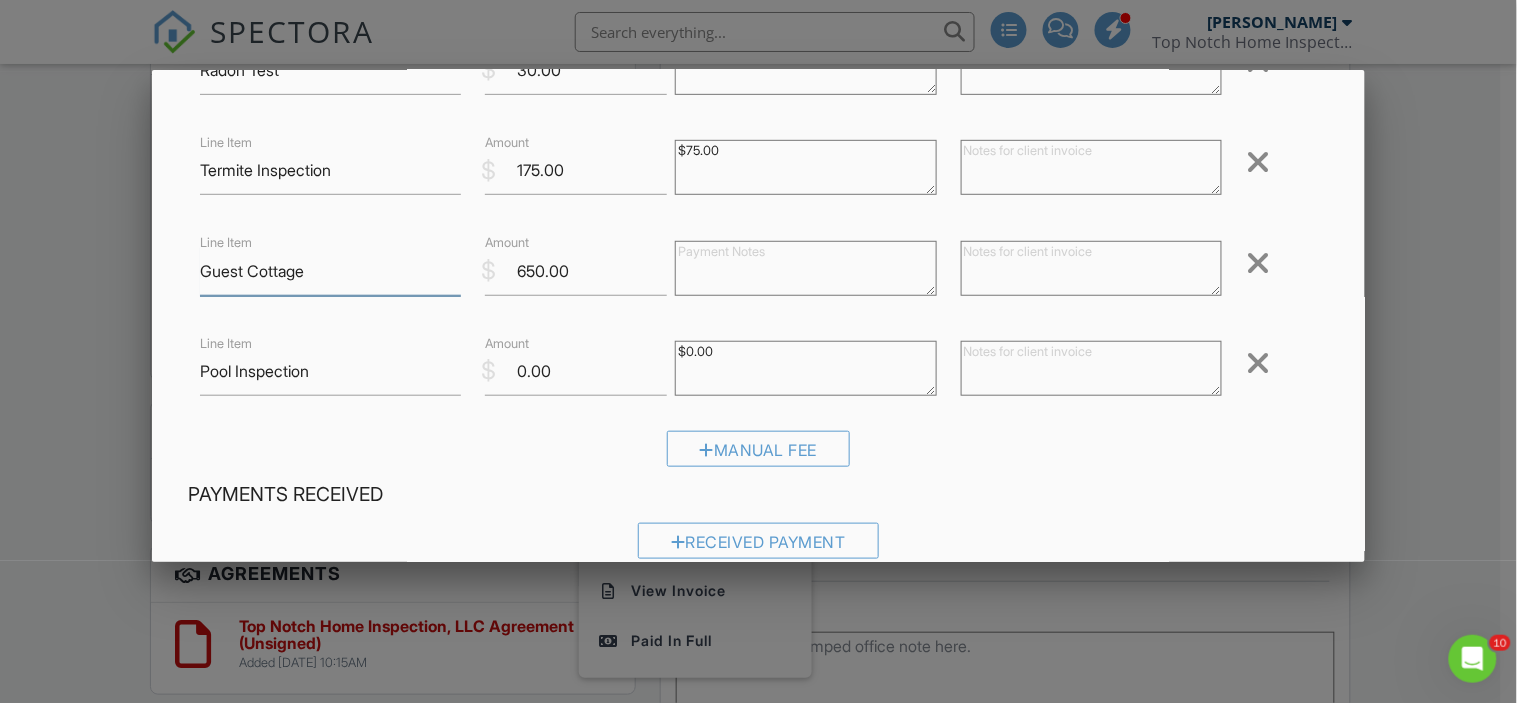 click on "Guest Cottage" at bounding box center (330, 271) 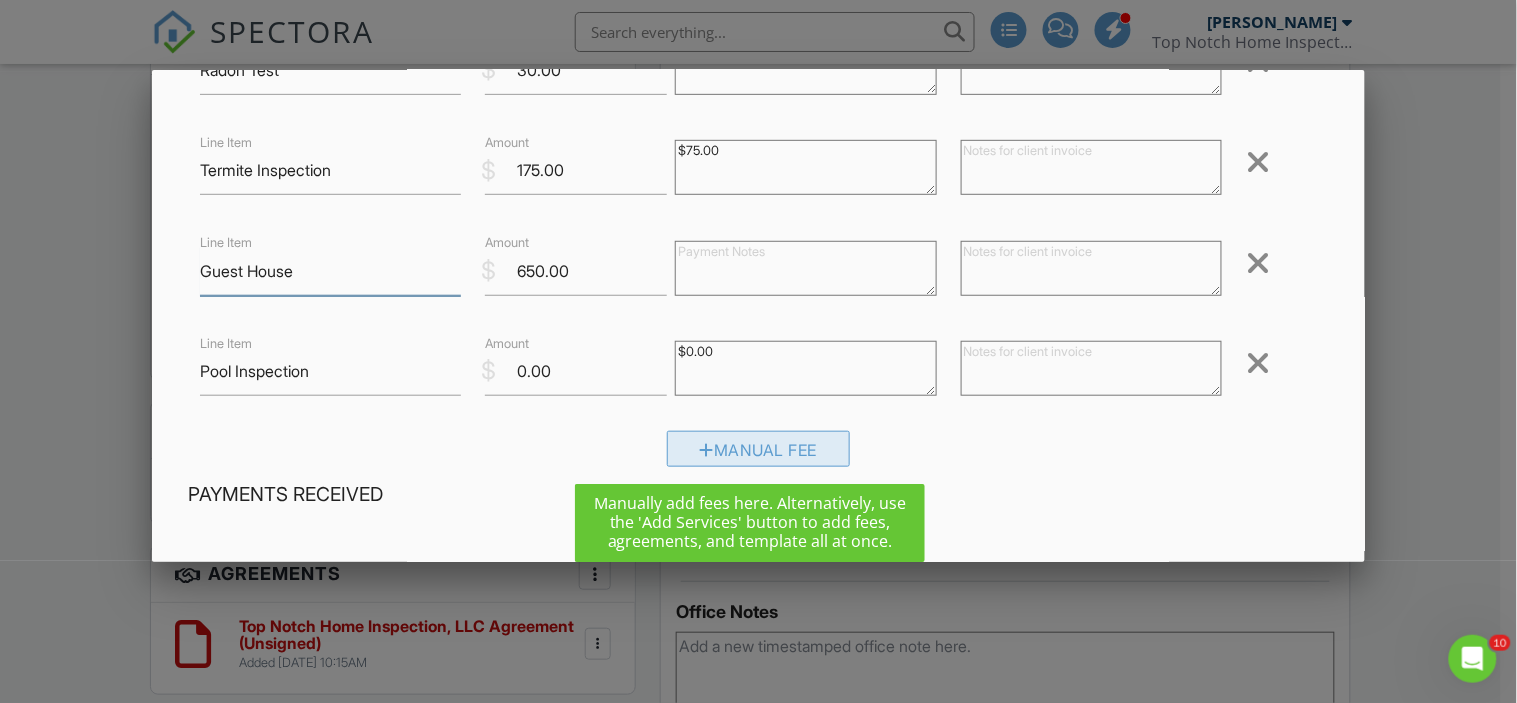 type on "Guest House" 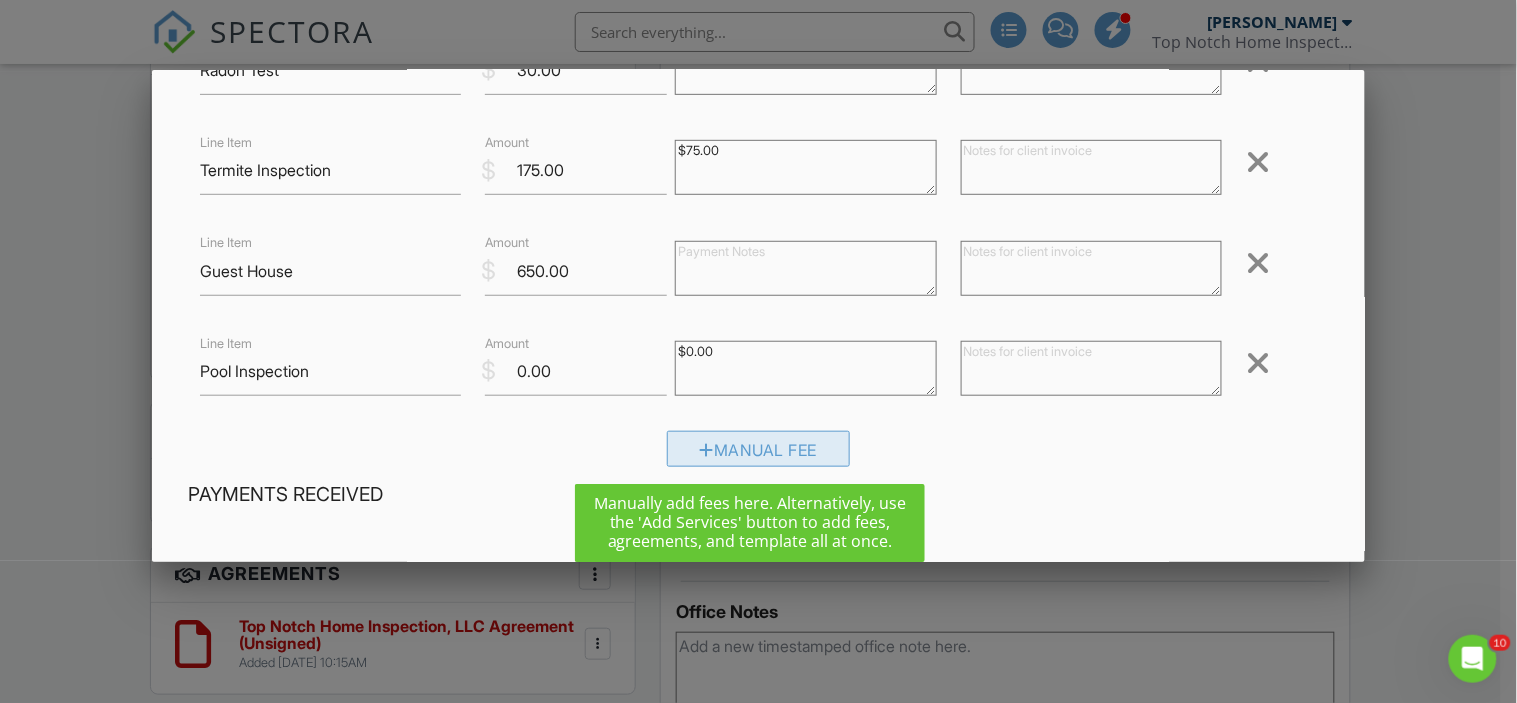 click on "Manual Fee" at bounding box center [759, 449] 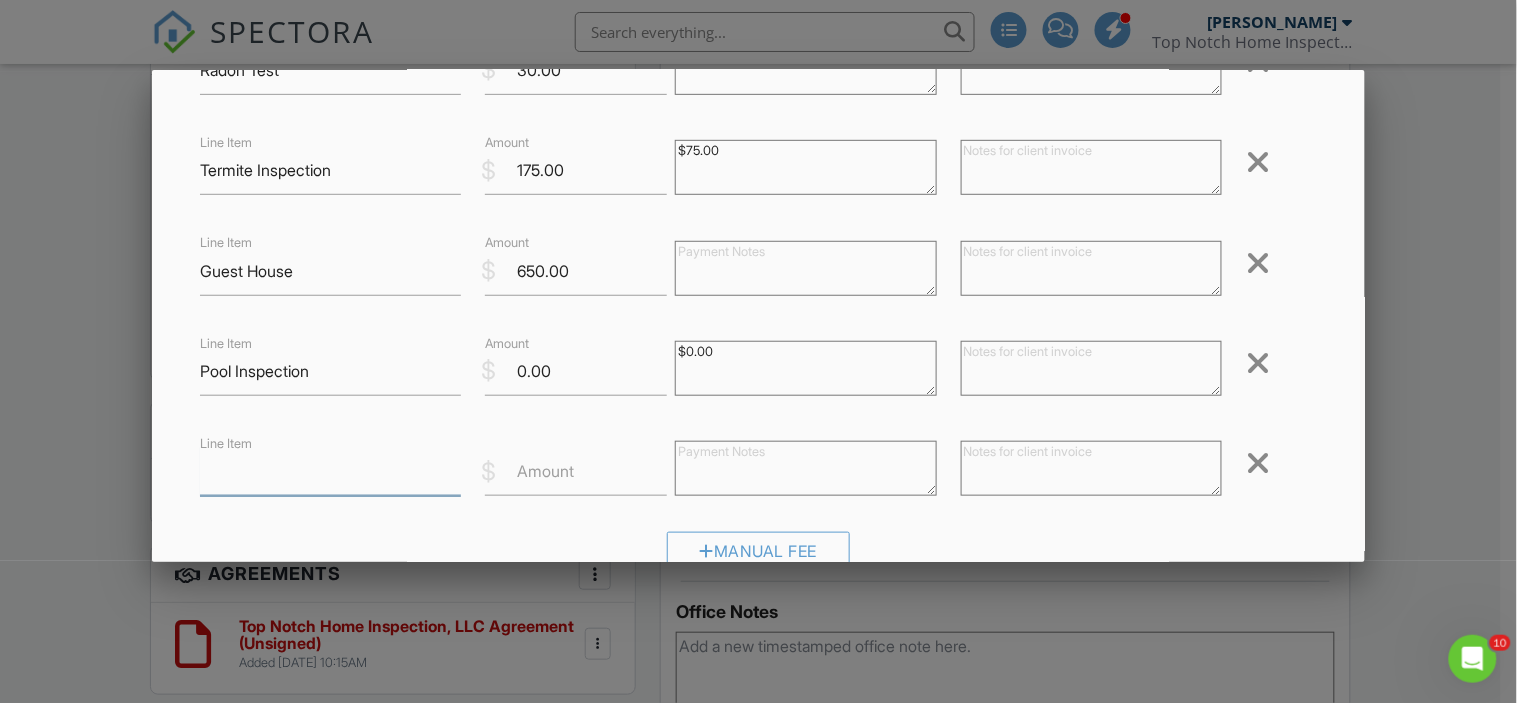 click on "Line Item" at bounding box center (330, 471) 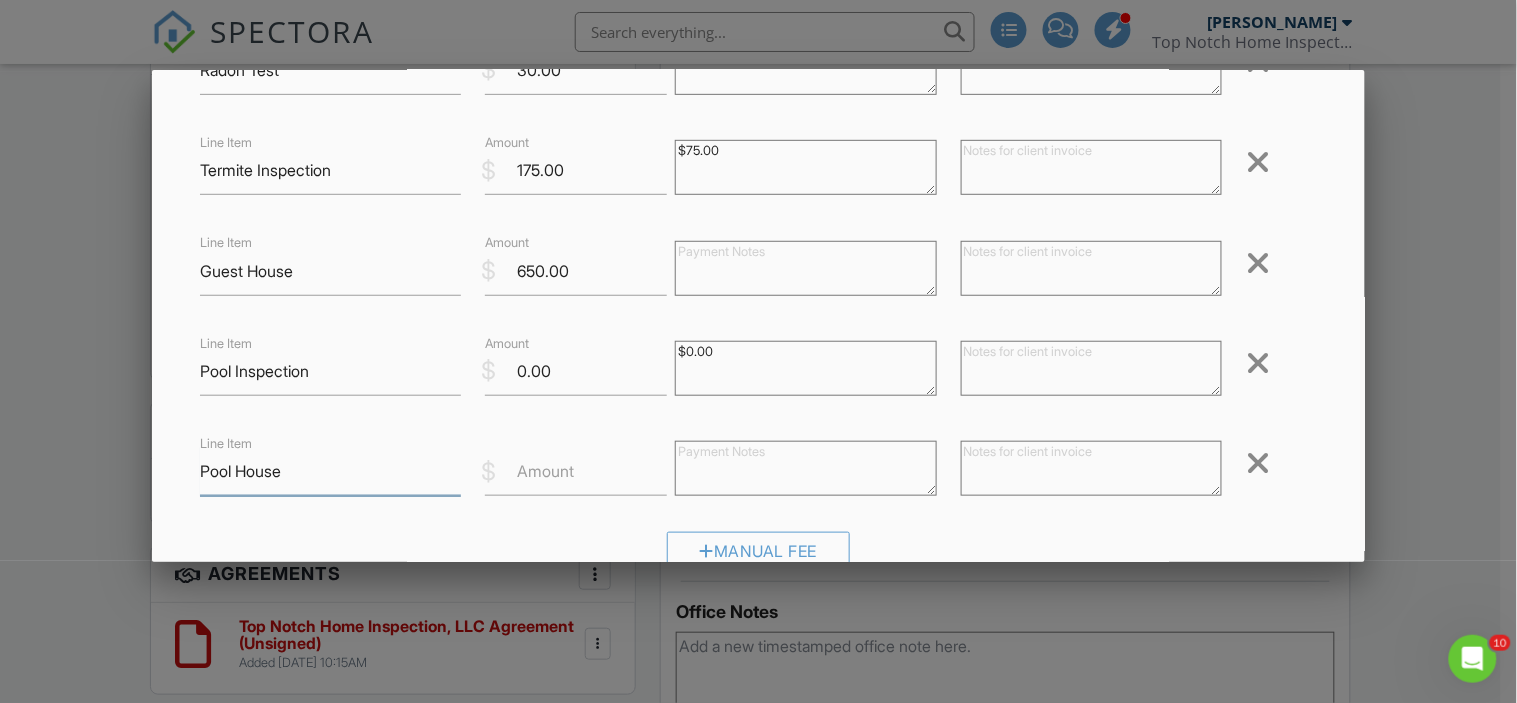 type on "Pool House" 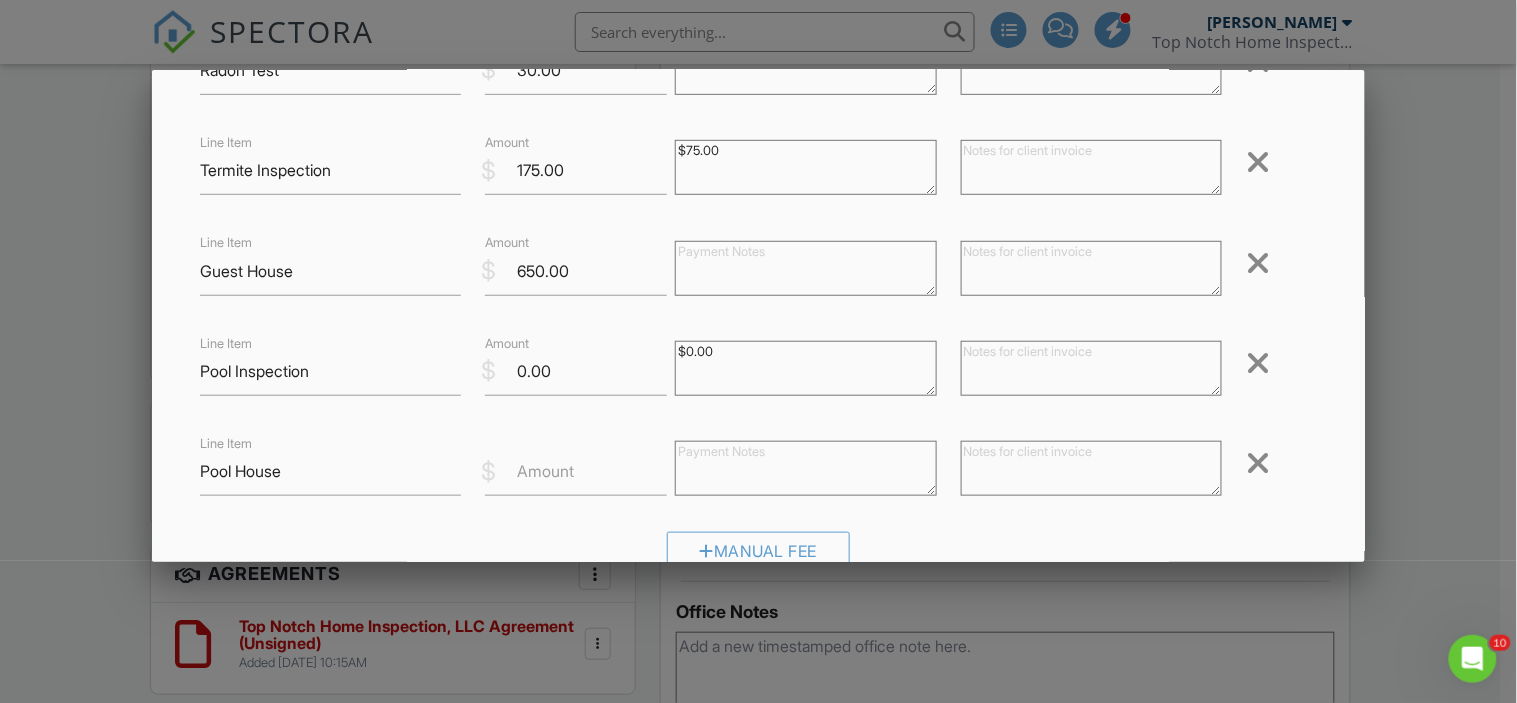 click on "Amount" at bounding box center (545, 471) 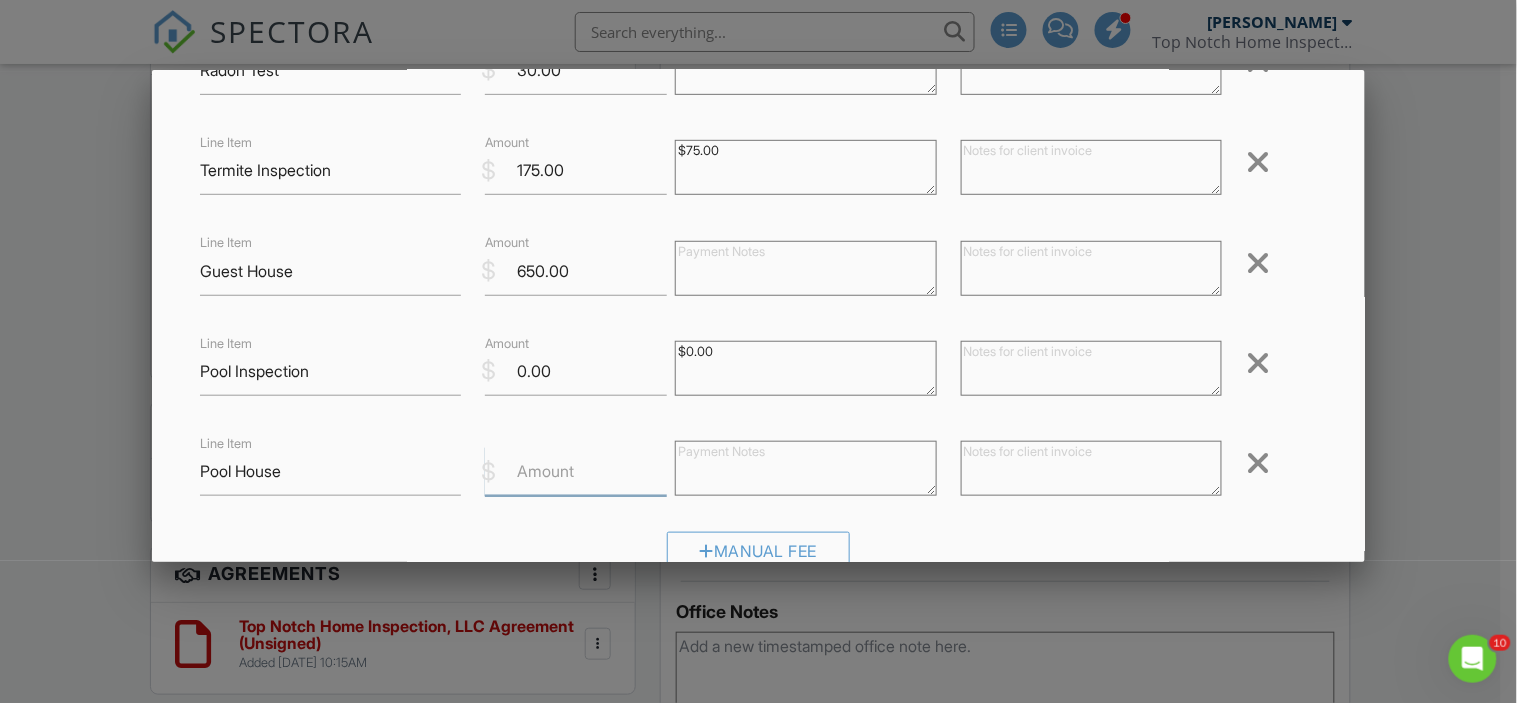 click on "Amount" at bounding box center (576, 471) 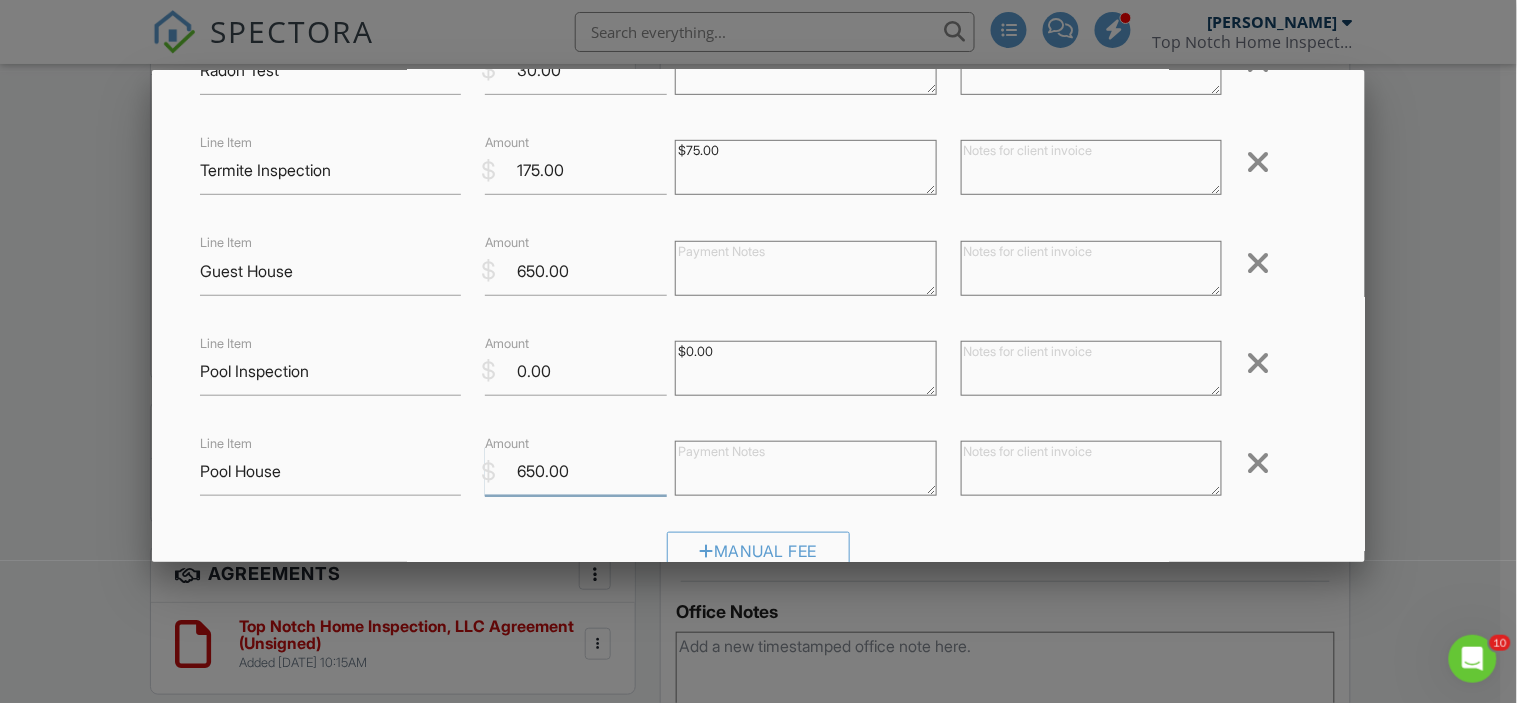 type on "650.00" 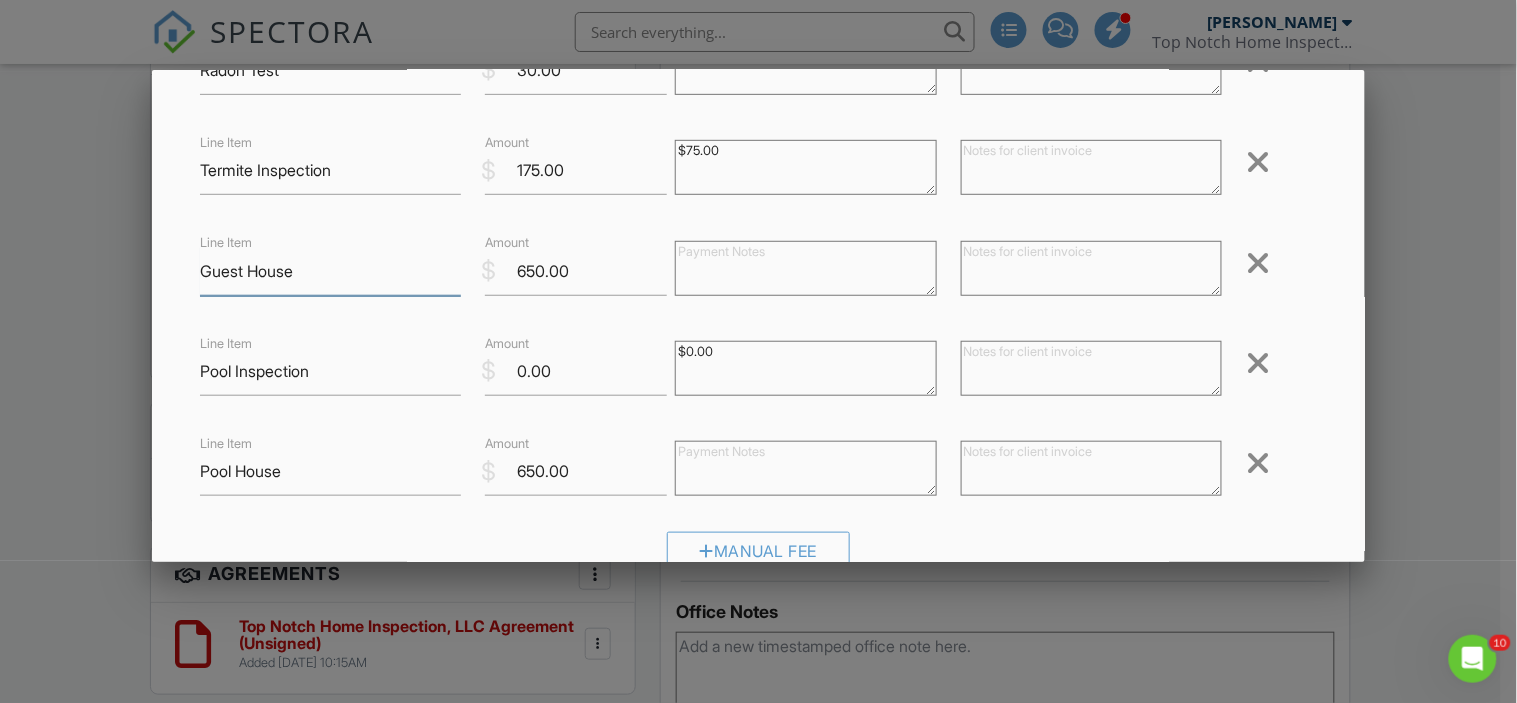 drag, startPoint x: 332, startPoint y: 263, endPoint x: 96, endPoint y: 263, distance: 236 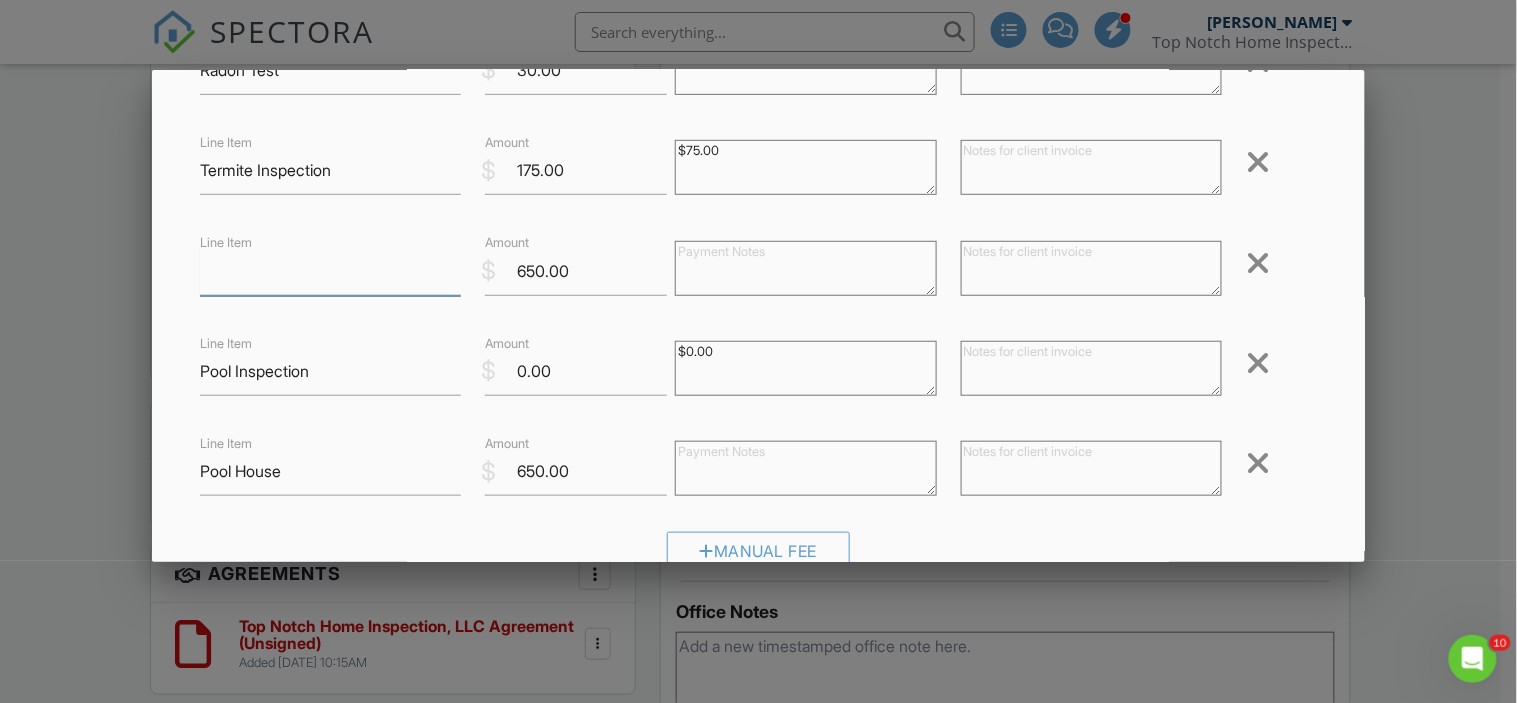 type 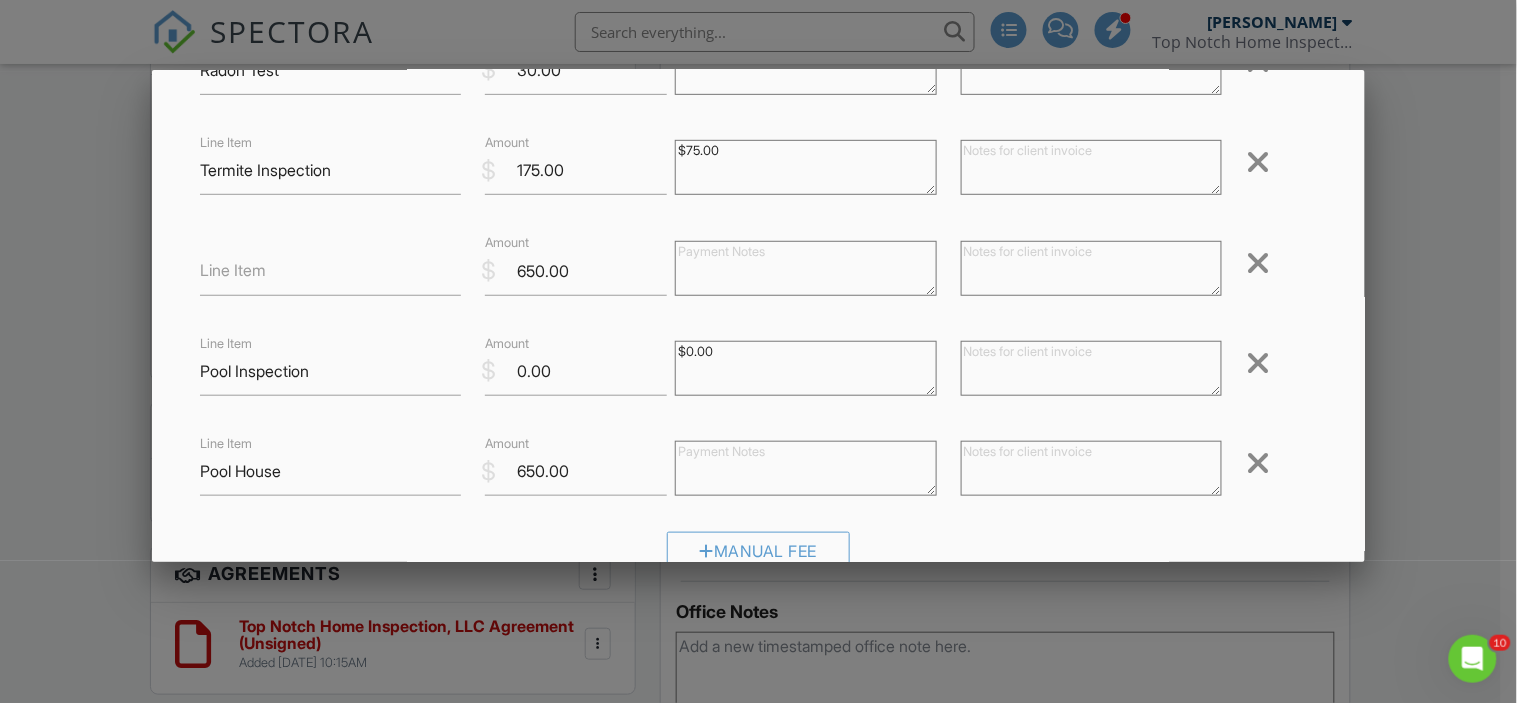 click at bounding box center [1258, 263] 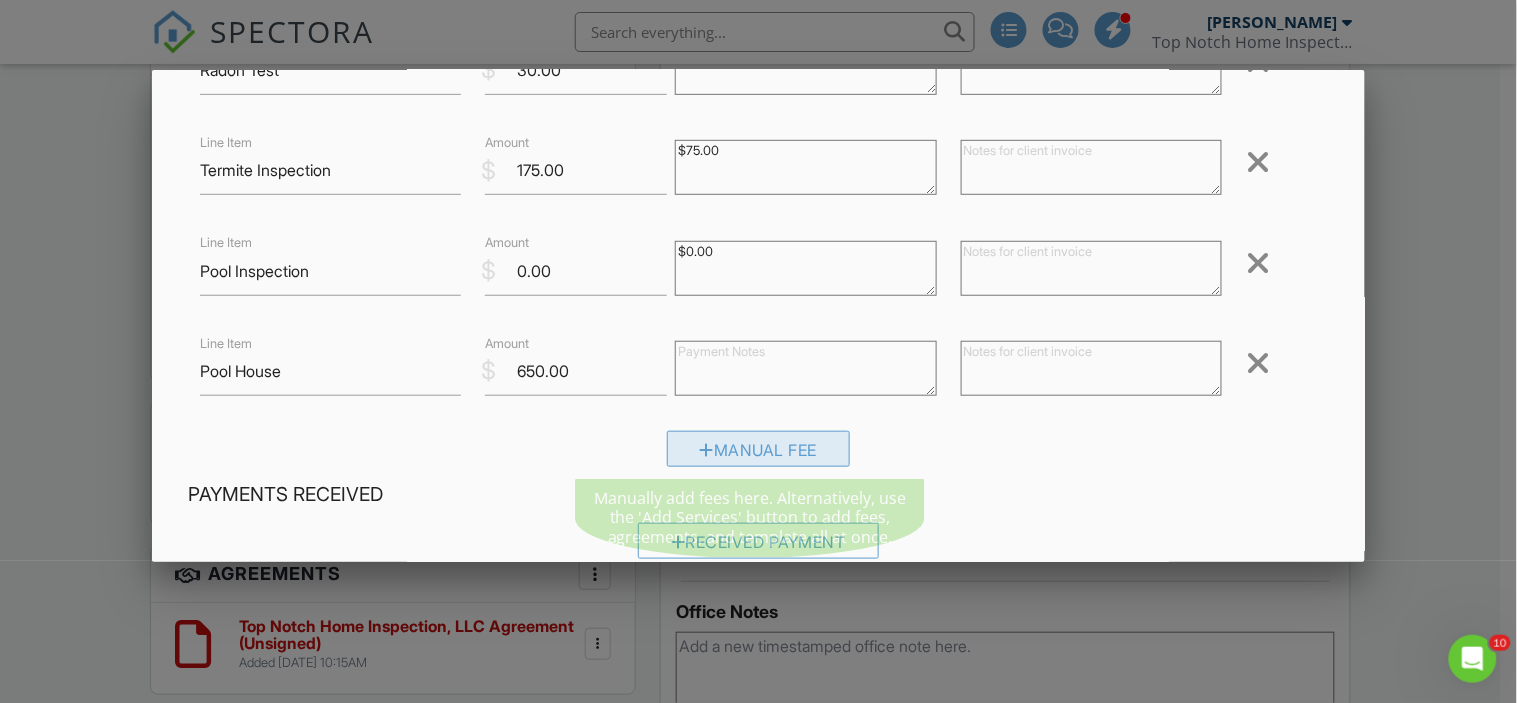 click on "Manual Fee" at bounding box center (759, 449) 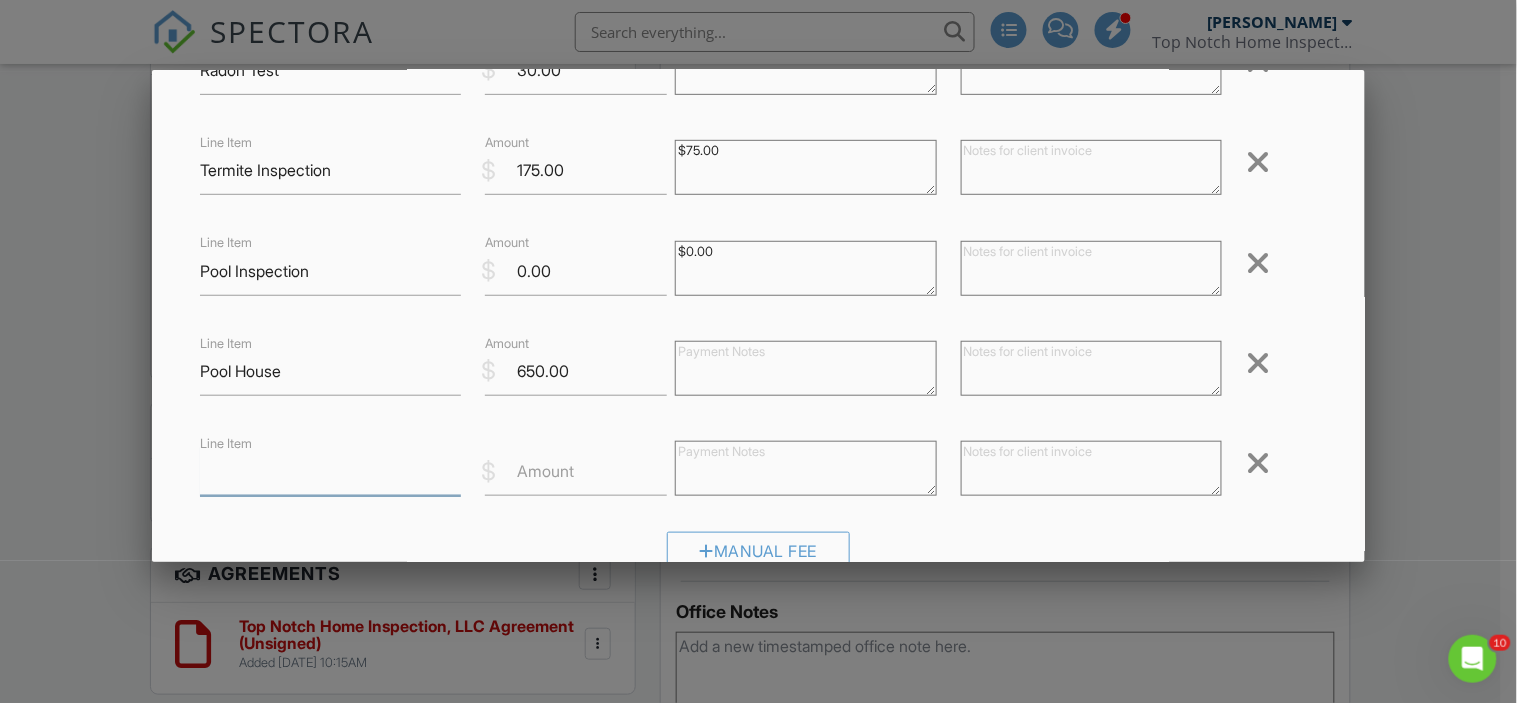 click on "Line Item" at bounding box center (330, 471) 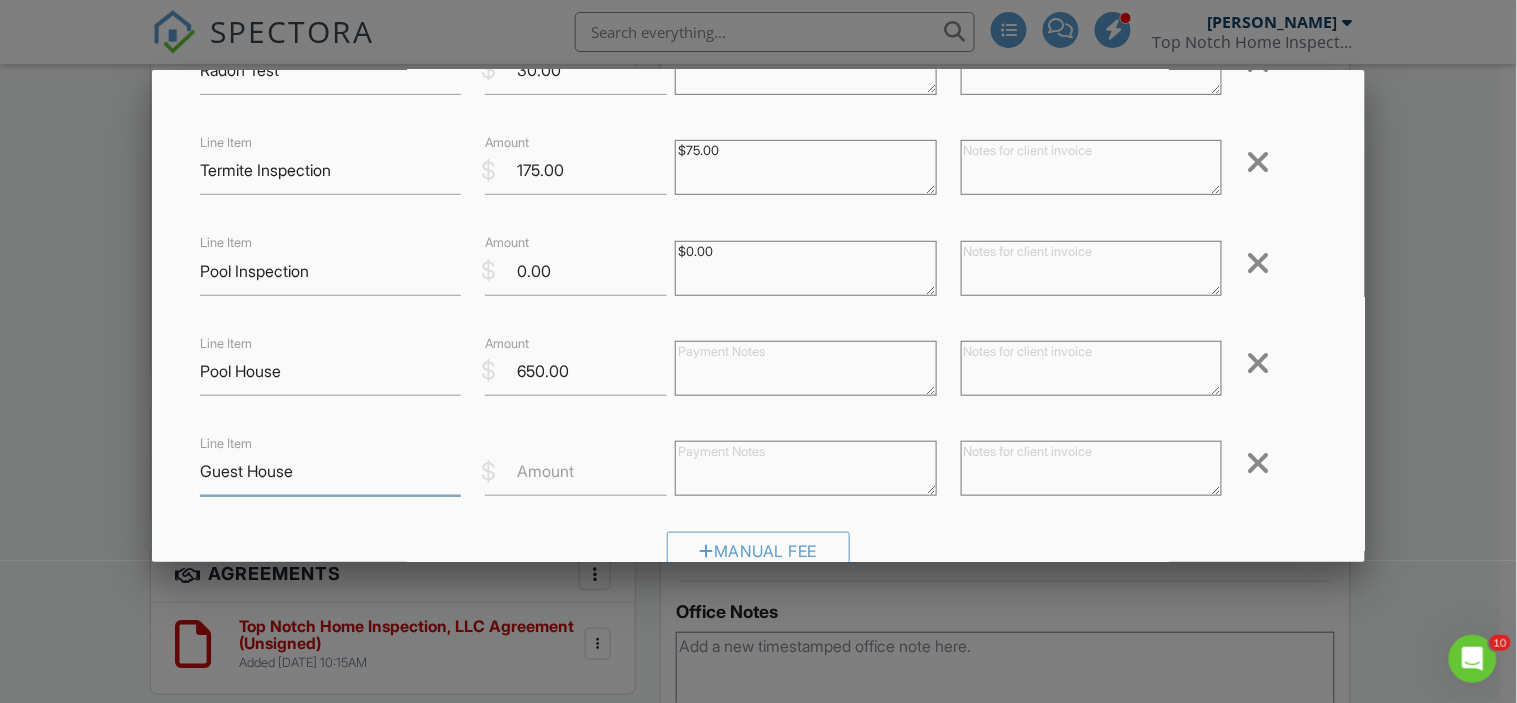 type on "Guest House" 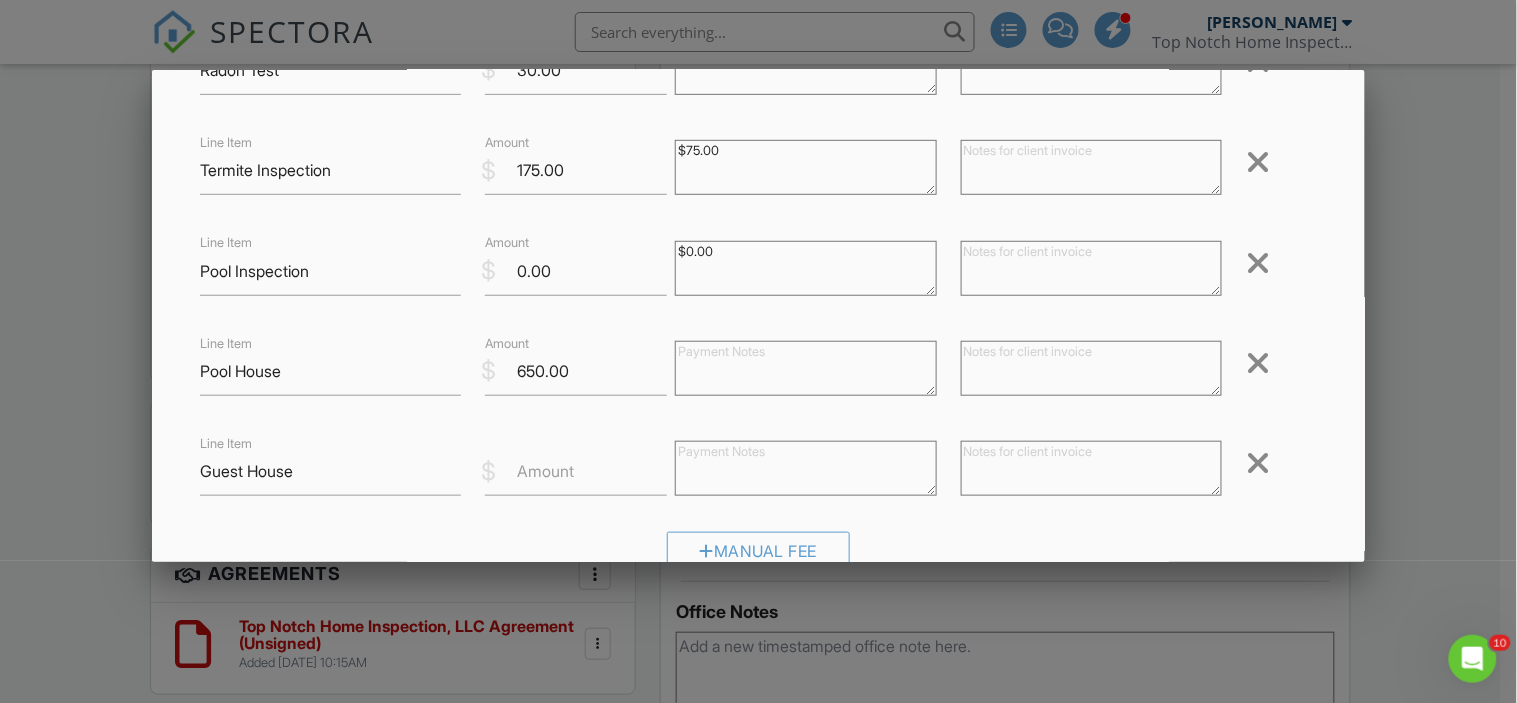 click on "Amount" at bounding box center [545, 471] 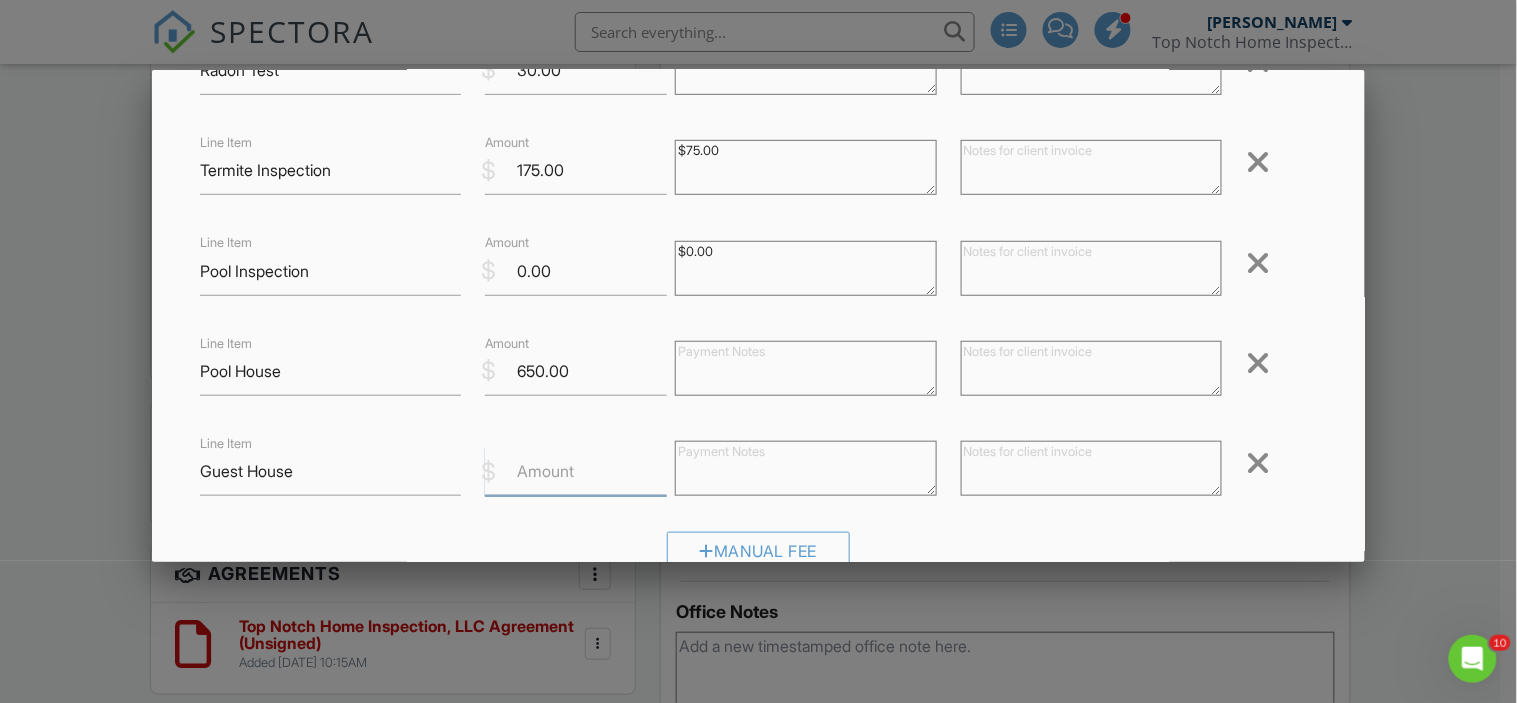 click on "Amount" at bounding box center (576, 471) 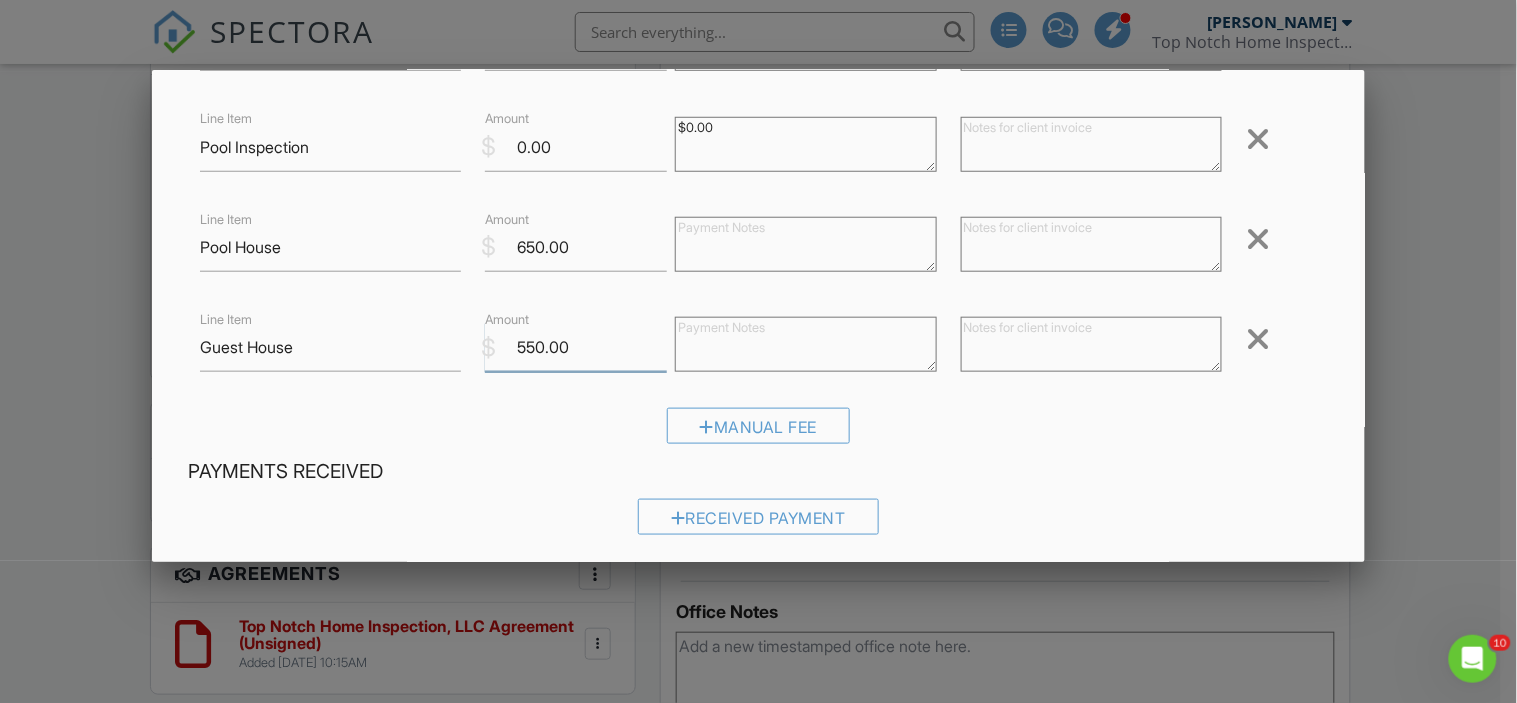 scroll, scrollTop: 413, scrollLeft: 0, axis: vertical 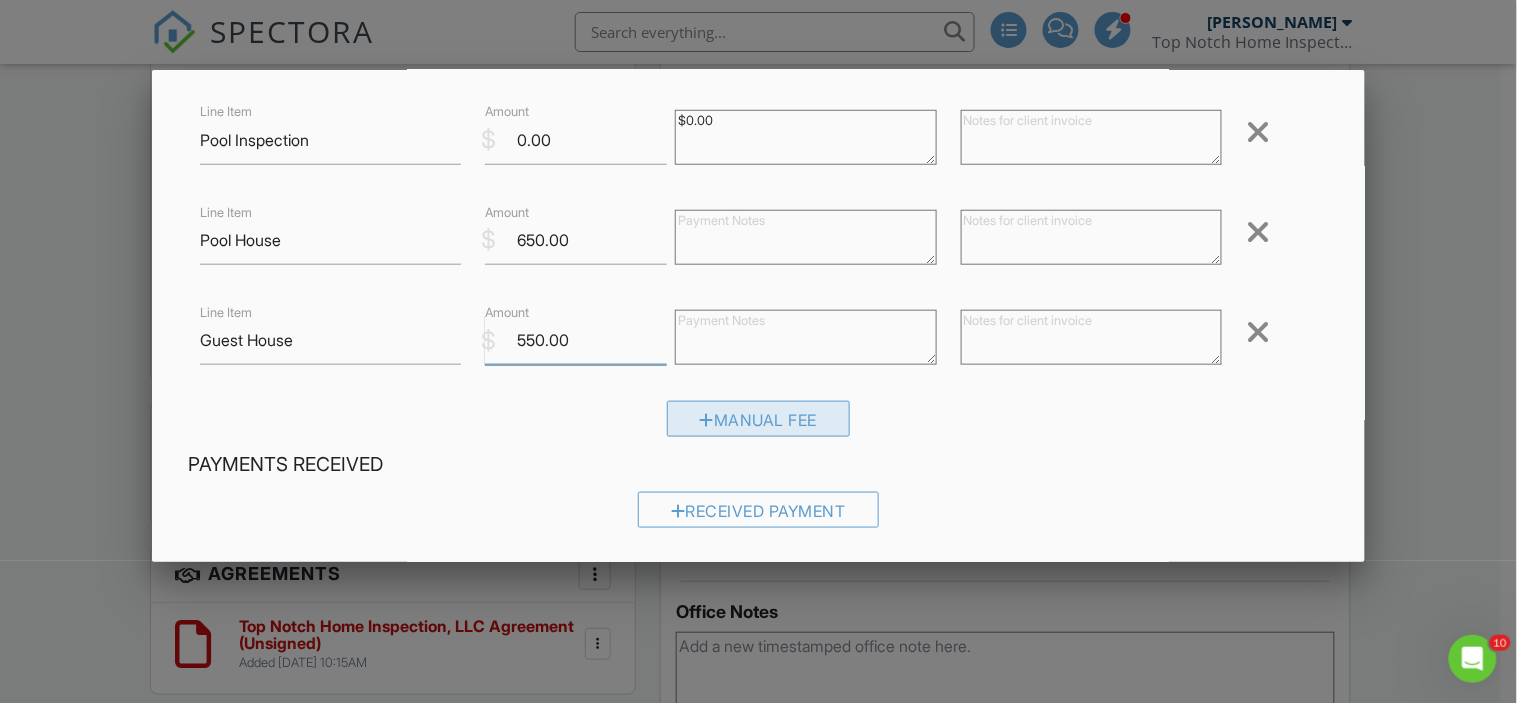 type on "550.00" 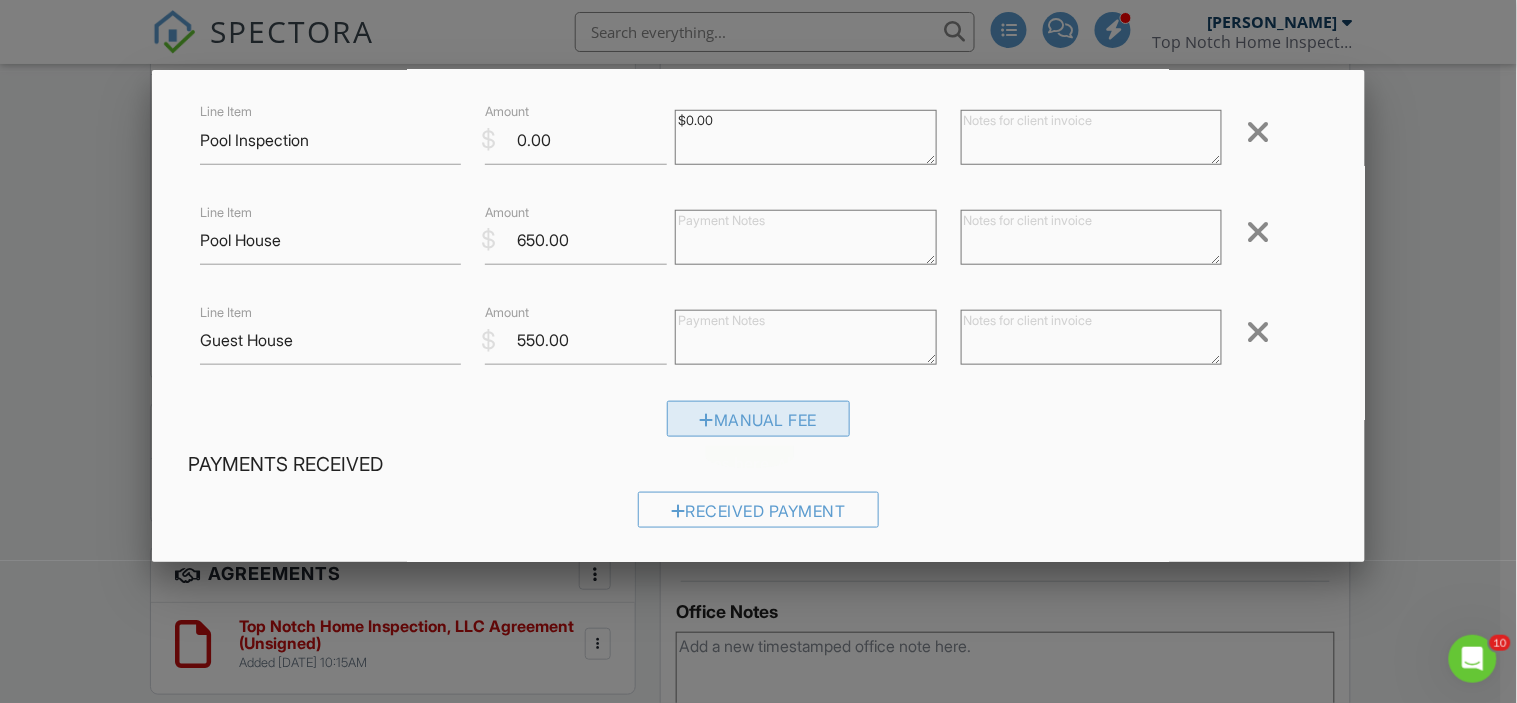 click on "Manual Fee" at bounding box center [759, 419] 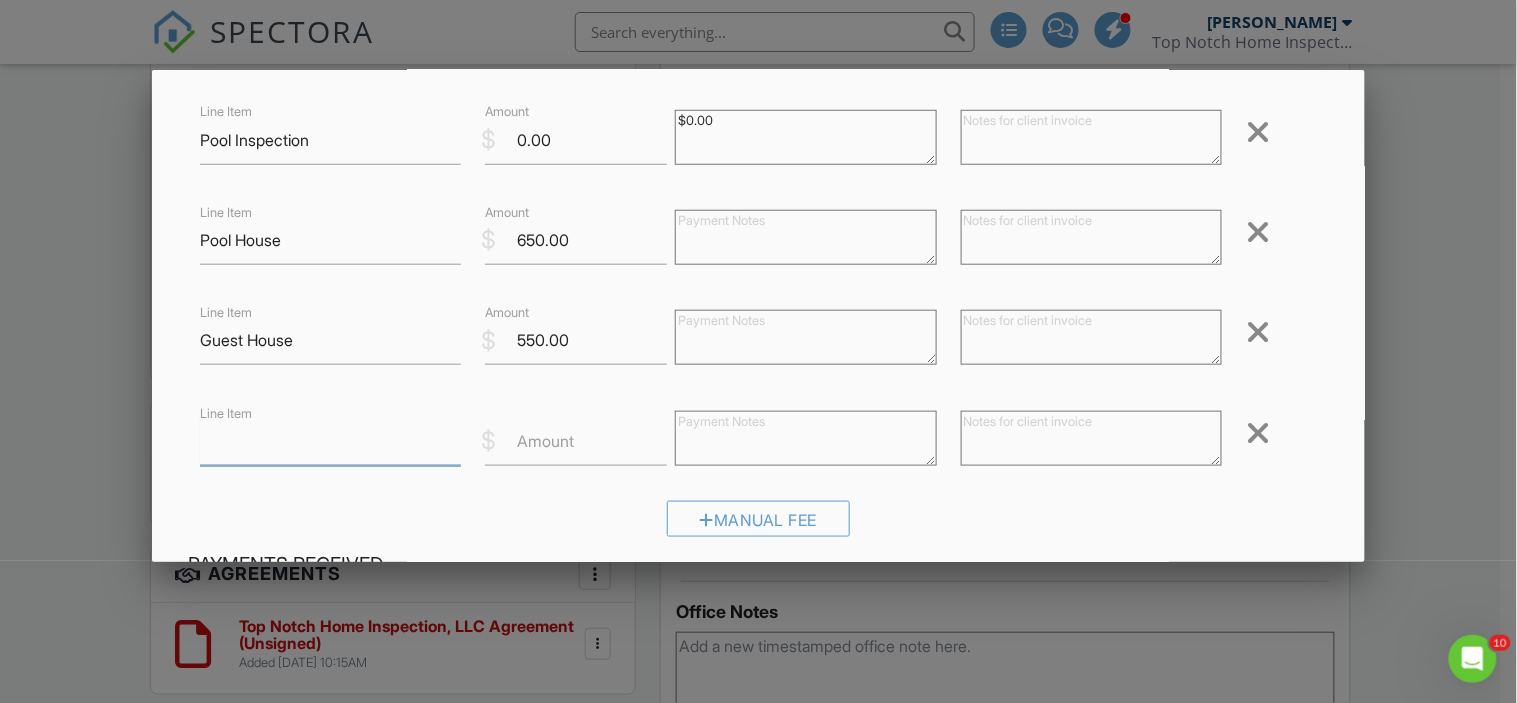 click on "Line Item" at bounding box center (330, 441) 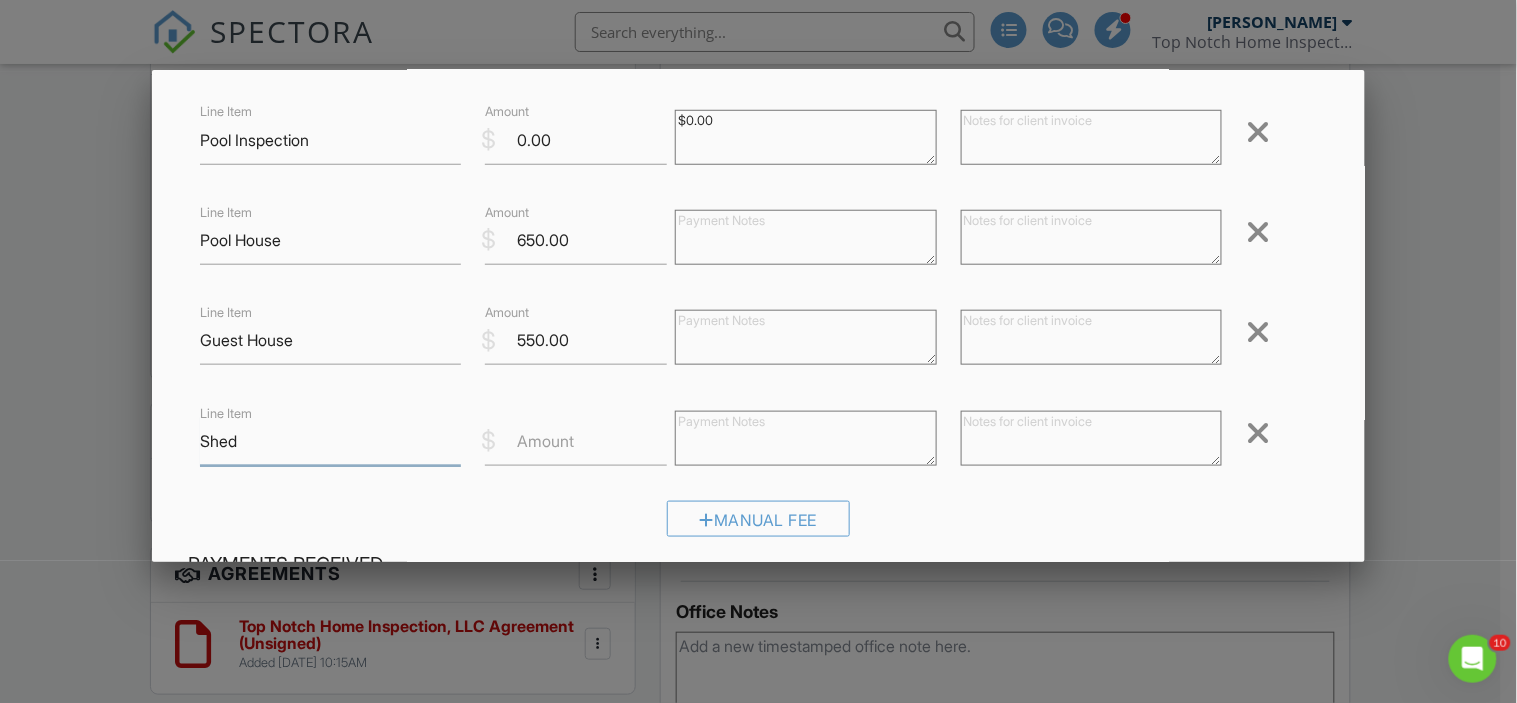 type on "Shed" 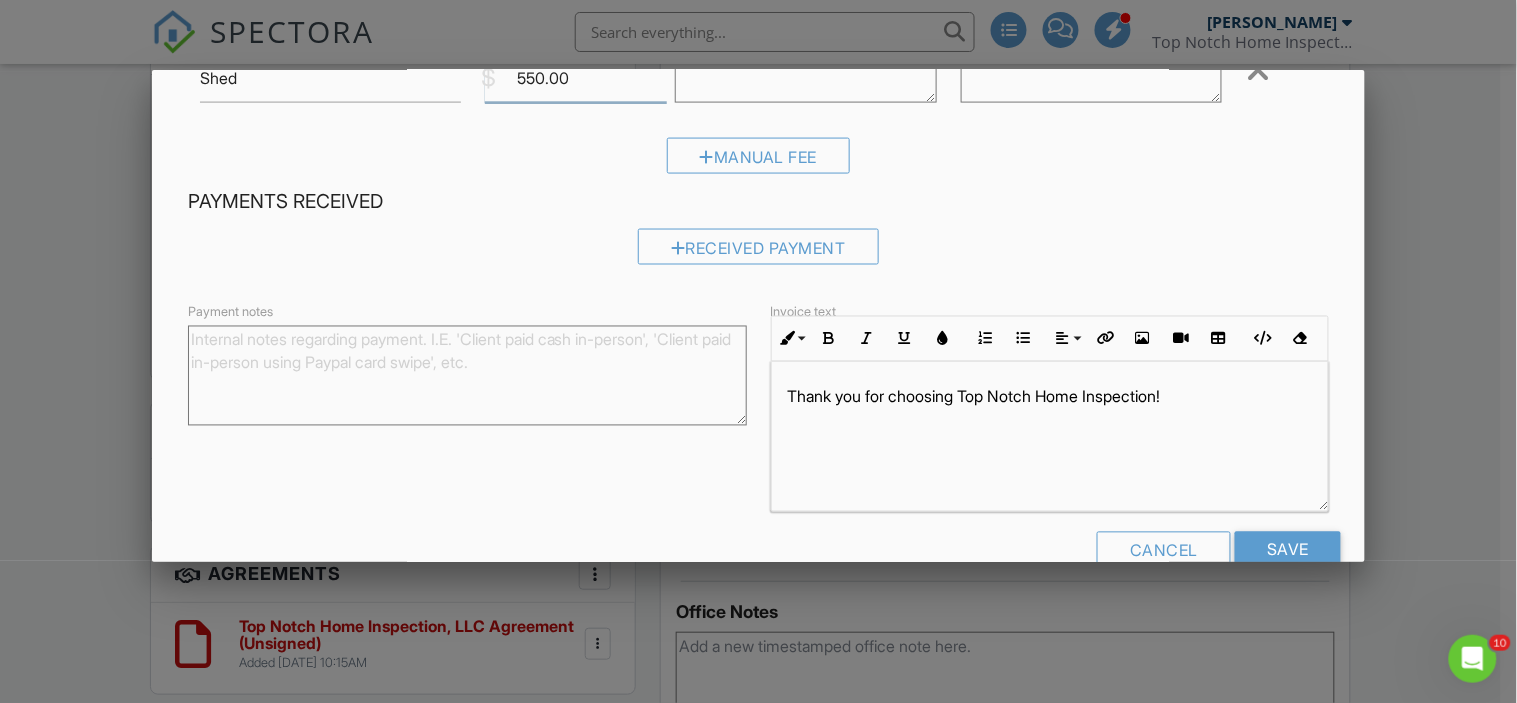 scroll, scrollTop: 823, scrollLeft: 0, axis: vertical 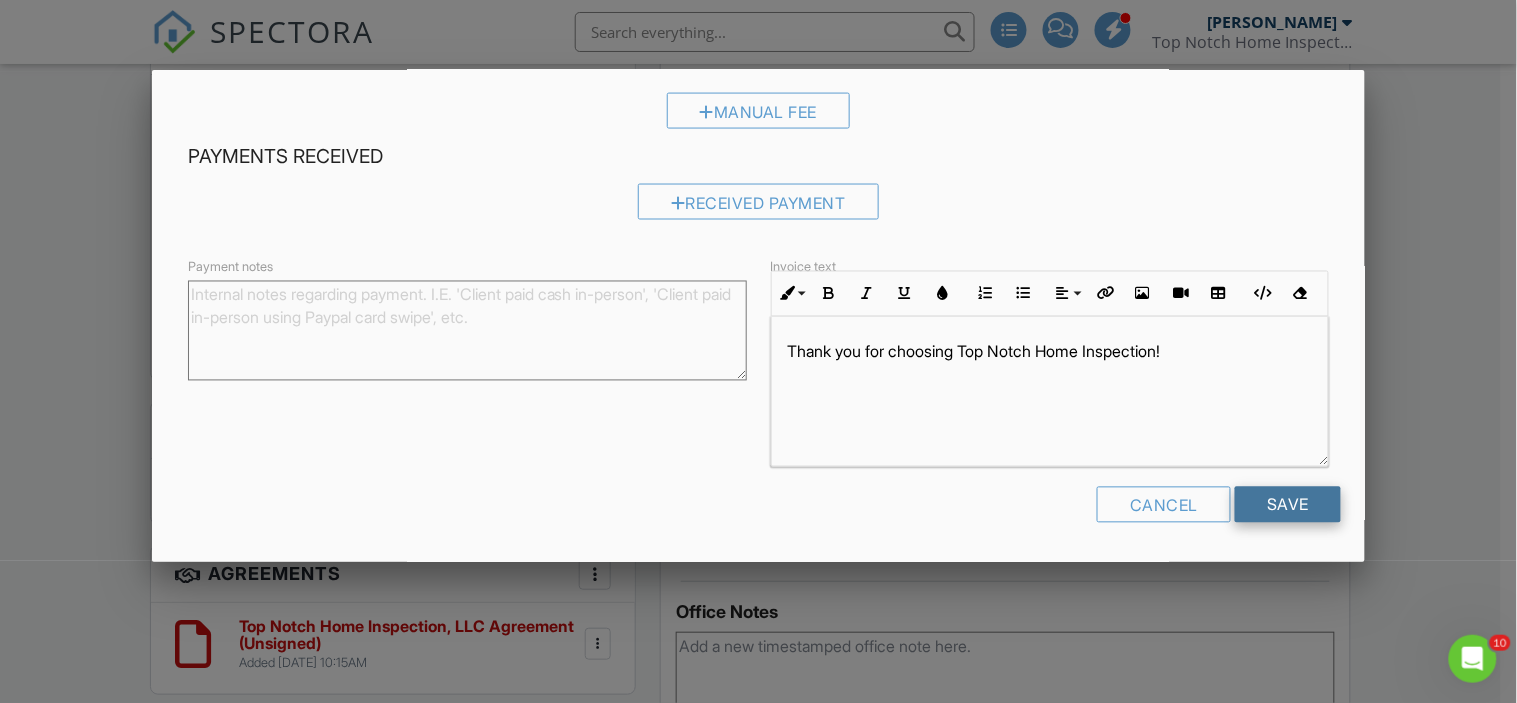type on "550.00" 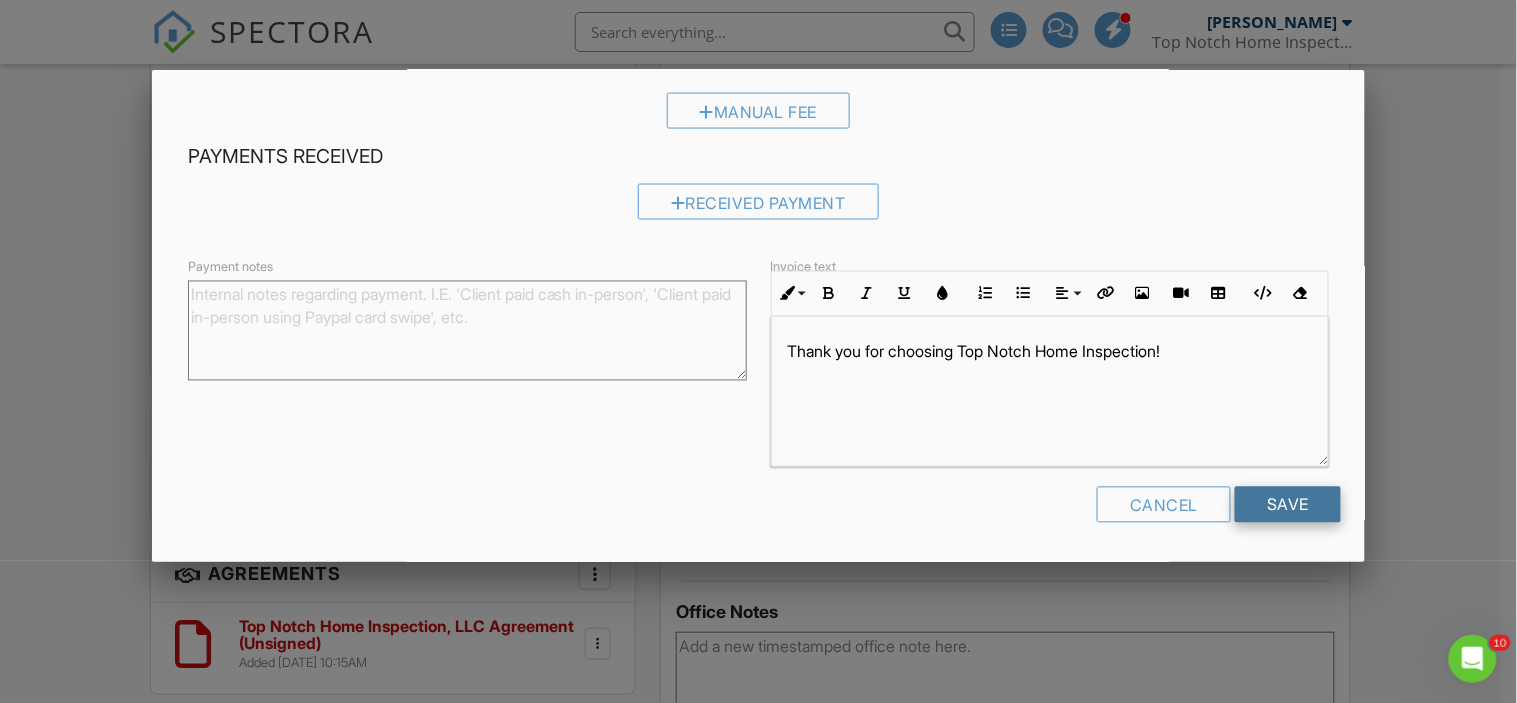 click on "Save" at bounding box center (1288, 505) 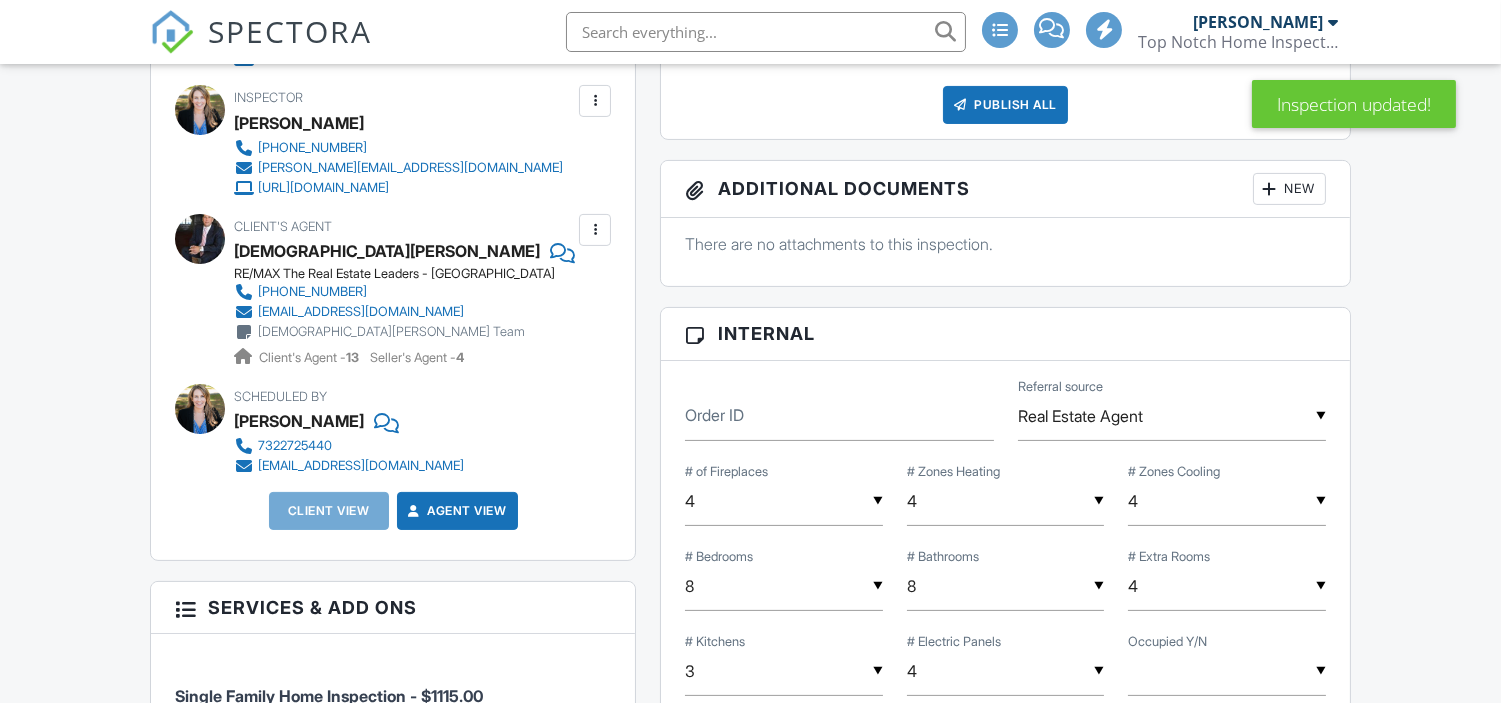 scroll, scrollTop: 1424, scrollLeft: 0, axis: vertical 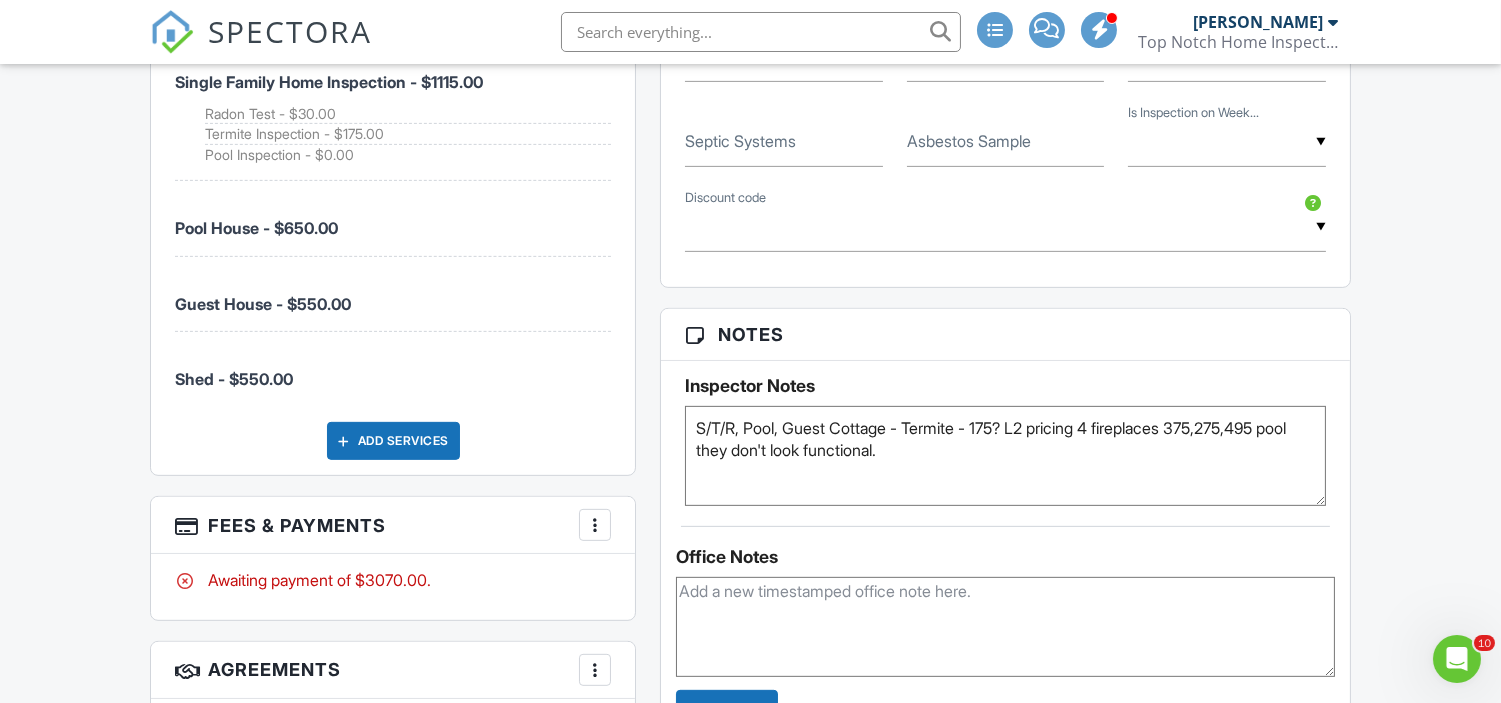 click at bounding box center (595, 525) 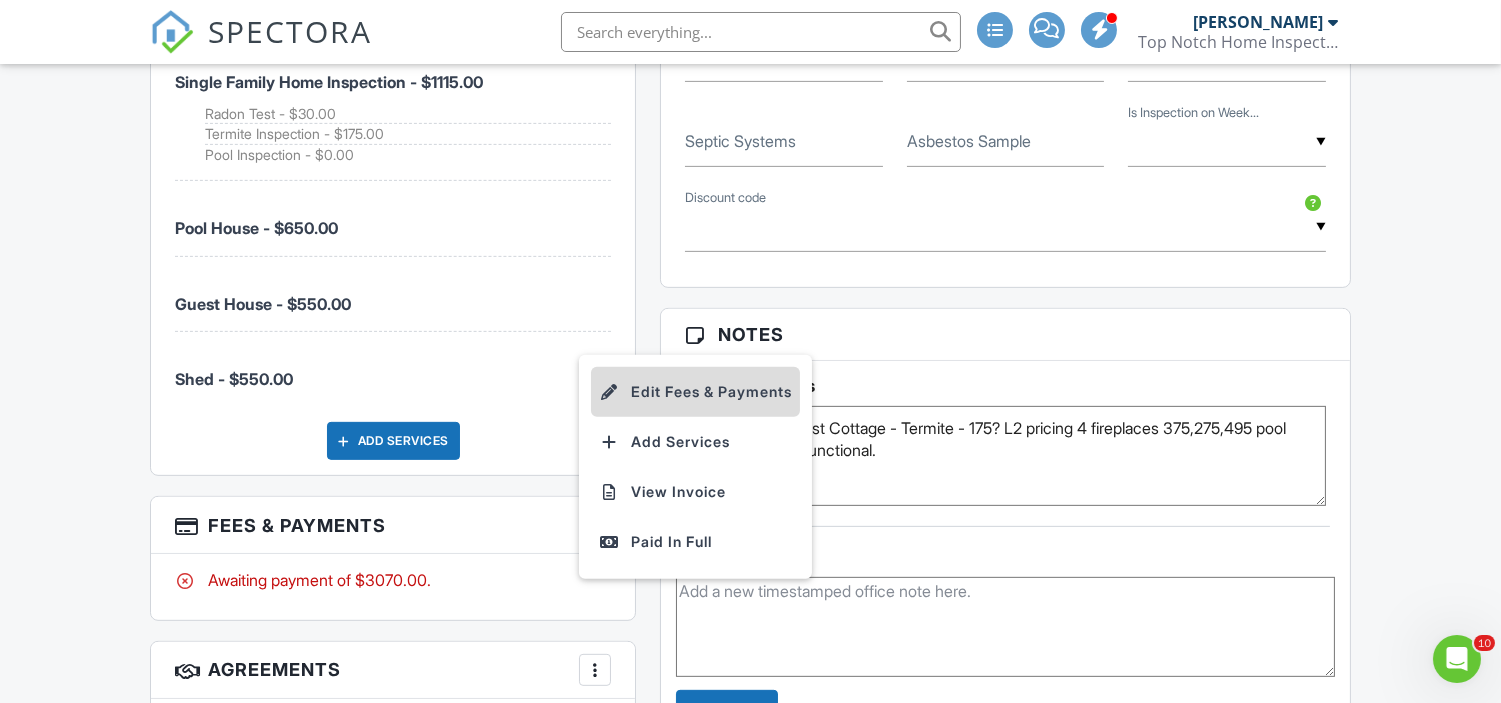 click on "Edit Fees & Payments" at bounding box center (695, 392) 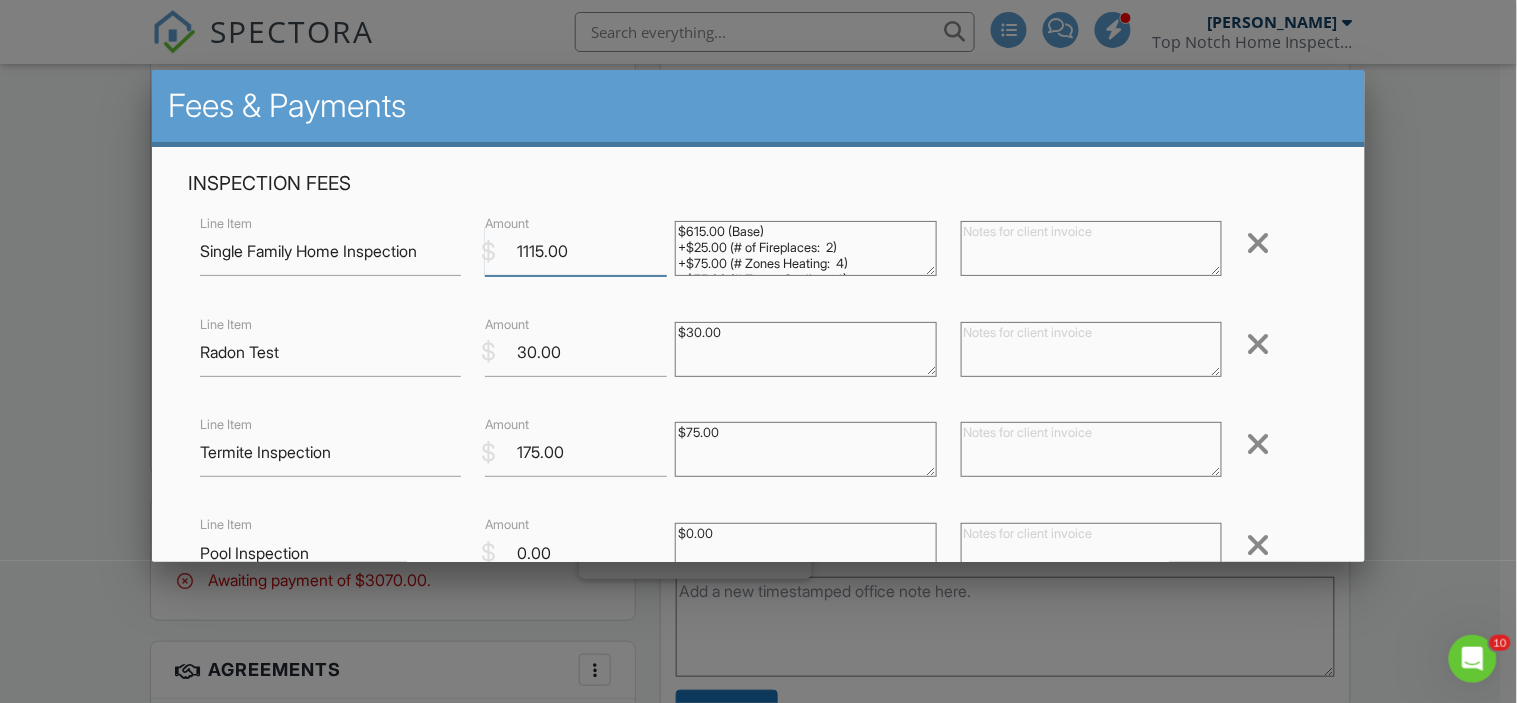click on "1115.00" at bounding box center [576, 251] 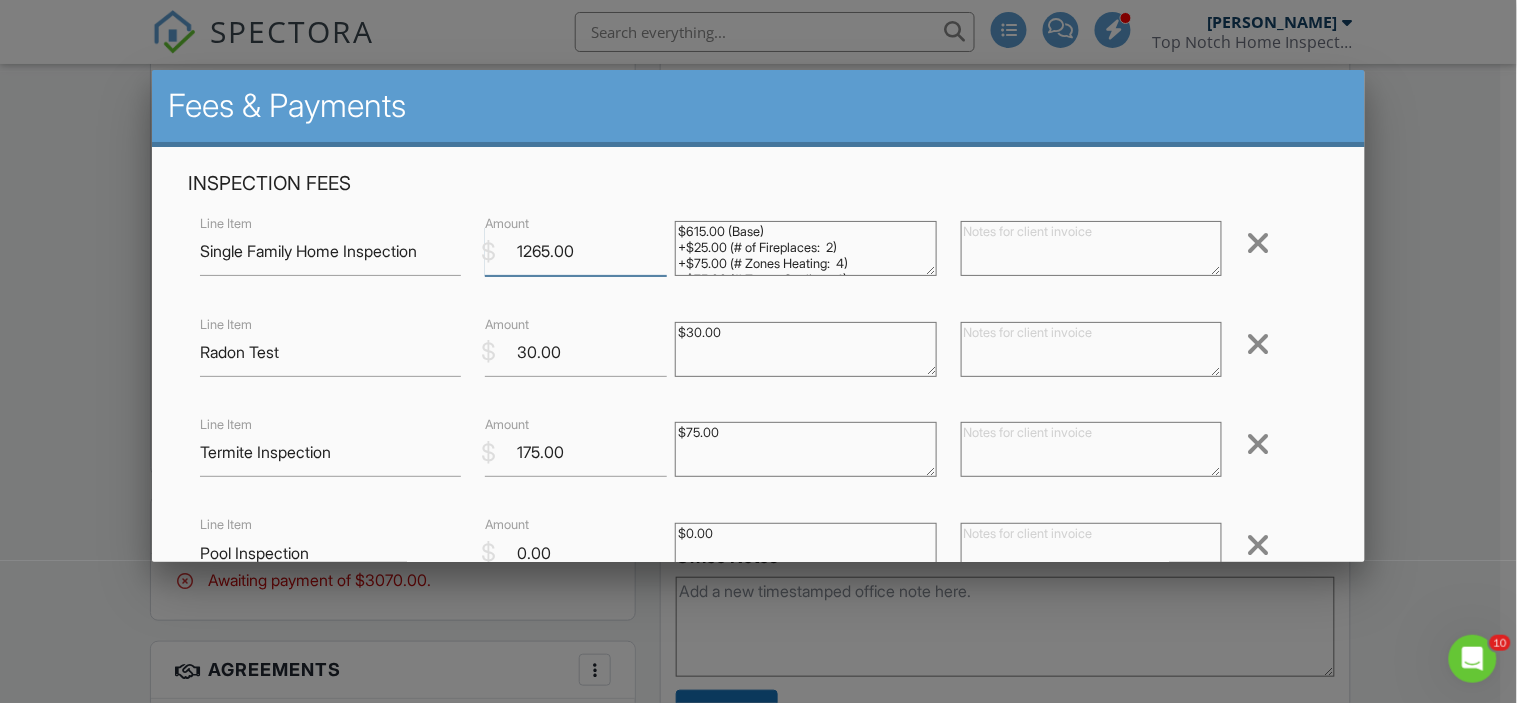 type on "1265.00" 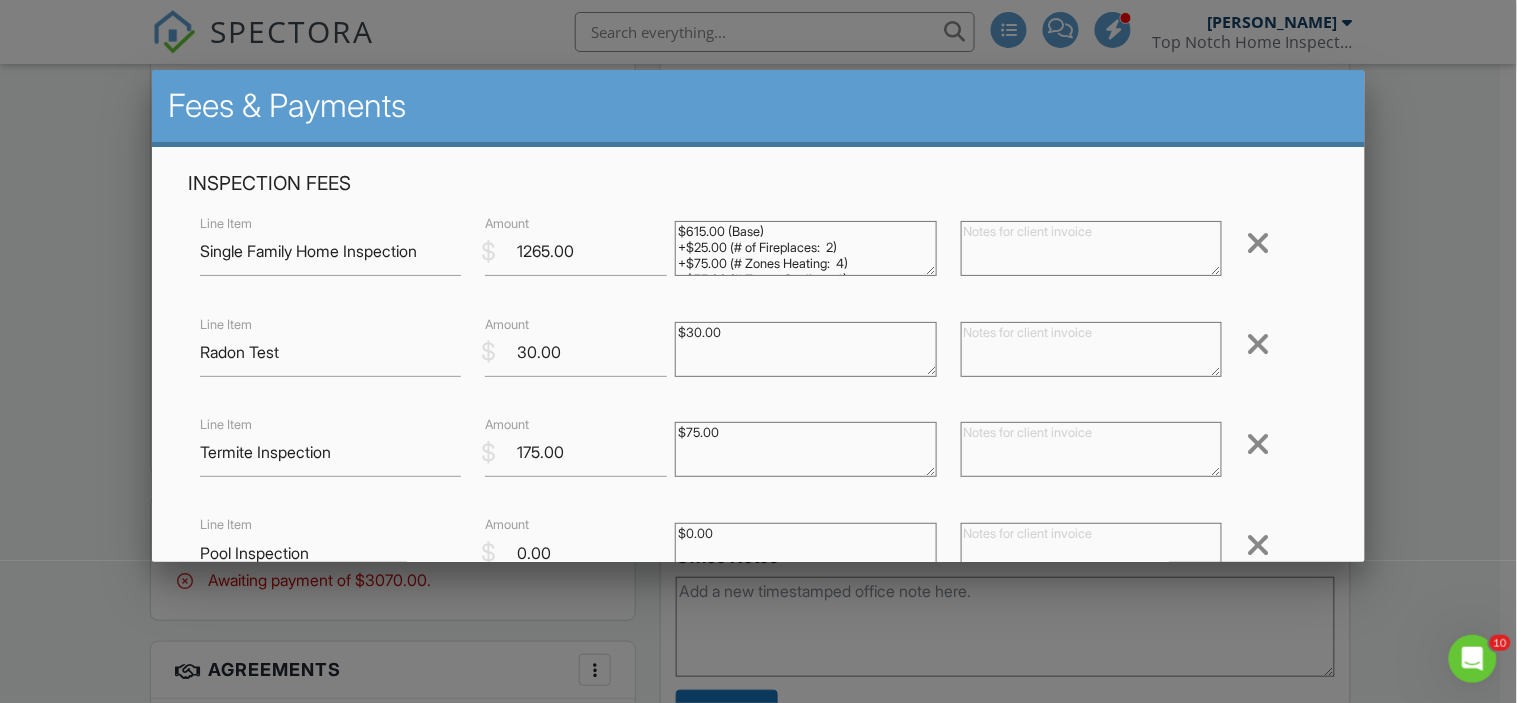 click at bounding box center [1091, 352] 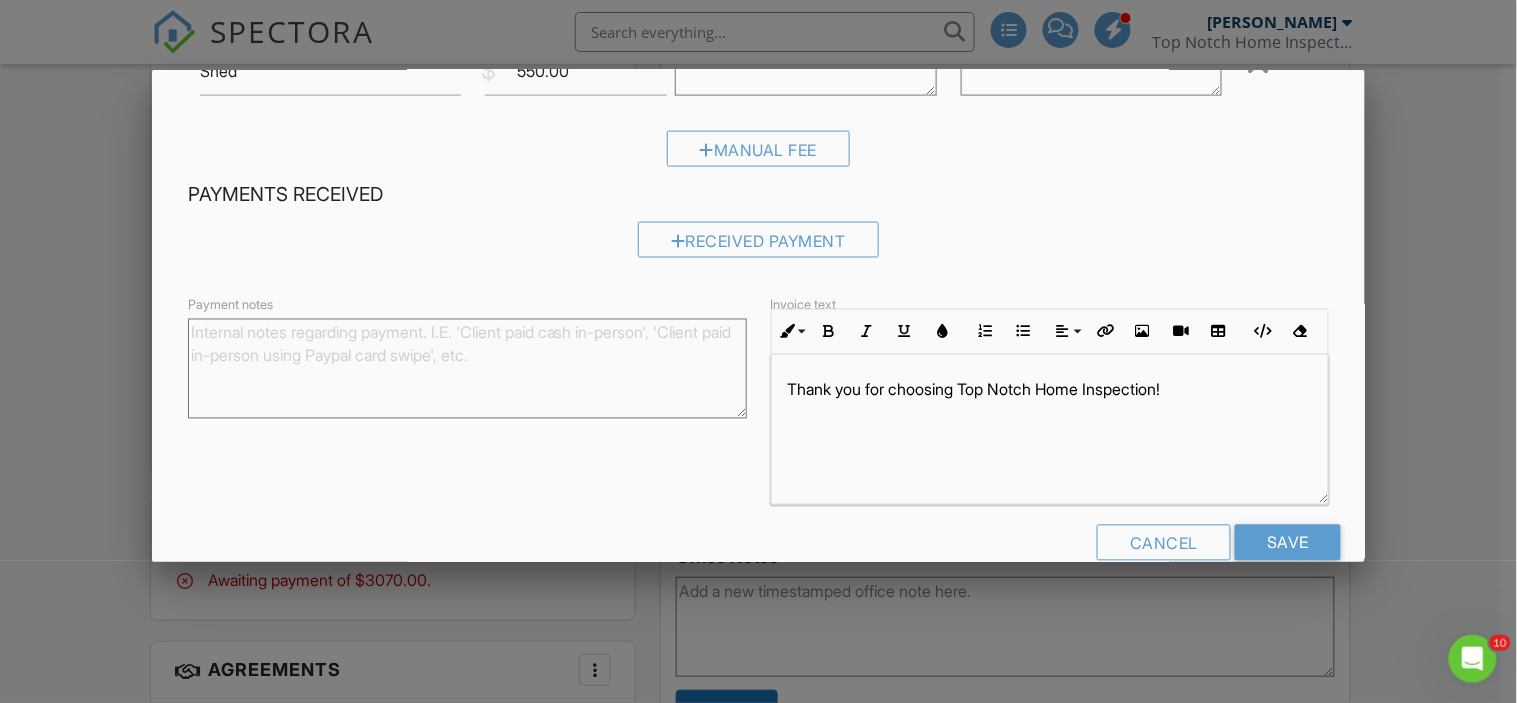 scroll, scrollTop: 784, scrollLeft: 0, axis: vertical 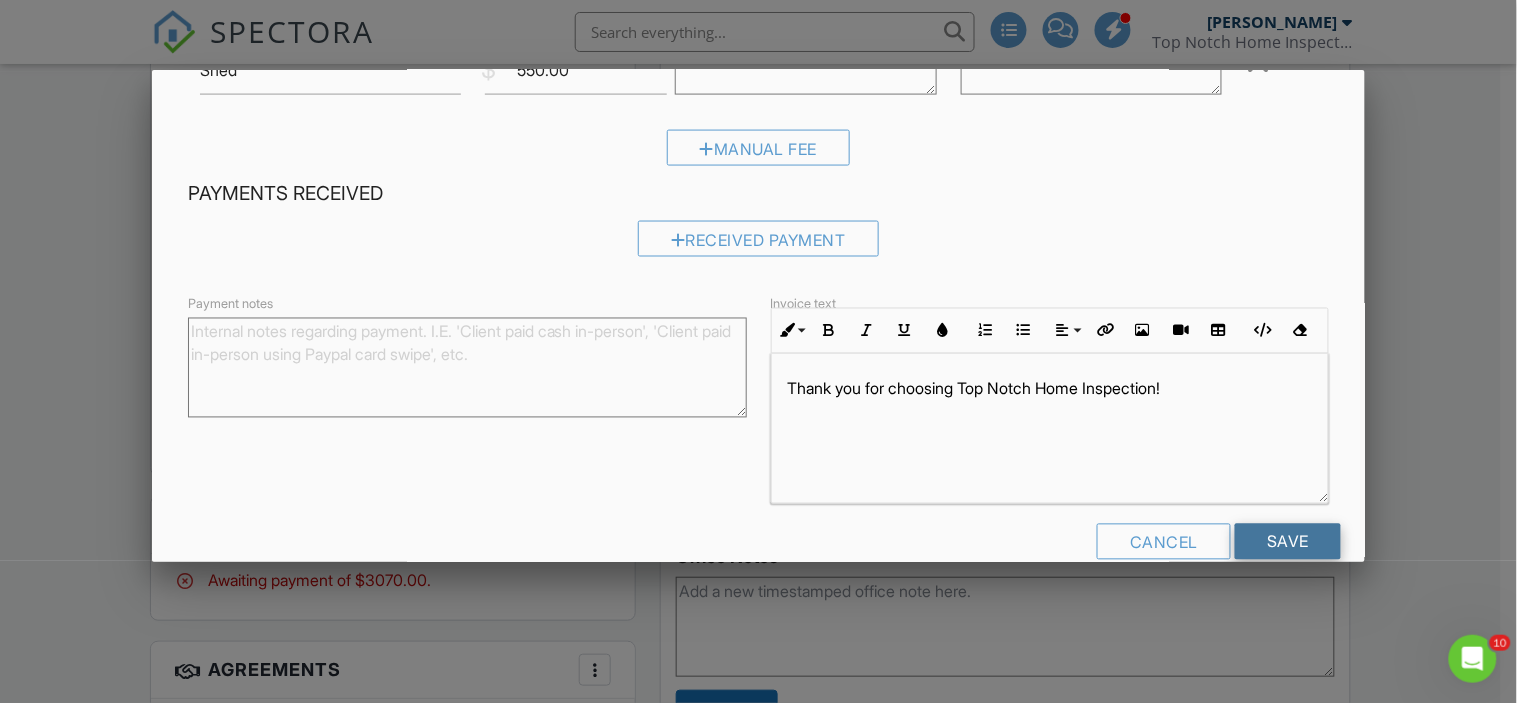 click on "Save" at bounding box center (1288, 542) 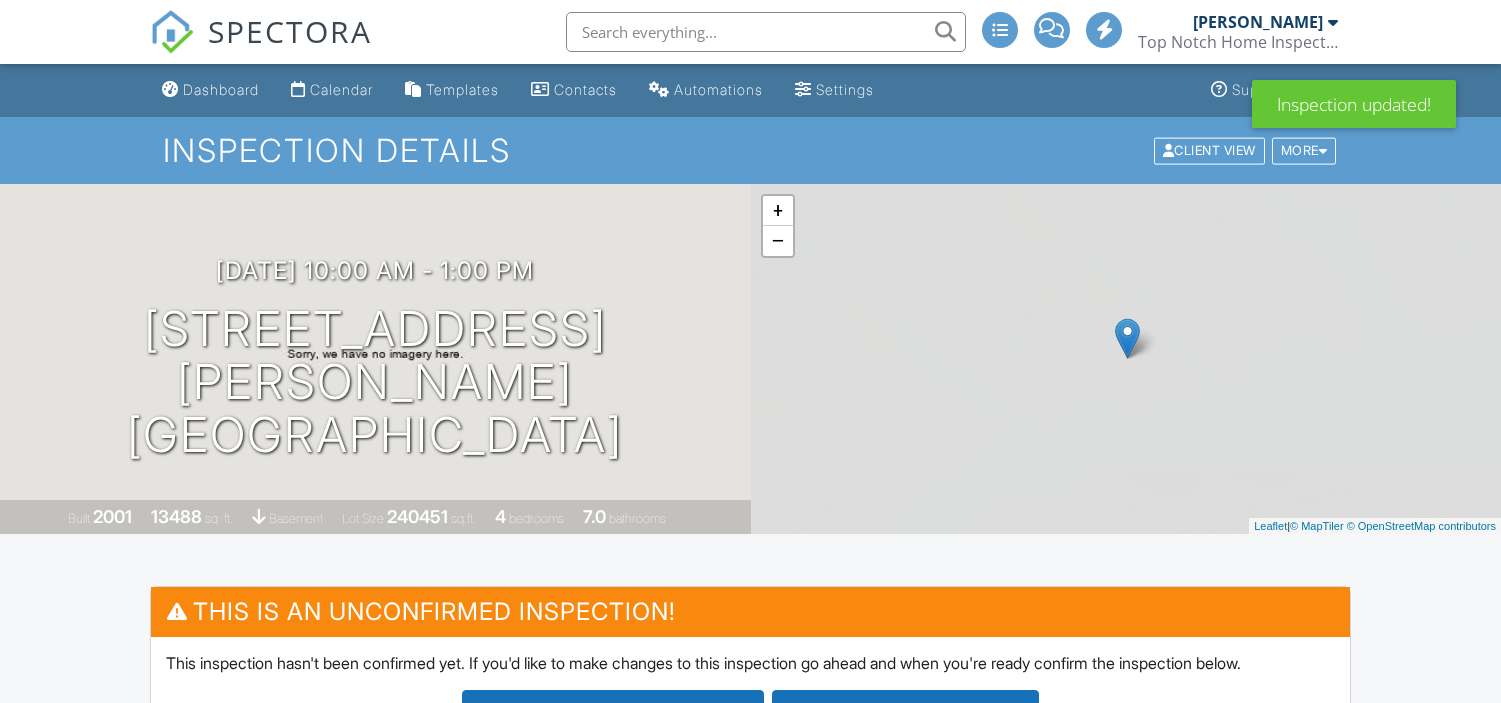 scroll, scrollTop: 604, scrollLeft: 0, axis: vertical 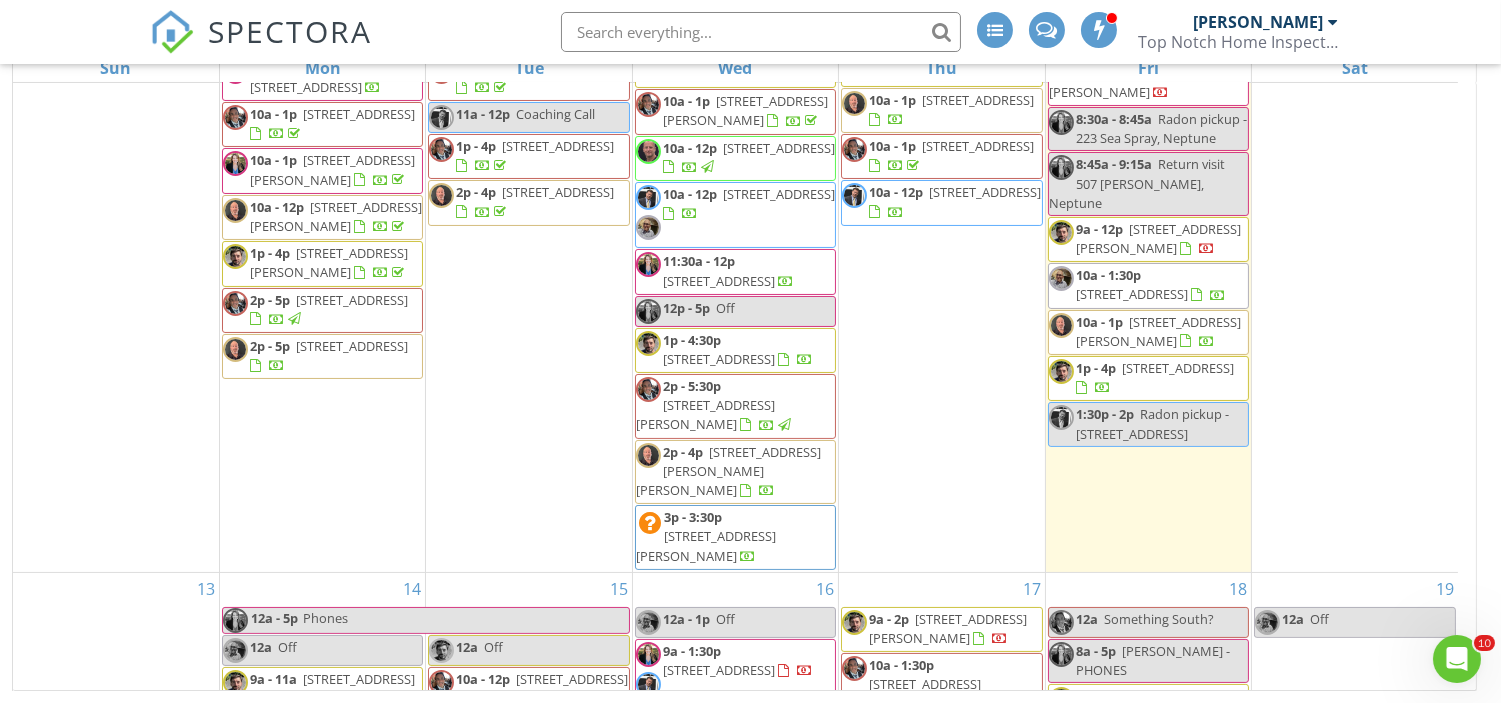 click on "2p - 4p
3 William Harrison Dr A, Monroe Township 08831" at bounding box center [735, 472] 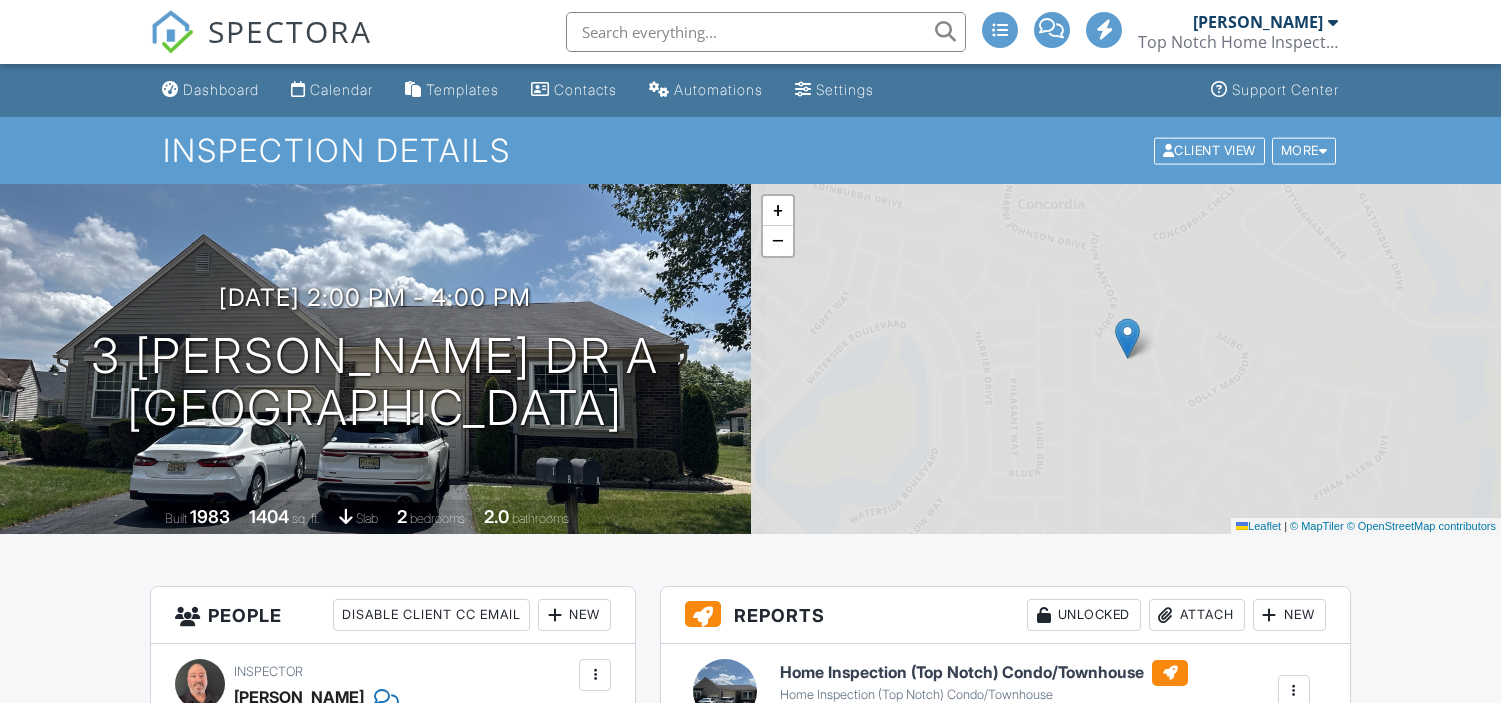 scroll, scrollTop: 0, scrollLeft: 0, axis: both 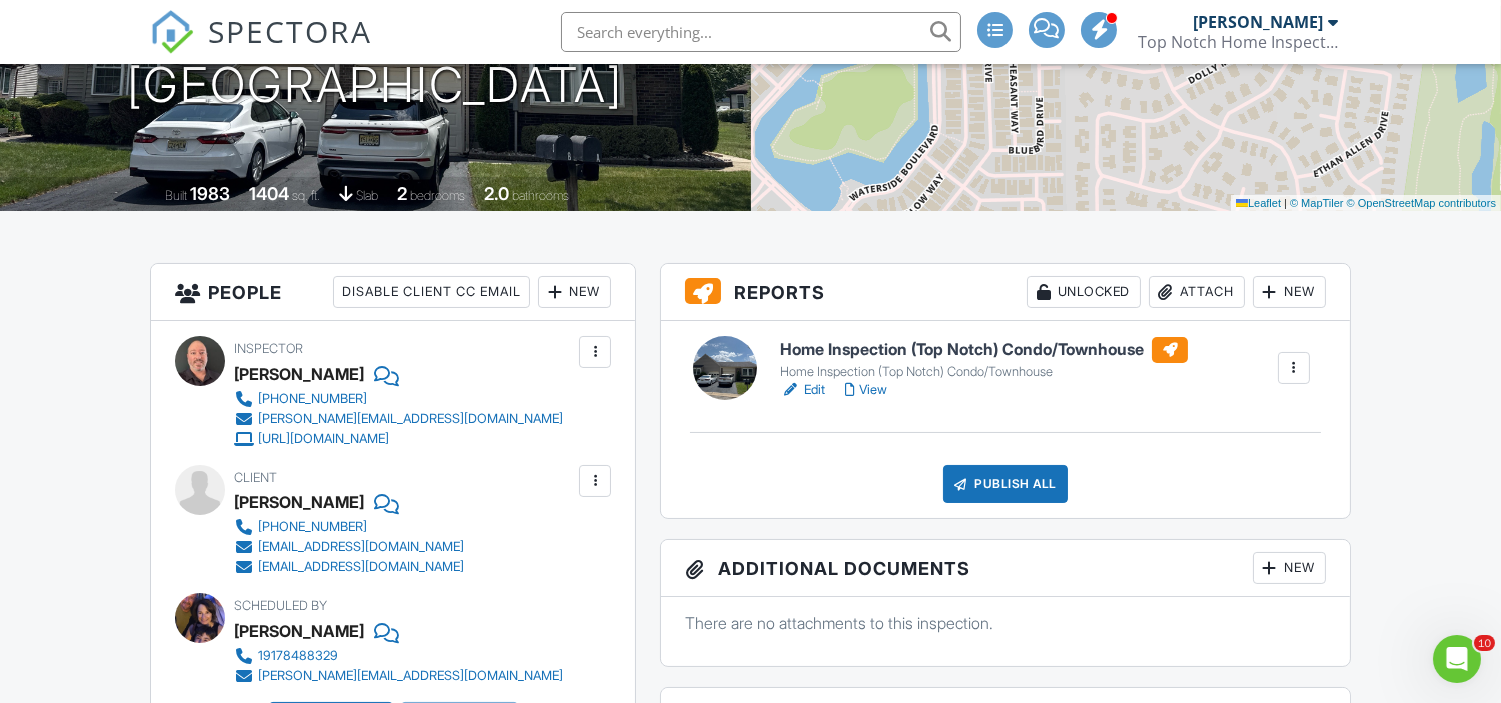 click on "Edit" at bounding box center (802, 390) 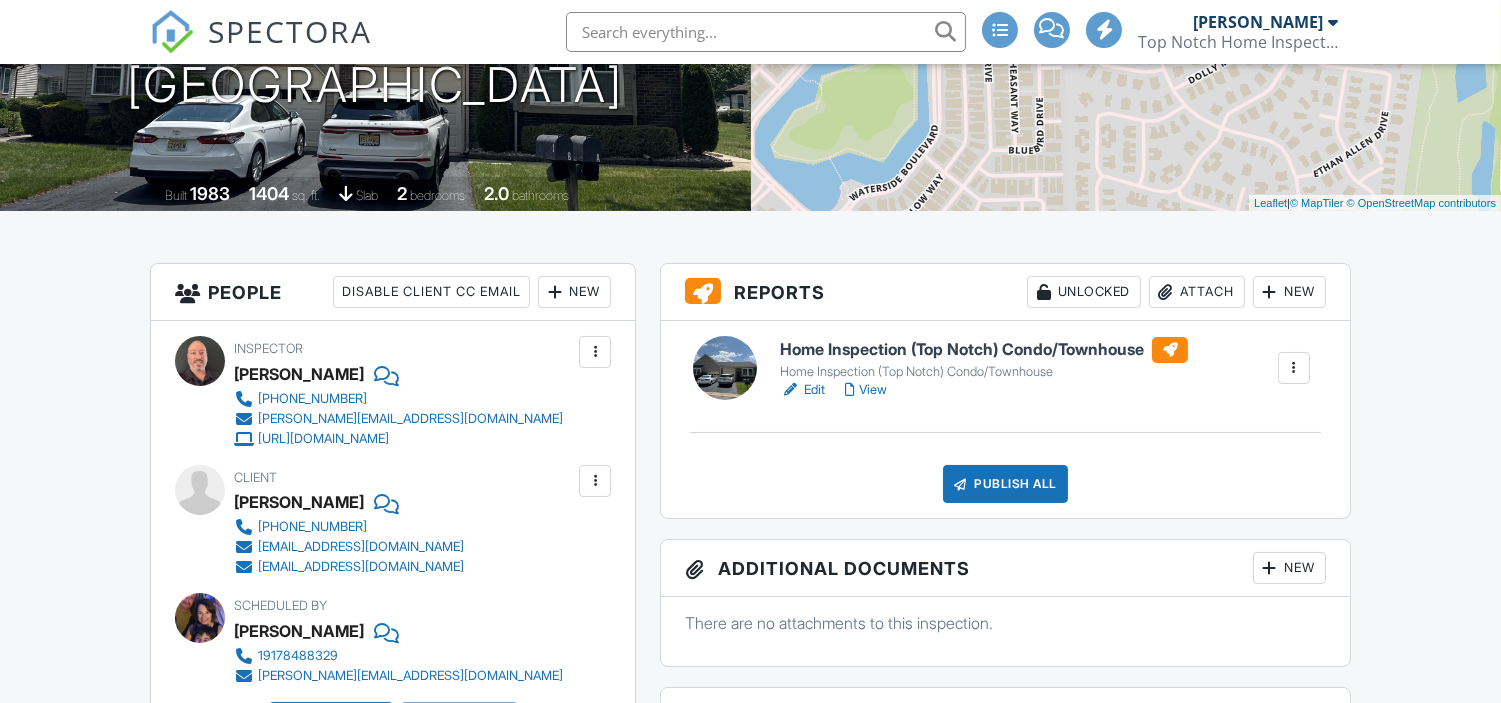 scroll, scrollTop: 323, scrollLeft: 0, axis: vertical 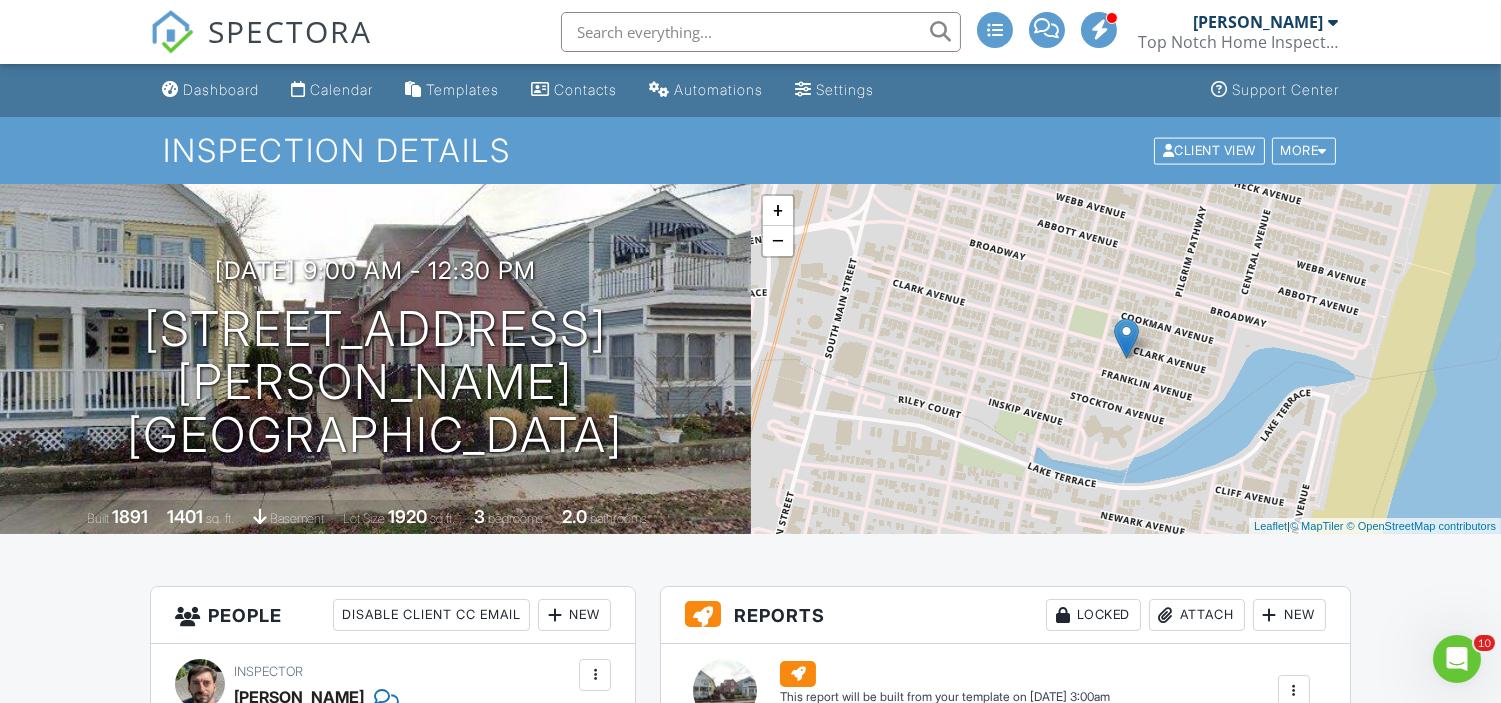 click at bounding box center [761, 32] 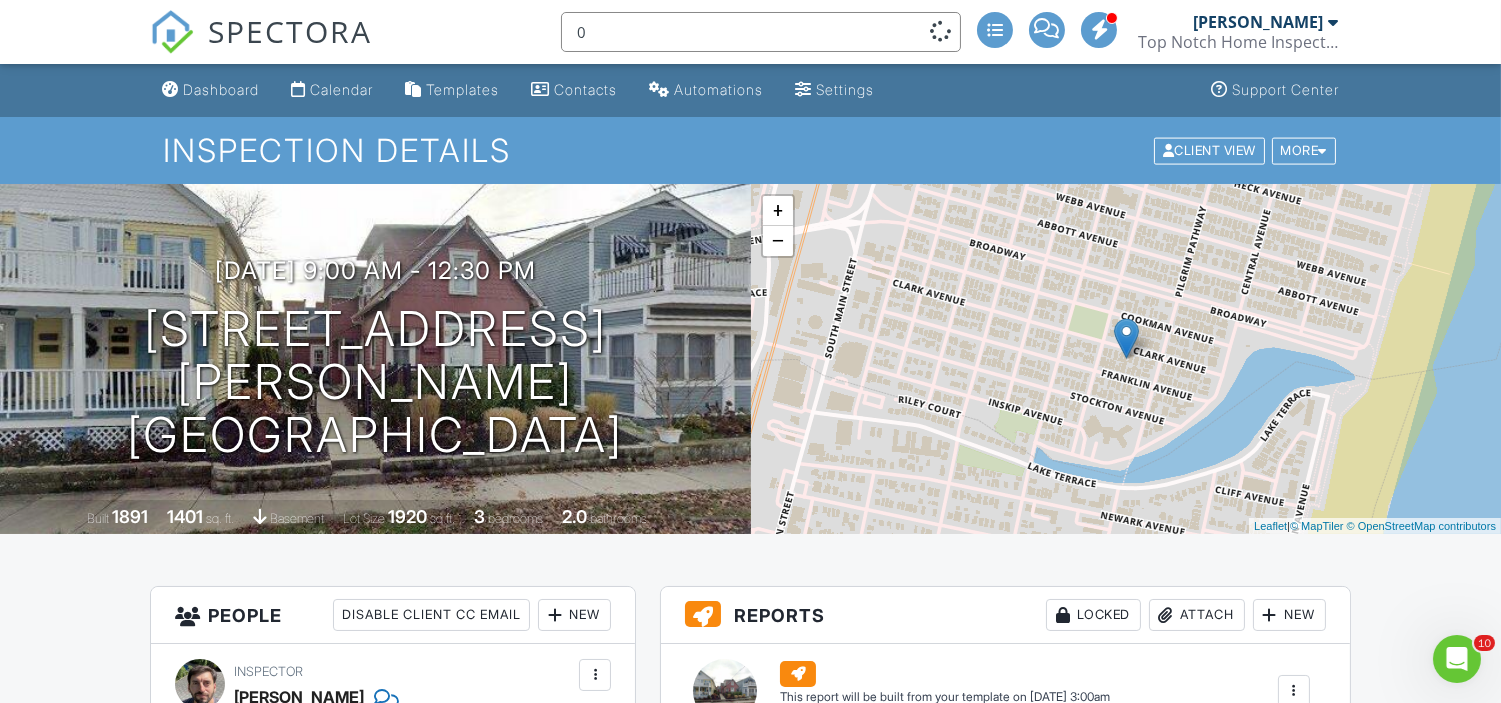 type on "0" 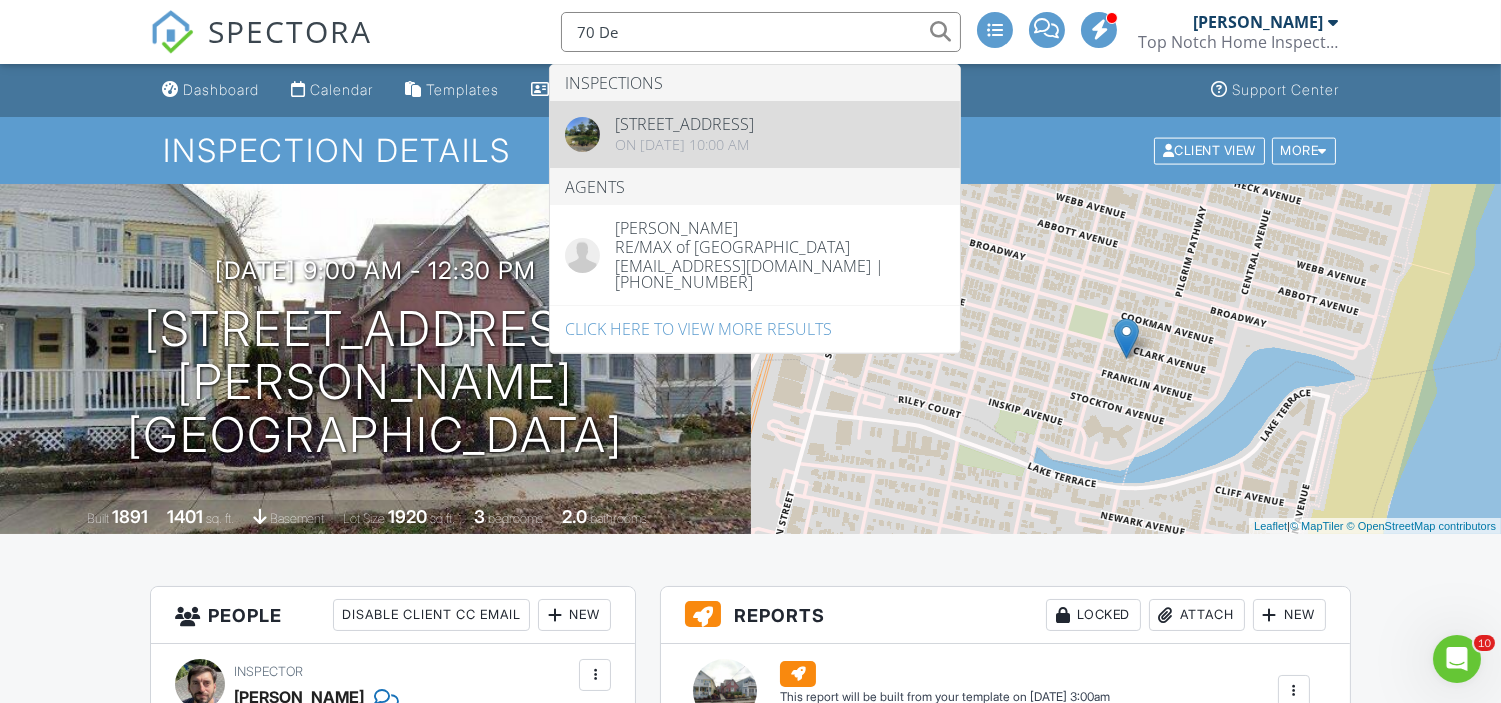 type on "70 De" 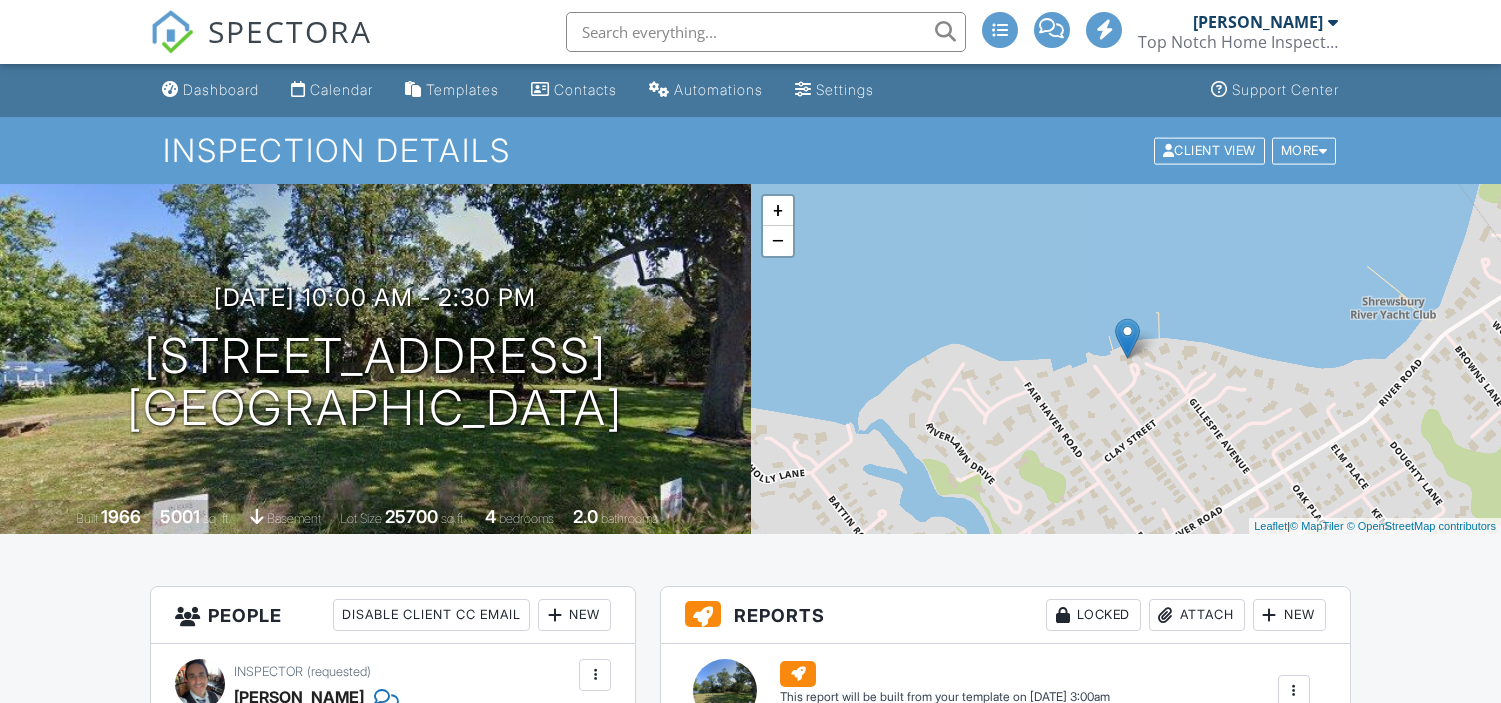 scroll, scrollTop: 0, scrollLeft: 0, axis: both 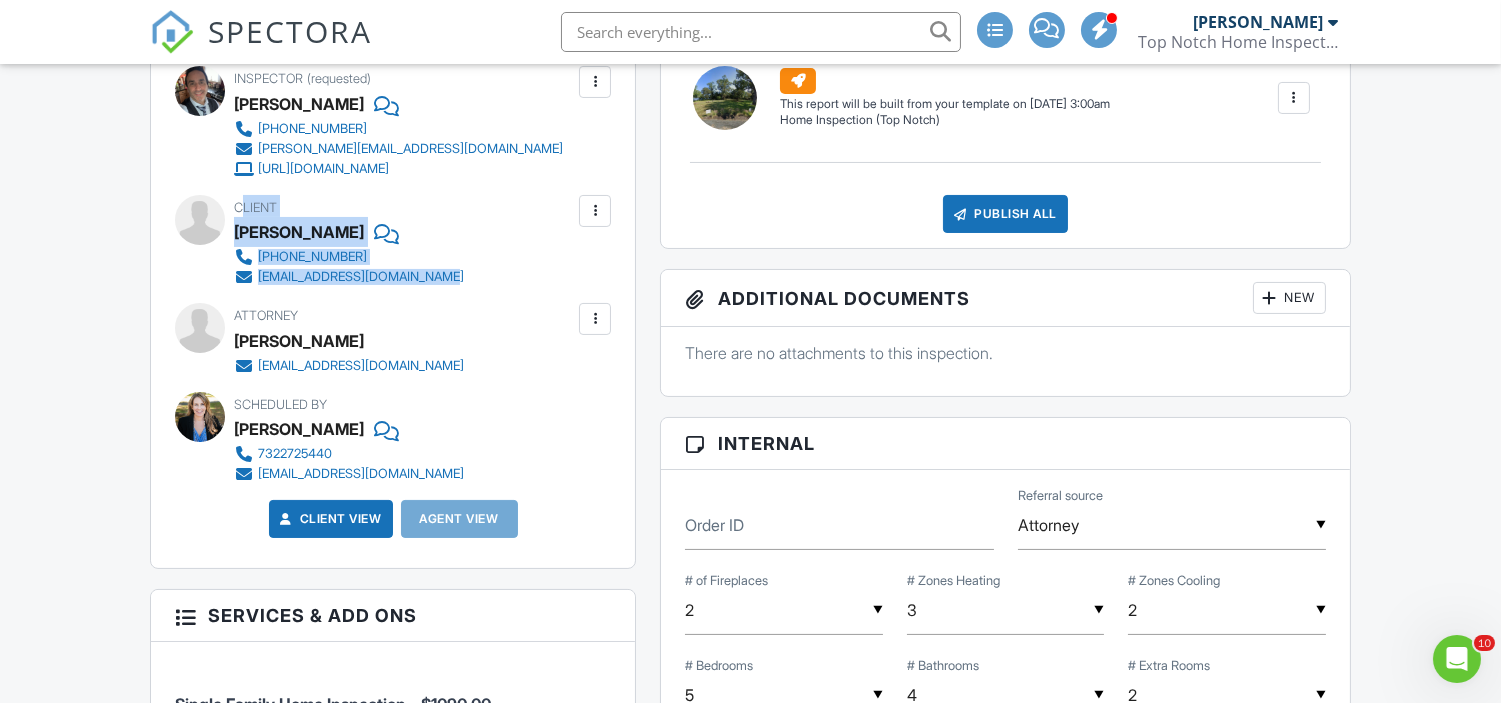 drag, startPoint x: 240, startPoint y: 200, endPoint x: 507, endPoint y: 286, distance: 280.50845 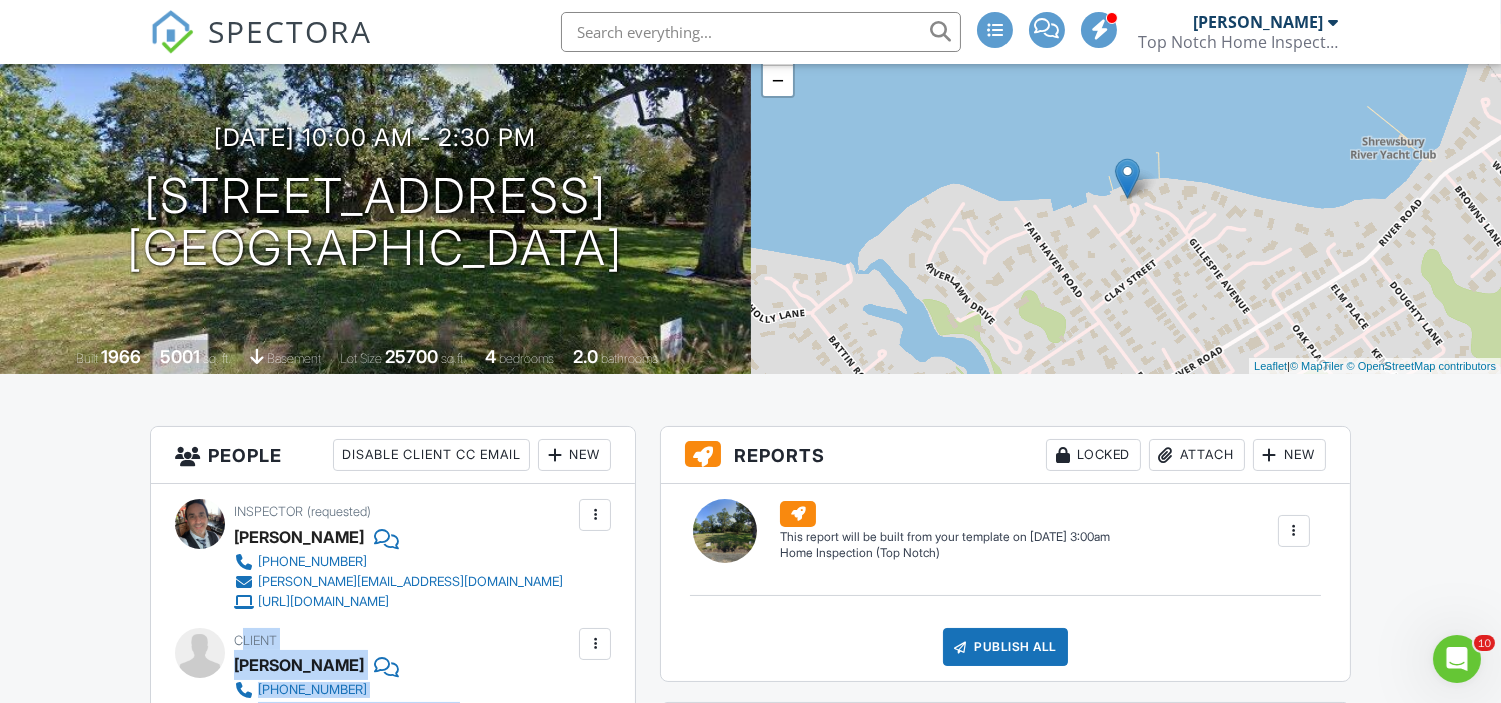 scroll, scrollTop: 121, scrollLeft: 0, axis: vertical 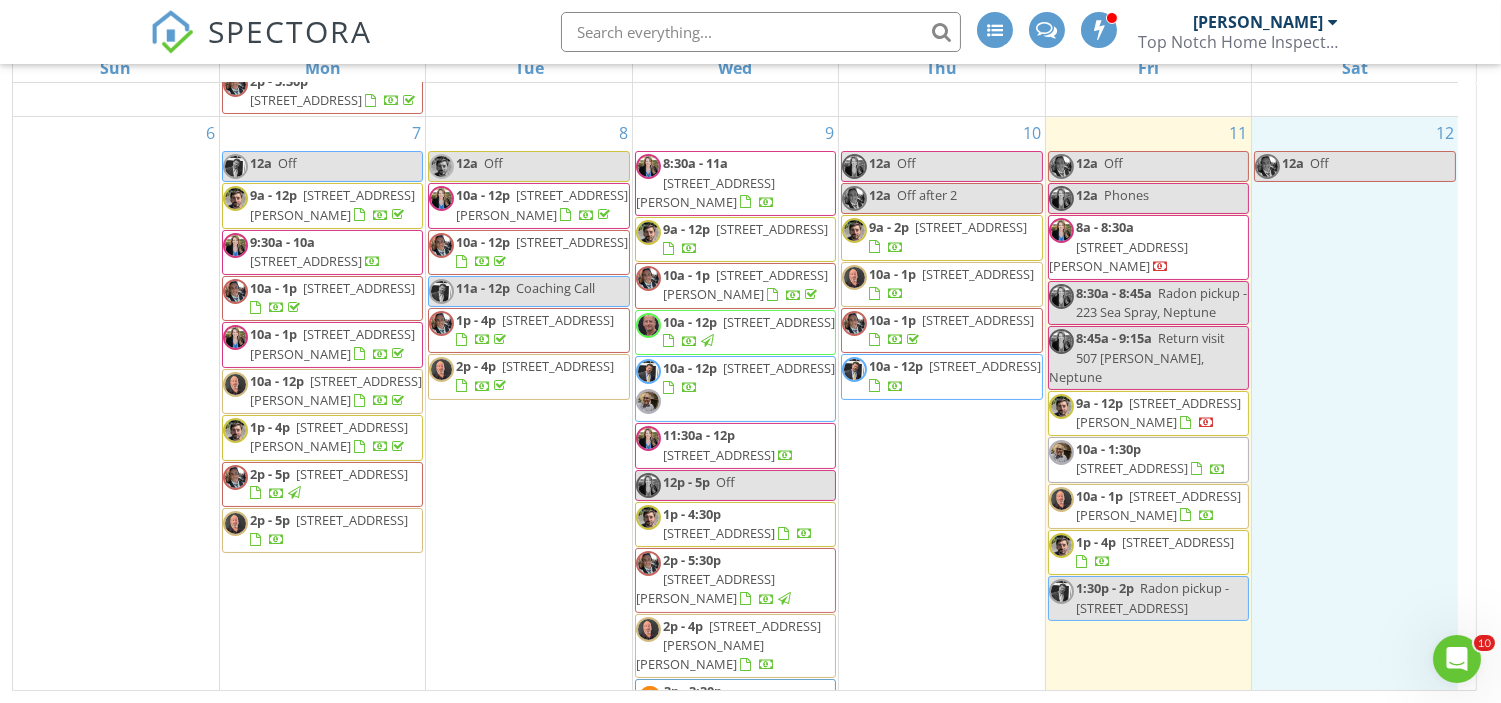 click on "12
12a
Off" at bounding box center (1355, 431) 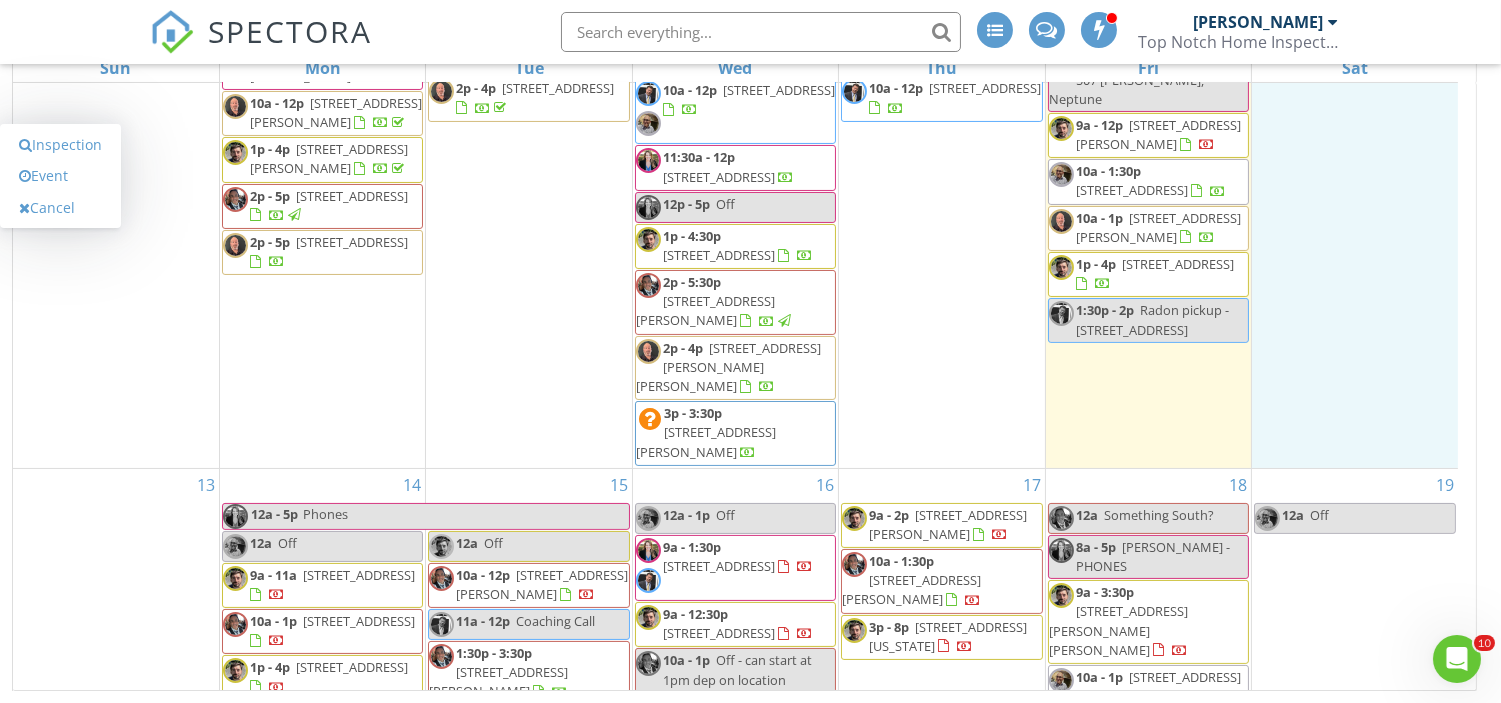 scroll, scrollTop: 635, scrollLeft: 0, axis: vertical 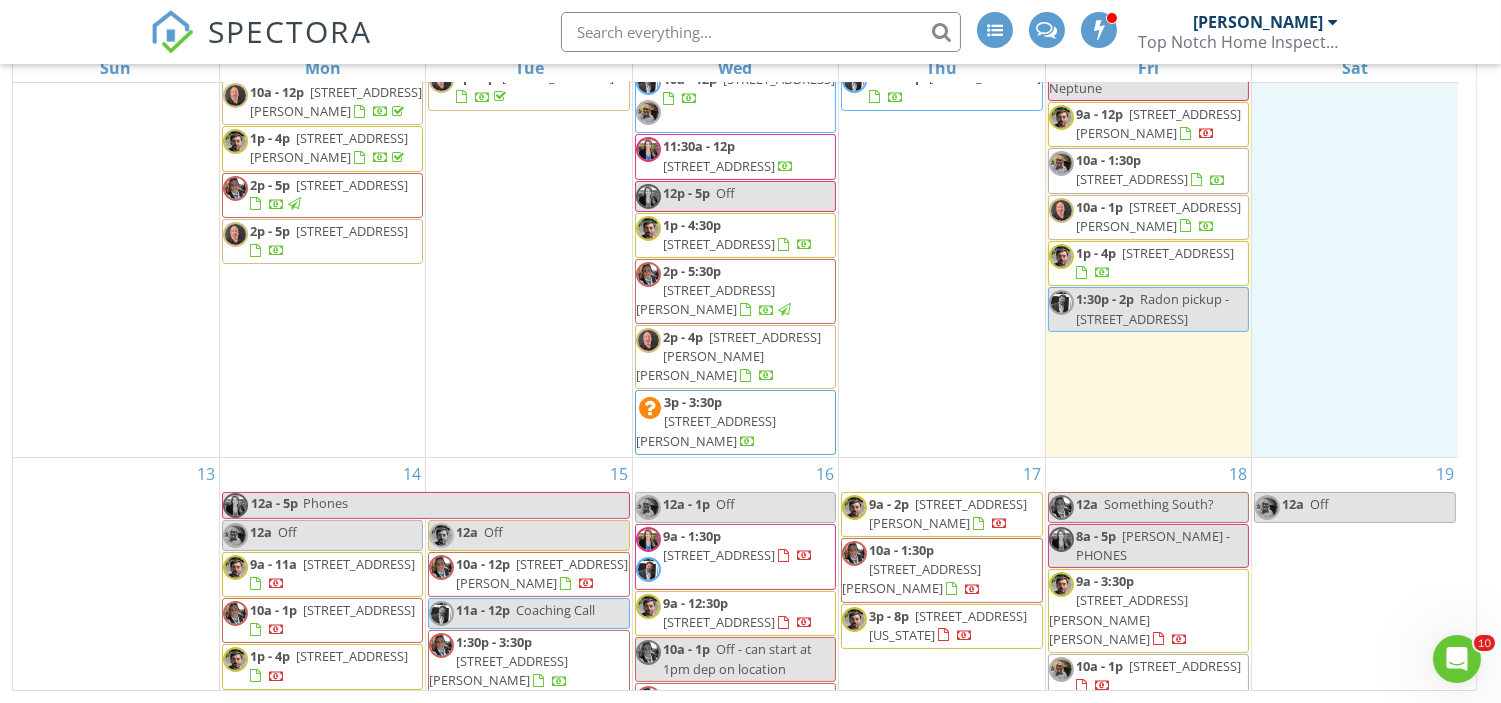 click on "Radon pickup - [STREET_ADDRESS]" at bounding box center [1152, 308] 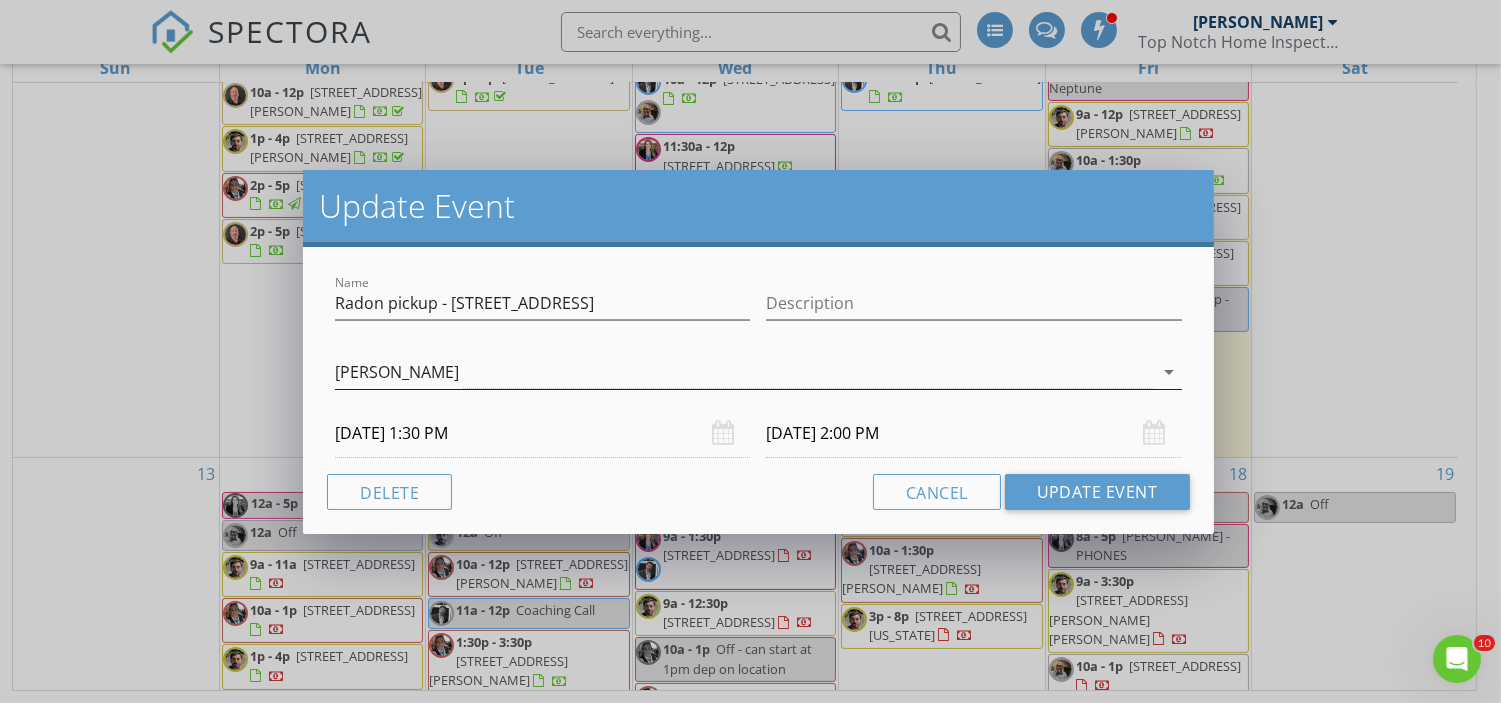 click on "[PERSON_NAME]" at bounding box center (744, 372) 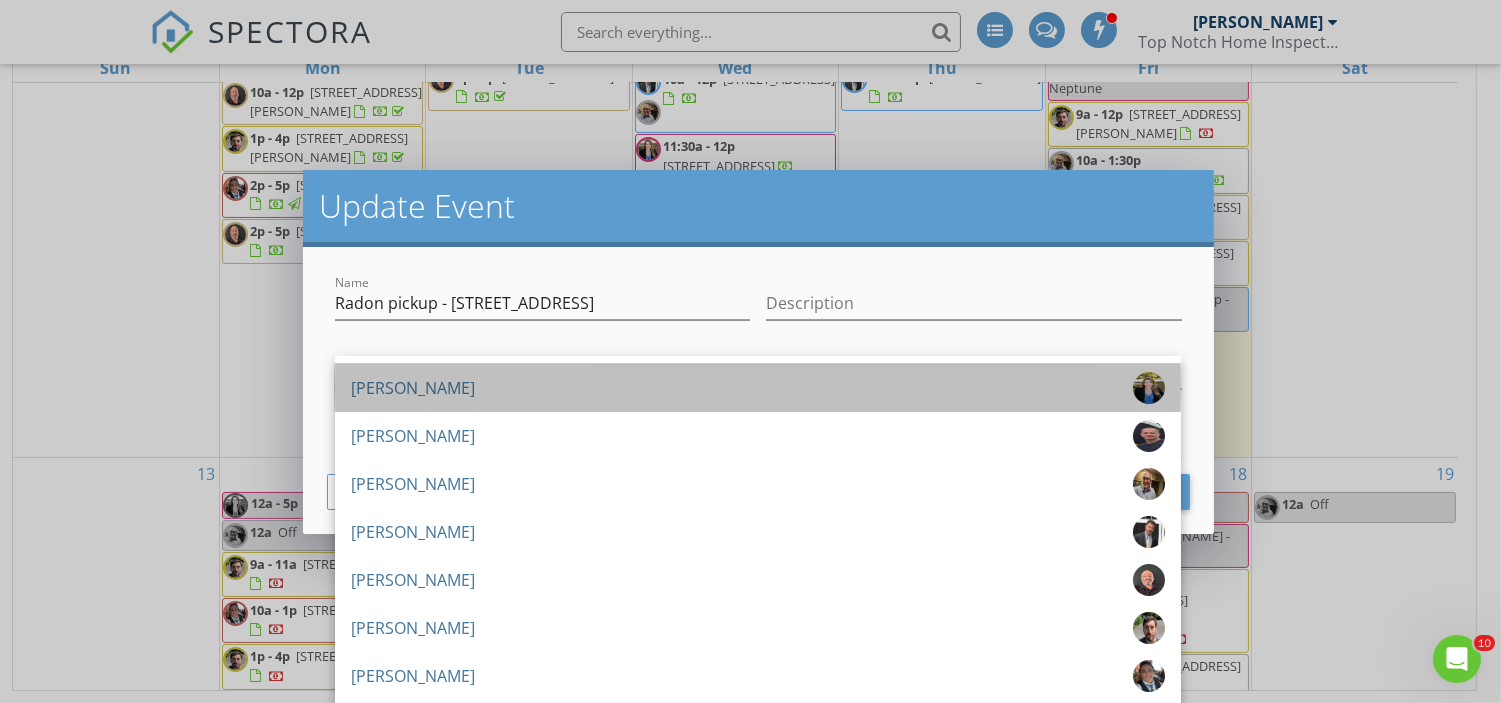 click on "[PERSON_NAME]" at bounding box center (758, 388) 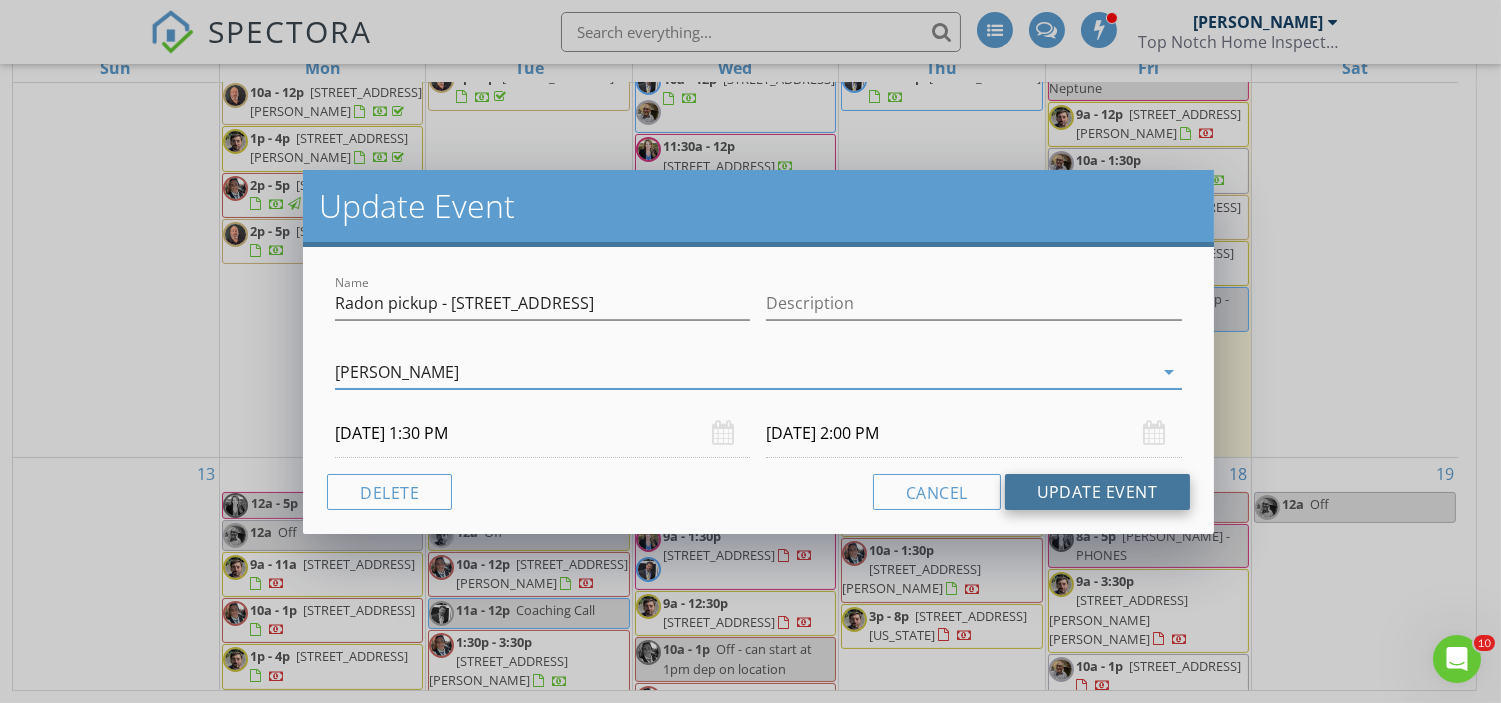 click on "Update Event" at bounding box center [1097, 492] 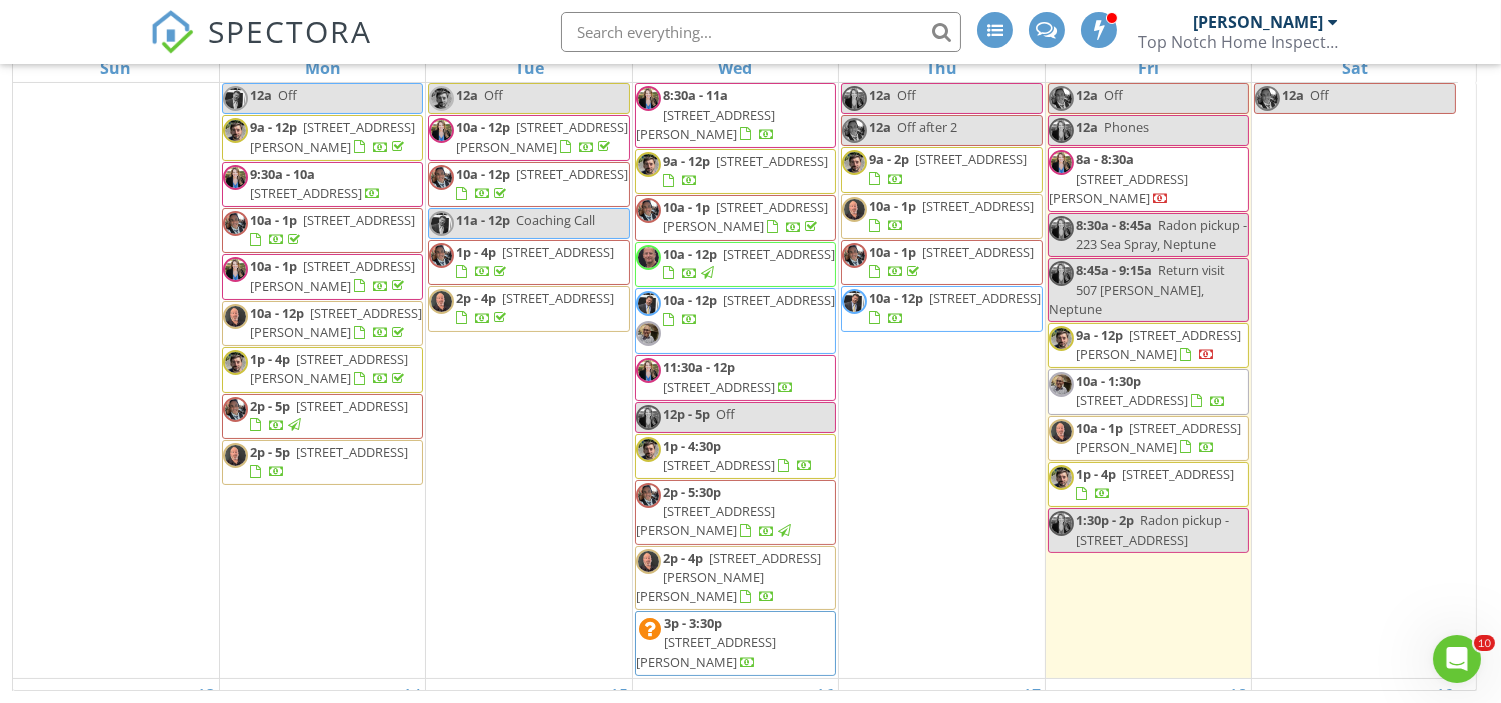 scroll, scrollTop: 415, scrollLeft: 0, axis: vertical 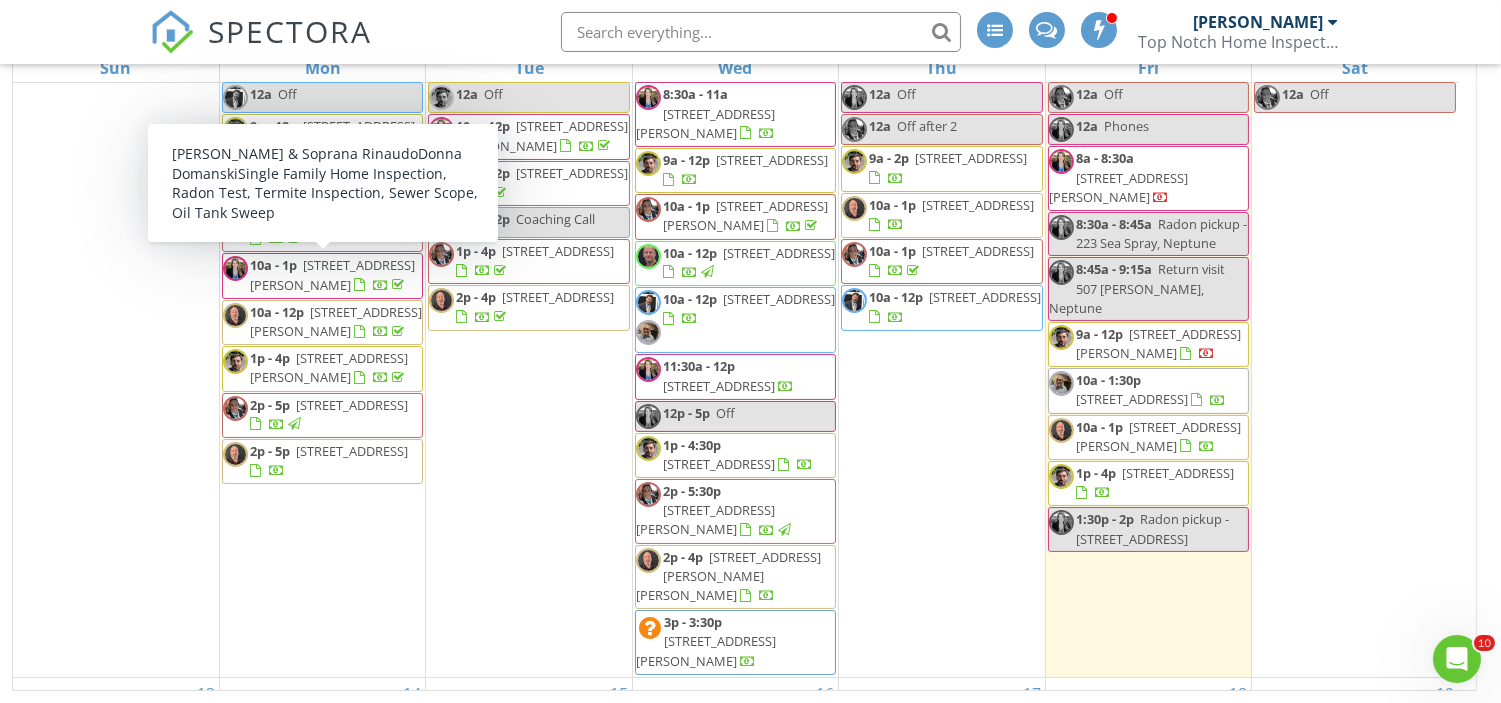 click on "10a - 1p
5 E Jack St, Hazlet 07730" at bounding box center [322, 229] 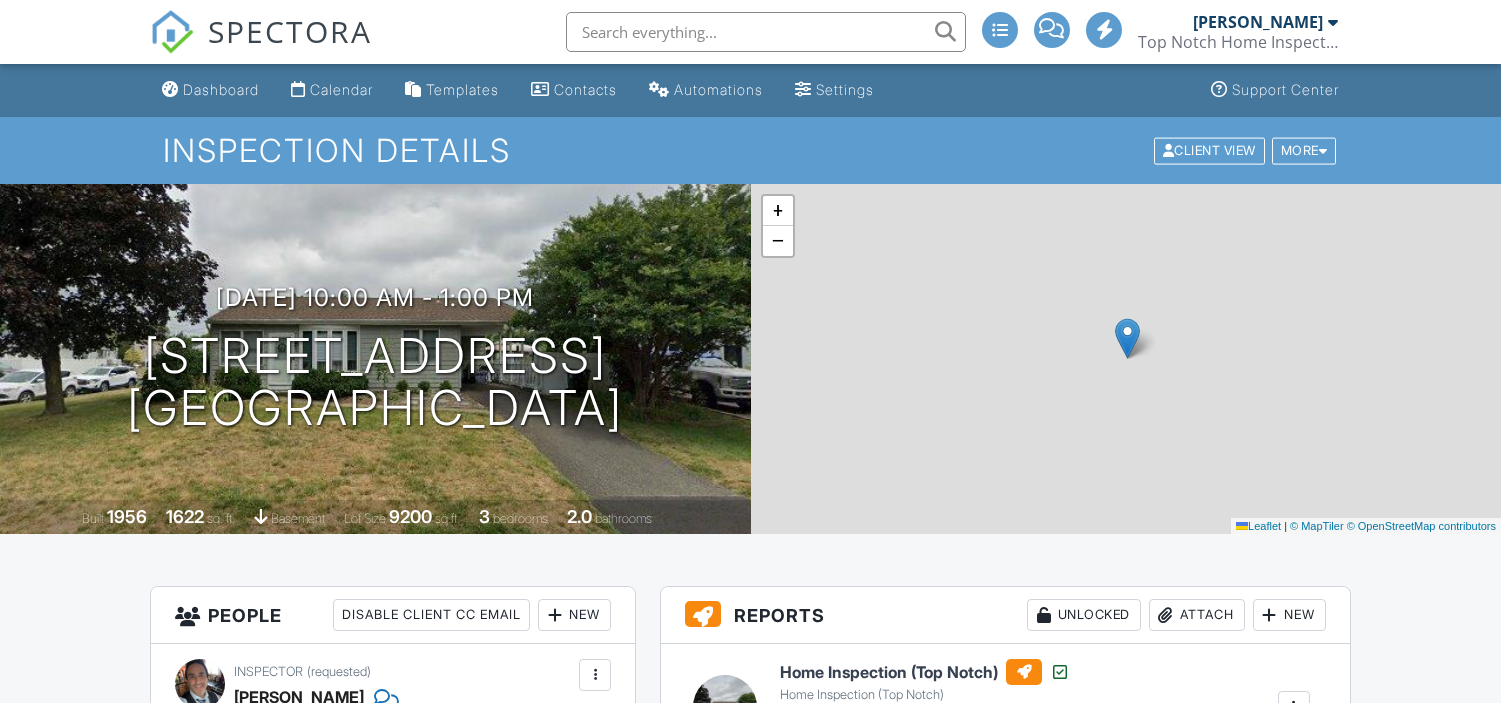 scroll, scrollTop: 0, scrollLeft: 0, axis: both 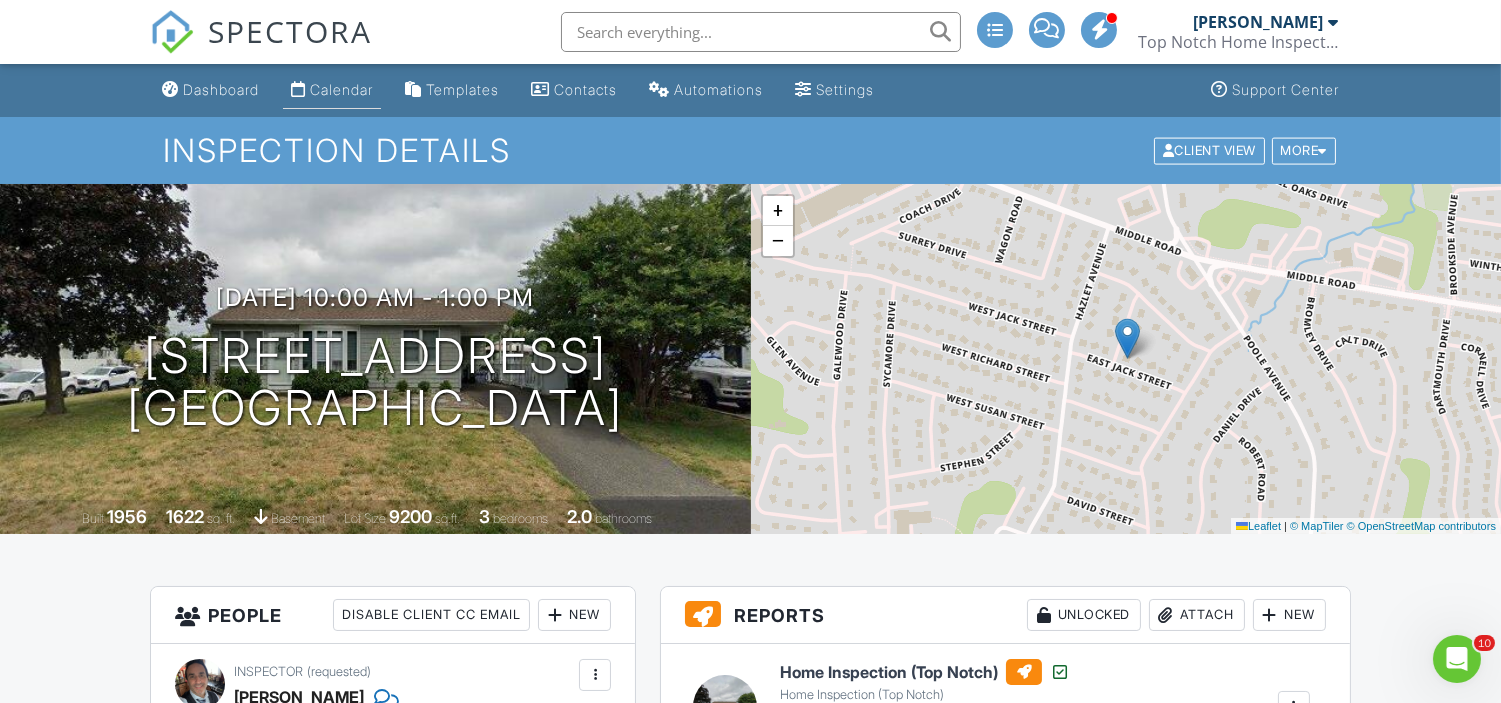 click on "Calendar" at bounding box center [341, 89] 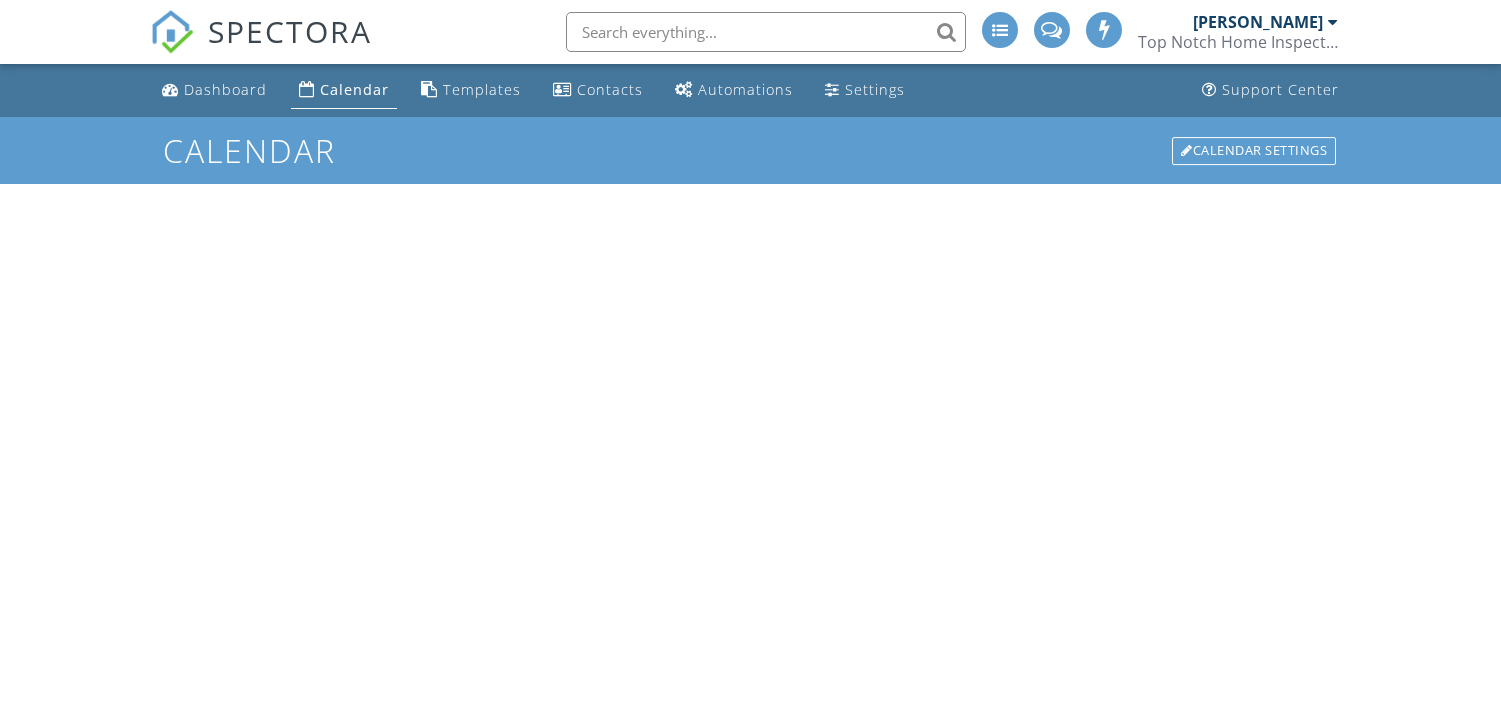 scroll, scrollTop: 0, scrollLeft: 0, axis: both 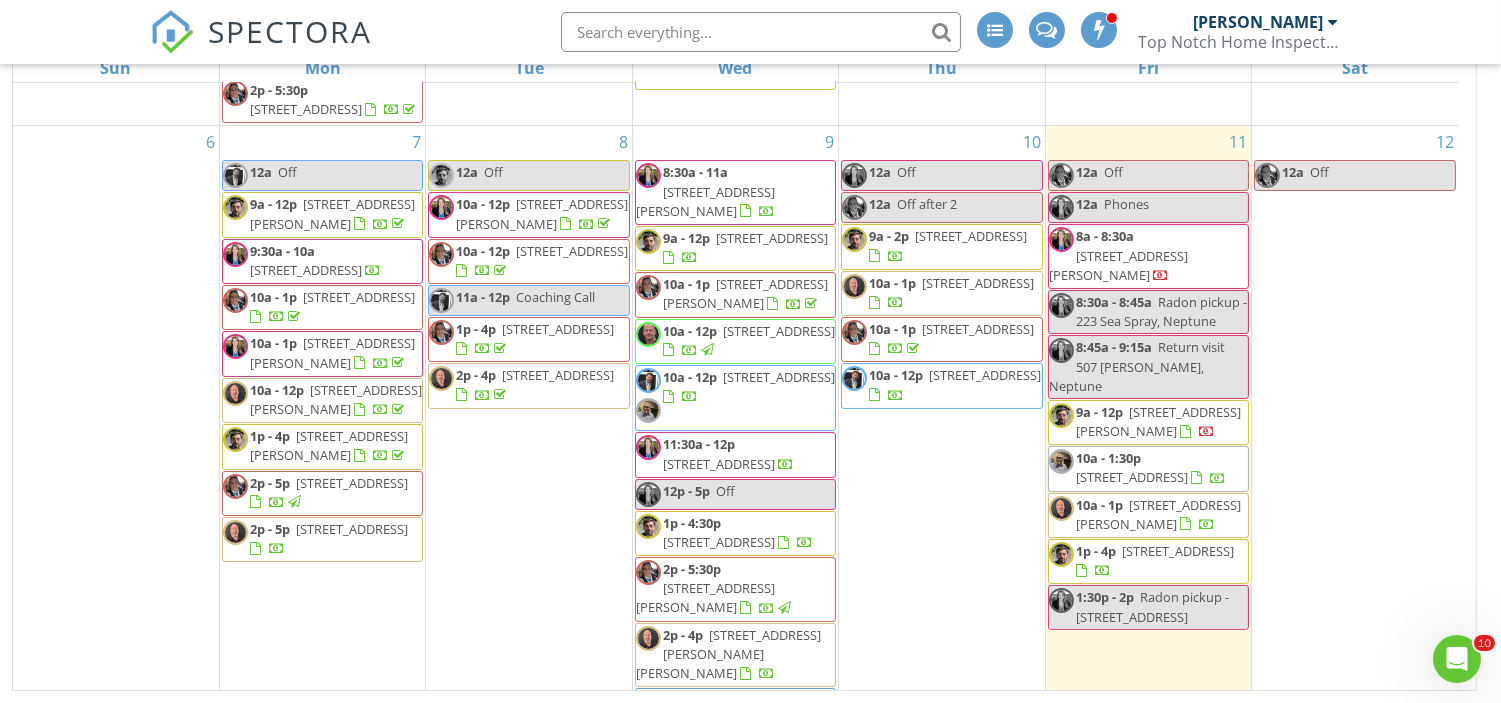 click on "10a - 1p
[STREET_ADDRESS][PERSON_NAME]" at bounding box center (735, 294) 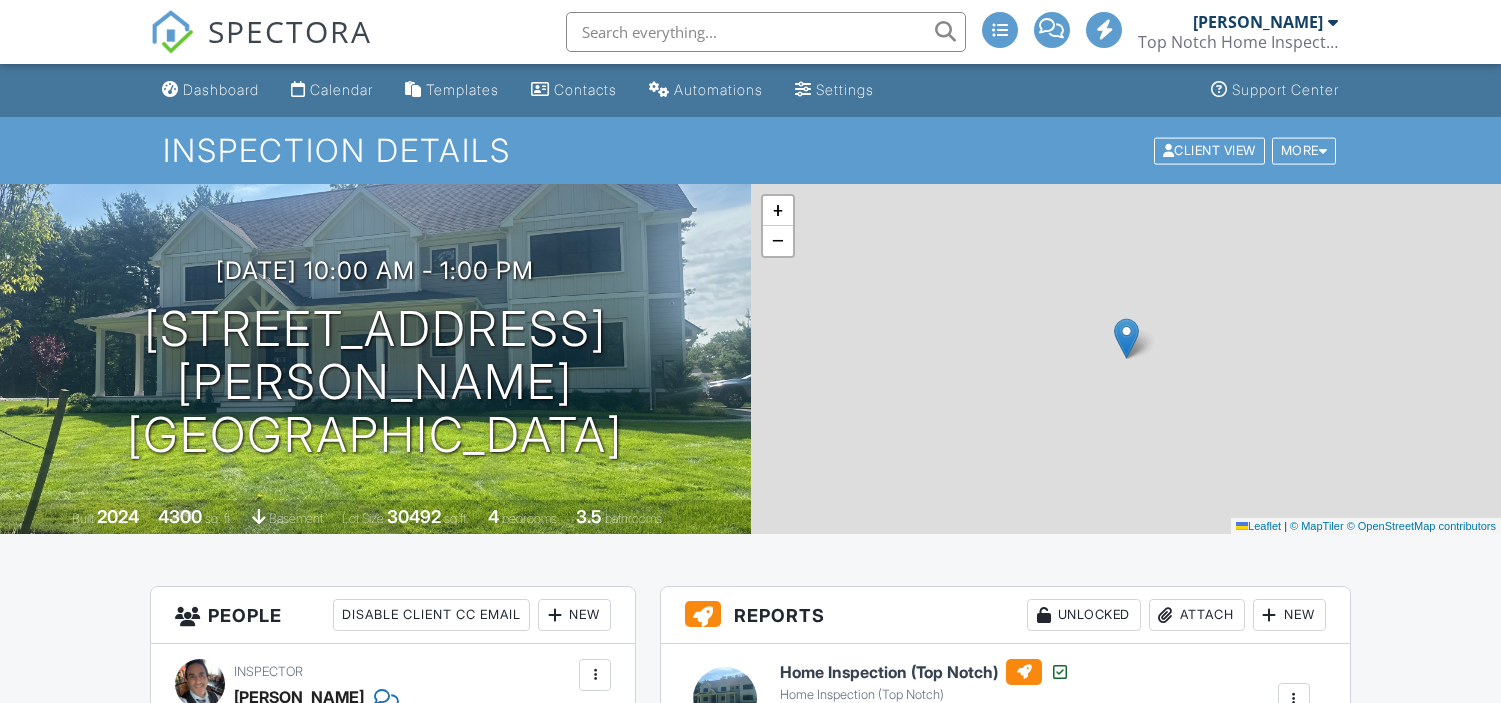 scroll, scrollTop: 528, scrollLeft: 0, axis: vertical 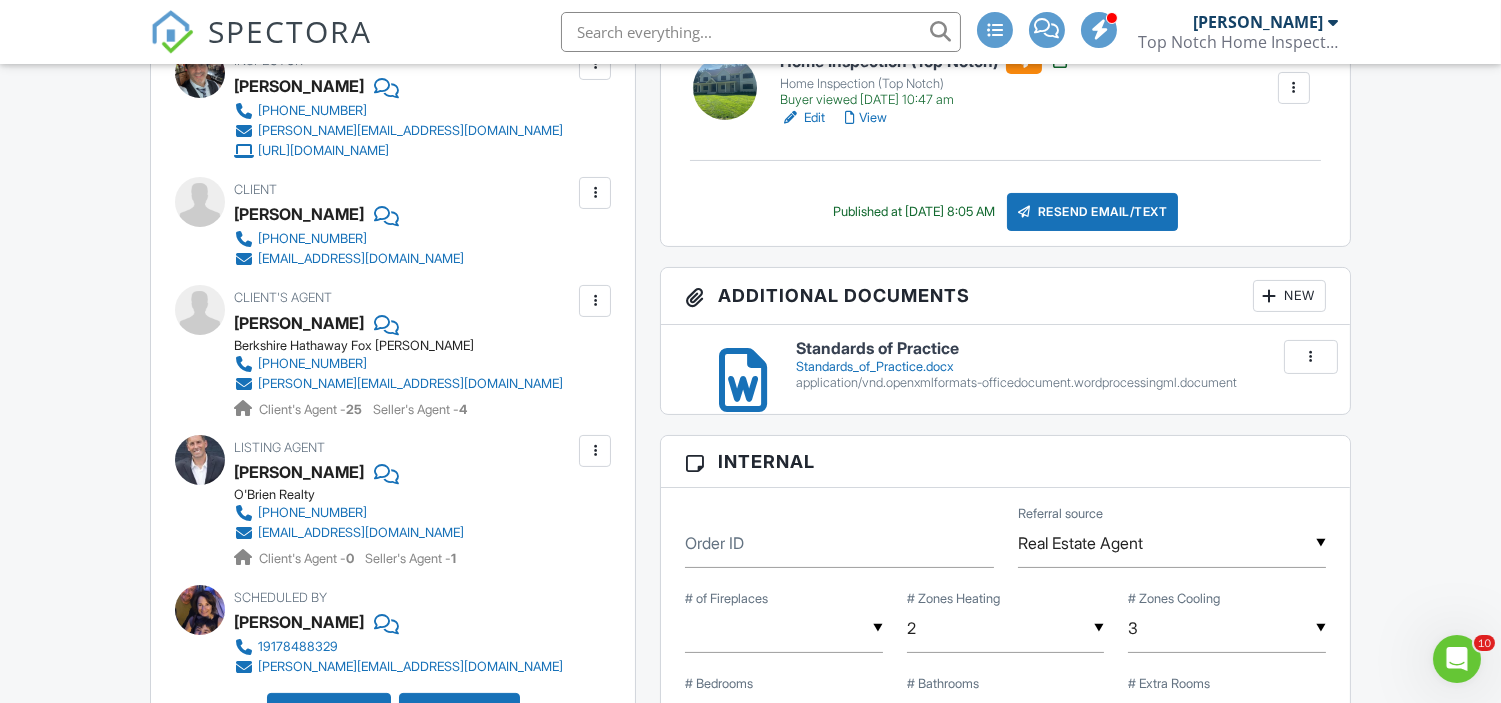 click at bounding box center [761, 32] 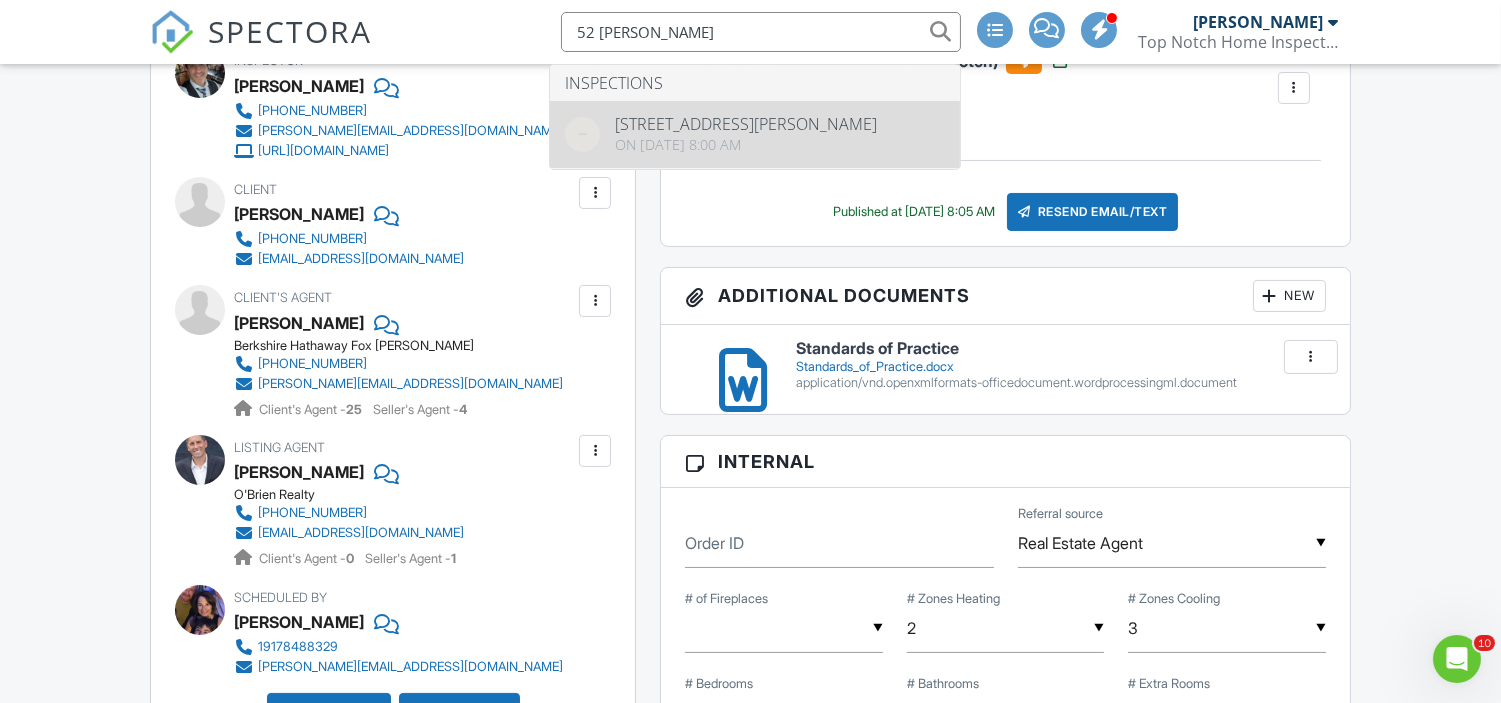 type on "52 [PERSON_NAME]" 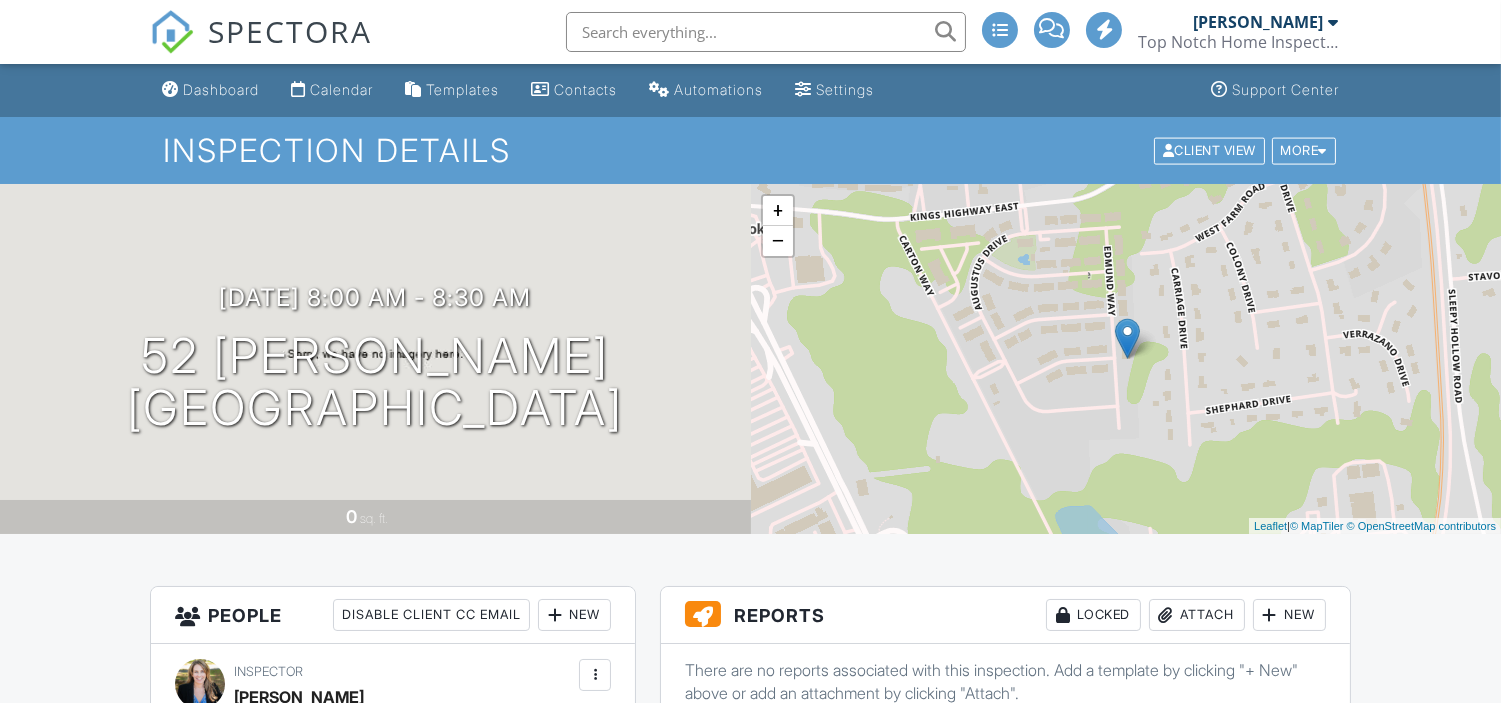 scroll, scrollTop: 543, scrollLeft: 0, axis: vertical 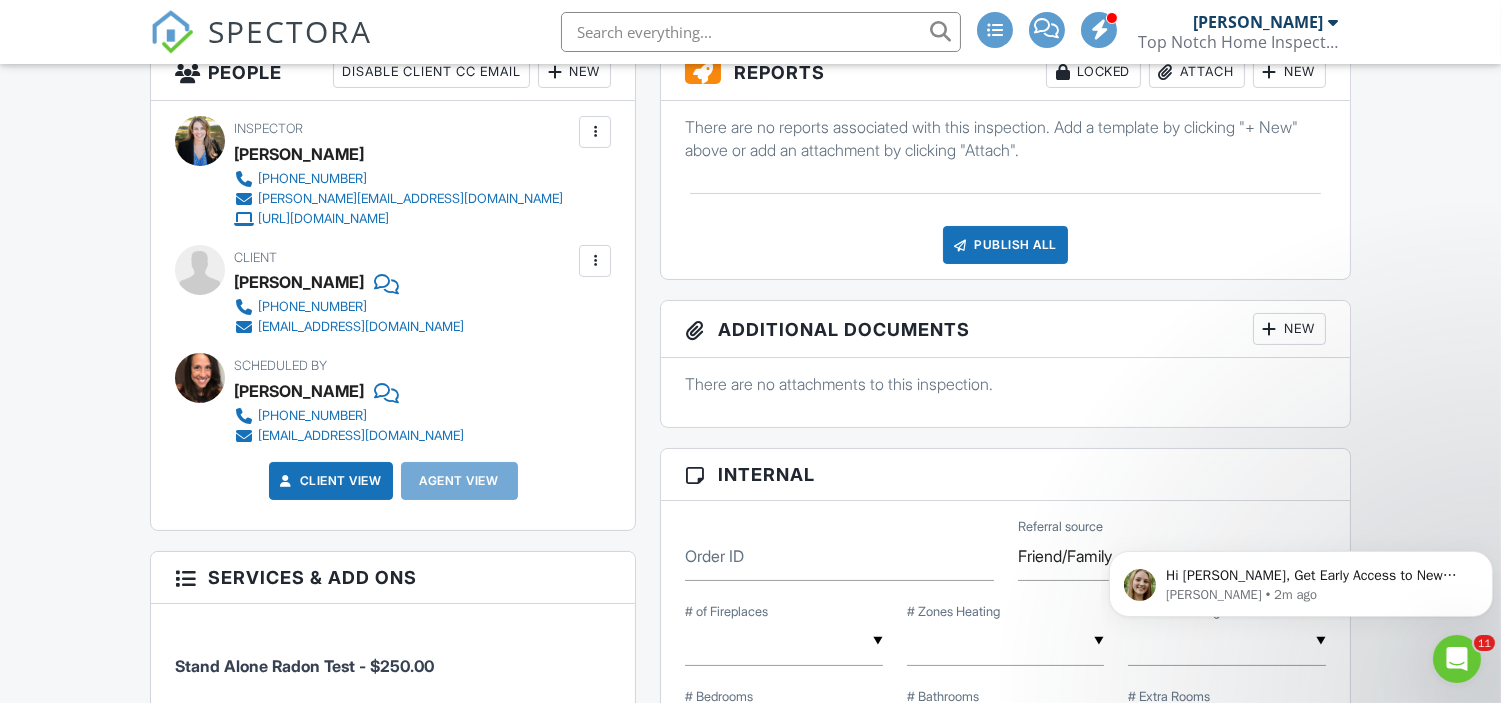 click 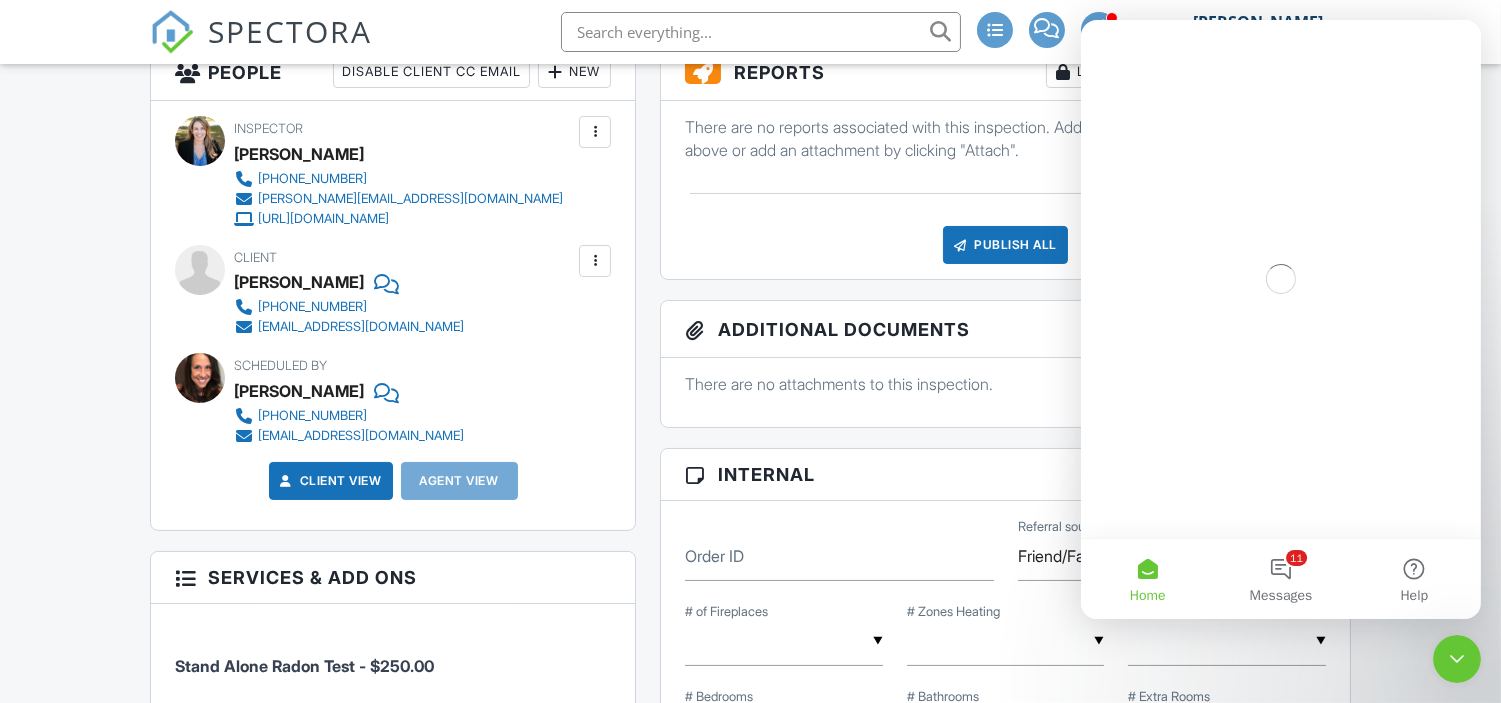 scroll, scrollTop: 0, scrollLeft: 0, axis: both 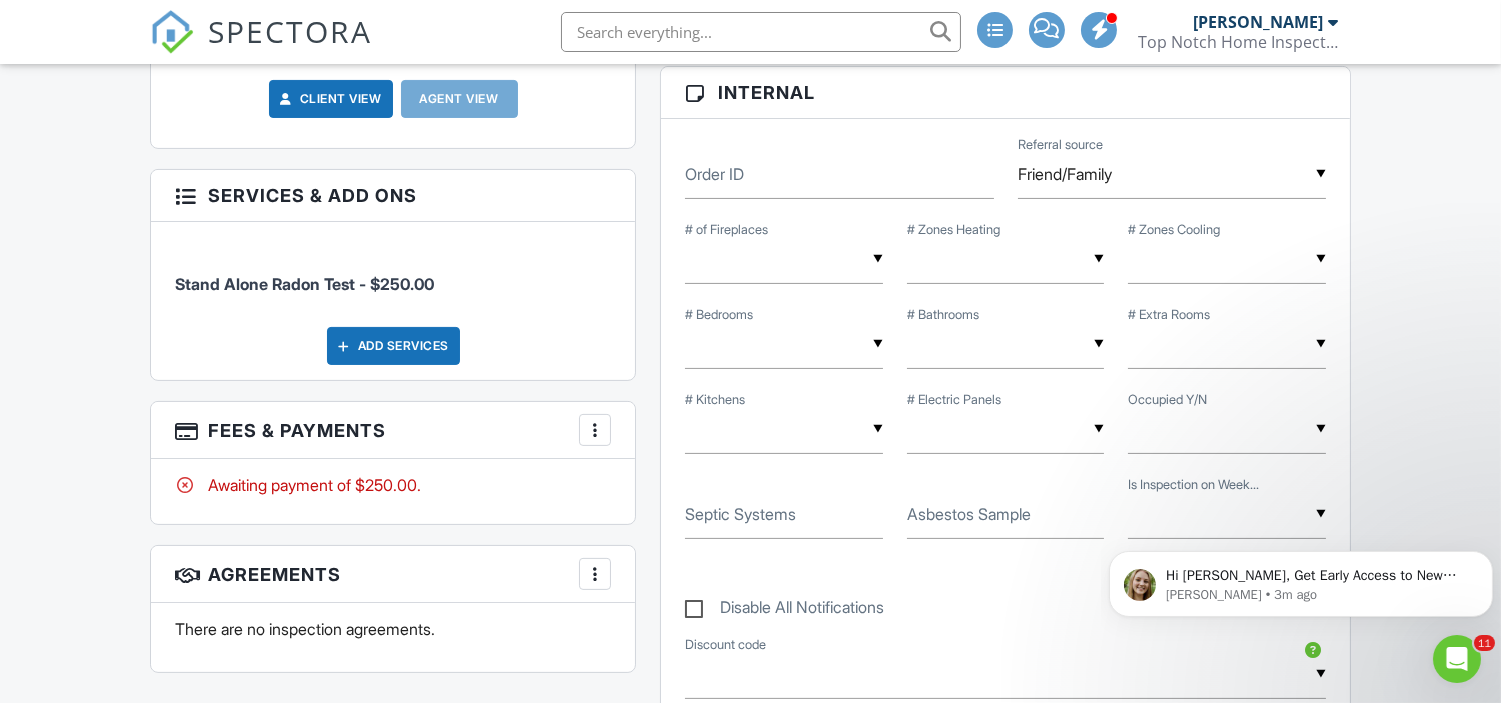 click 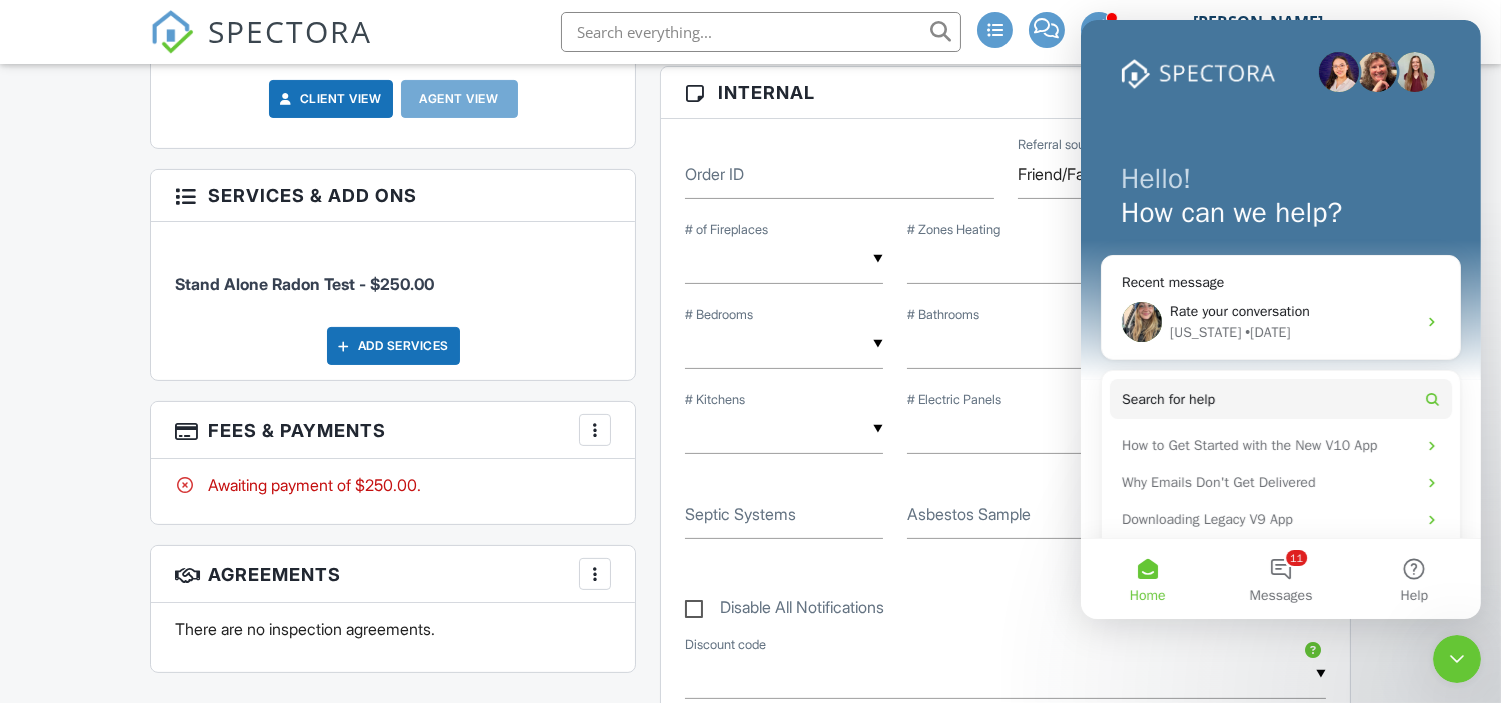 click on "Dashboard
Calendar
Templates
Contacts
Automations
Settings
Support Center
Inspection Details
Client View
More
Property Details
Reschedule
Reorder / Copy
Share
Cancel
Delete
Print Order
Convert to V9
Disable Pass on CC Fees
View Change Log
07/11/2025  8:00 am
- 8:30 am
52 Edmund Wy
Middletown Township, NJ 07748
0
sq. ft.
+ − Leaflet  |  © MapTiler   © OpenStreetMap contributors
All emails and texts are disabled for this inspection!
All emails and texts have been disabled for this inspection. This may have happened due to someone manually disabling them or this inspection being unconfirmed when it was scheduled. To re-enable emails and texts for this inspection, click the button below.
Turn on emails and texts" at bounding box center [750, 683] 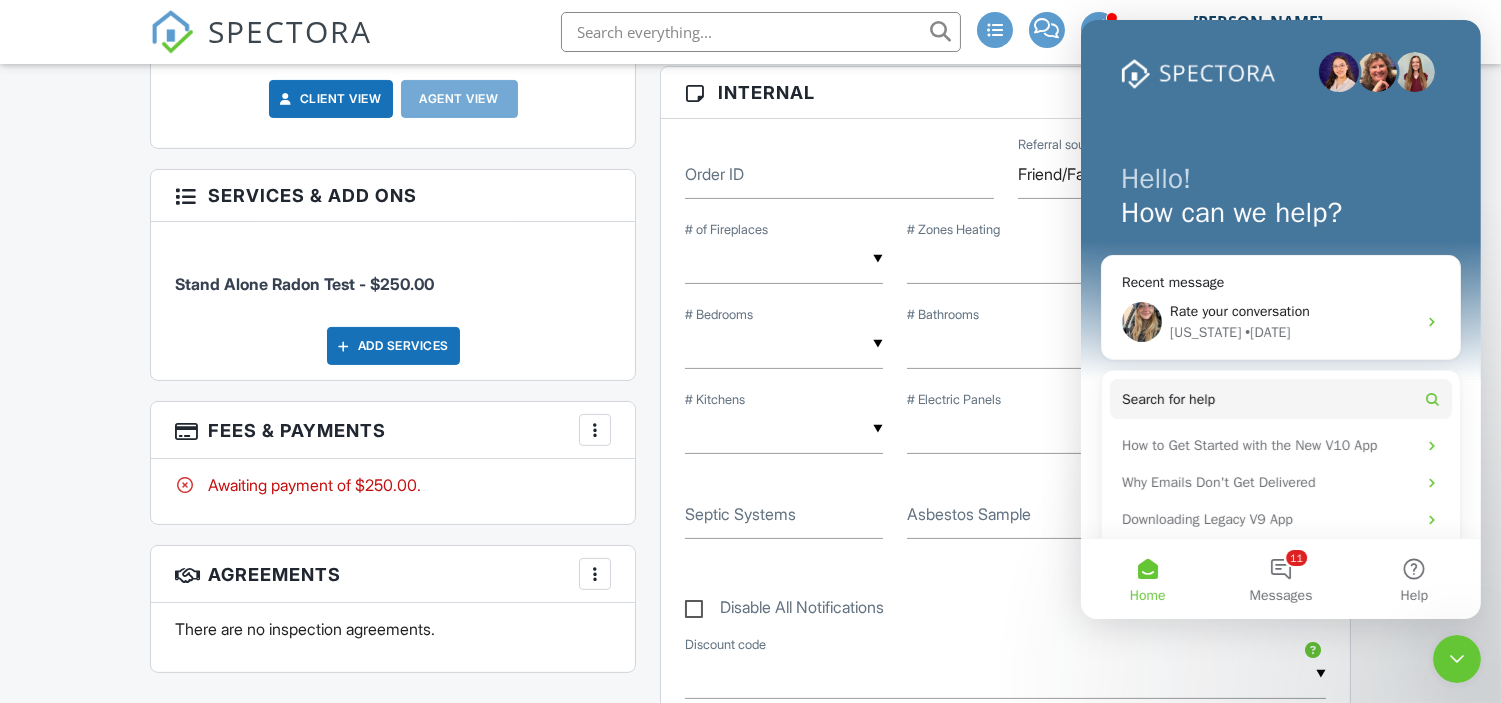 scroll, scrollTop: 0, scrollLeft: 0, axis: both 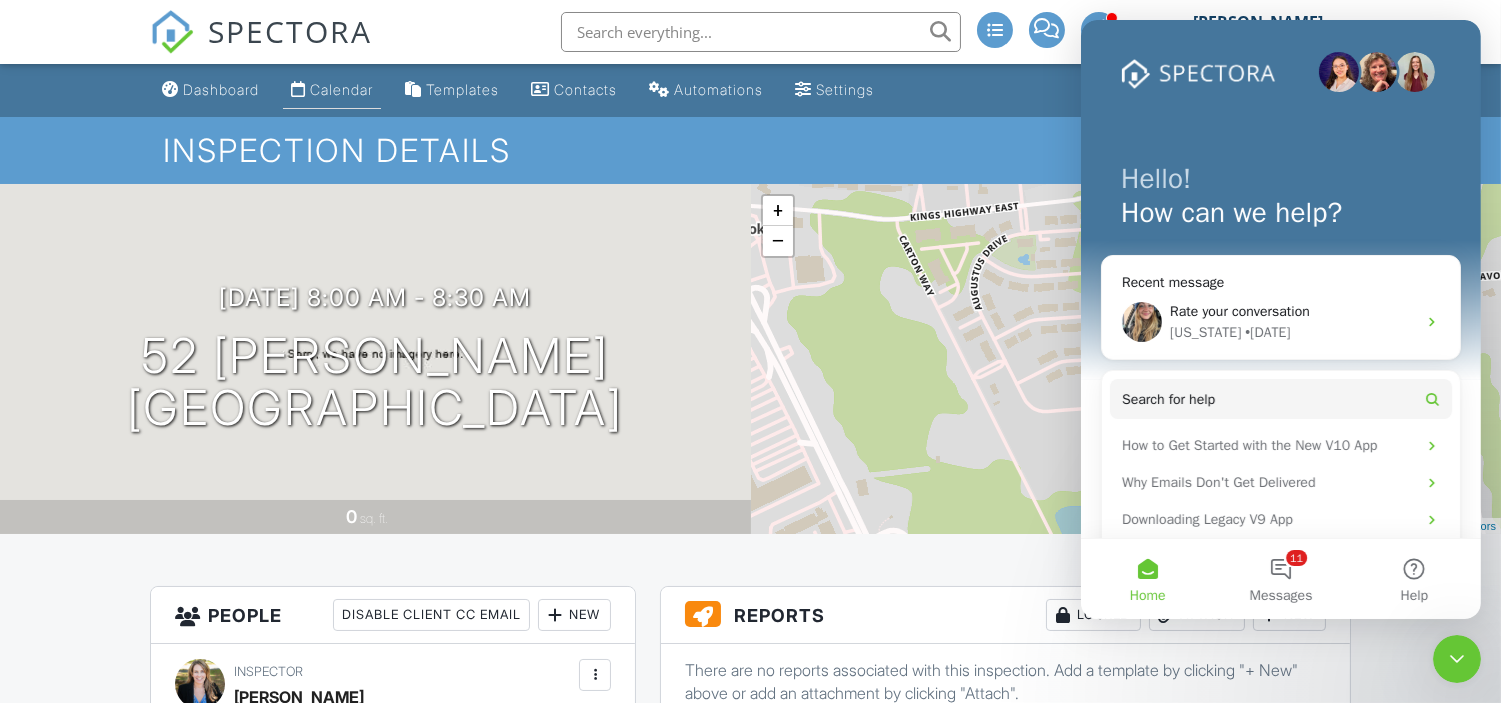 click on "Calendar" at bounding box center [341, 89] 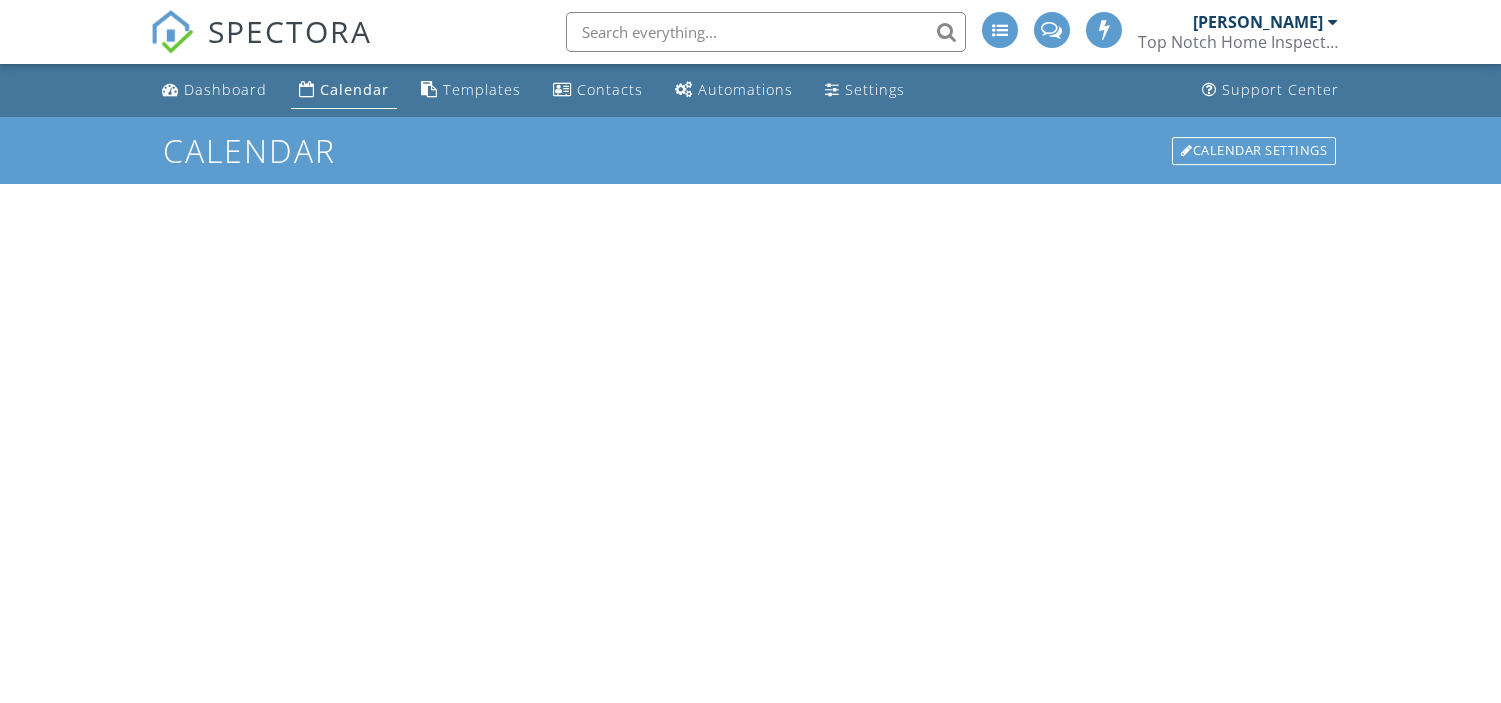 scroll, scrollTop: 0, scrollLeft: 0, axis: both 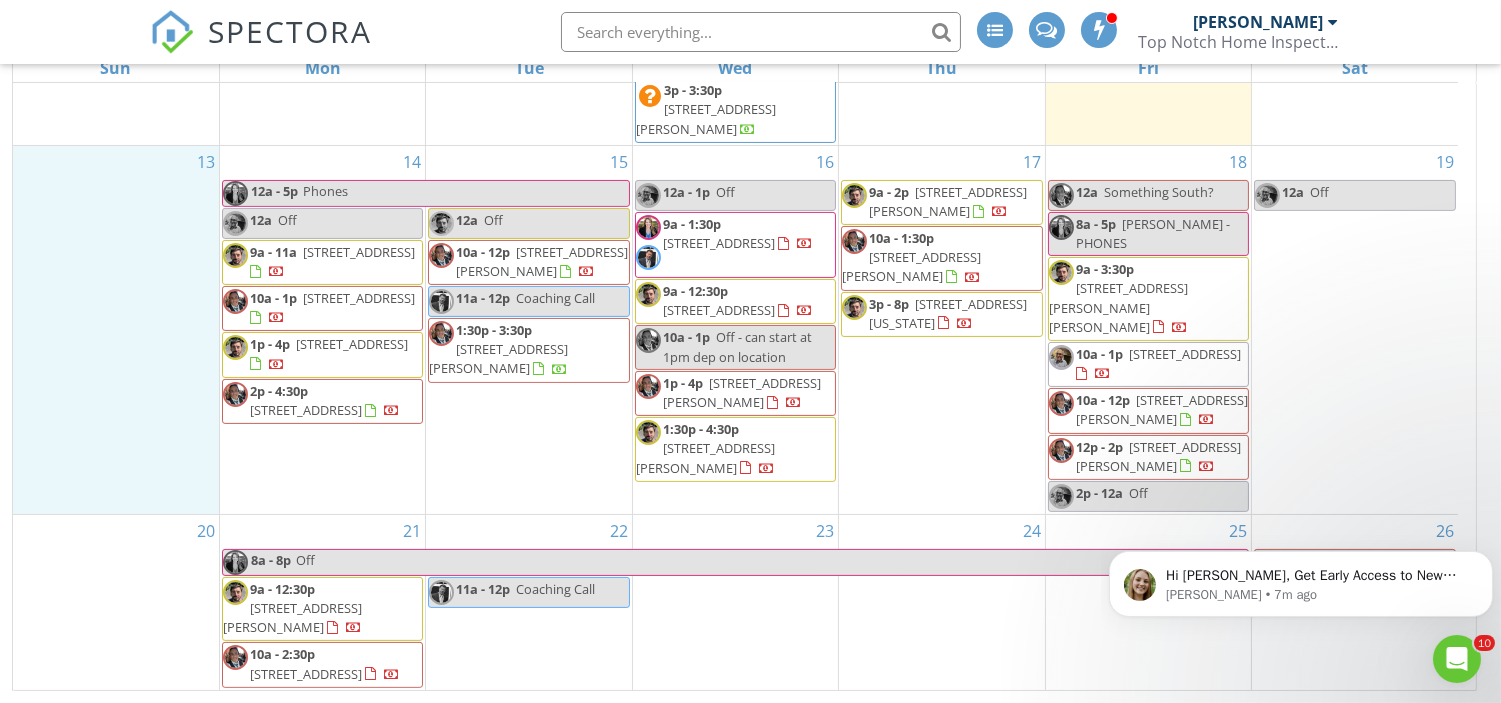 click on "13" at bounding box center [116, 330] 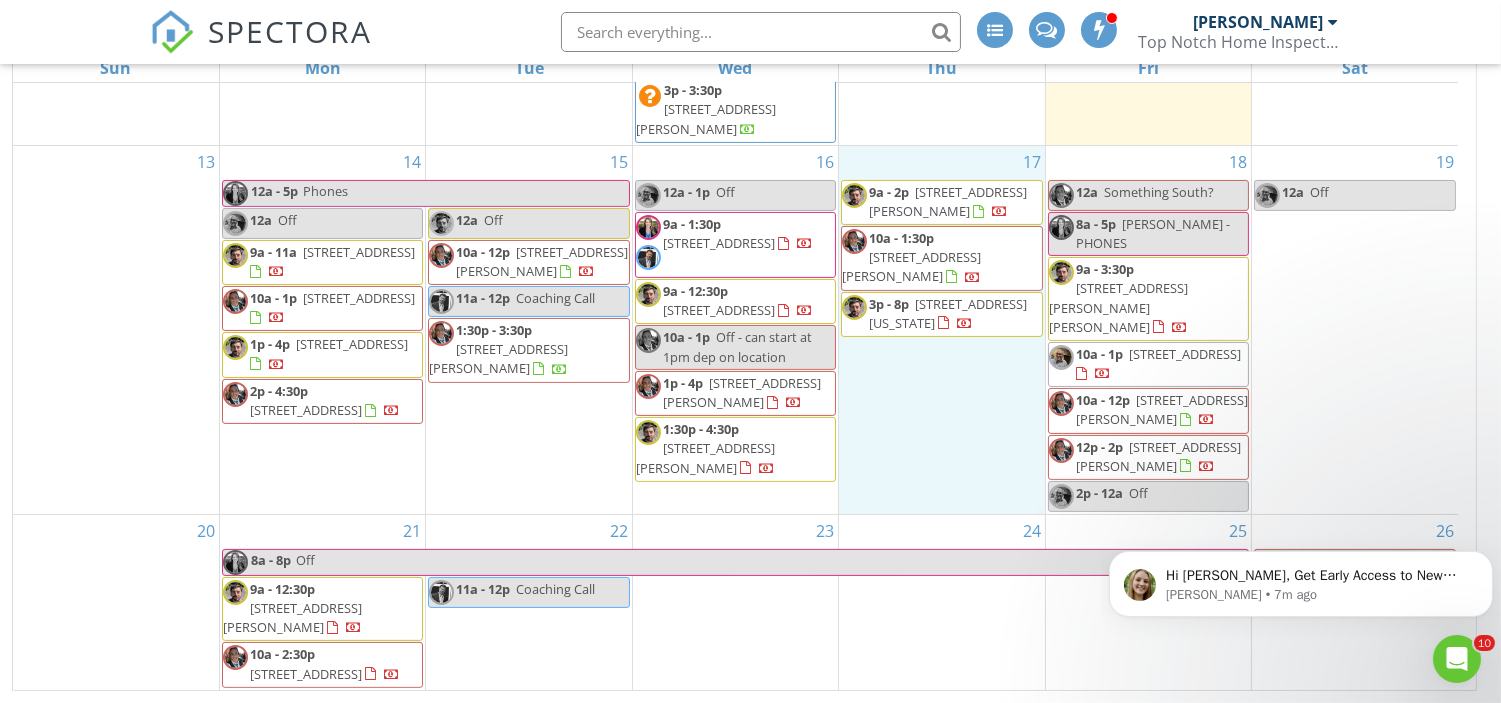 click on "17
9a - 2p
50 Gillespie Ave, Fair Haven 07704
10a - 1:30p
12 Harrison Ave, Montclair 07042
3p - 8p
600 Washington Blvd, Sea Girt 08750" at bounding box center [941, 330] 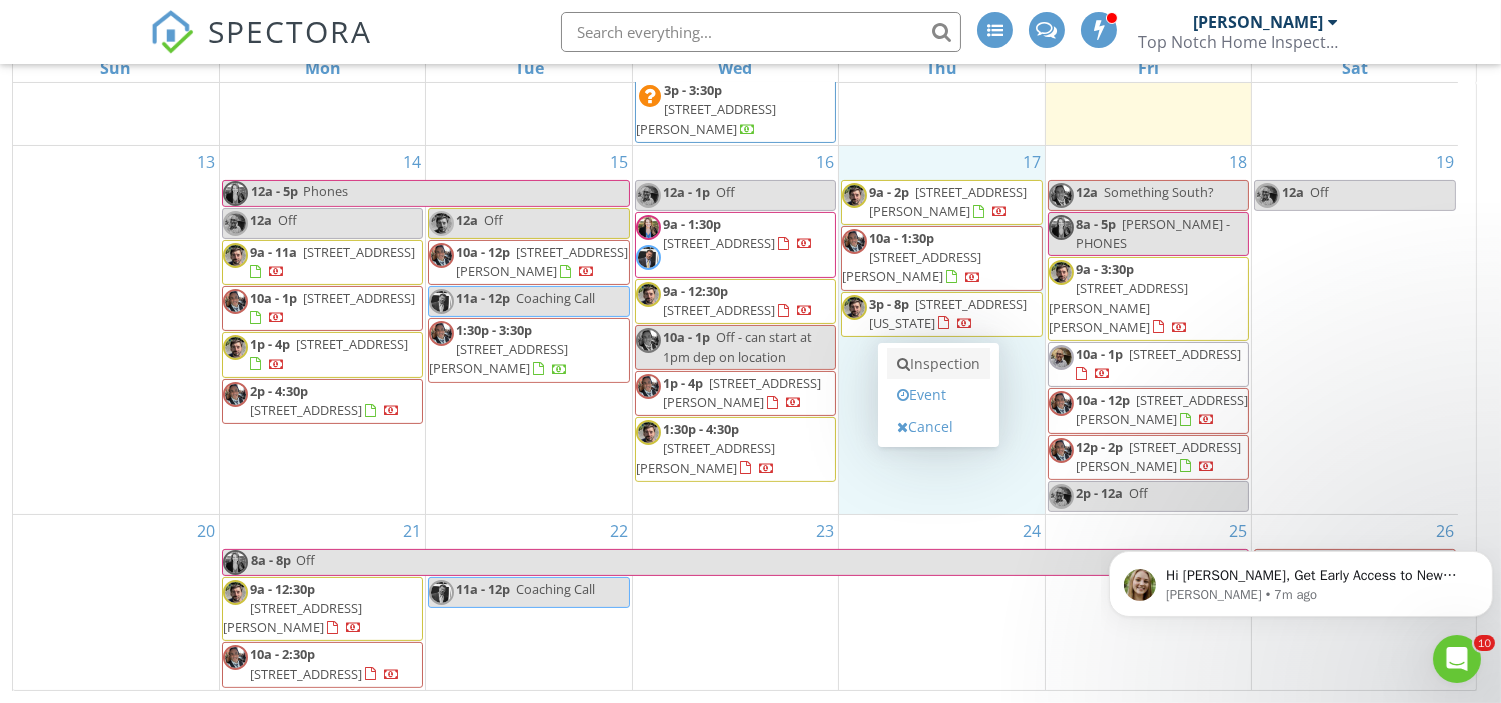 click on "Inspection" at bounding box center [938, 364] 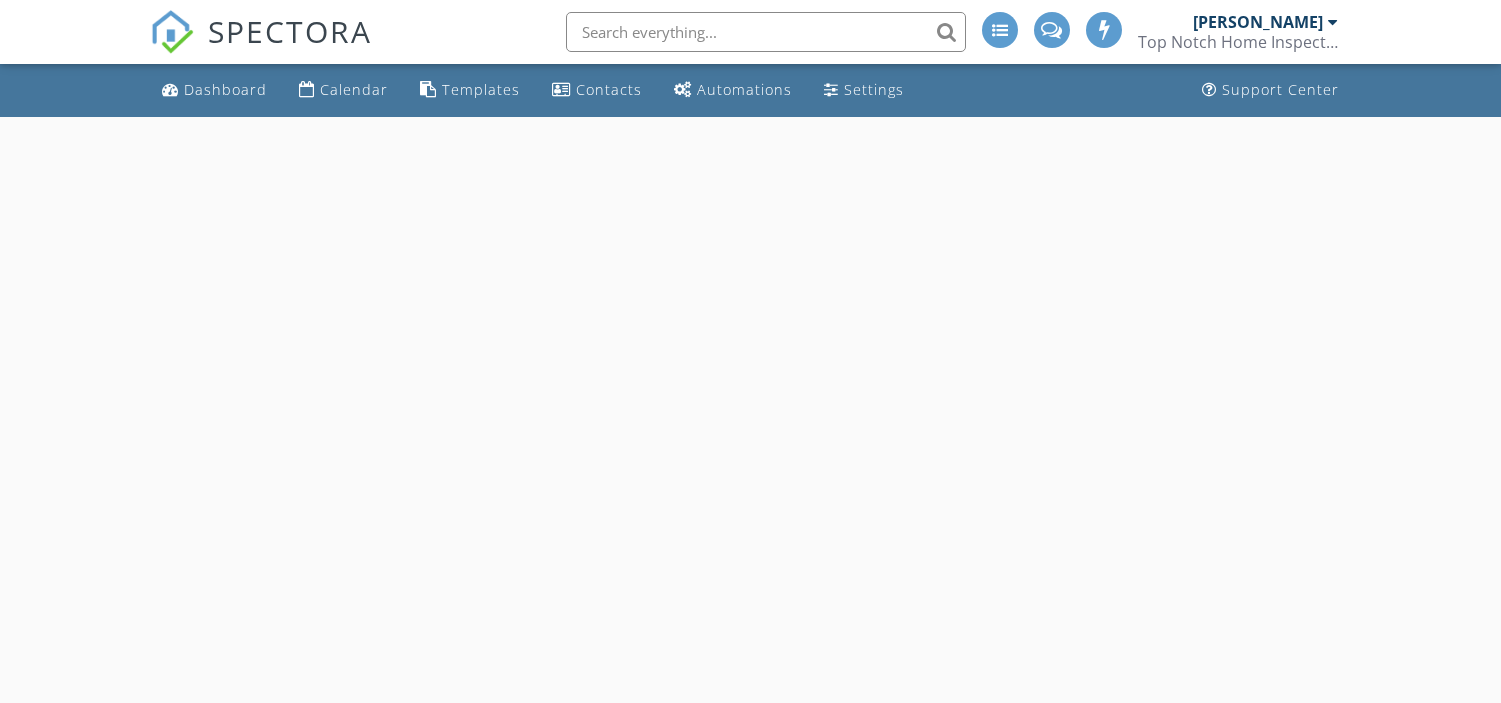 scroll, scrollTop: 0, scrollLeft: 0, axis: both 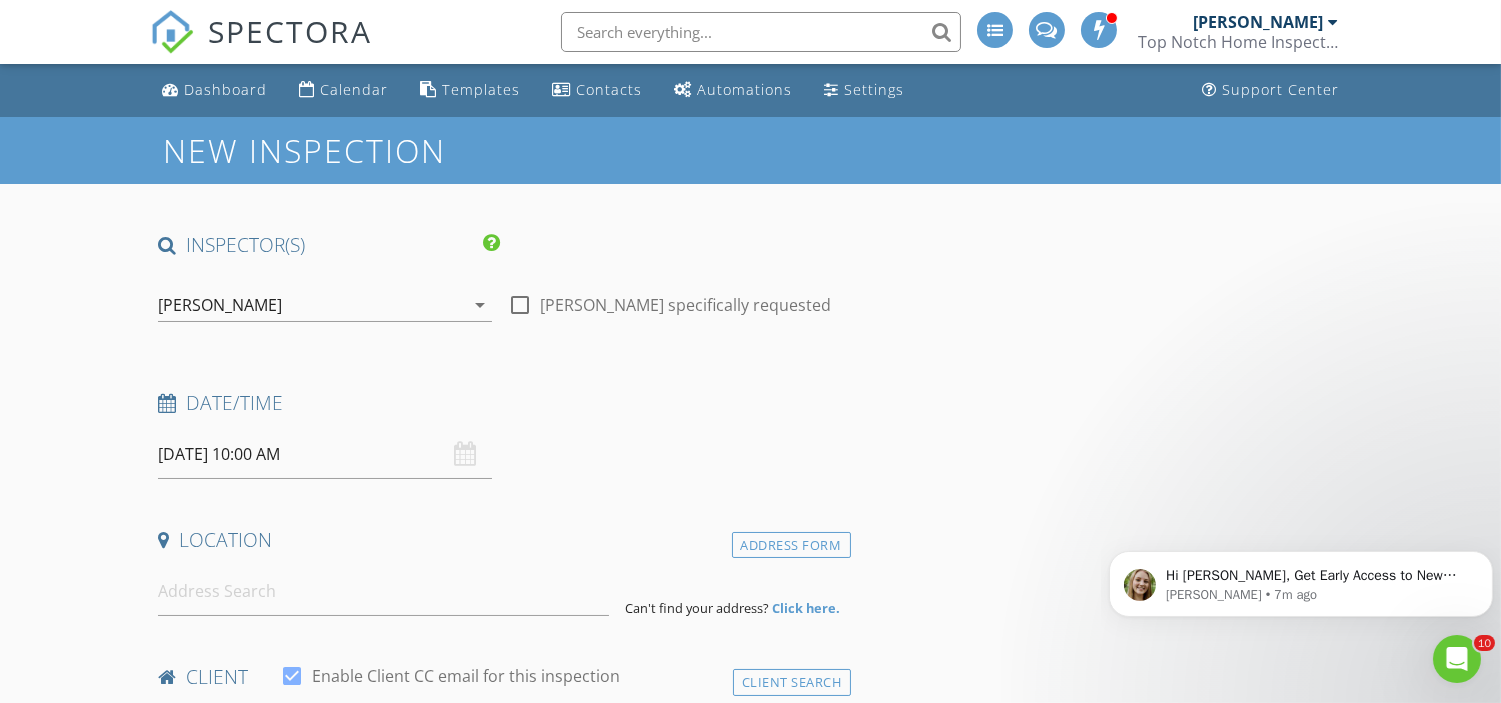 click on "[PERSON_NAME]" at bounding box center (311, 305) 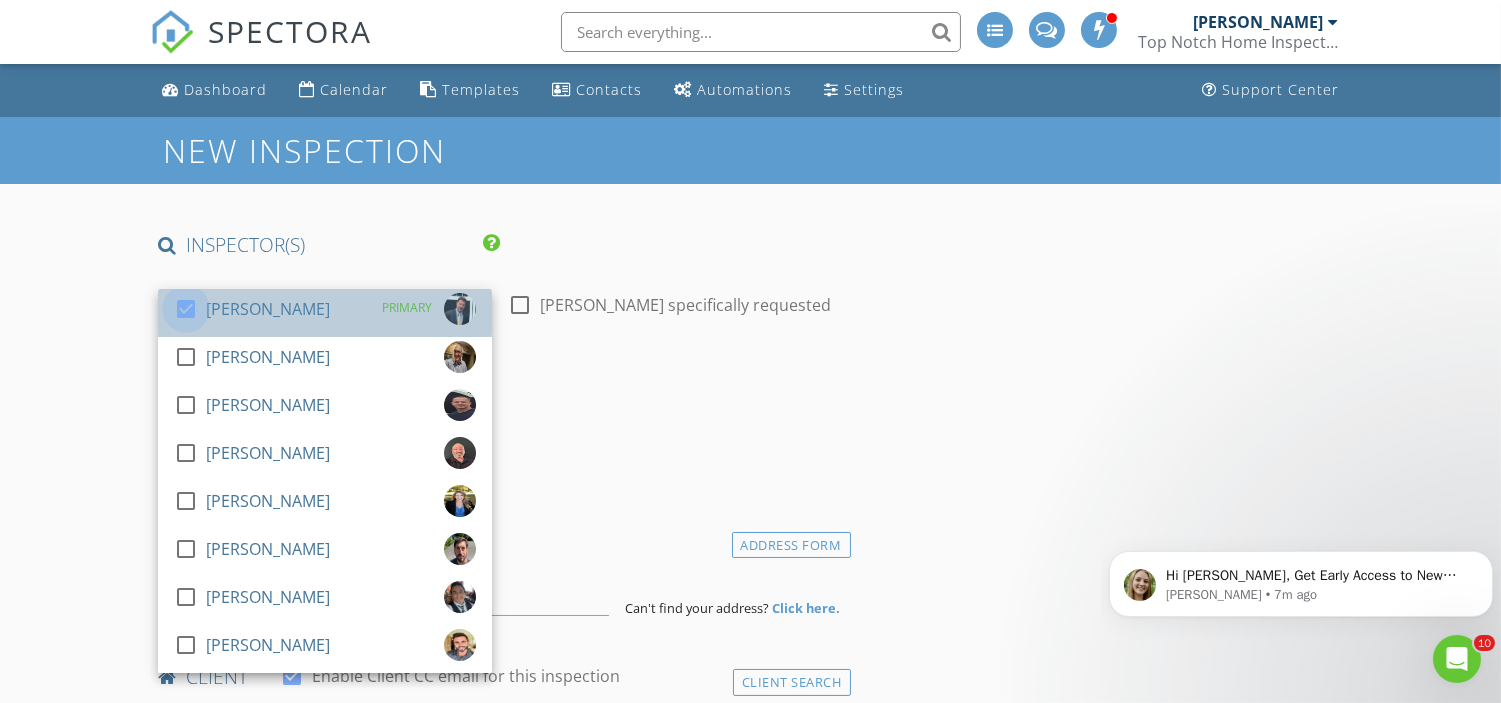 click at bounding box center (186, 309) 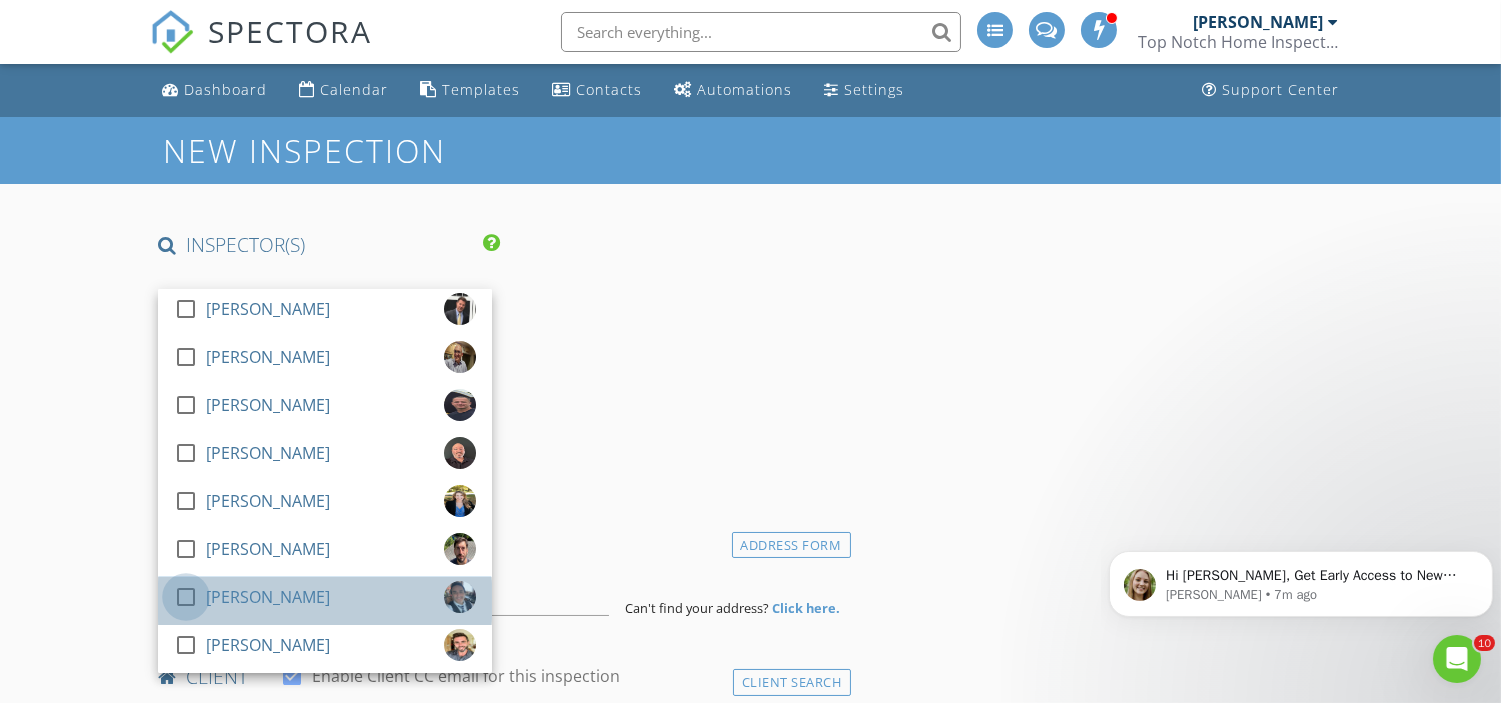 click at bounding box center [186, 597] 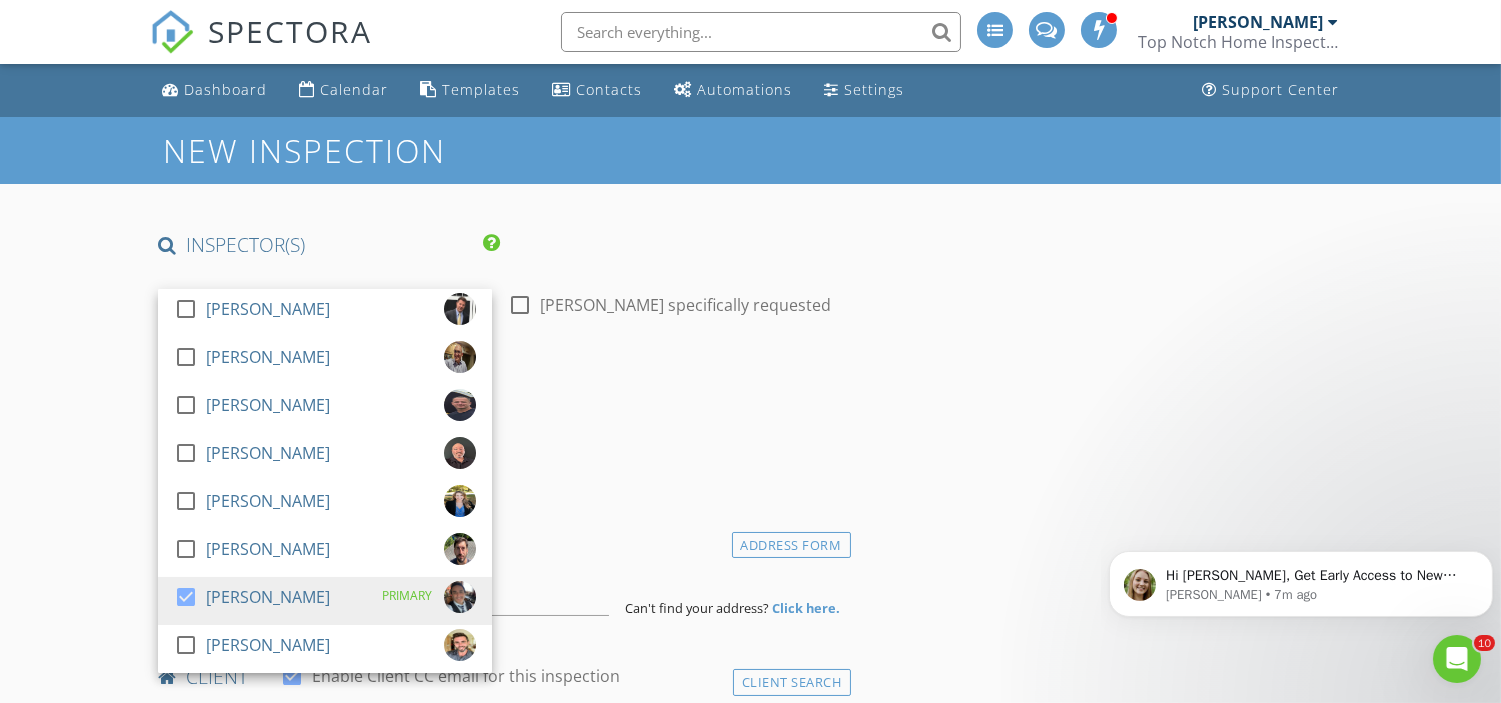 click on "Date/Time
07/17/2025 10:00 AM" at bounding box center [500, 434] 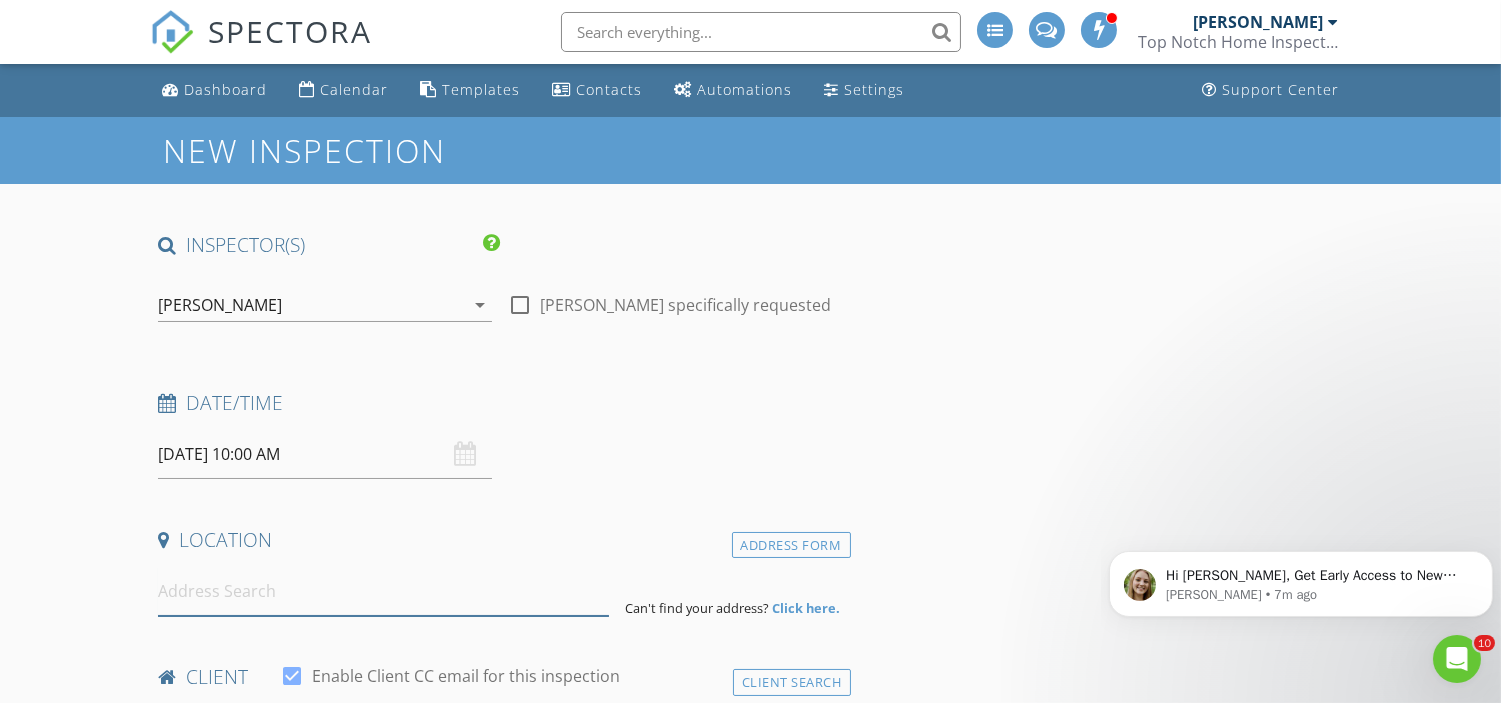 click at bounding box center (383, 591) 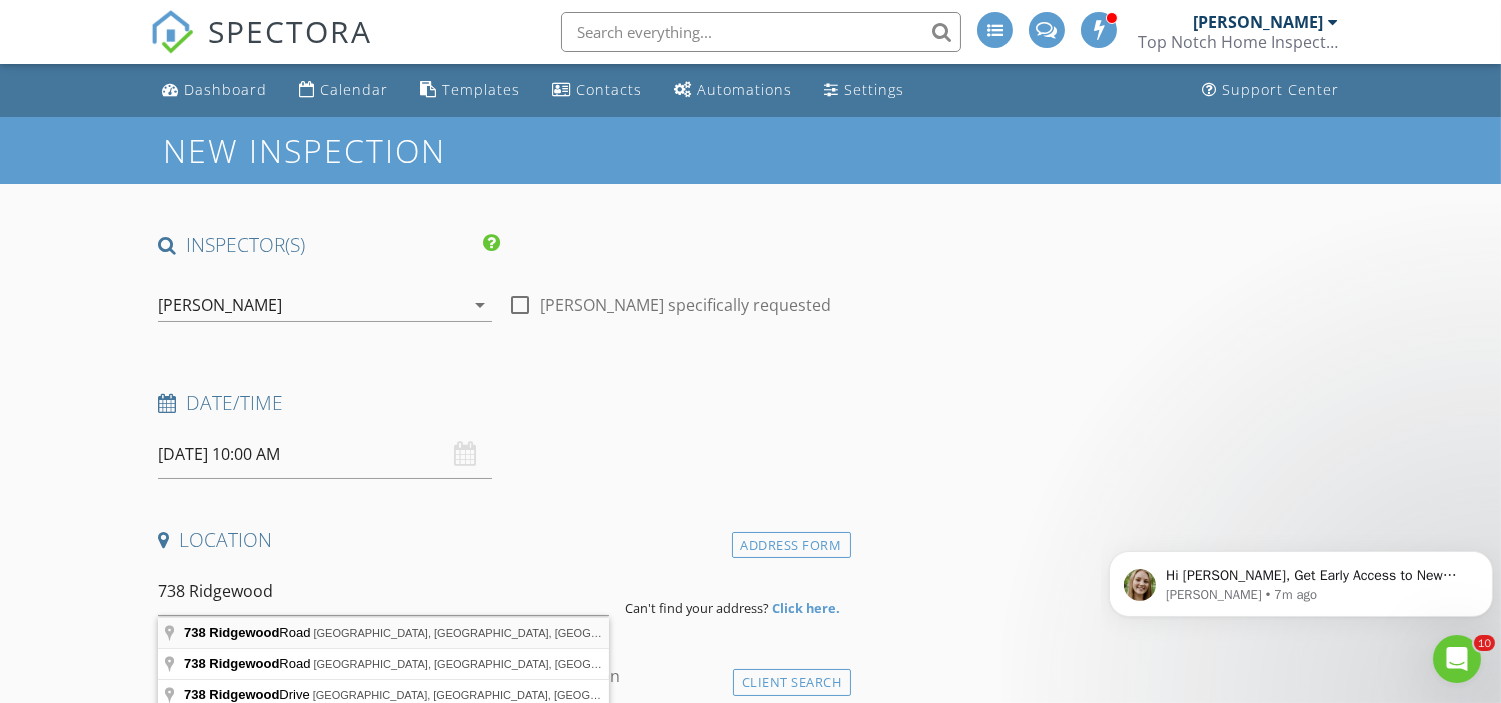 type on "738 Ridgewood Road, Millburn, NJ, USA" 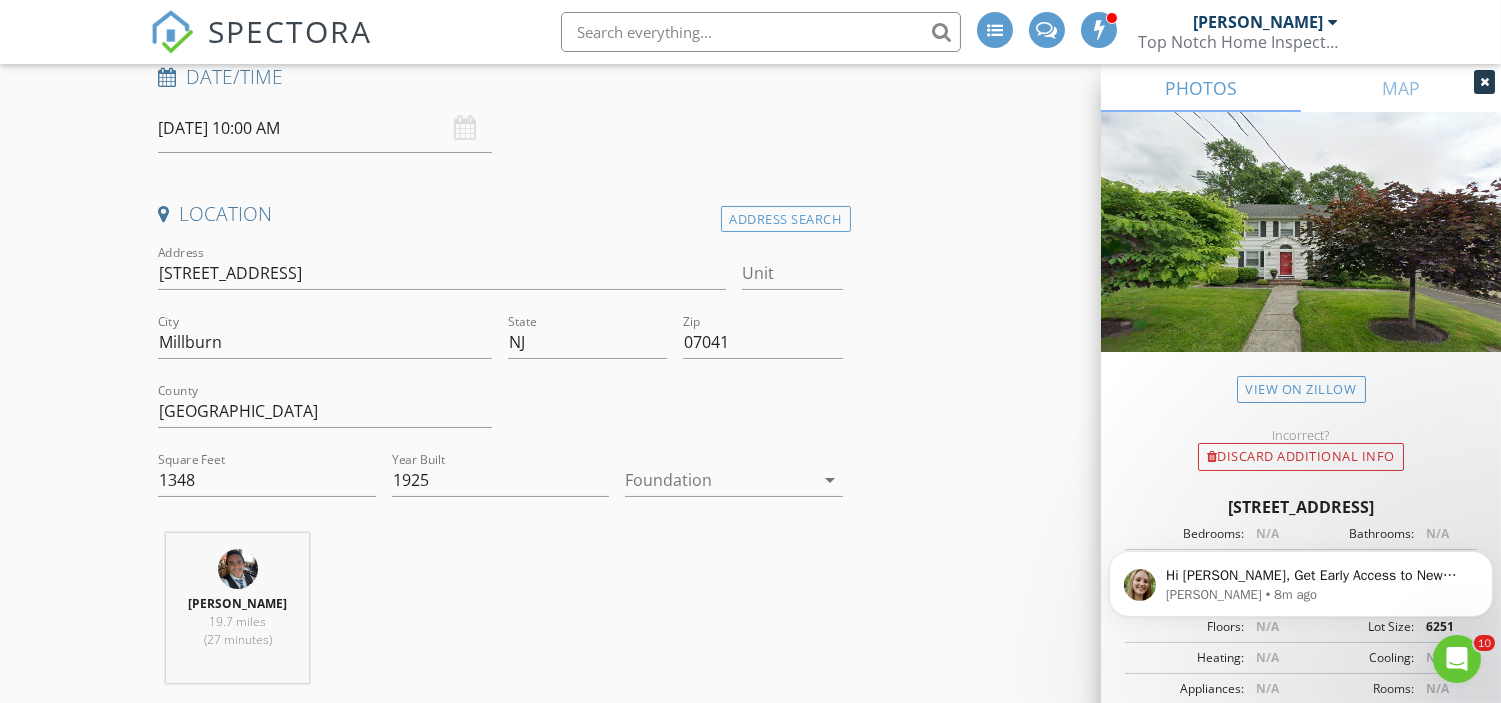 scroll, scrollTop: 323, scrollLeft: 0, axis: vertical 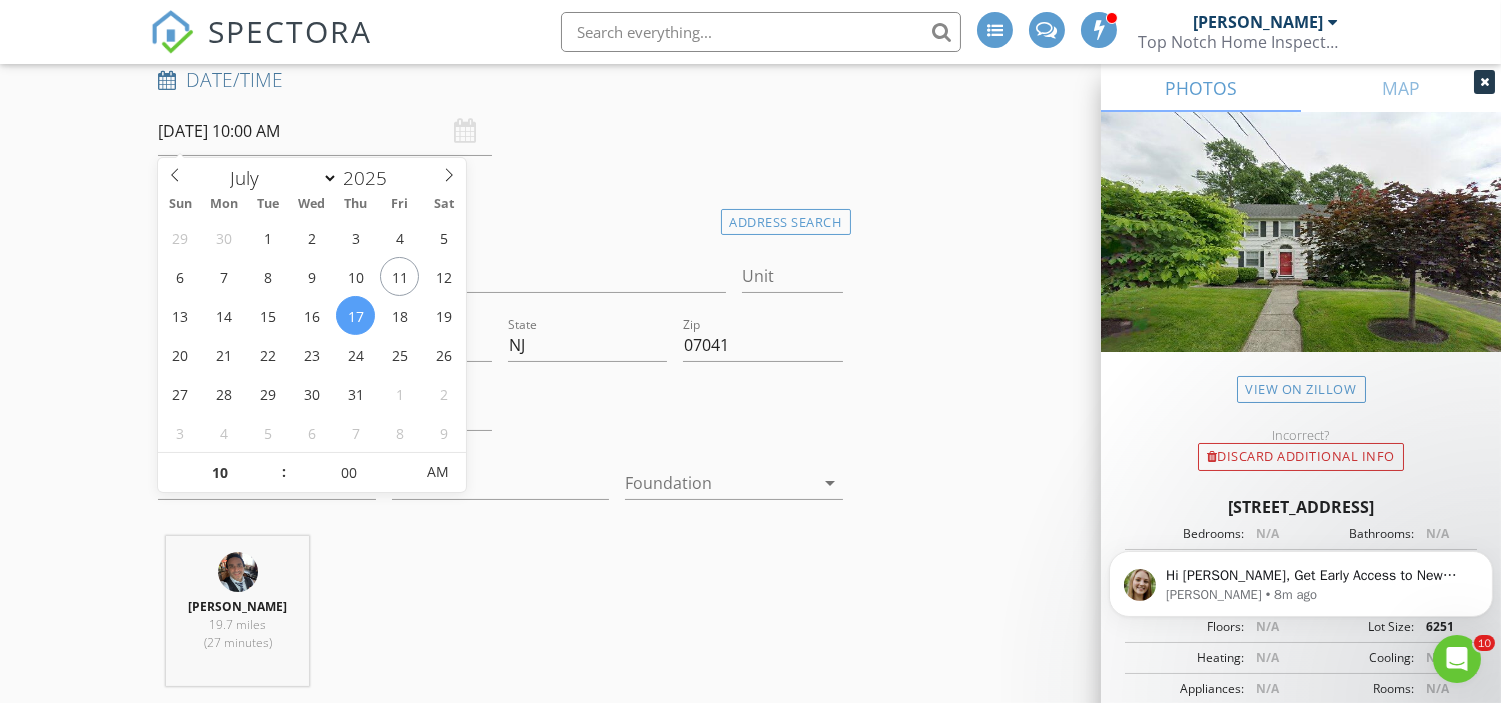 click on "07/17/2025 10:00 AM" at bounding box center [325, 131] 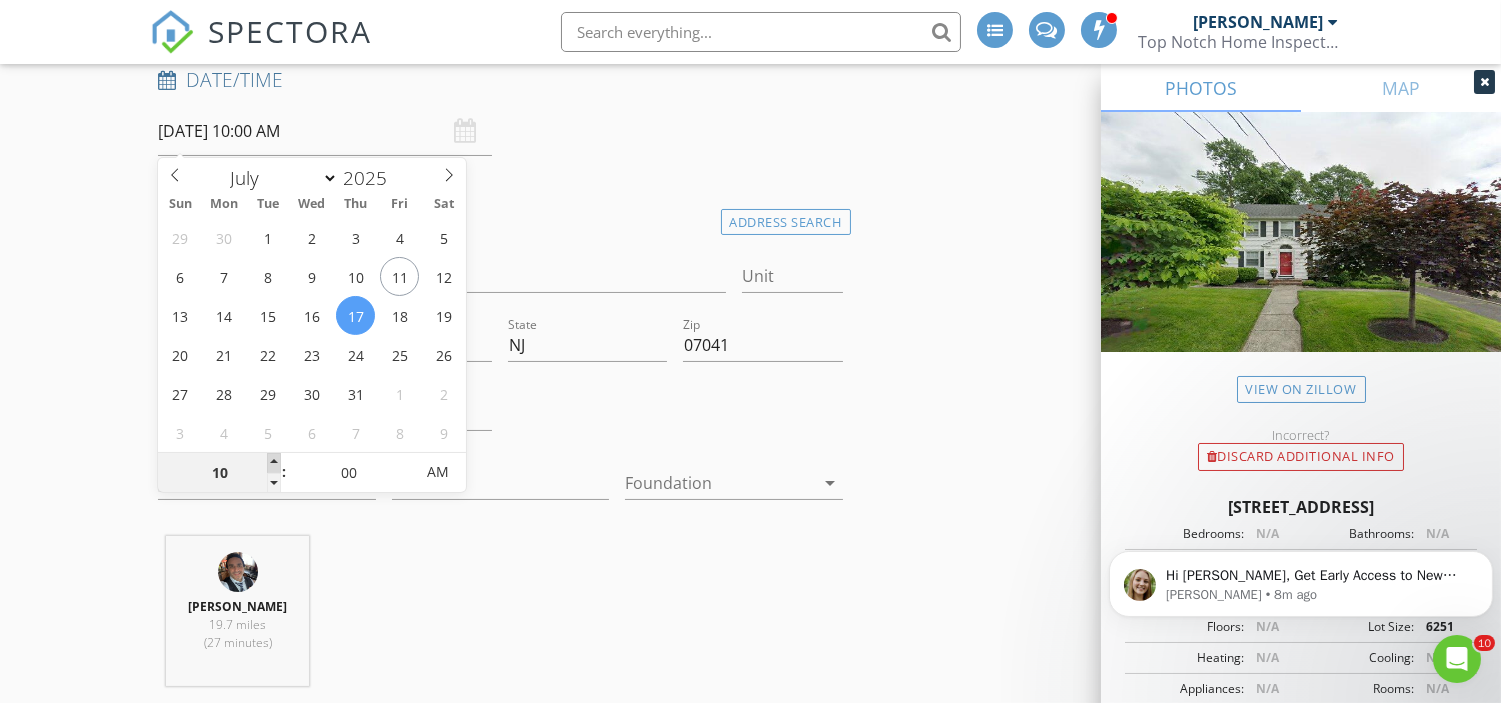 type on "11" 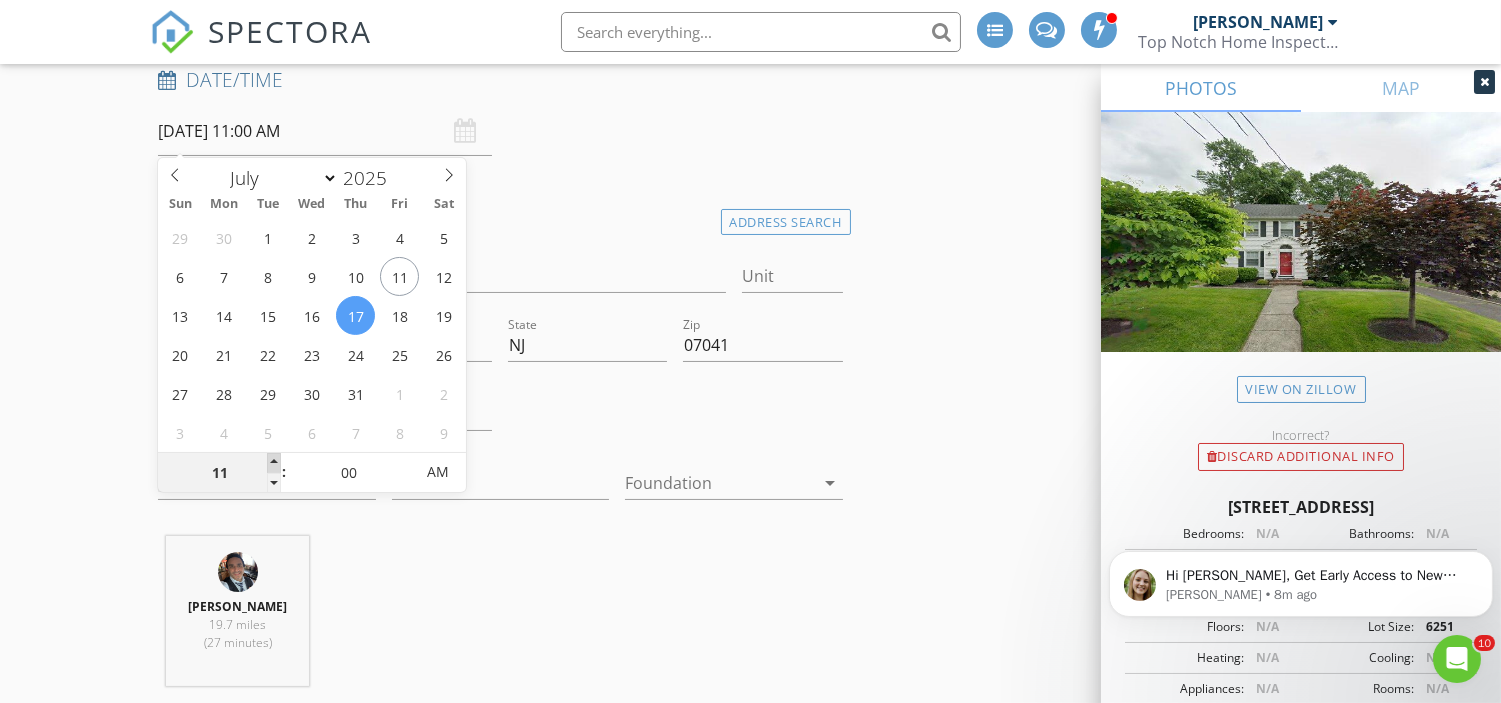 click at bounding box center (274, 463) 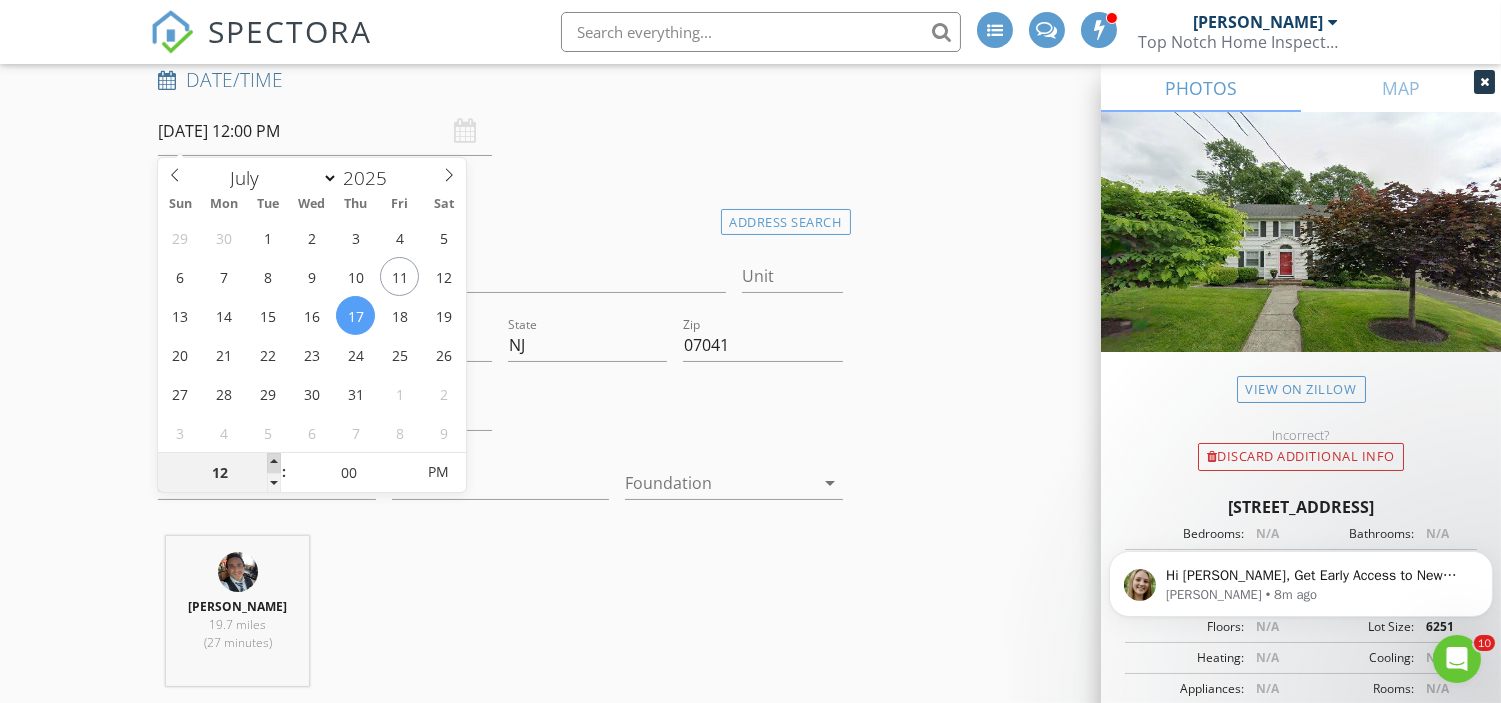 click at bounding box center [274, 463] 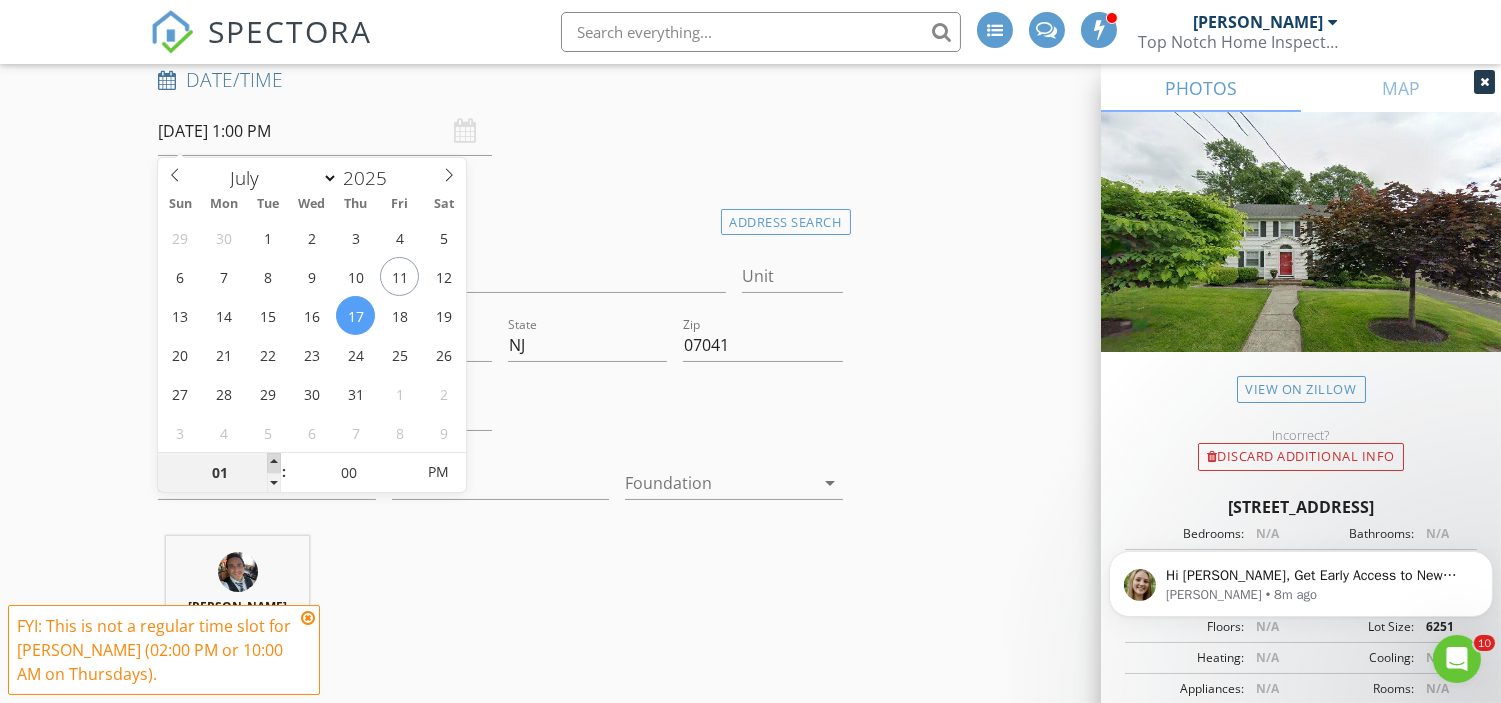 click at bounding box center (274, 463) 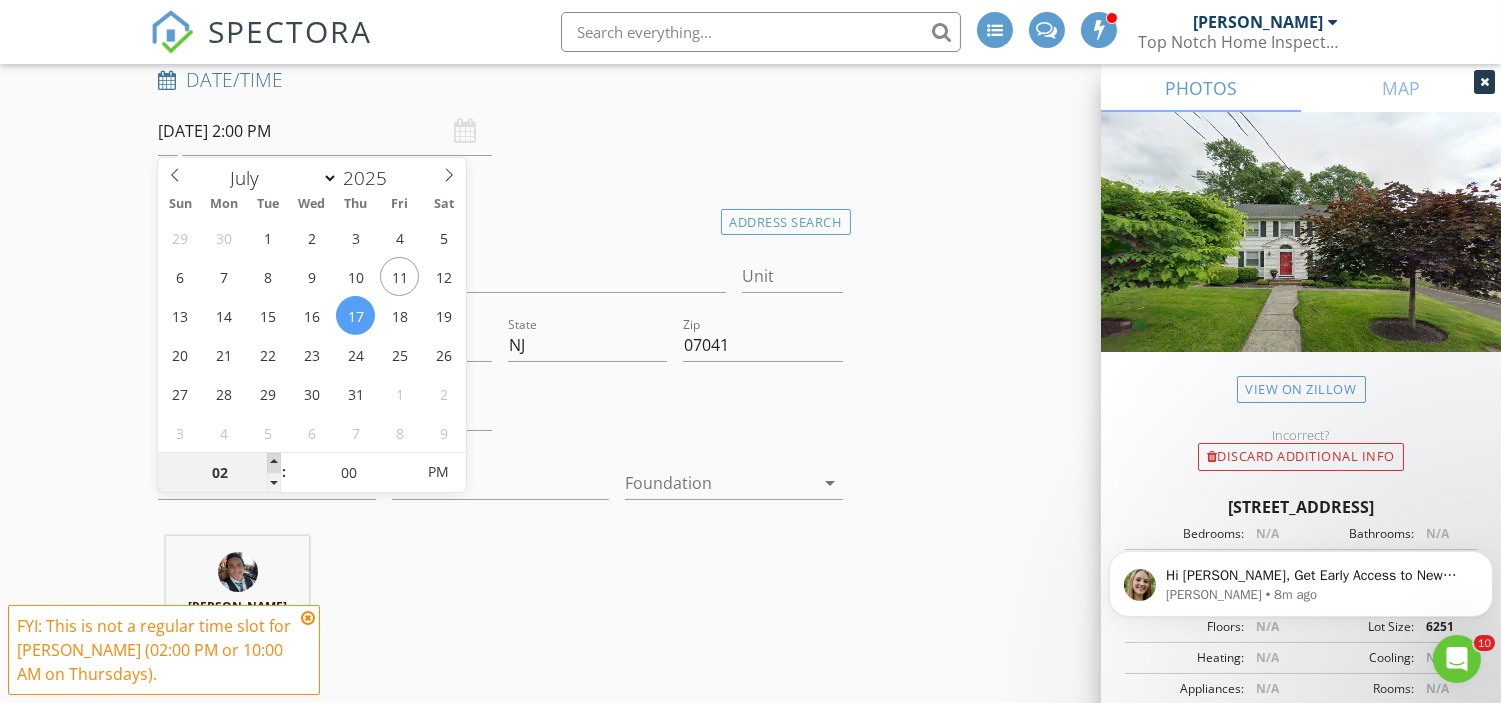 click at bounding box center [274, 463] 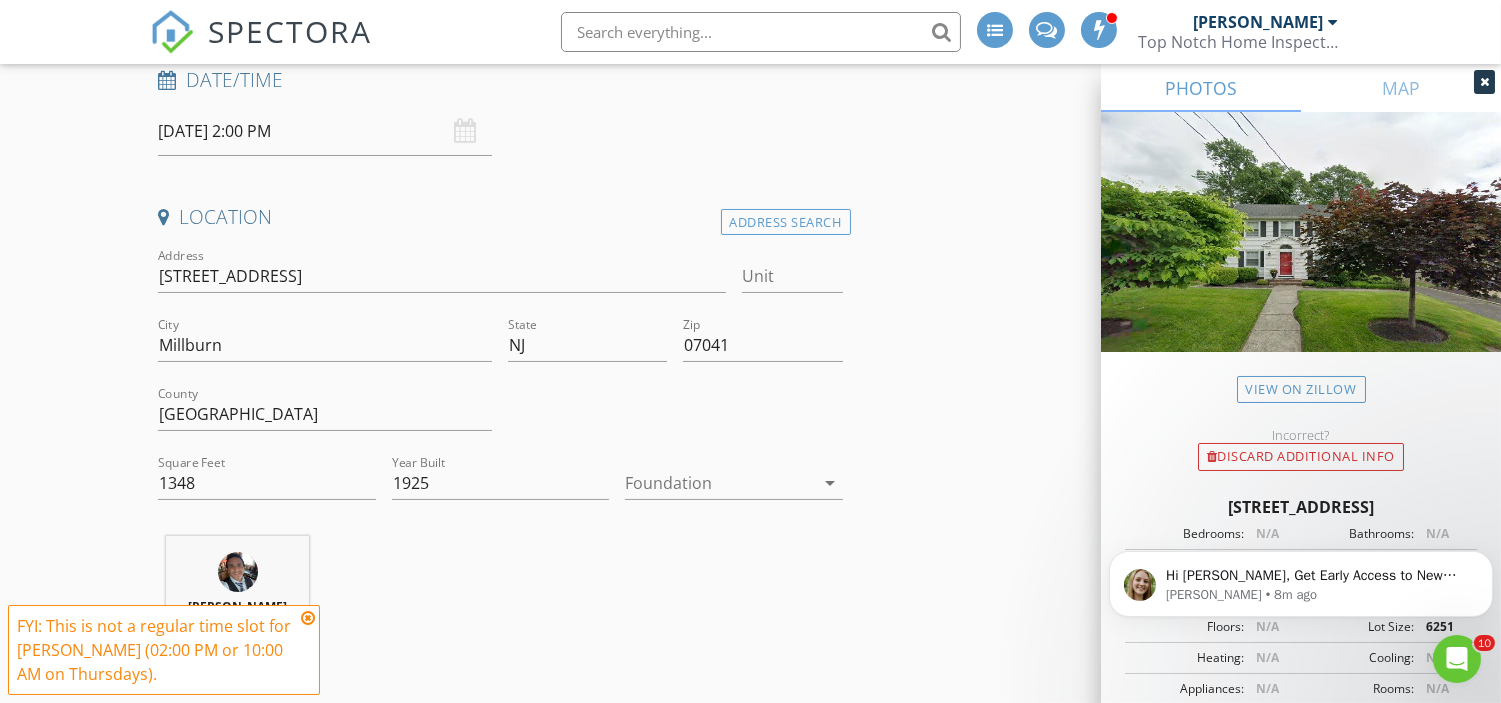 click on "Location" at bounding box center (500, 217) 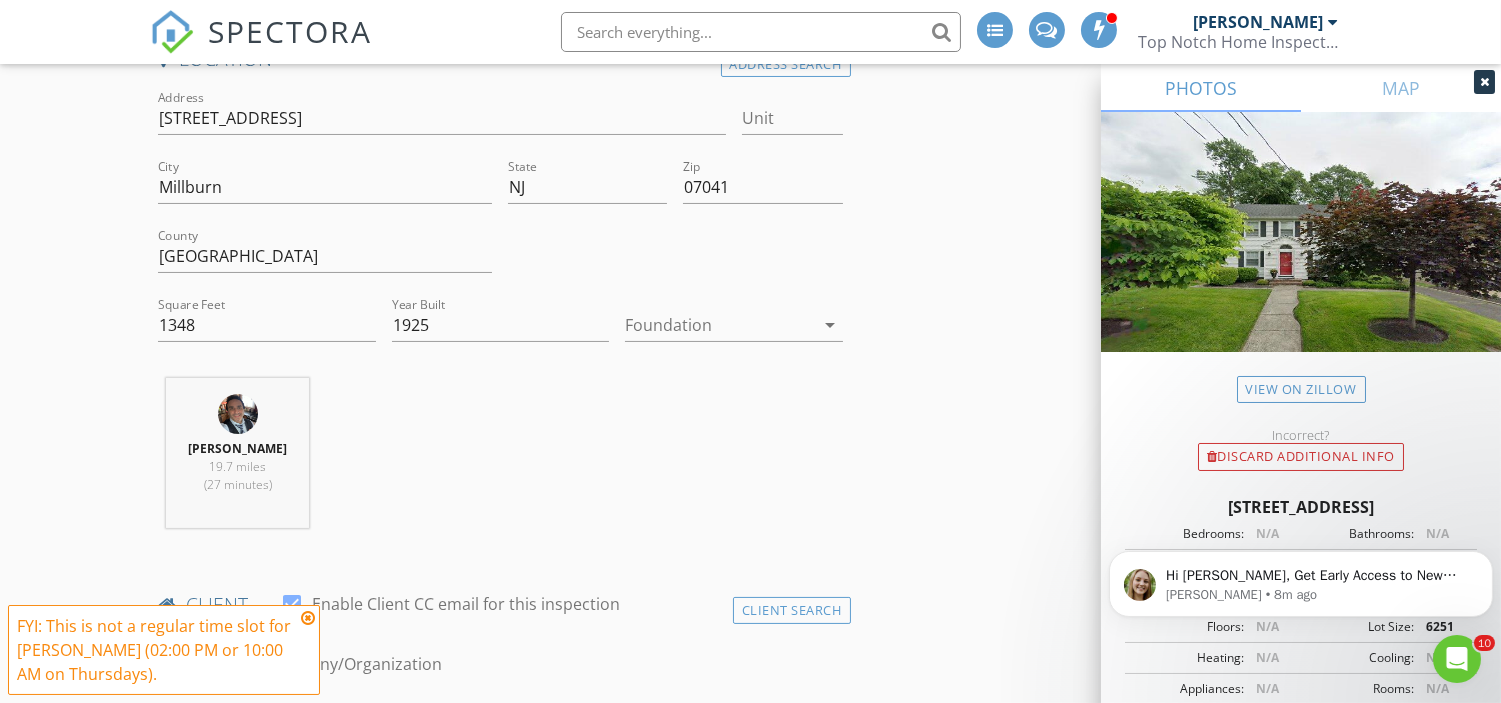 scroll, scrollTop: 482, scrollLeft: 0, axis: vertical 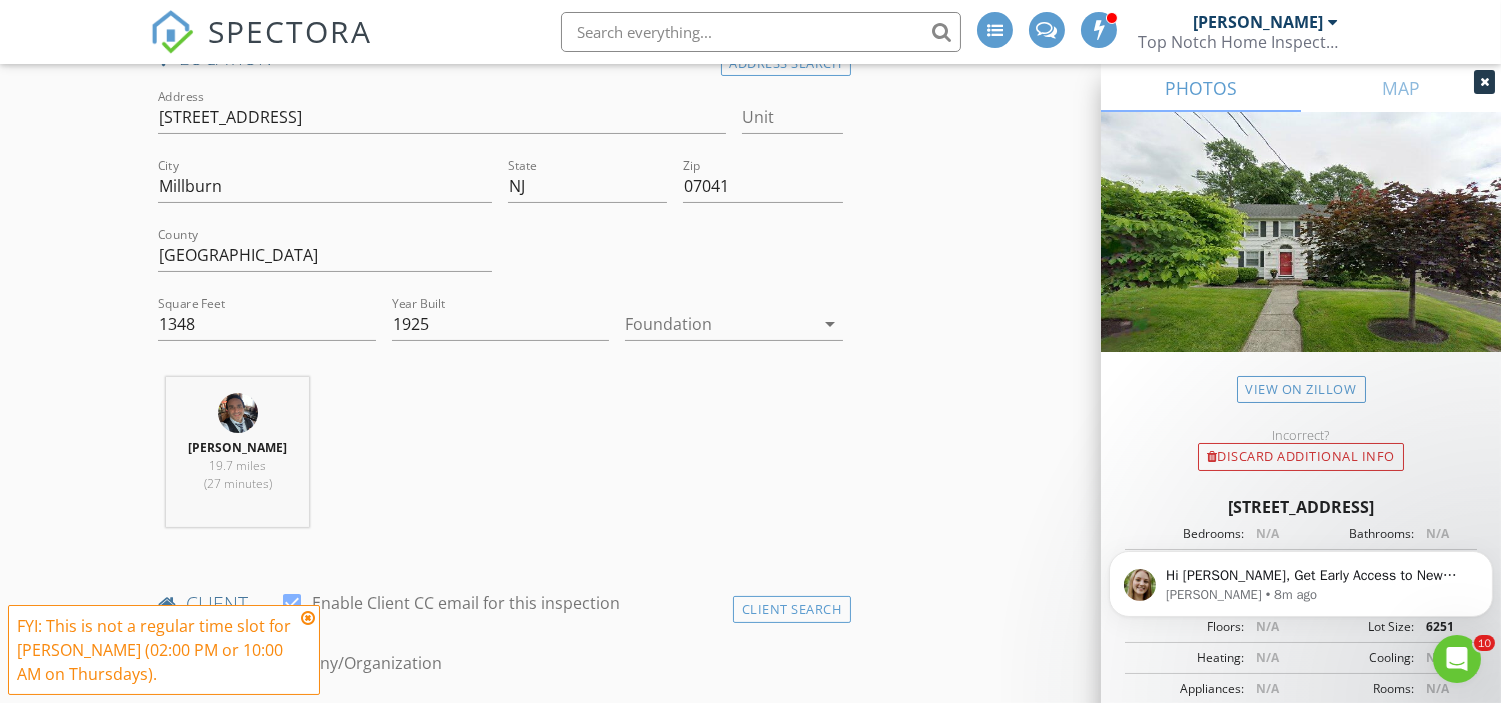 click at bounding box center [719, 324] 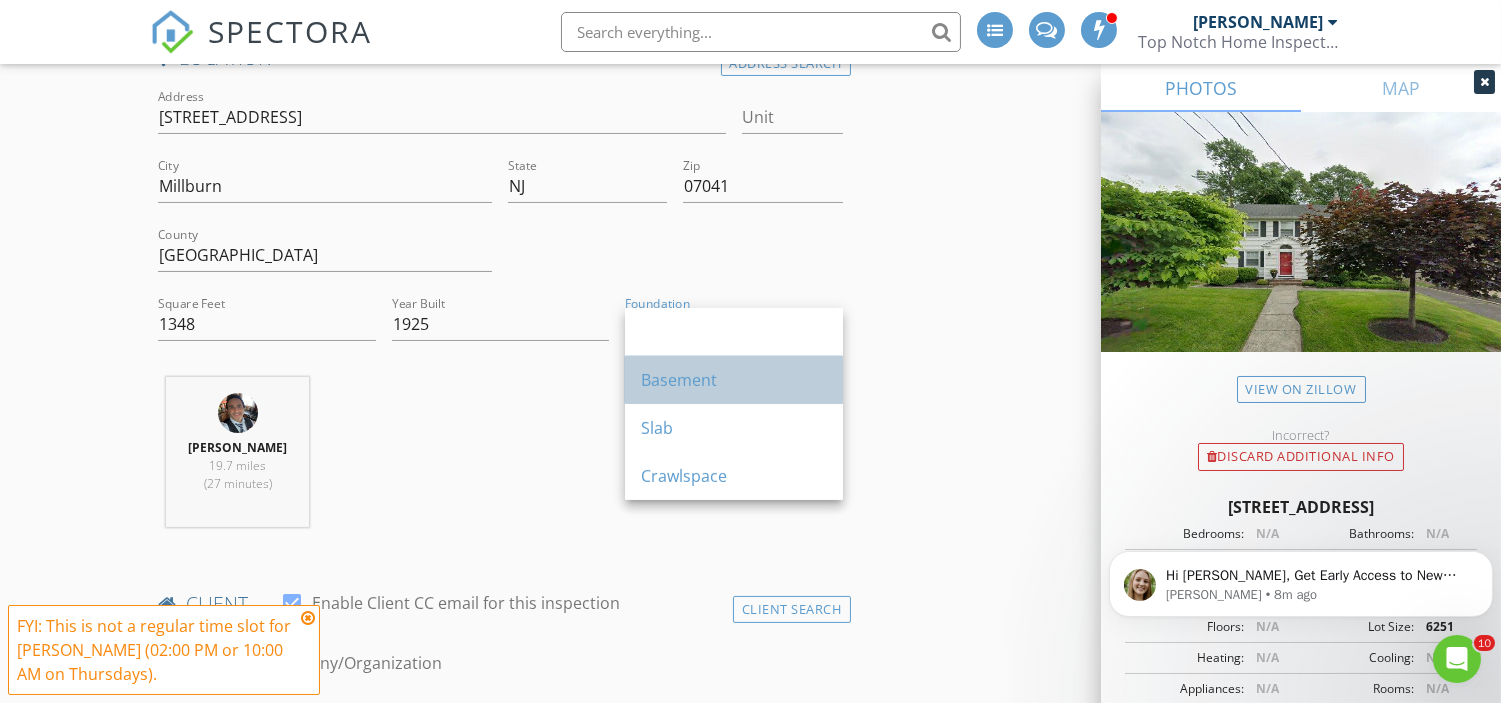 click on "Basement" at bounding box center [734, 380] 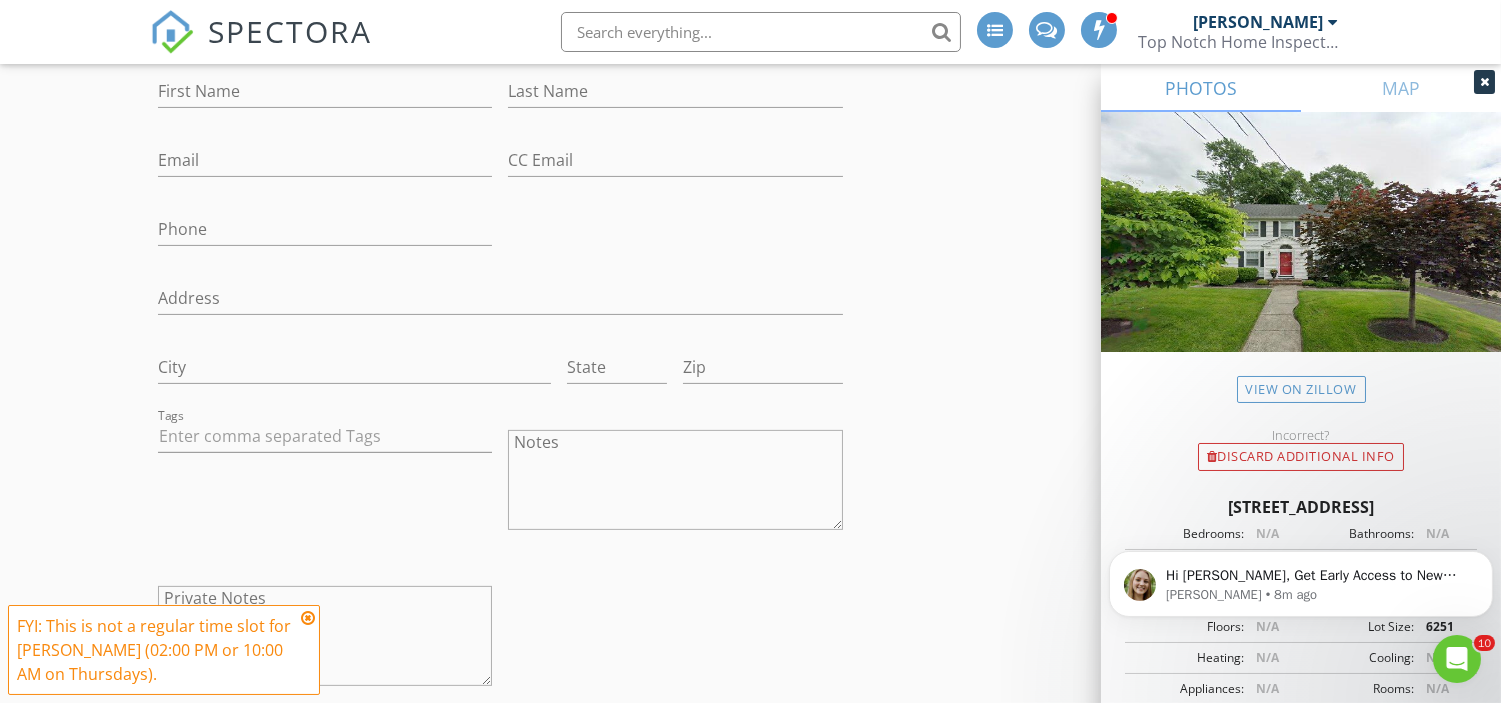 scroll, scrollTop: 1117, scrollLeft: 0, axis: vertical 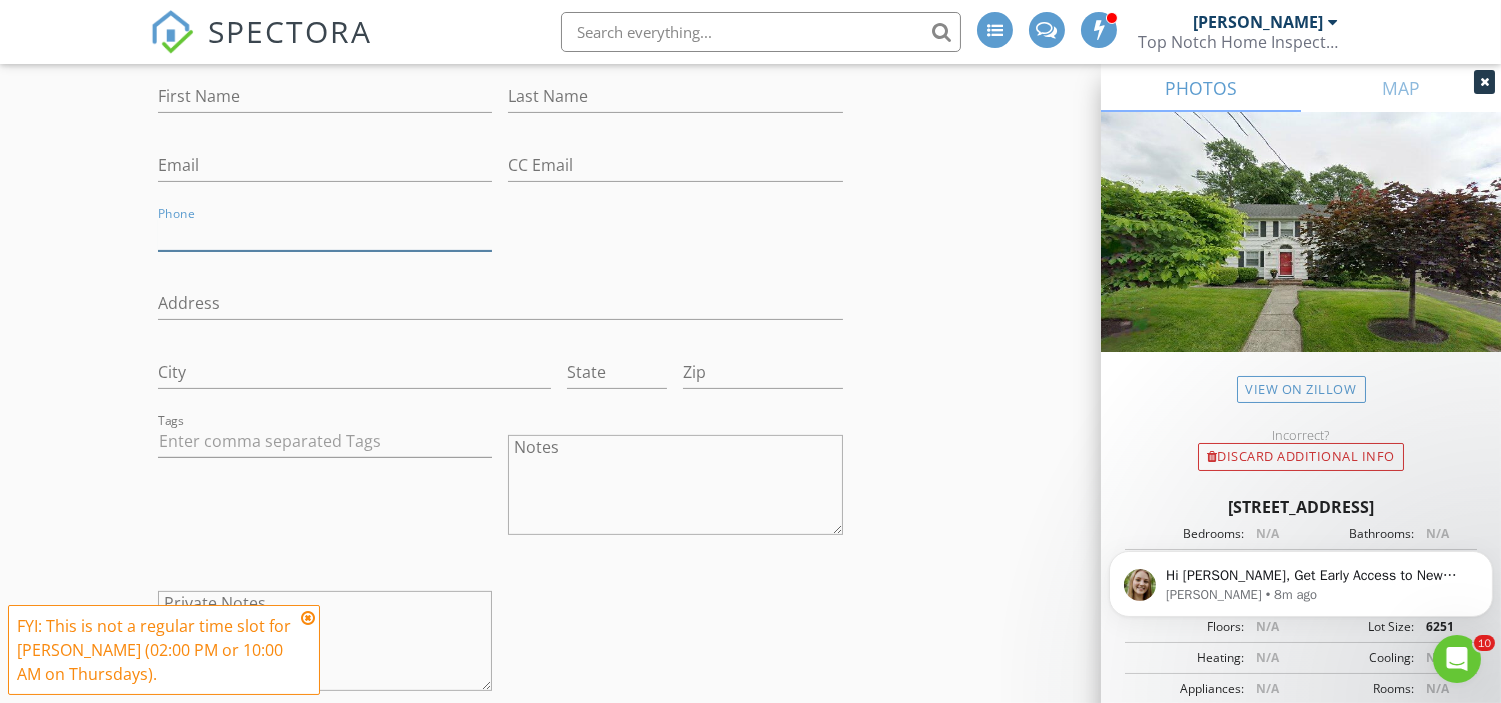 click on "Phone" at bounding box center (325, 234) 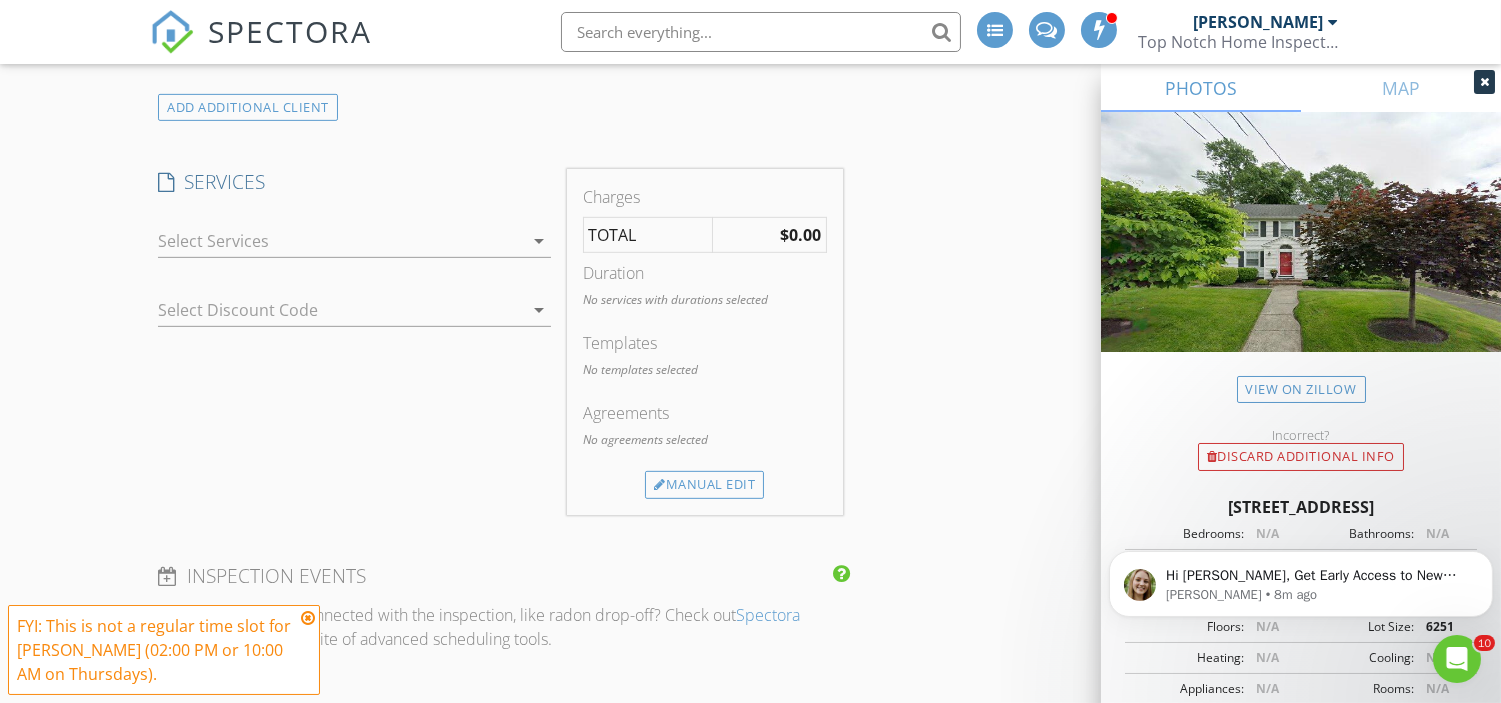 scroll, scrollTop: 1757, scrollLeft: 0, axis: vertical 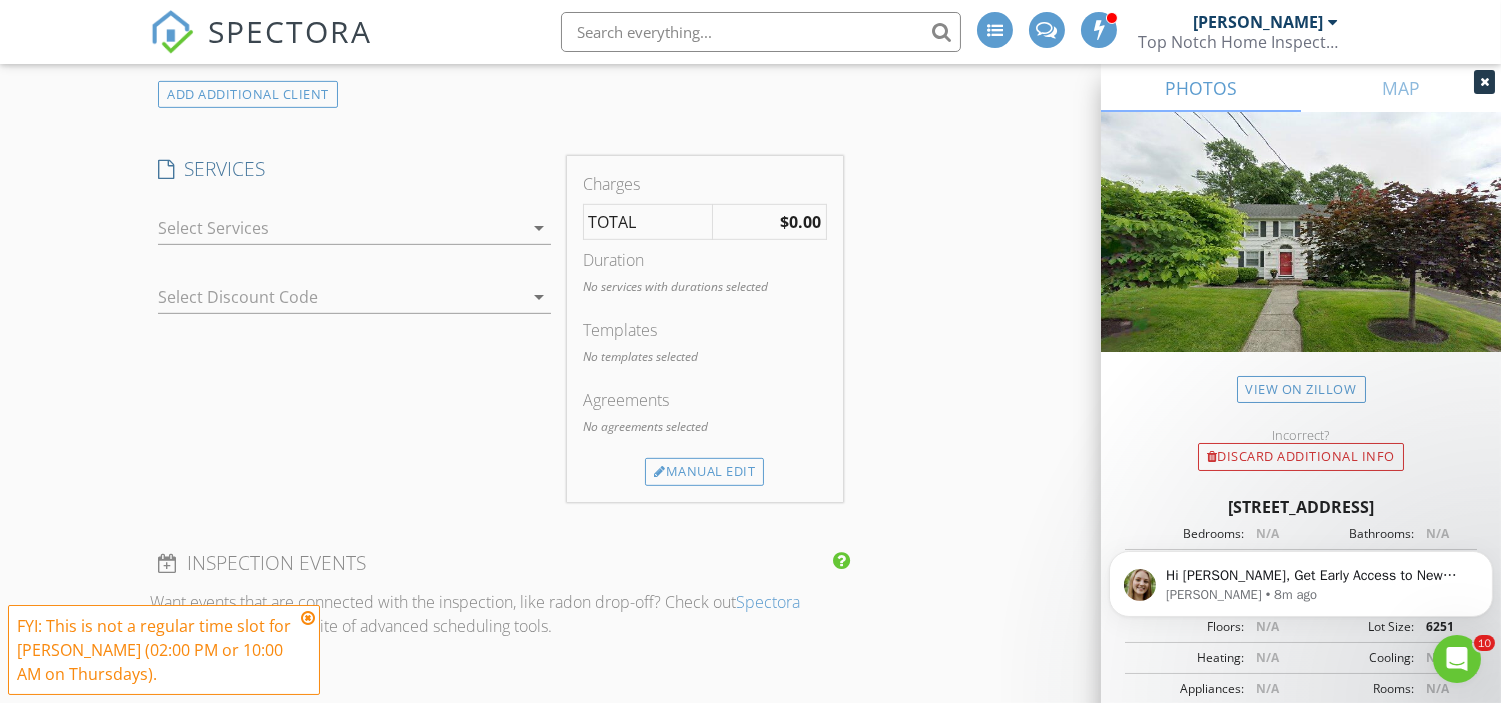 type on "609-204-5262" 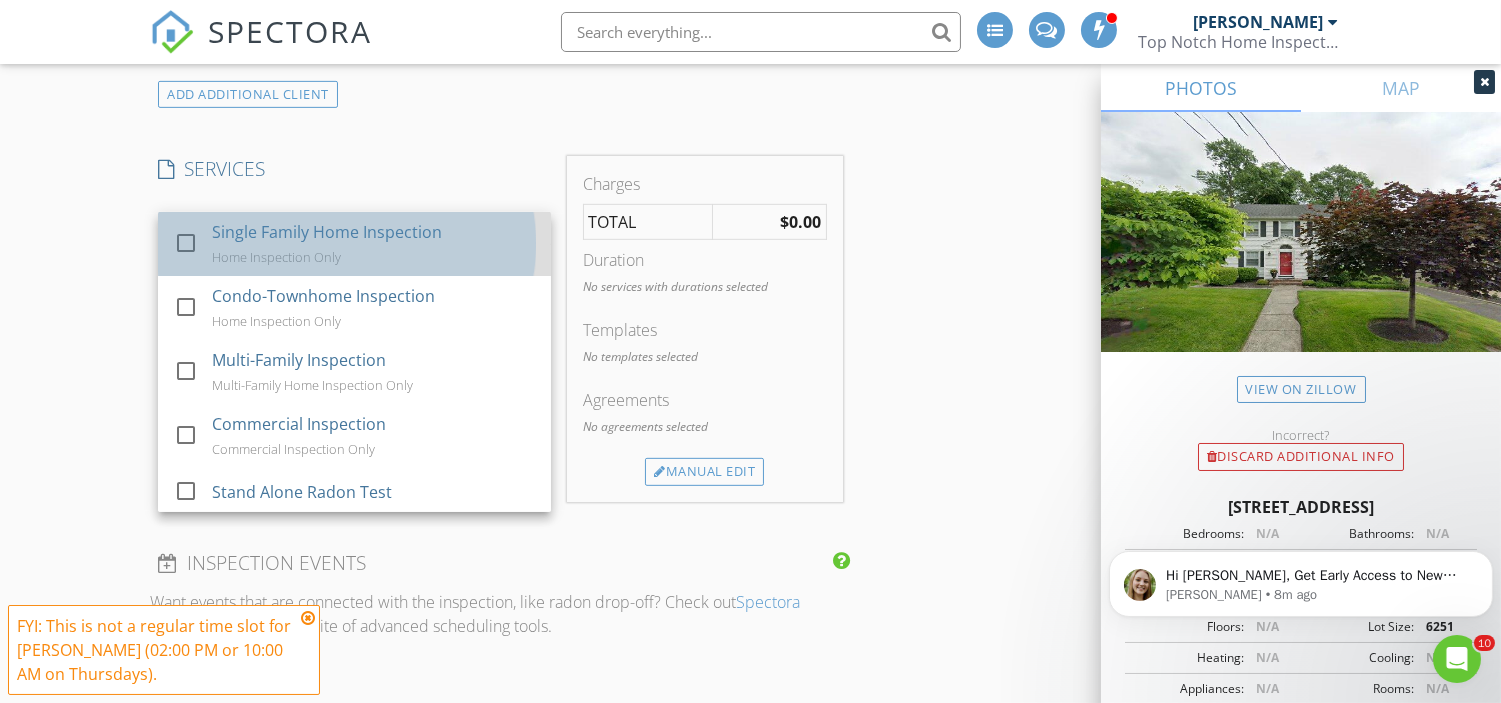 click on "Single Family Home Inspection   Home Inspection Only" at bounding box center [373, 244] 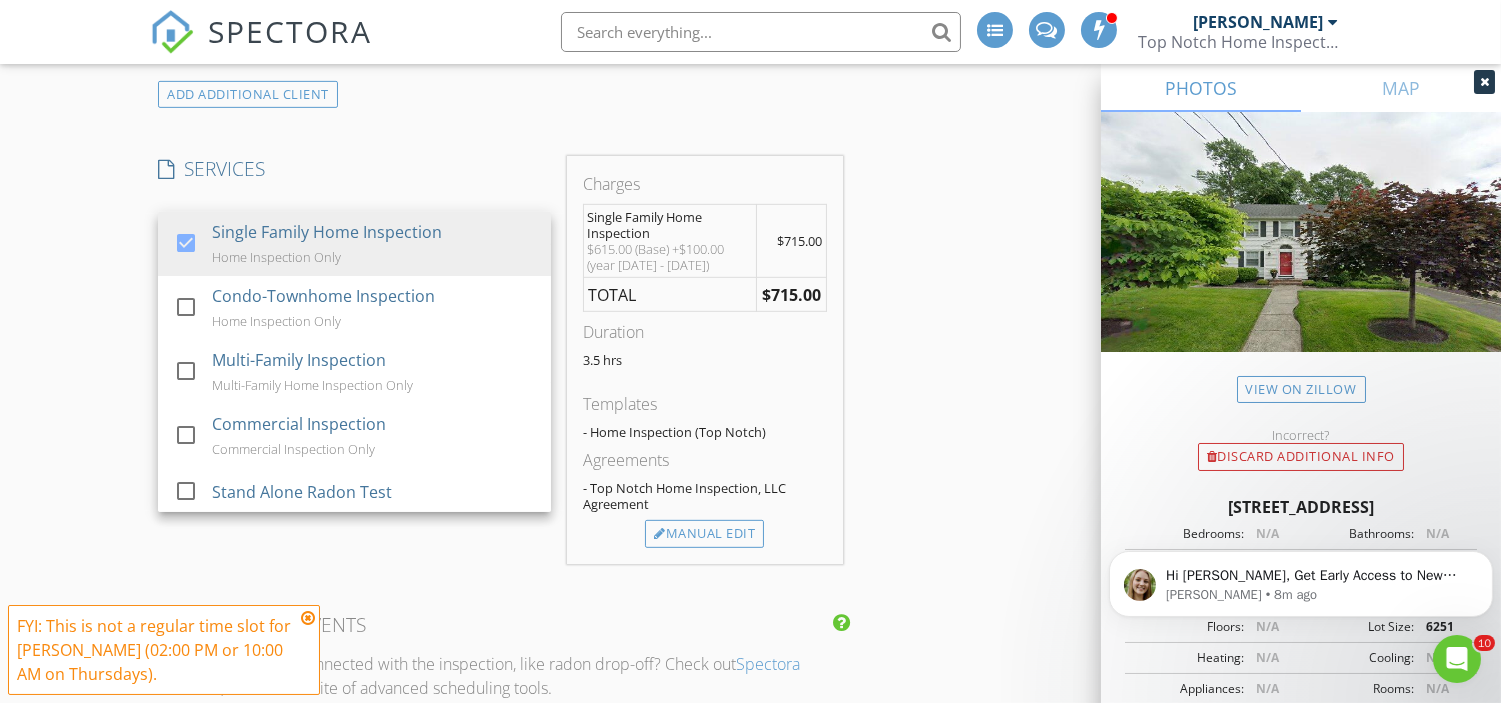 click on "New Inspection
INSPECTOR(S)
check_box_outline_blank   James Ciatto     check_box_outline_blank   David Seligson     check_box_outline_blank   Mike Corrente     check_box_outline_blank   Jon Arcomano     check_box_outline_blank   Lee Nichols     check_box_outline_blank   Carl Olivi     check_box   Richard Moscola   PRIMARY   check_box_outline_blank   Tom Burke     Richard Moscola arrow_drop_down   check_box_outline_blank Richard Moscola specifically requested
Date/Time
07/17/2025 2:00 PM
Location
Address Search       Address 738 Ridgewood Rd   Unit   City Millburn   State NJ   Zip 07041   County Essex     Square Feet 1348   Year Built 1925   Foundation Basement arrow_drop_down     Richard Moscola     19.7 miles     (27 minutes)
client
check_box Enable Client CC email for this inspection   Client Search     check_box_outline_blank     First Name" at bounding box center (750, 576) 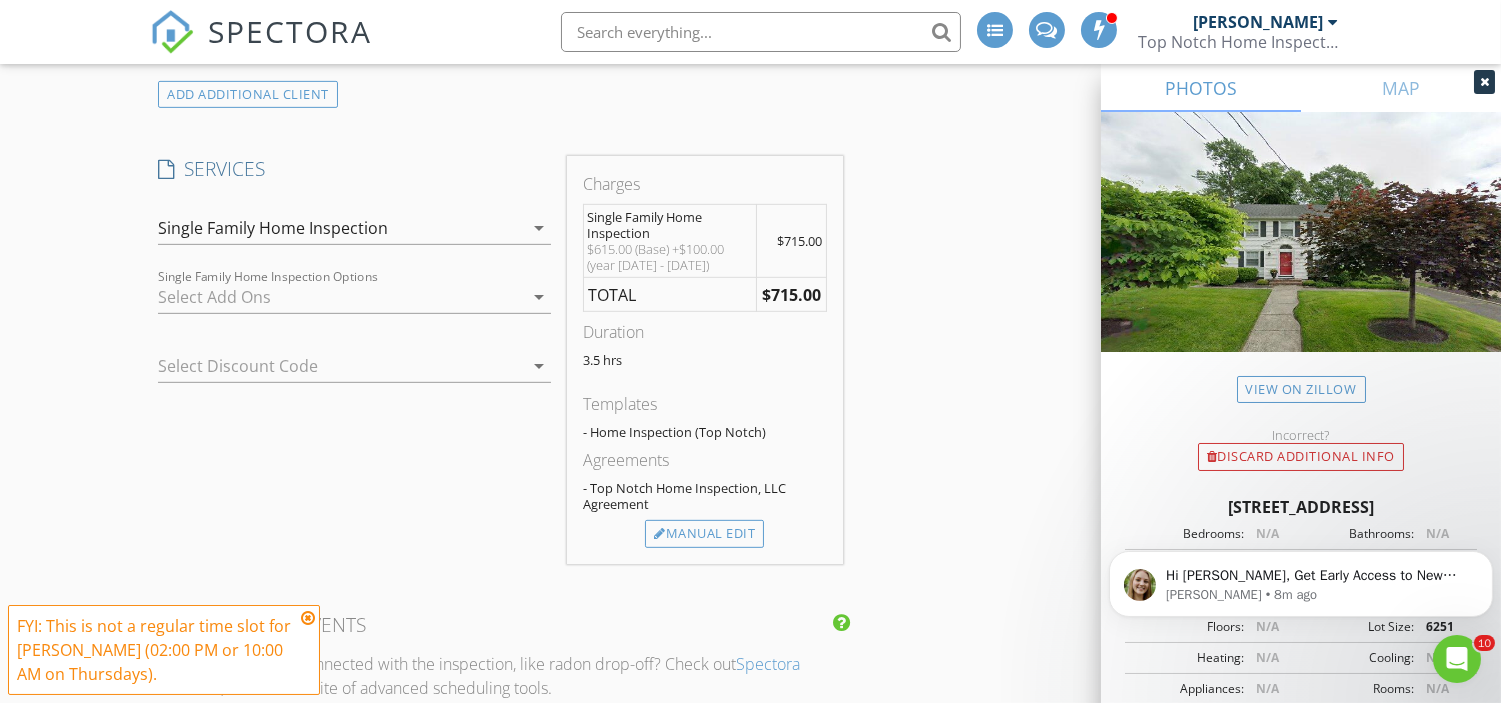 click at bounding box center [340, 297] 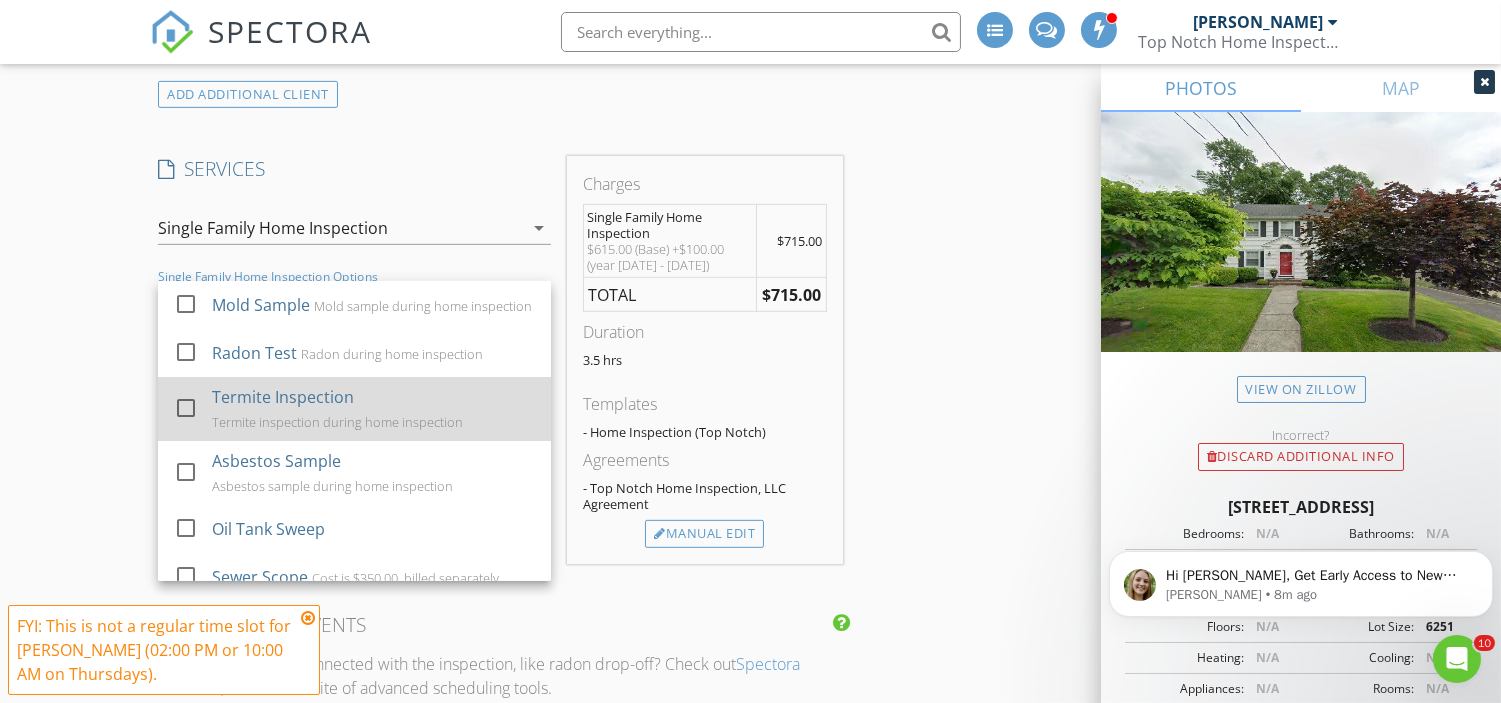 drag, startPoint x: 264, startPoint y: 363, endPoint x: 252, endPoint y: 418, distance: 56.293873 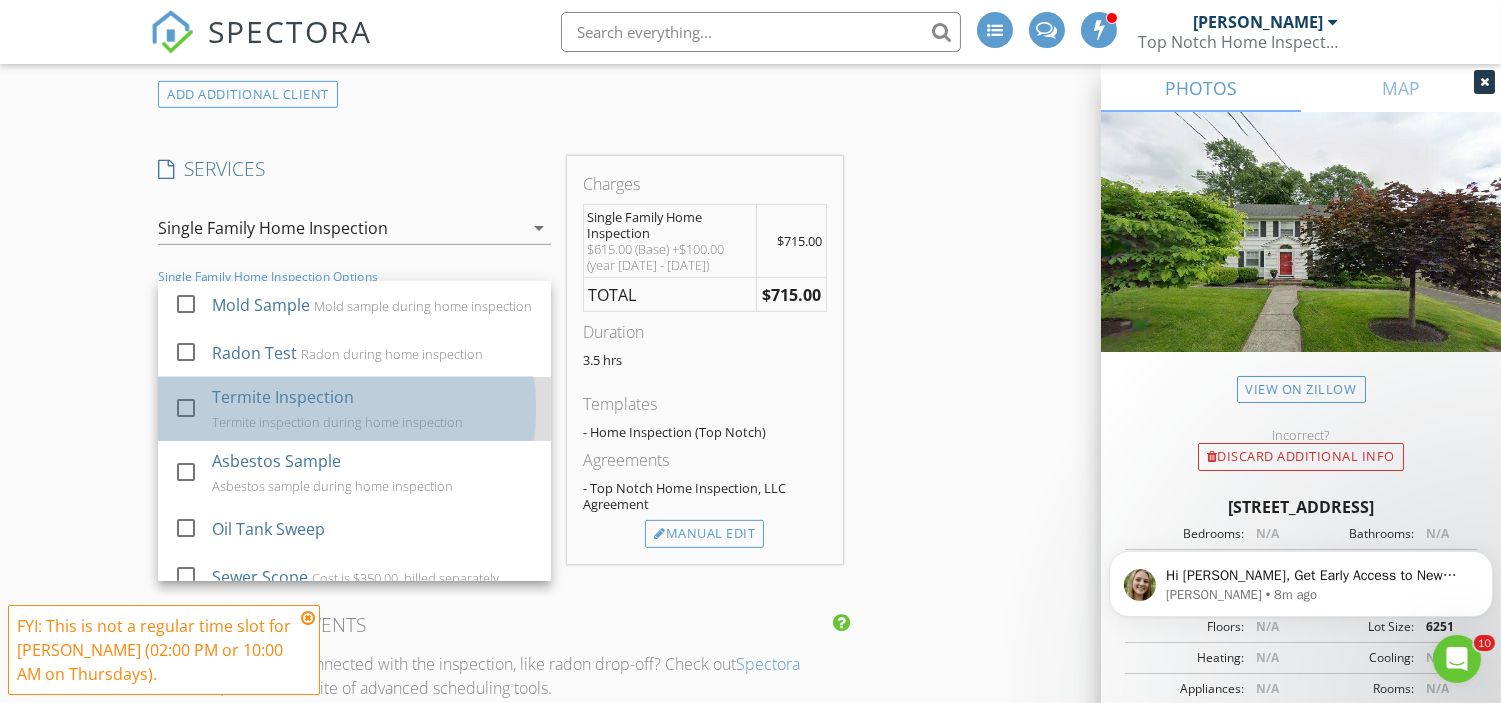 click on "Termite Inspection" at bounding box center (283, 397) 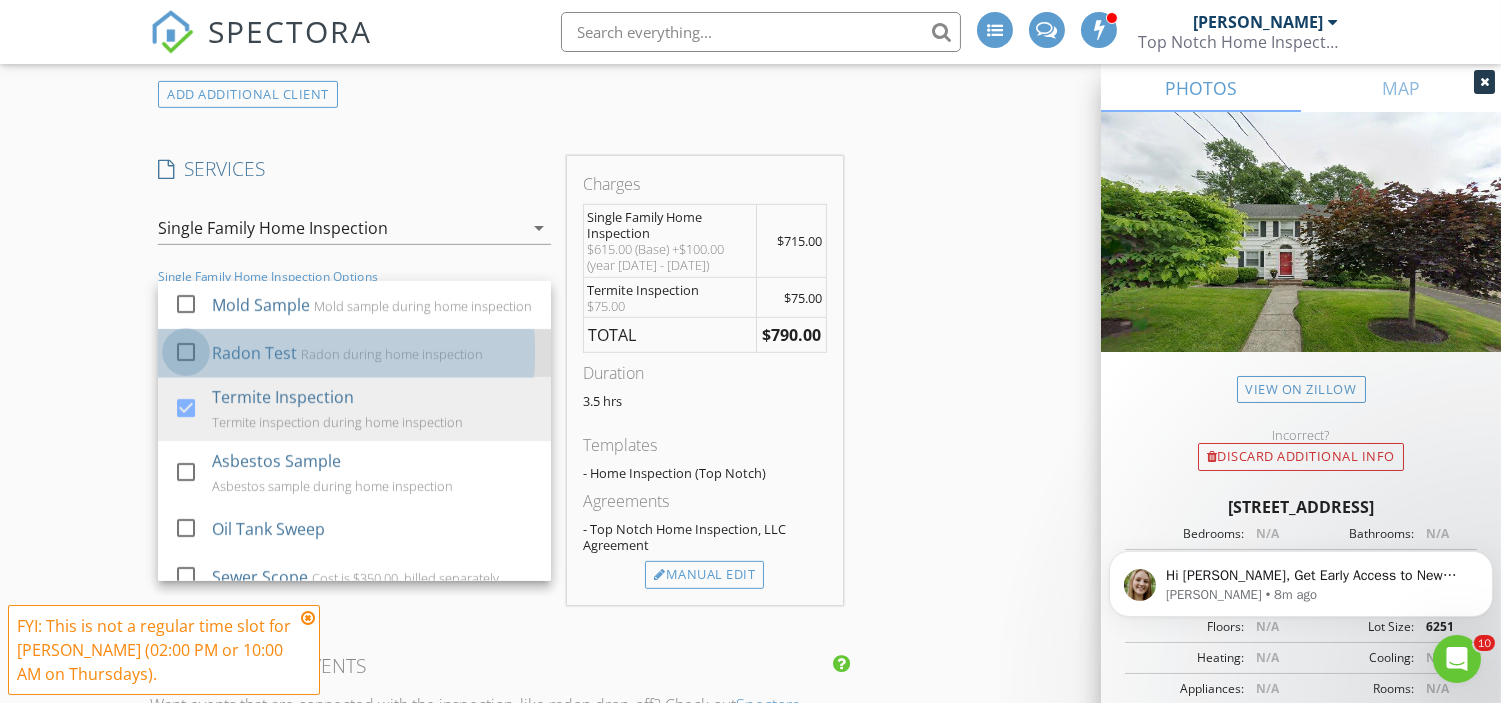 click at bounding box center [186, 352] 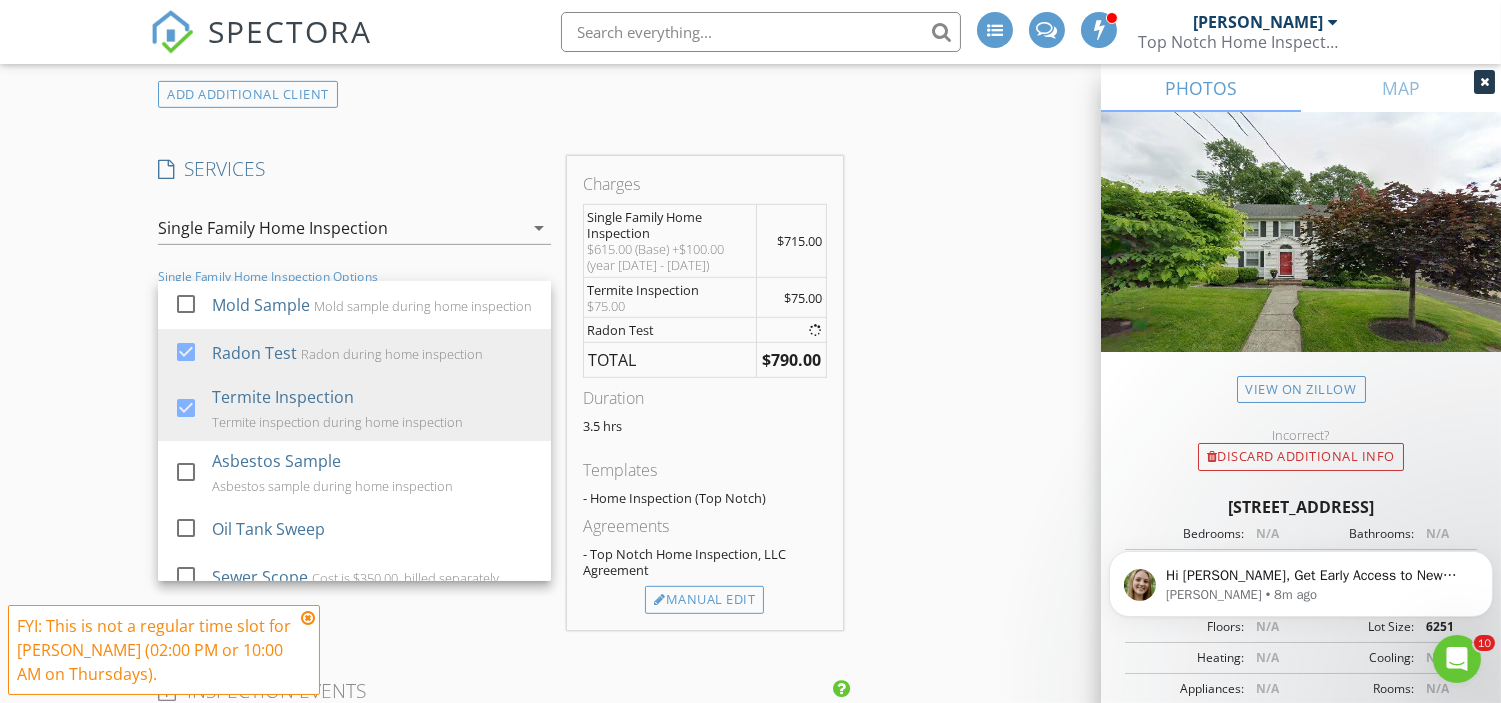 click on "New Inspection
INSPECTOR(S)
check_box_outline_blank   James Ciatto     check_box_outline_blank   David Seligson     check_box_outline_blank   Mike Corrente     check_box_outline_blank   Jon Arcomano     check_box_outline_blank   Lee Nichols     check_box_outline_blank   Carl Olivi     check_box   Richard Moscola   PRIMARY   check_box_outline_blank   Tom Burke     Richard Moscola arrow_drop_down   check_box_outline_blank Richard Moscola specifically requested
Date/Time
07/17/2025 2:00 PM
Location
Address Search       Address 738 Ridgewood Rd   Unit   City Millburn   State NJ   Zip 07041   County Essex     Square Feet 1348   Year Built 1925   Foundation Basement arrow_drop_down     Richard Moscola     19.7 miles     (27 minutes)
client
check_box Enable Client CC email for this inspection   Client Search     check_box_outline_blank     First Name" at bounding box center [750, 608] 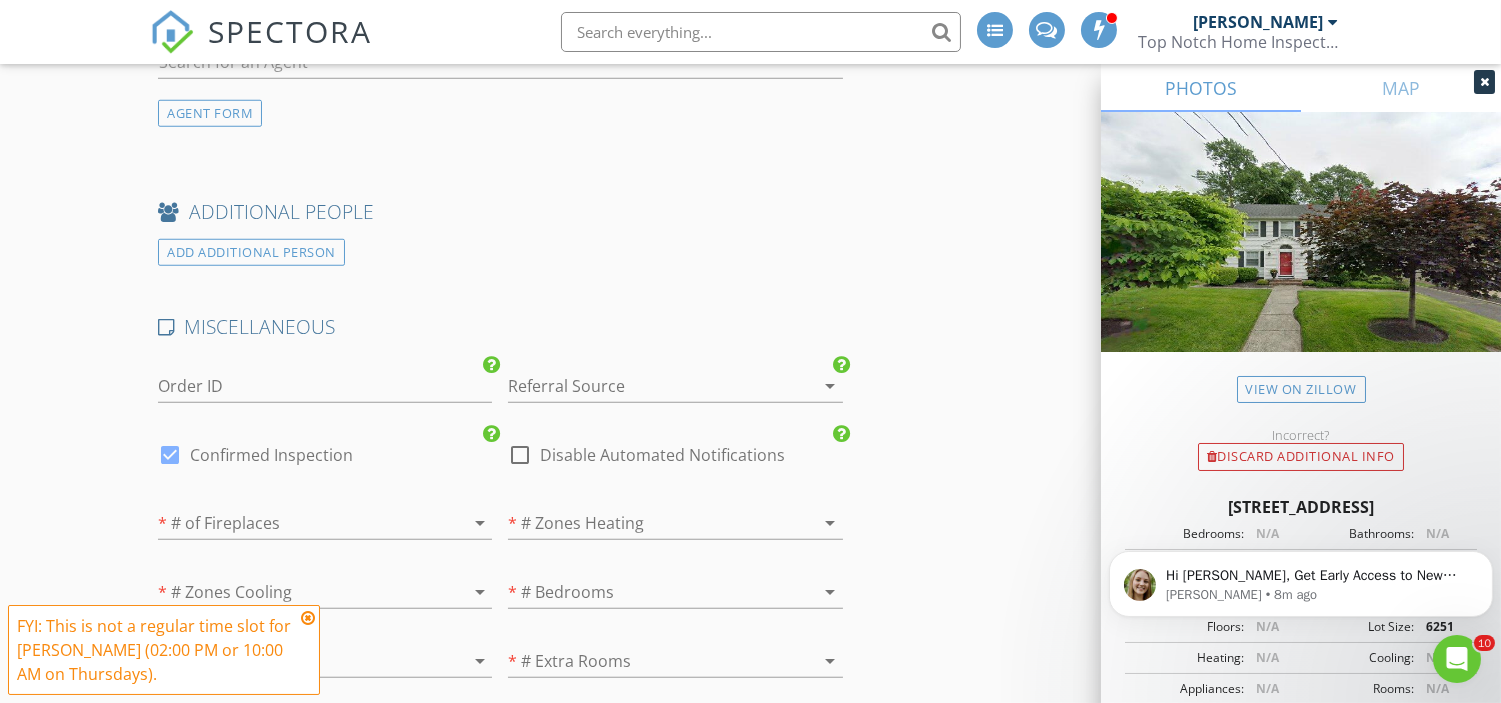 scroll, scrollTop: 3101, scrollLeft: 0, axis: vertical 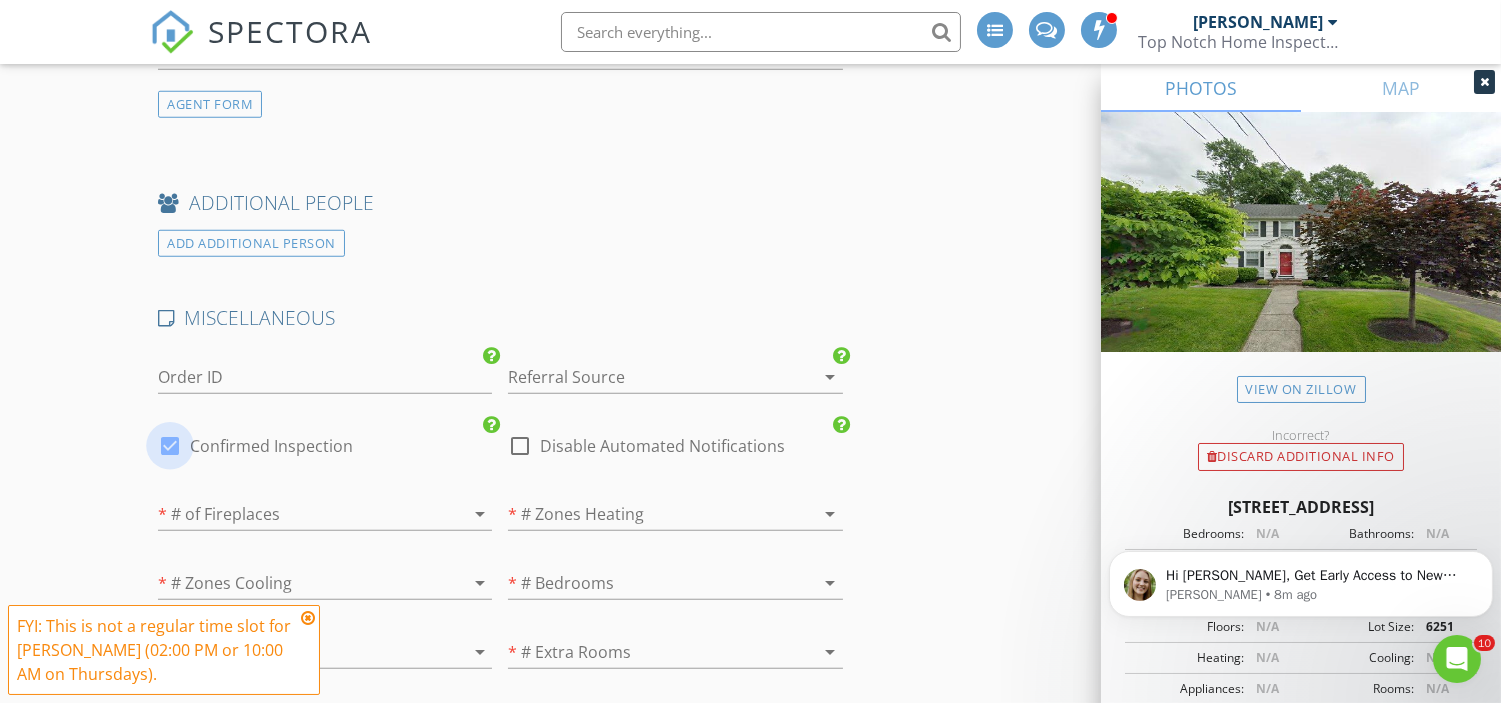 click at bounding box center [170, 446] 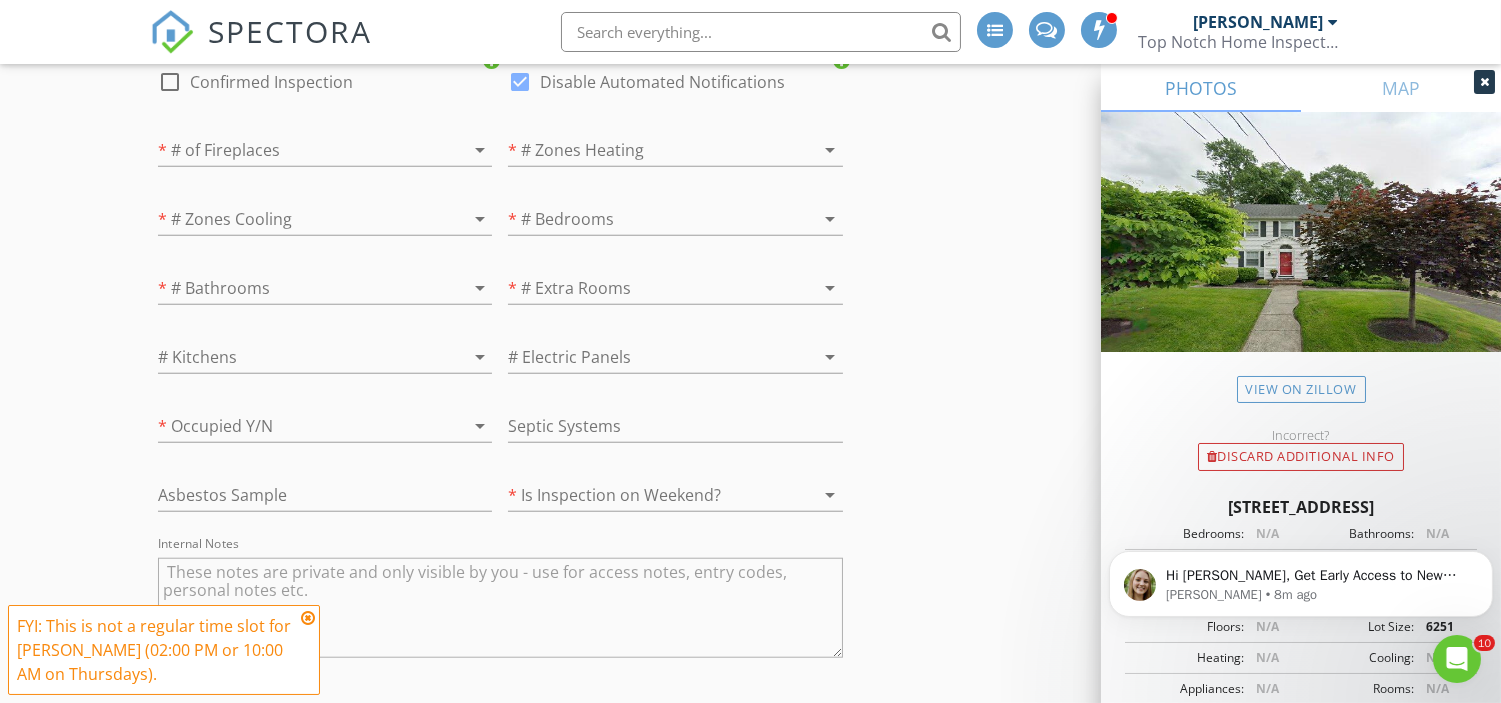 scroll, scrollTop: 3467, scrollLeft: 0, axis: vertical 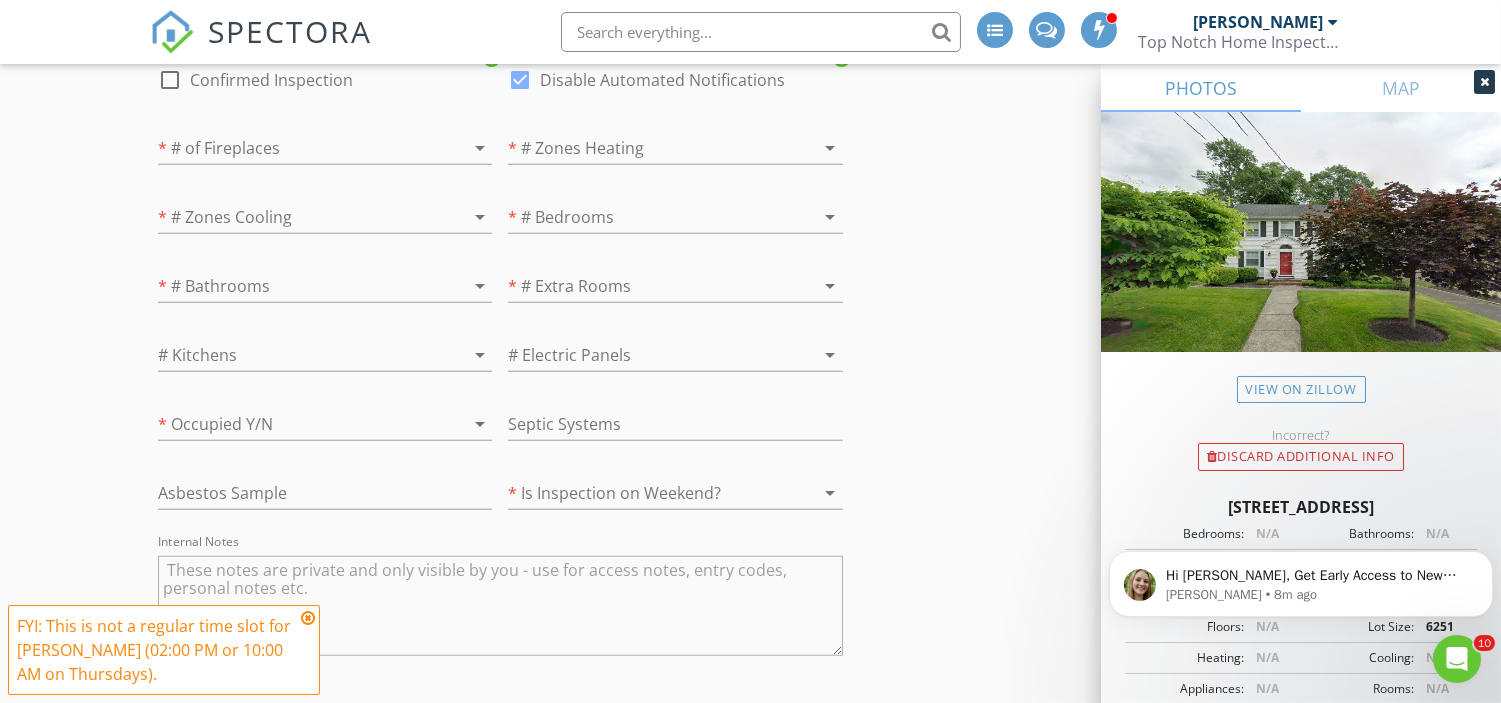 click at bounding box center (647, 217) 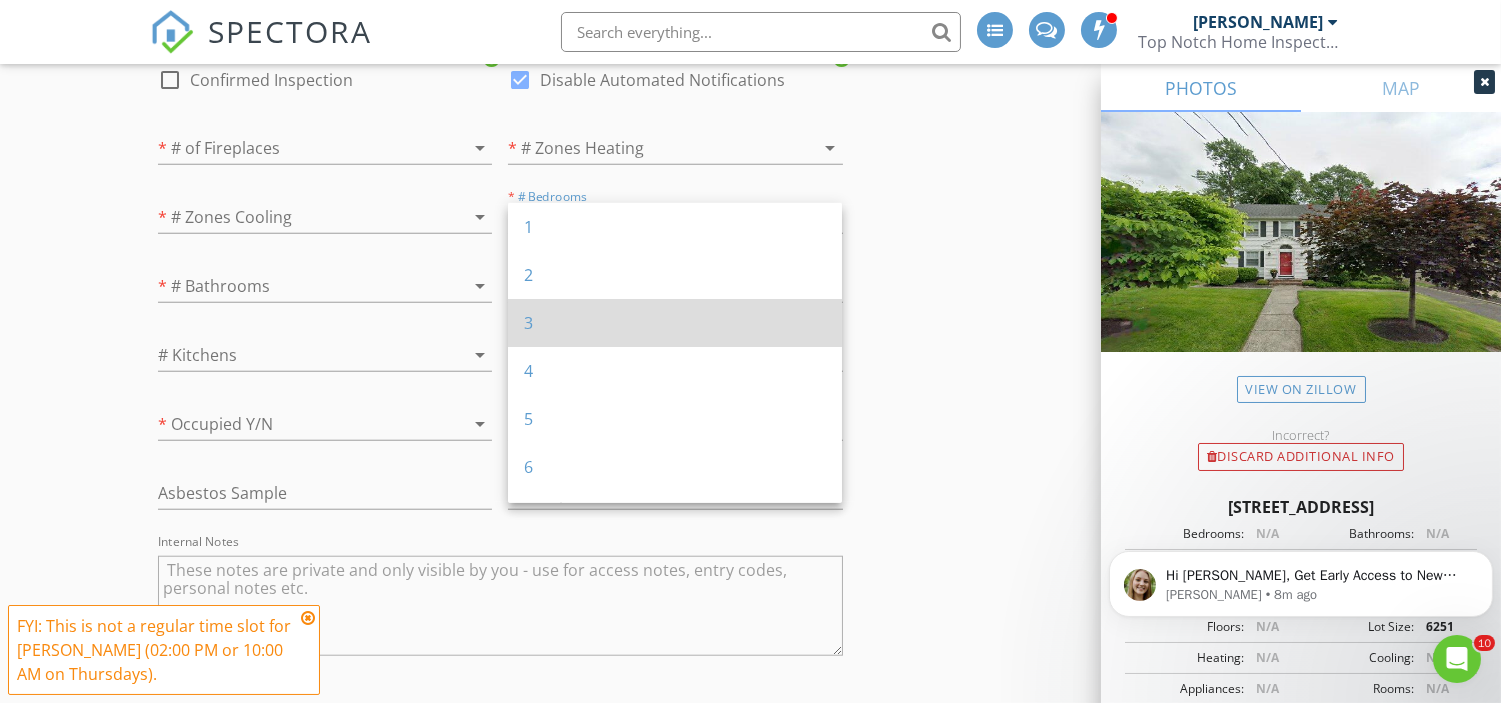 click on "3" at bounding box center [675, 323] 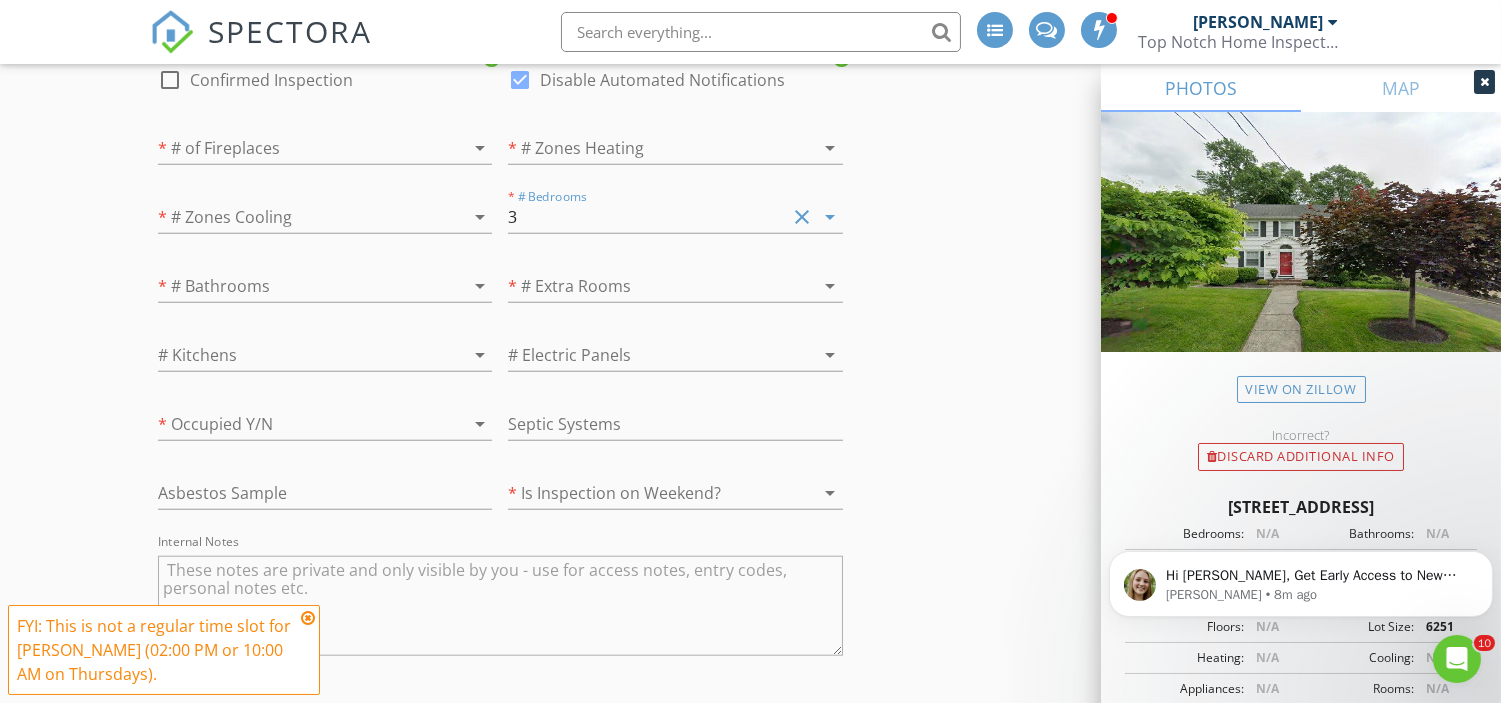 click at bounding box center (297, 286) 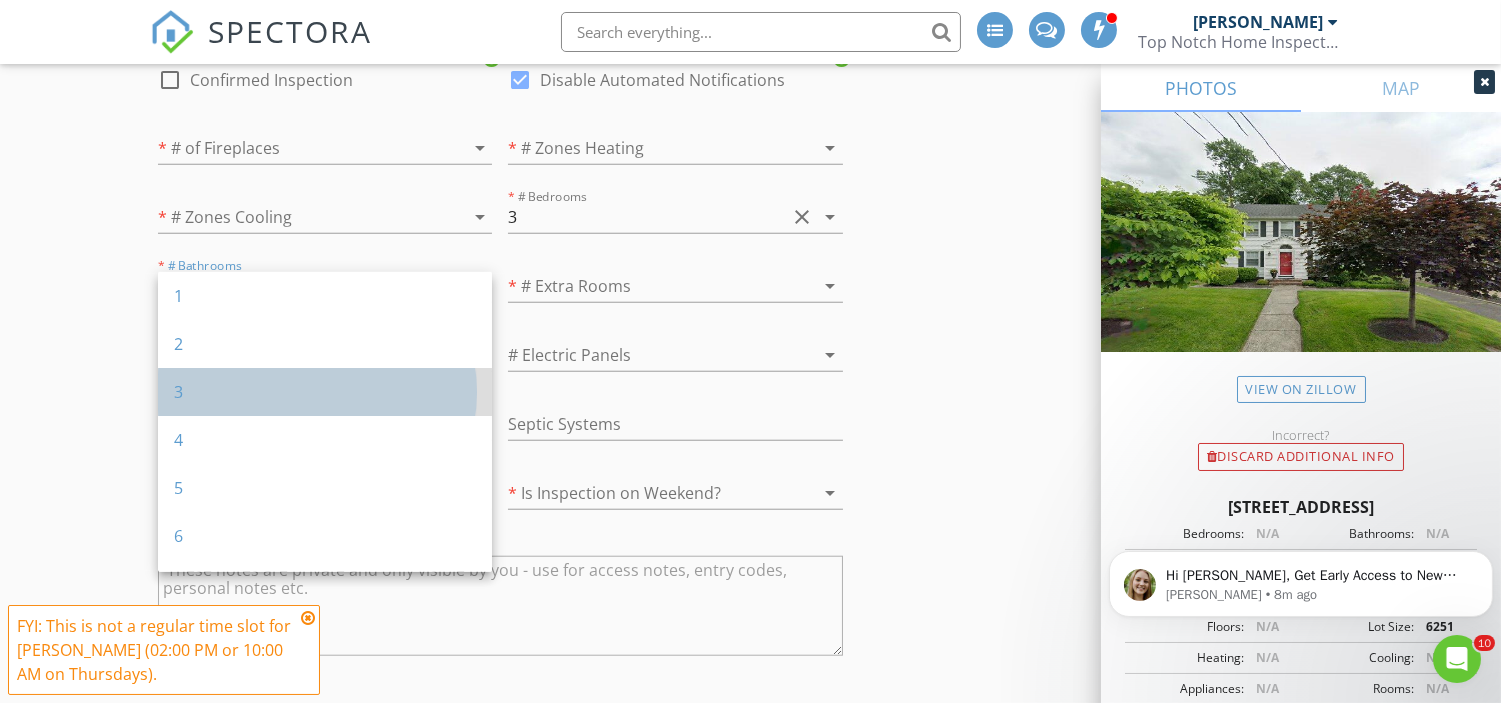 click on "3" at bounding box center [325, 392] 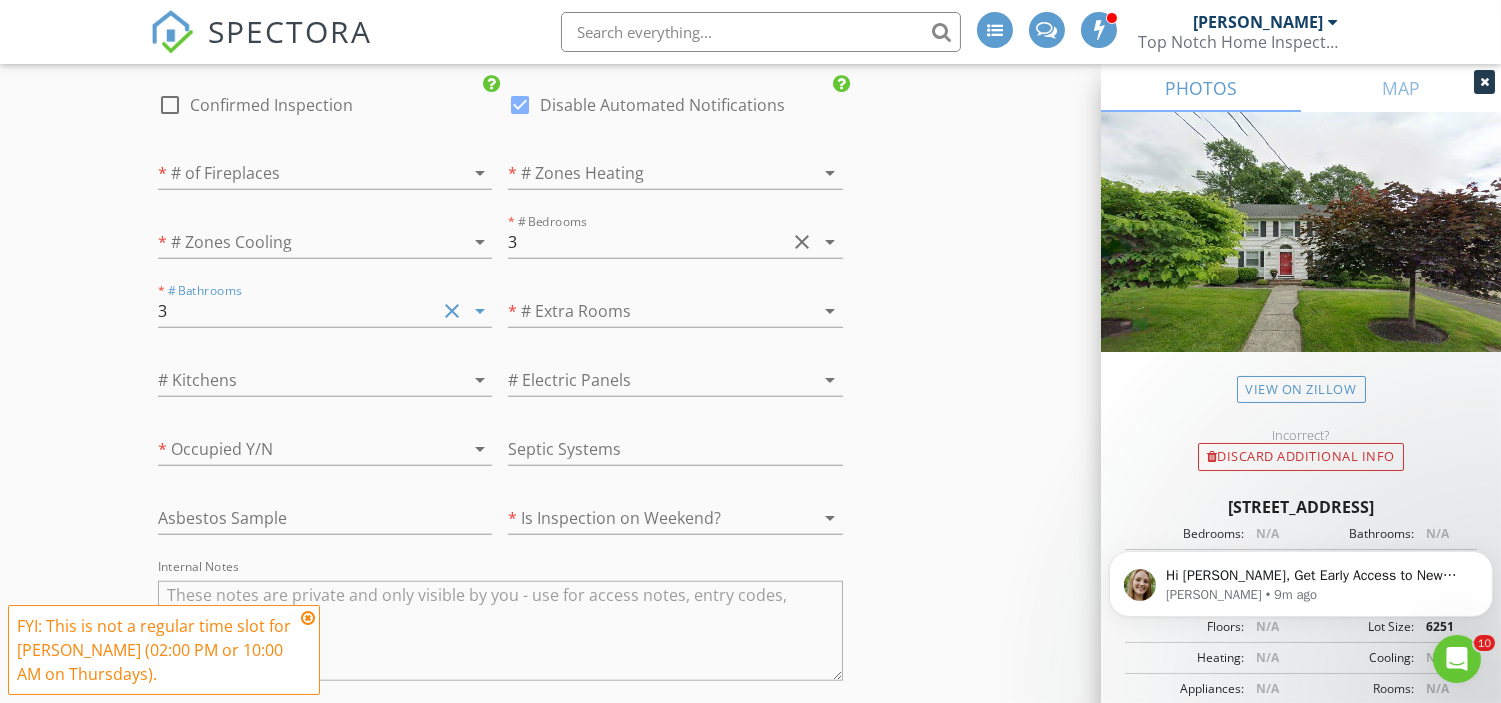 scroll, scrollTop: 3443, scrollLeft: 0, axis: vertical 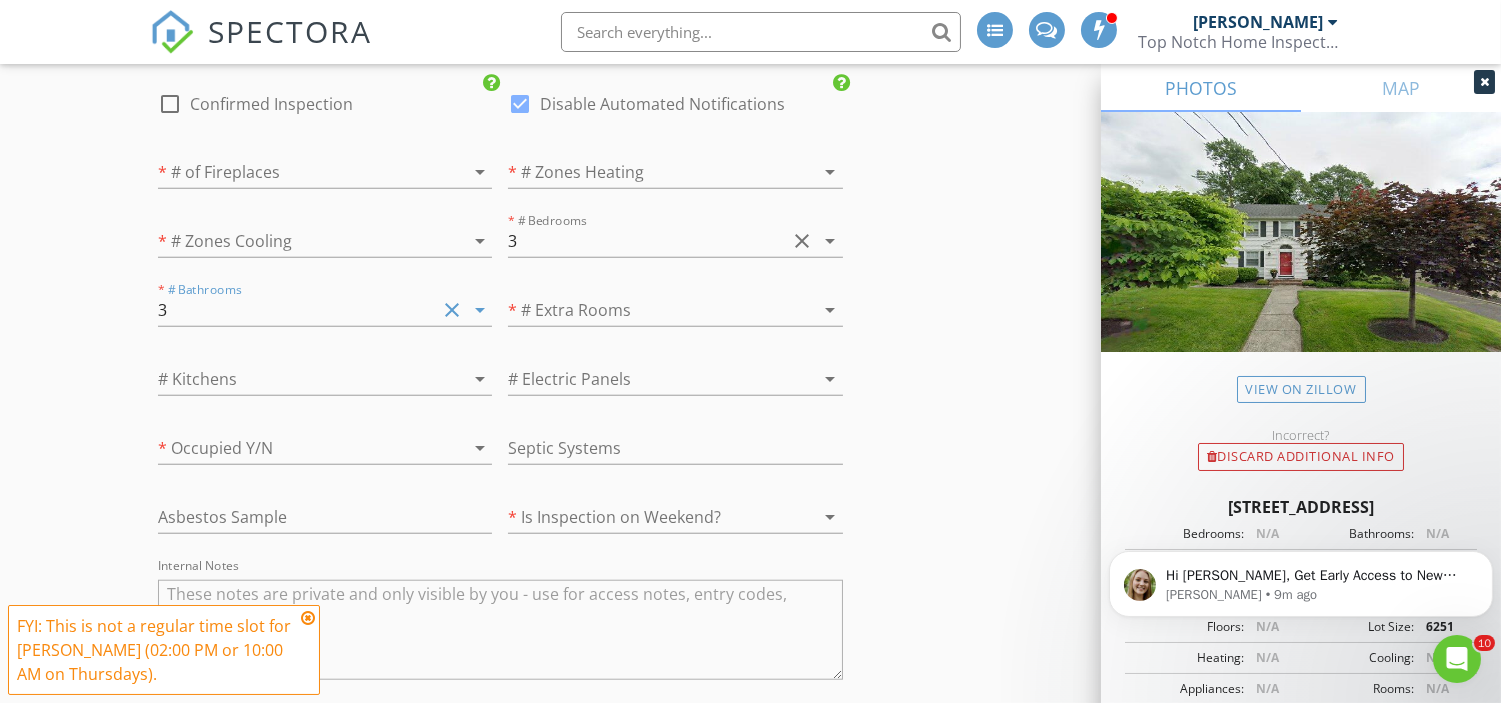 click at bounding box center [647, 310] 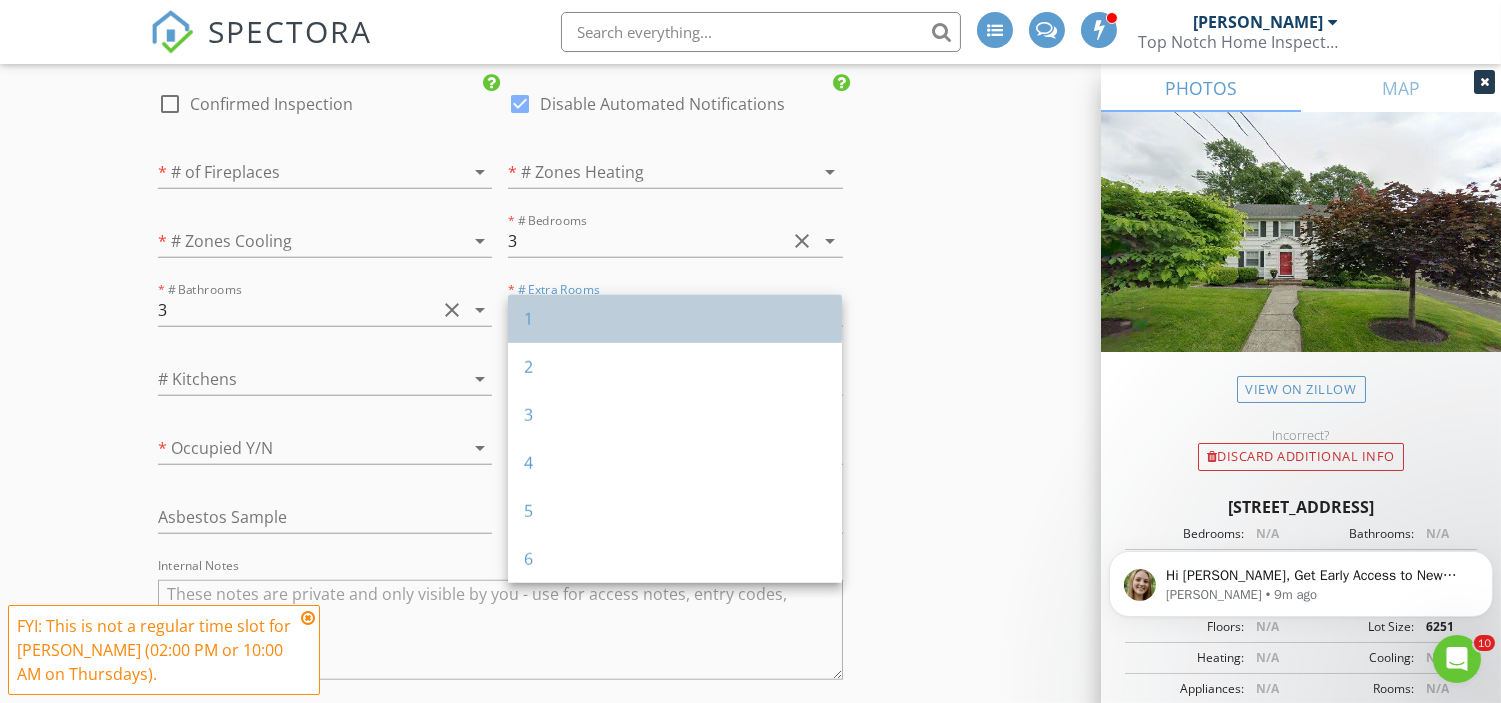 click on "1" at bounding box center (675, 319) 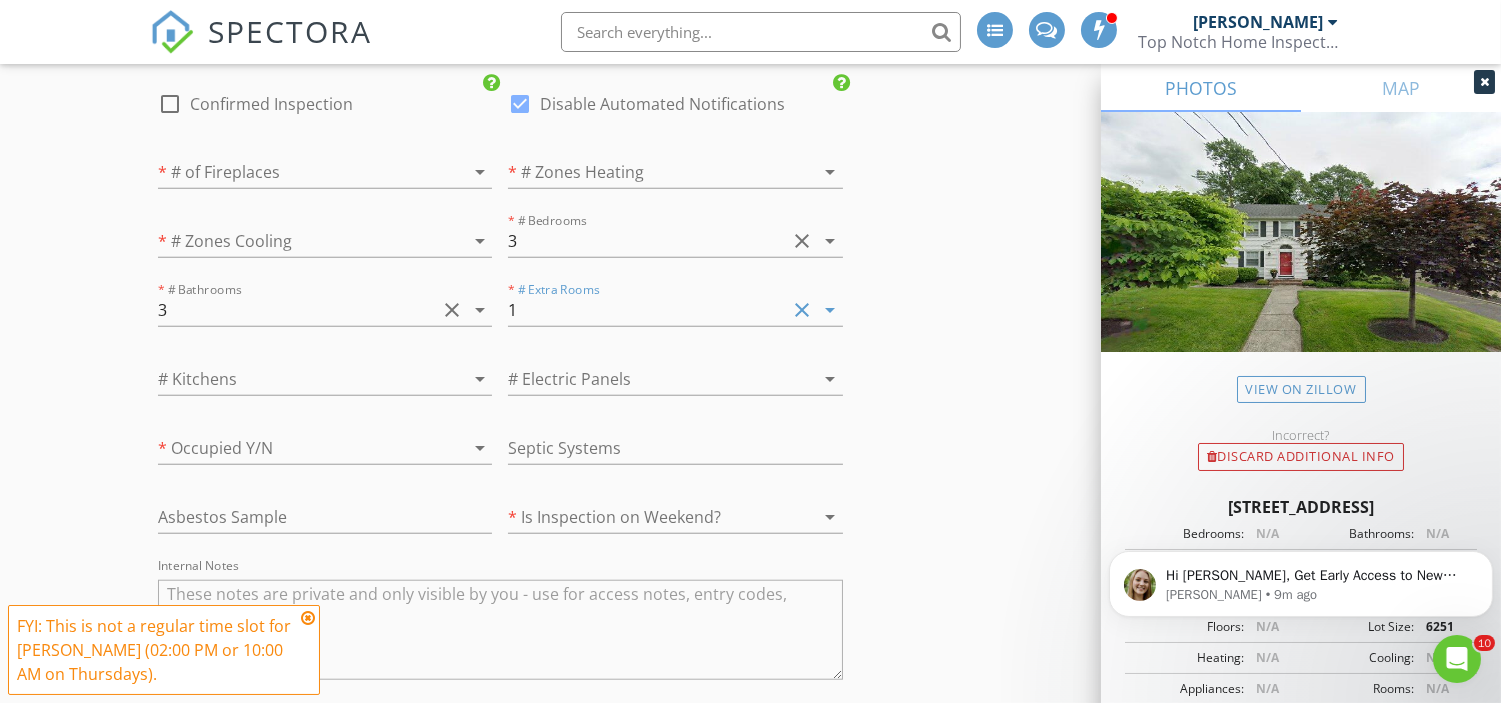 scroll, scrollTop: 3458, scrollLeft: 0, axis: vertical 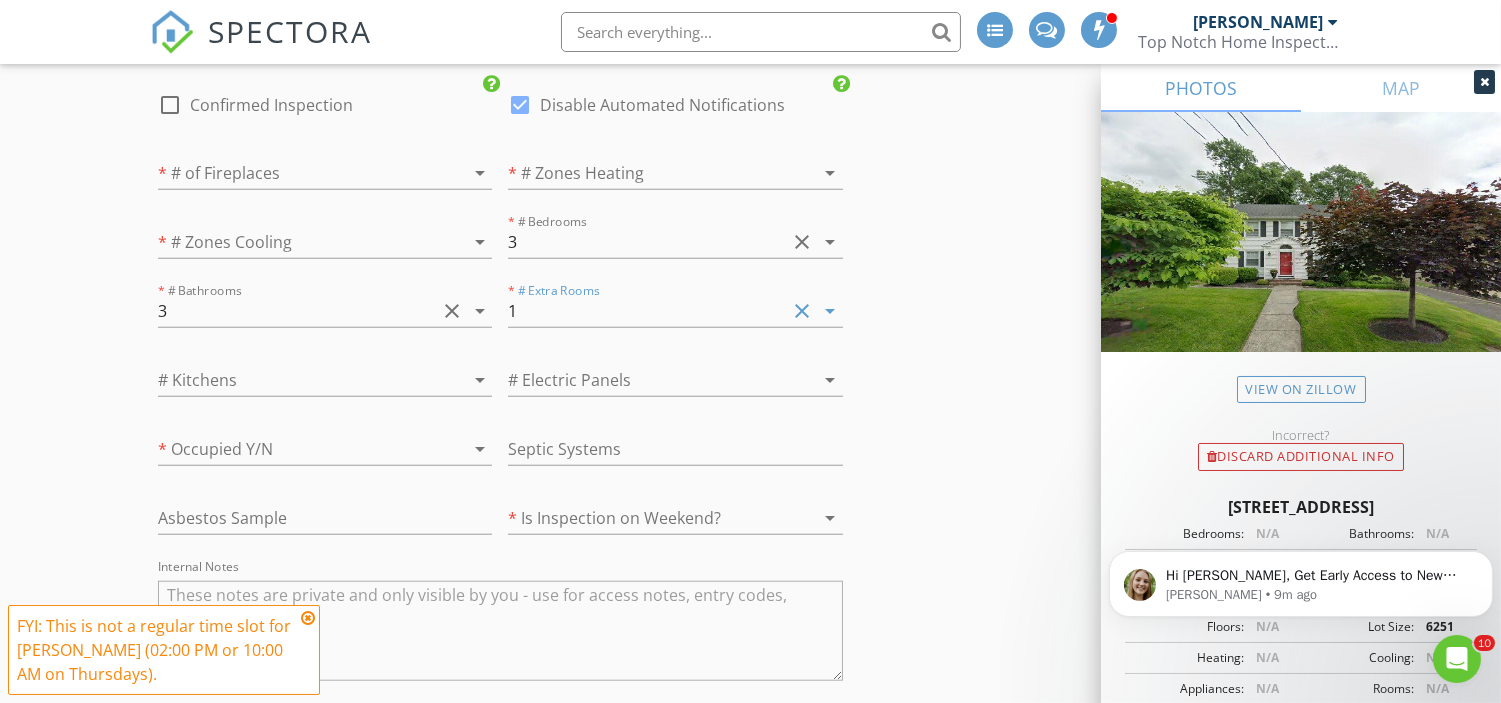 click on "INSPECTOR(S)
check_box_outline_blank   James Ciatto     check_box_outline_blank   David Seligson     check_box_outline_blank   Mike Corrente     check_box_outline_blank   Jon Arcomano     check_box_outline_blank   Lee Nichols     check_box_outline_blank   Carl Olivi     check_box   Richard Moscola   PRIMARY   check_box_outline_blank   Tom Burke     Richard Moscola arrow_drop_down   check_box_outline_blank Richard Moscola specifically requested
Date/Time
07/17/2025 2:00 PM
Location
Address Search       Address 738 Ridgewood Rd   Unit   City Millburn   State NJ   Zip 07041   County Essex     Square Feet 1348   Year Built 1925   Foundation Basement arrow_drop_down     Richard Moscola     19.7 miles     (27 minutes)
client
check_box Enable Client CC email for this inspection   Client Search     check_box_outline_blank Client is a Company/Organization" at bounding box center (750, -1043) 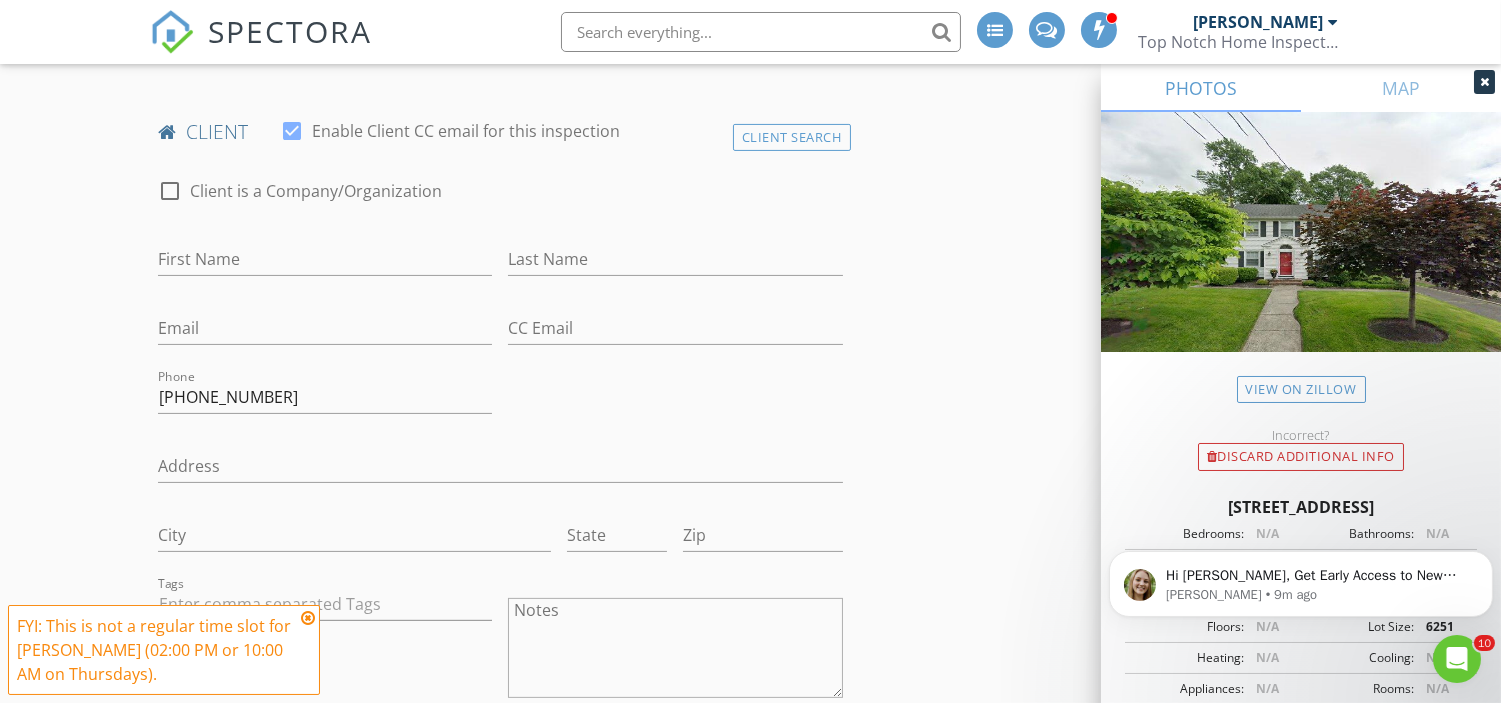scroll, scrollTop: 953, scrollLeft: 0, axis: vertical 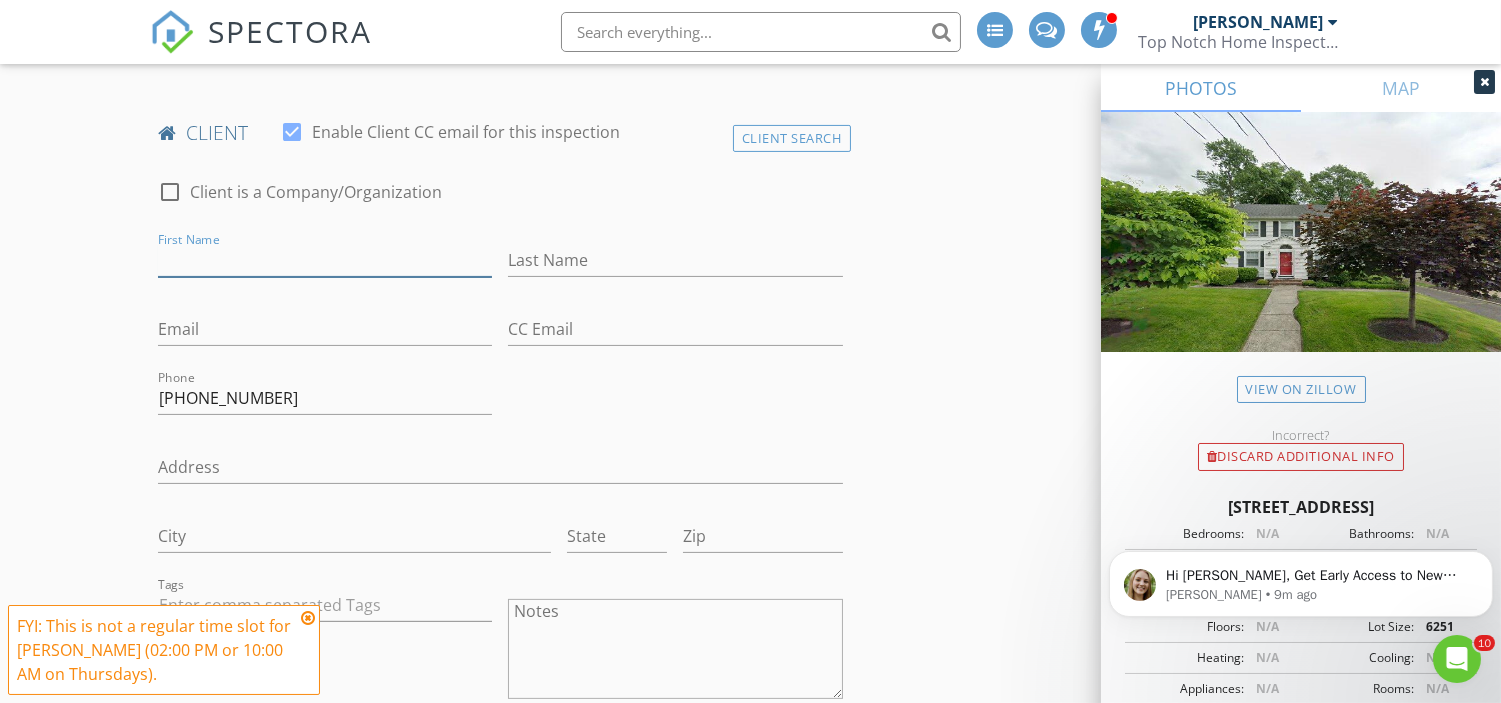 click on "First Name" at bounding box center (325, 260) 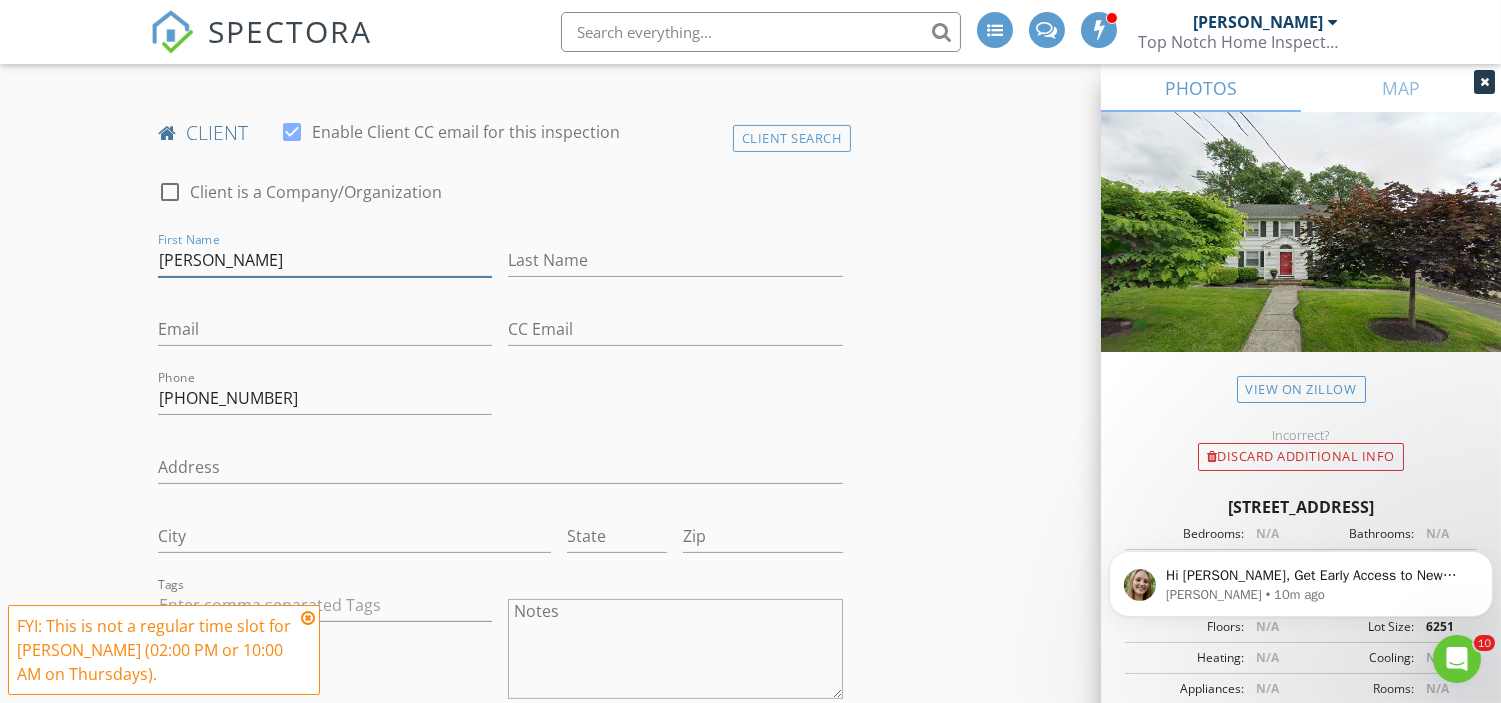 click on "Emanual" at bounding box center (325, 260) 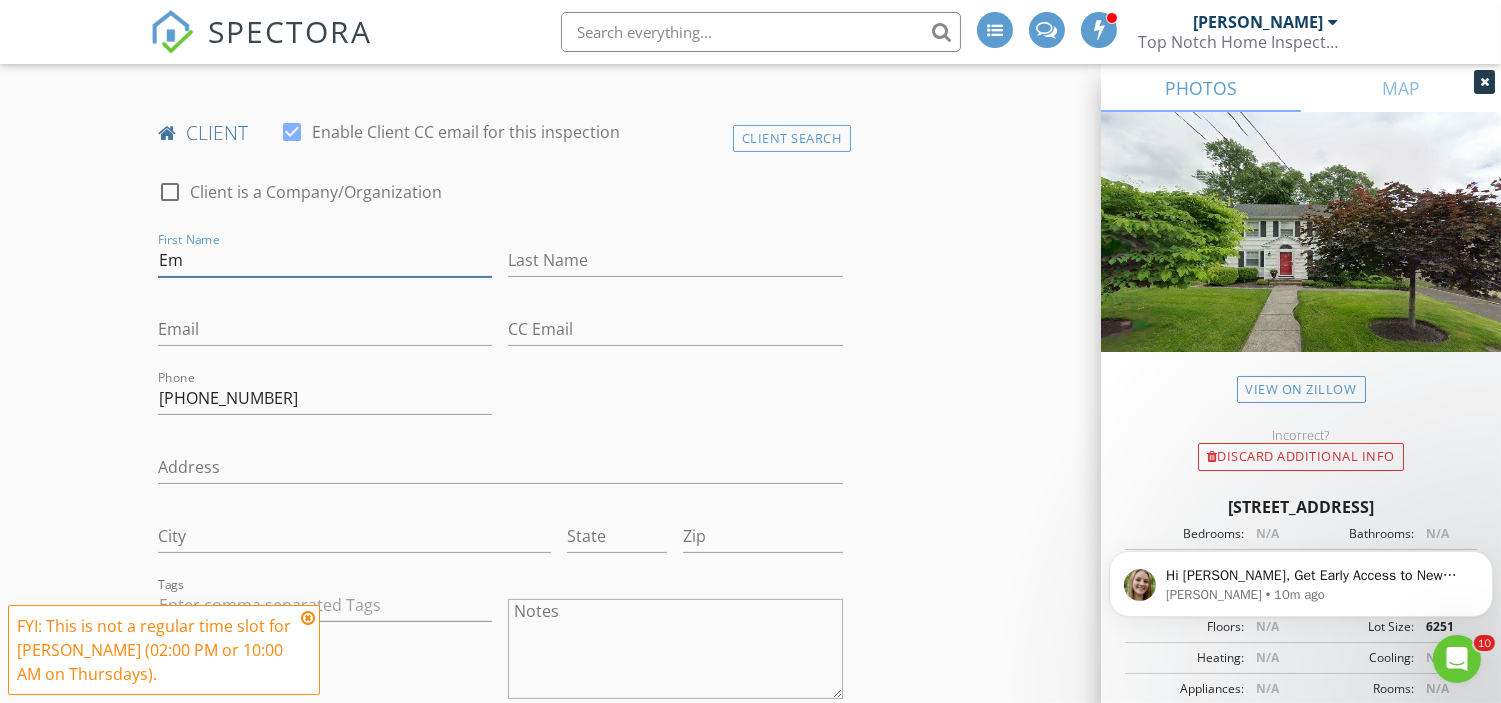 type on "E" 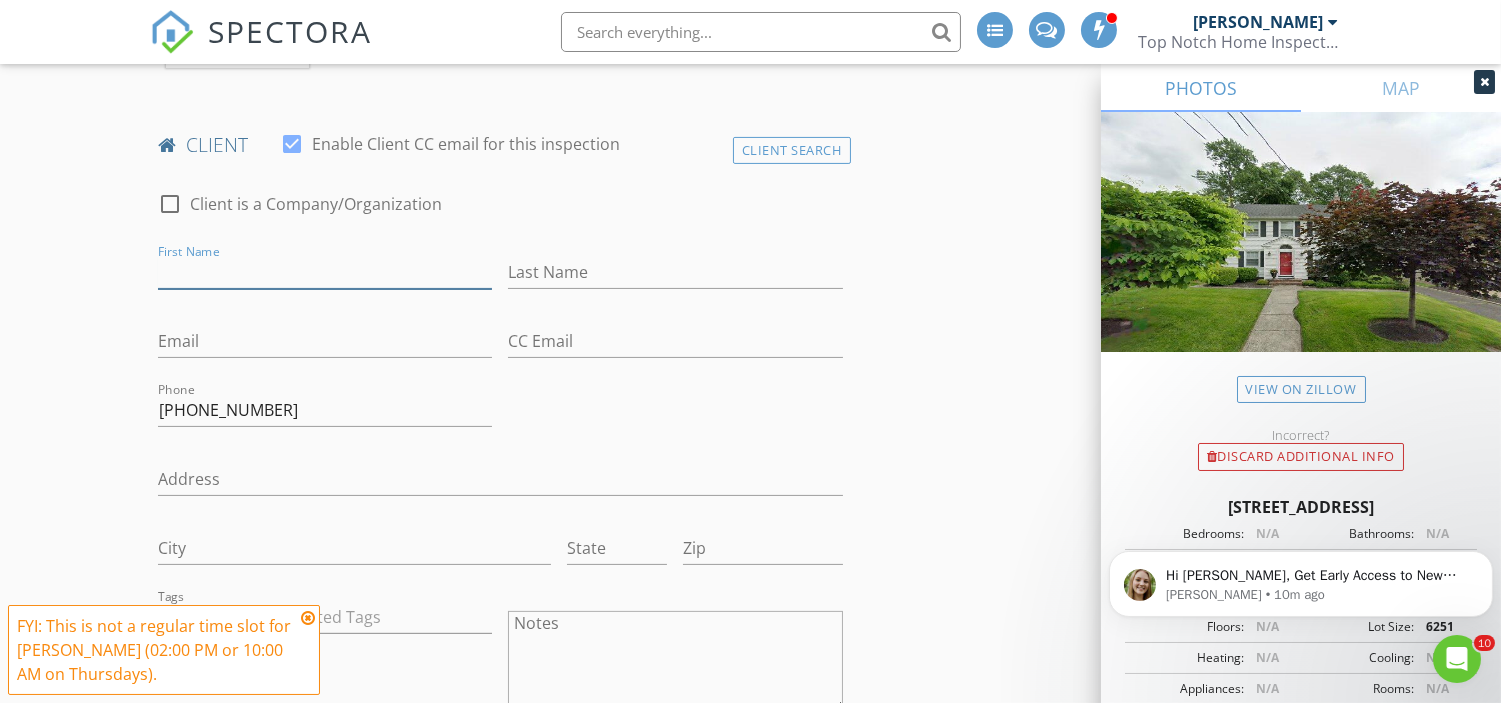 scroll, scrollTop: 942, scrollLeft: 0, axis: vertical 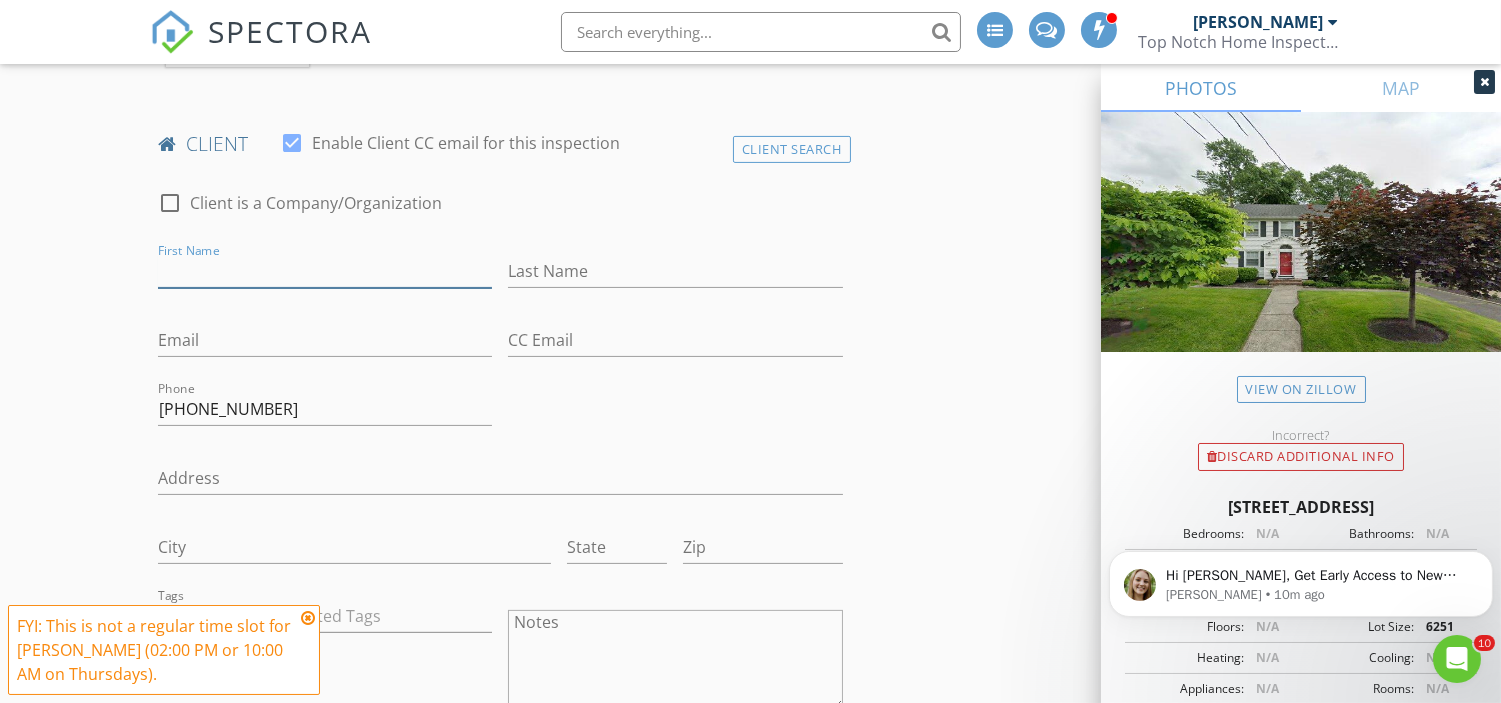 type 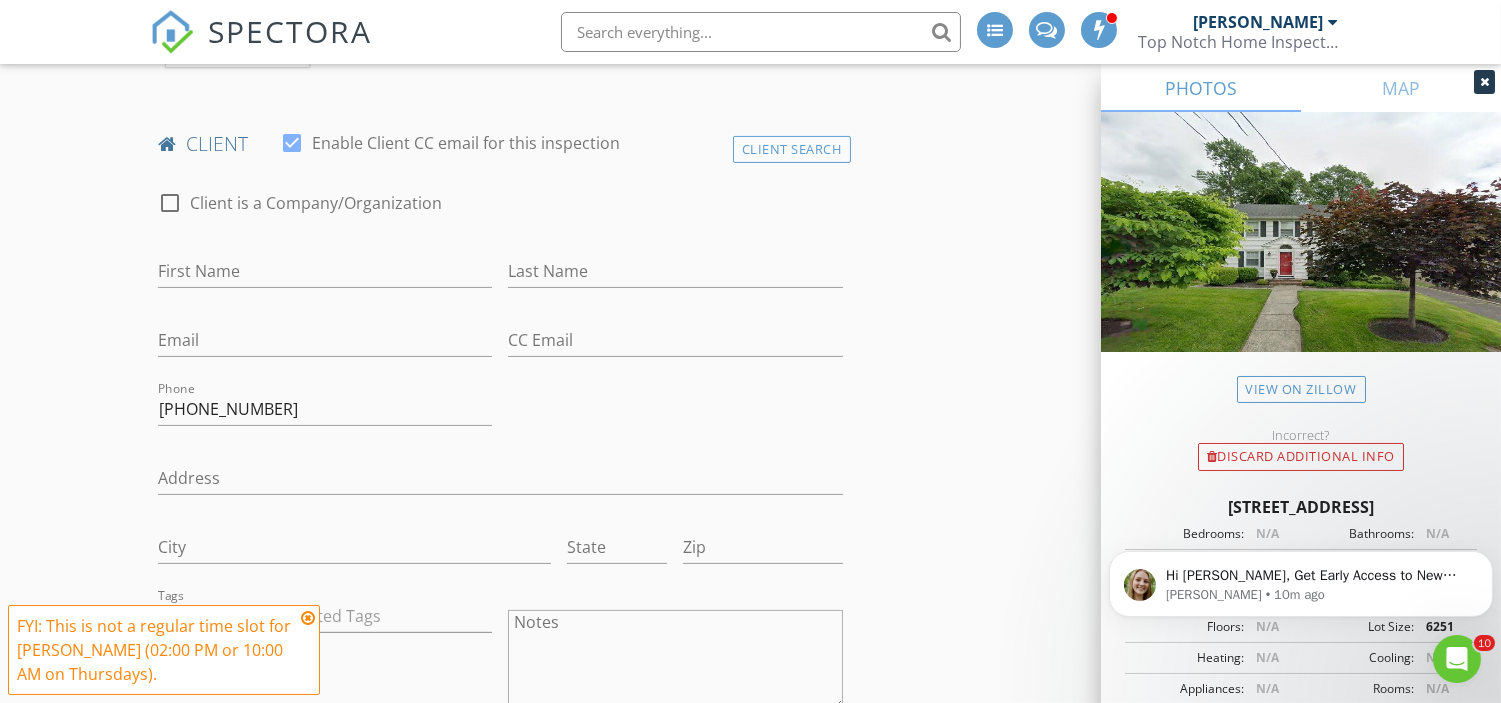 click 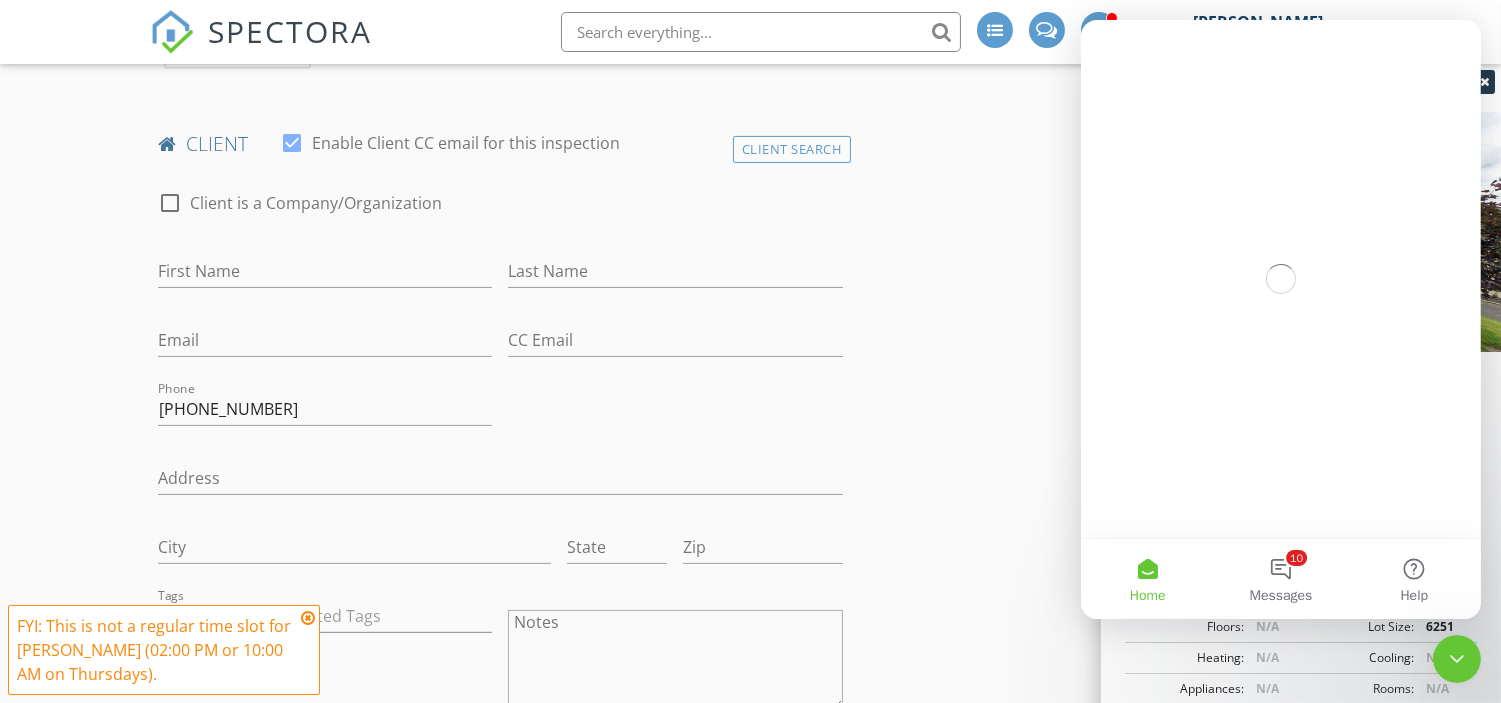 scroll, scrollTop: 0, scrollLeft: 0, axis: both 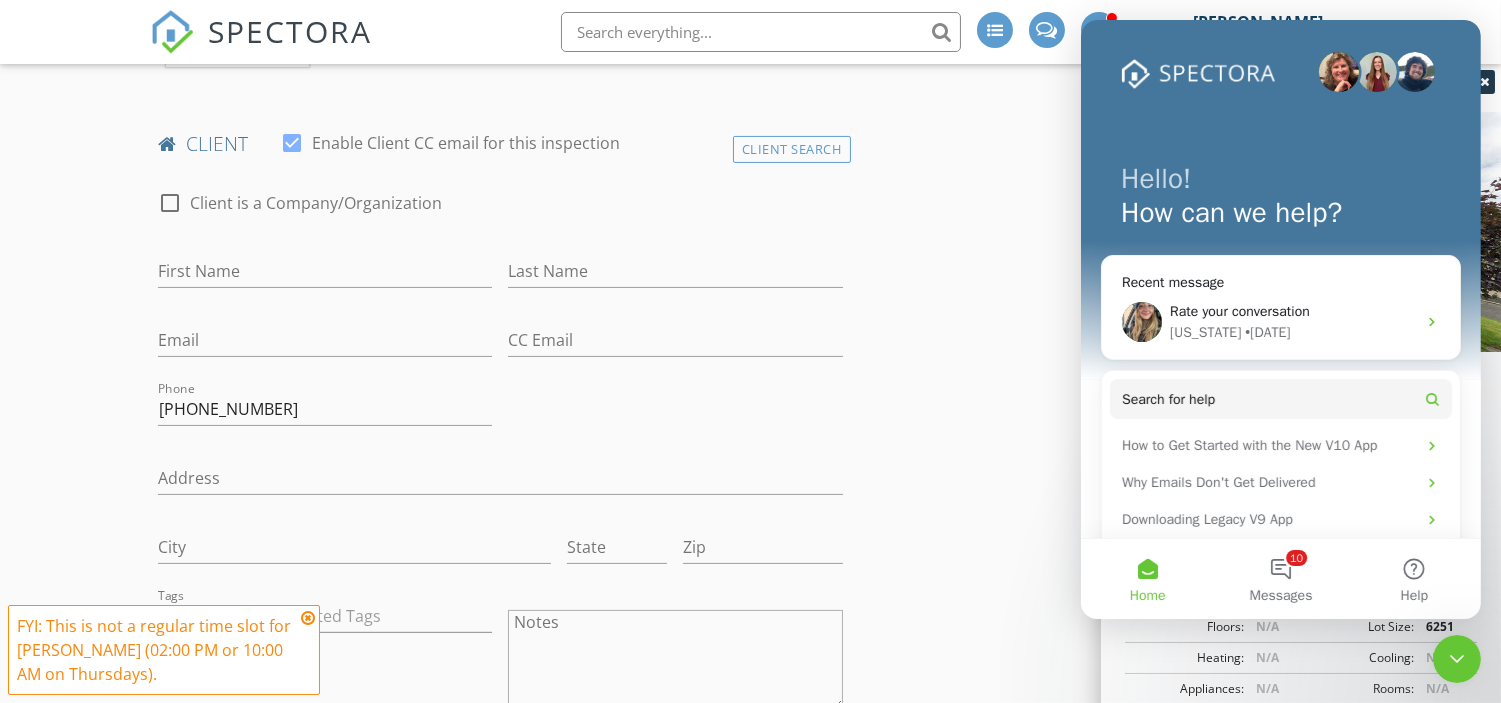 click on "INSPECTOR(S)
check_box_outline_blank   James Ciatto     check_box_outline_blank   David Seligson     check_box_outline_blank   Mike Corrente     check_box_outline_blank   Jon Arcomano     check_box_outline_blank   Lee Nichols     check_box_outline_blank   Carl Olivi     check_box   Richard Moscola   PRIMARY   check_box_outline_blank   Tom Burke     Richard Moscola arrow_drop_down   check_box_outline_blank Richard Moscola specifically requested
Date/Time
07/17/2025 2:00 PM
Location
Address Search       Address 738 Ridgewood Rd   Unit   City Millburn   State NJ   Zip 07041   County Essex     Square Feet 1348   Year Built 1925   Foundation Basement arrow_drop_down     Richard Moscola     19.7 miles     (27 minutes)
client
check_box Enable Client CC email for this inspection   Client Search     check_box_outline_blank Client is a Company/Organization" at bounding box center (750, 1473) 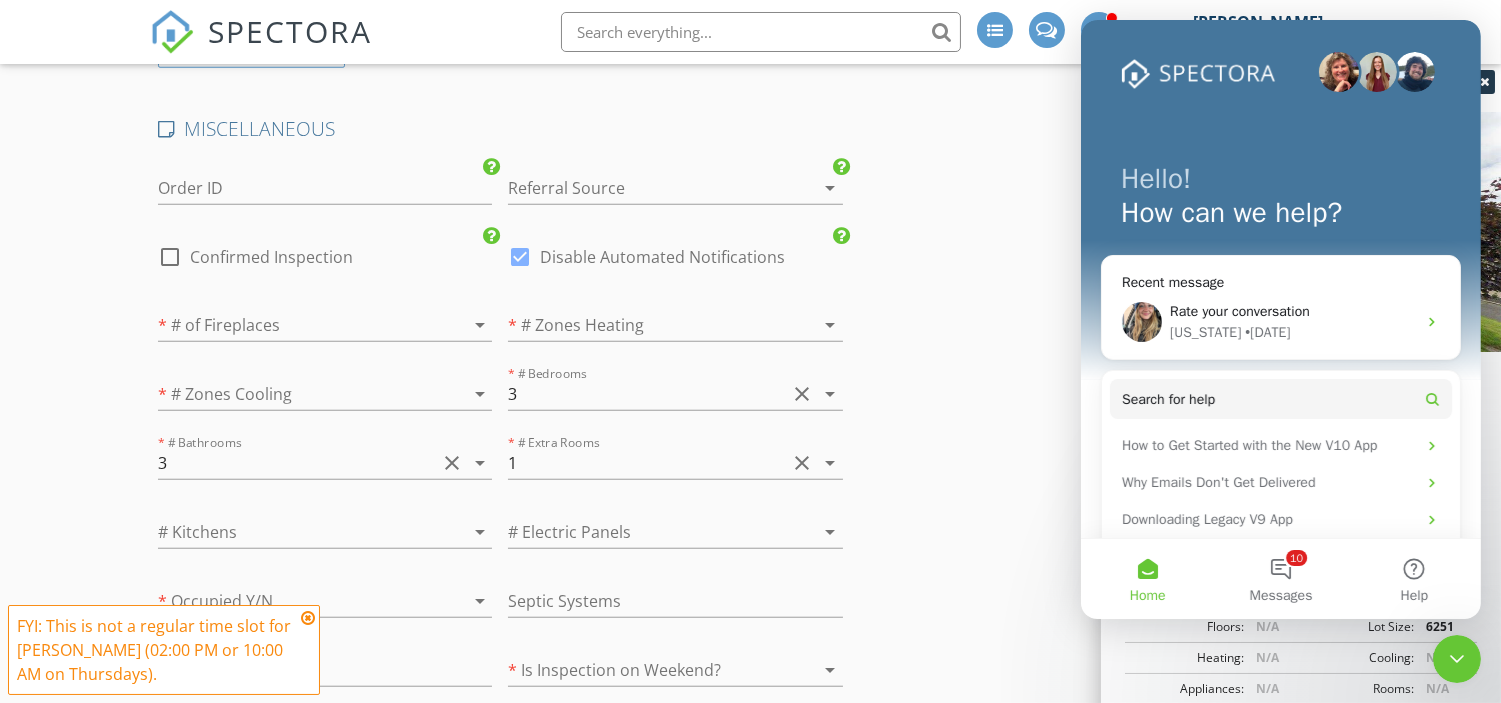 scroll, scrollTop: 3307, scrollLeft: 0, axis: vertical 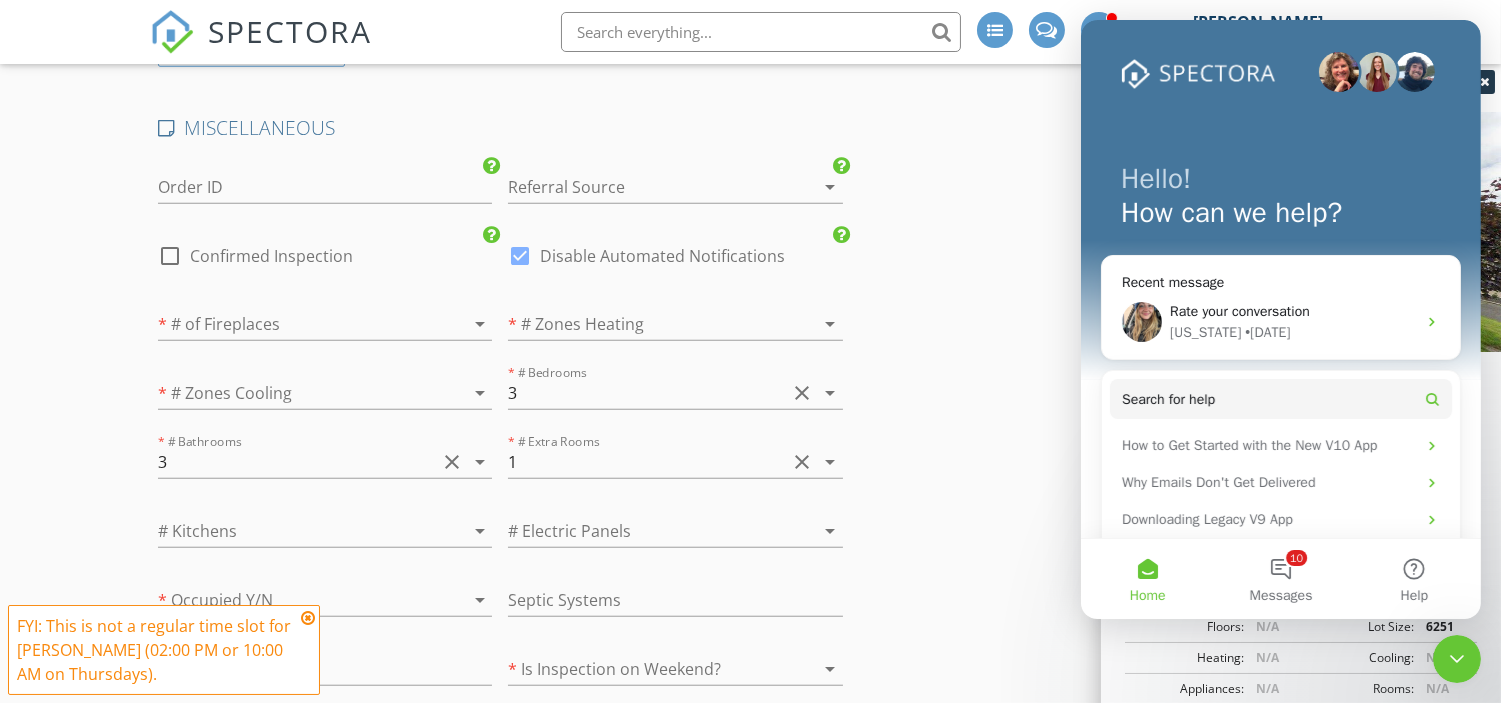 click at bounding box center (647, 187) 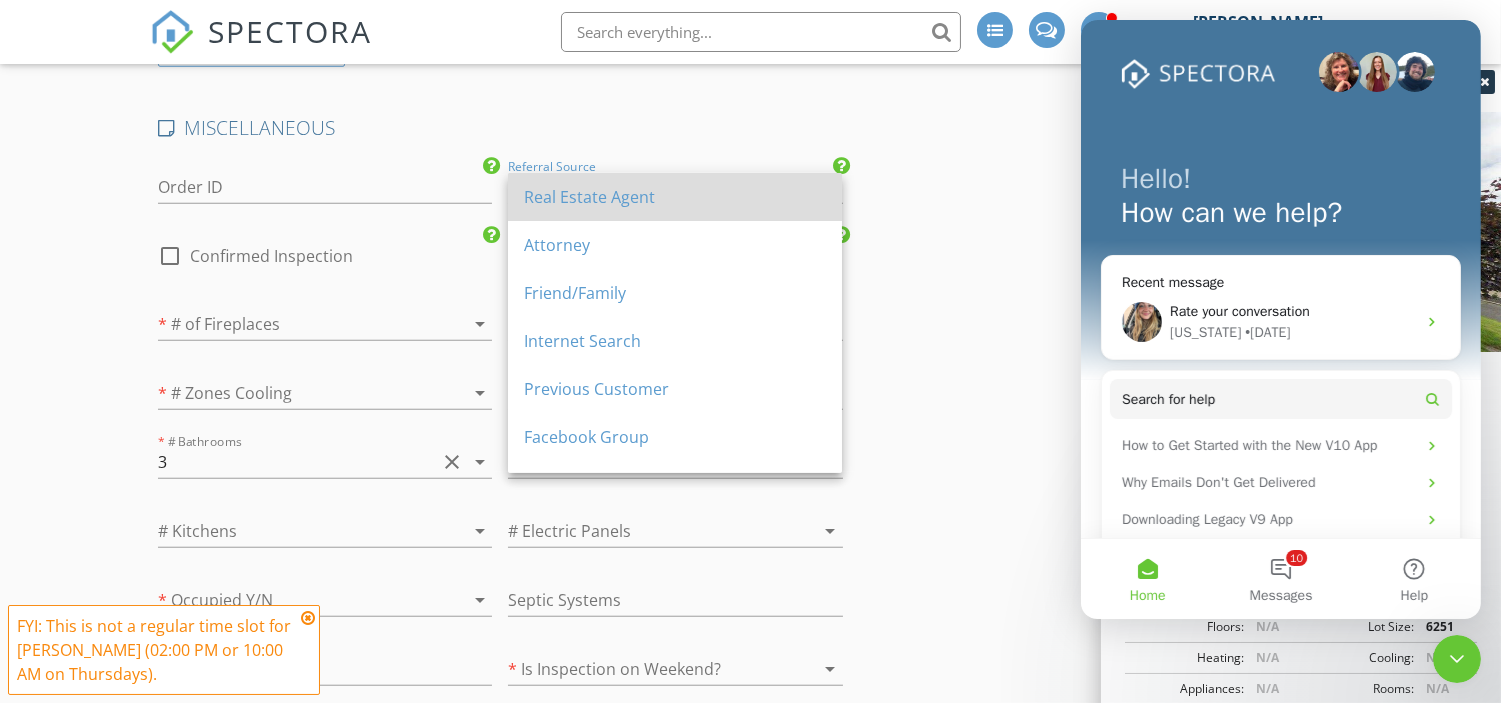 click on "Real Estate Agent" at bounding box center [675, 197] 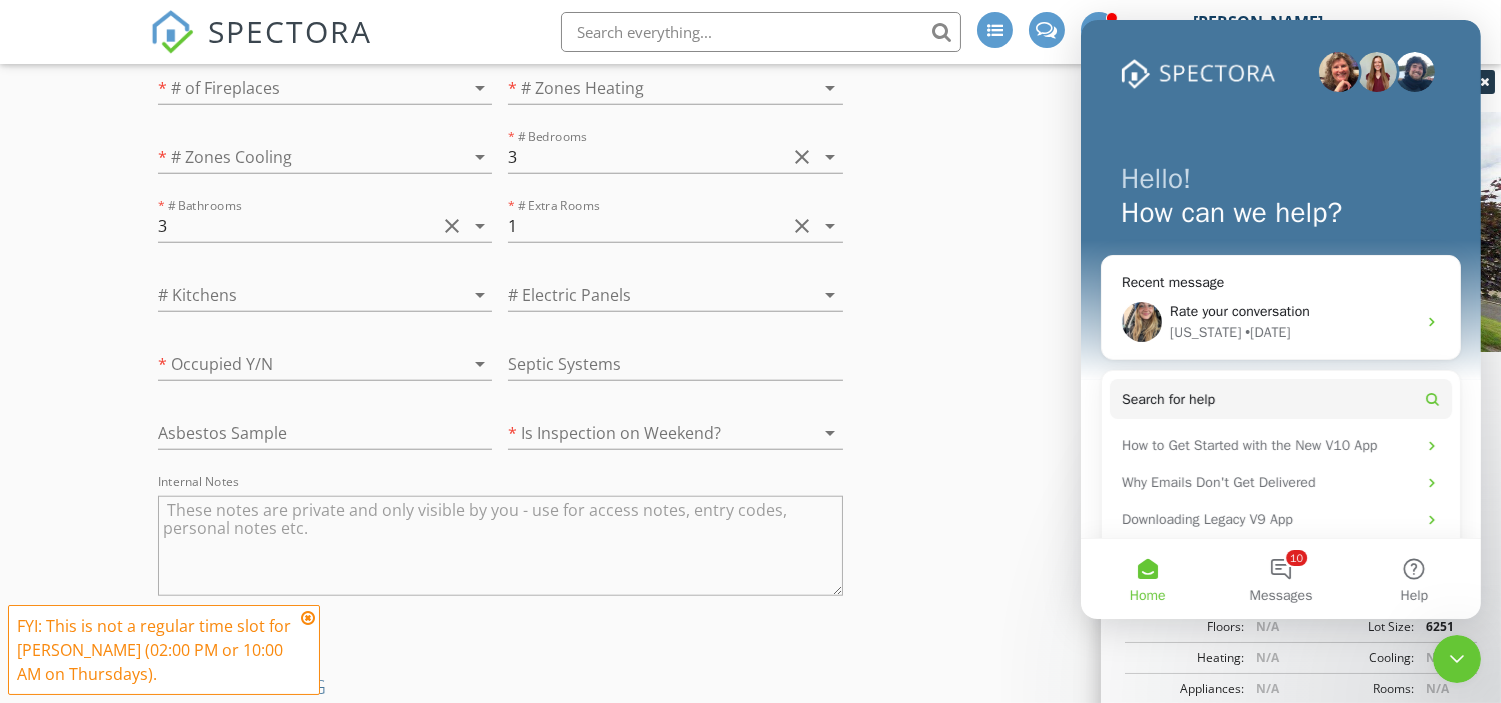 scroll, scrollTop: 3674, scrollLeft: 0, axis: vertical 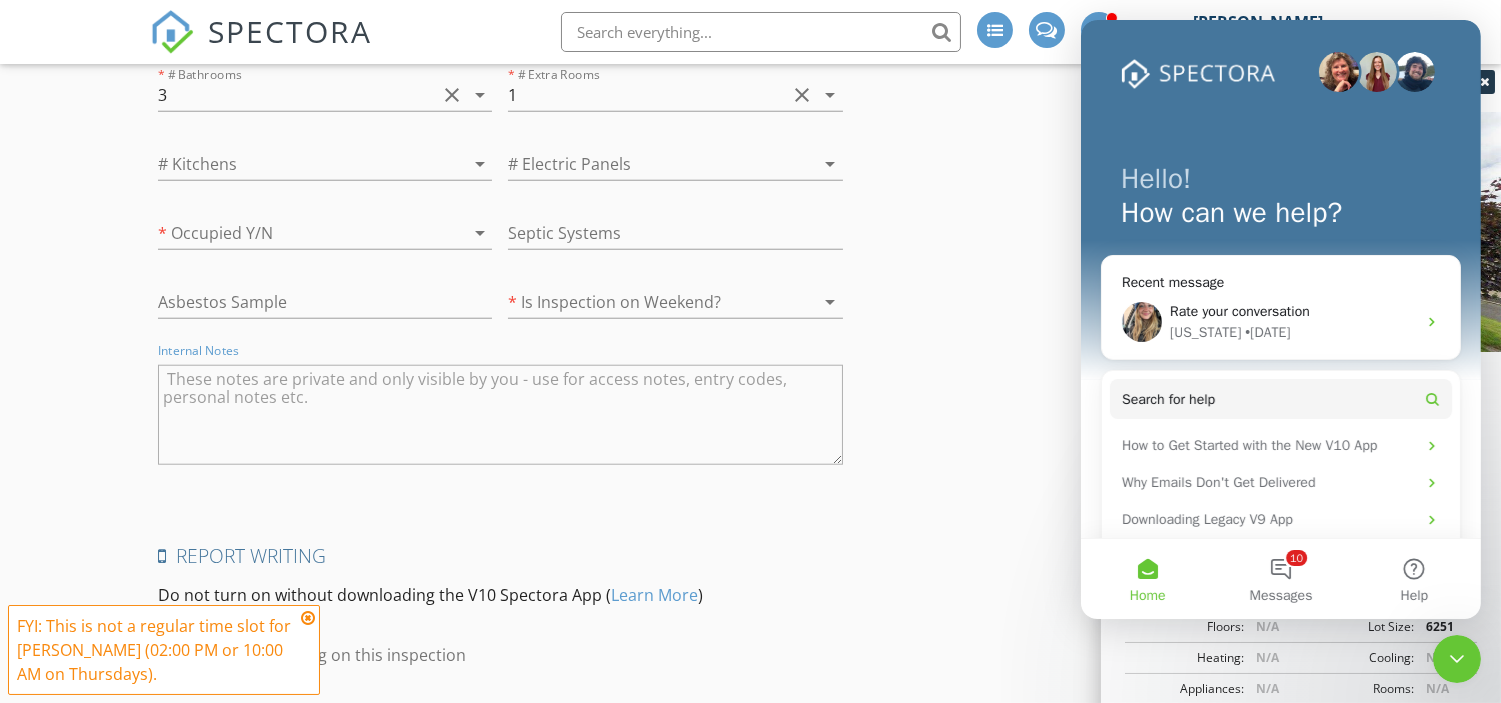 click at bounding box center (500, 415) 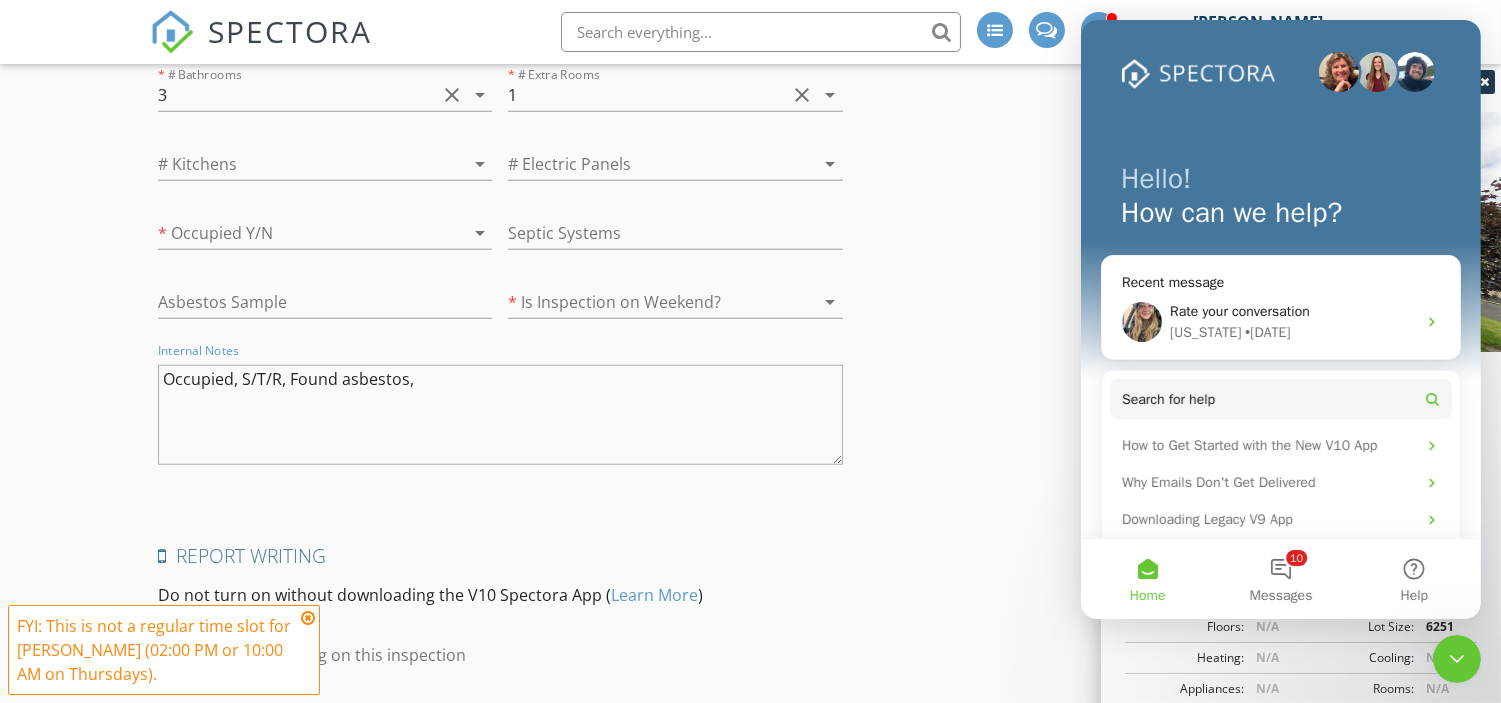 type on "Occupied, S/T/R, Found asbestos," 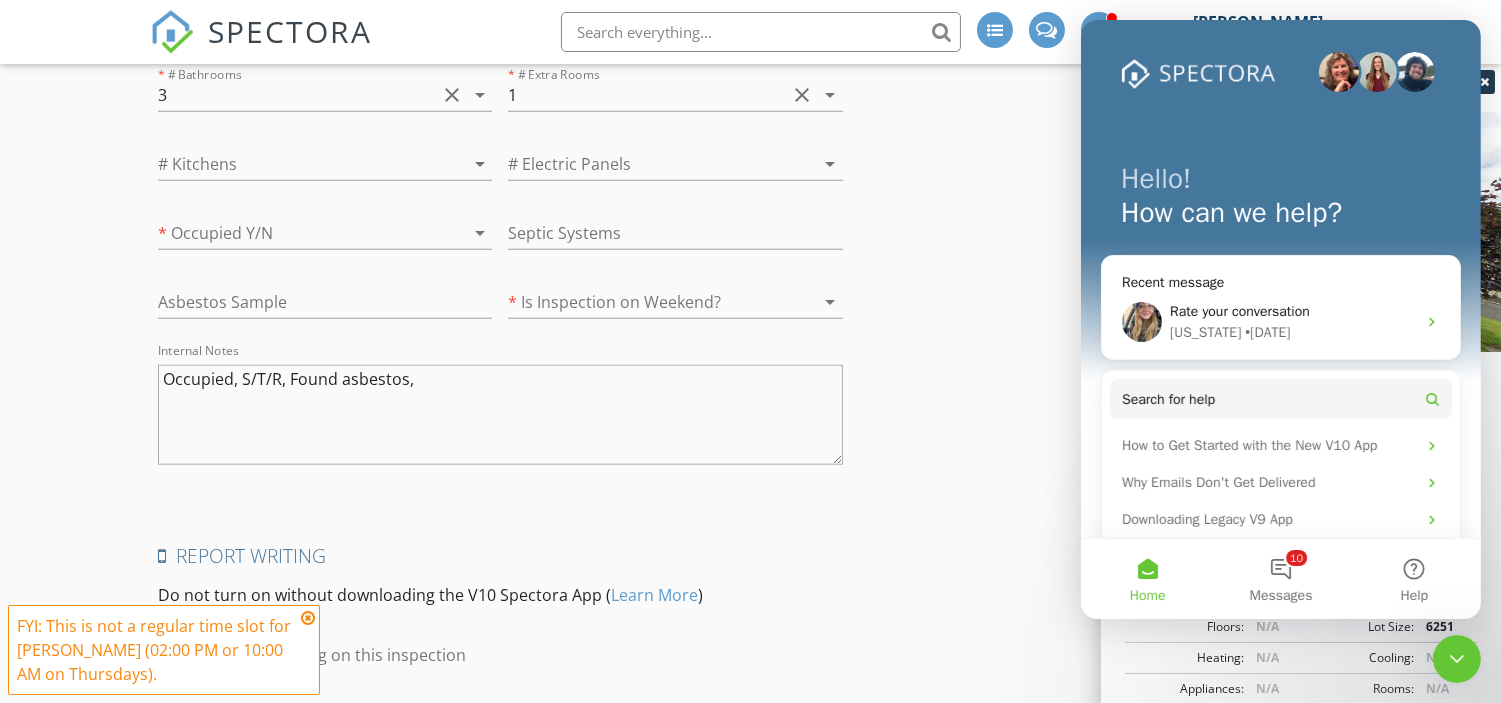 click 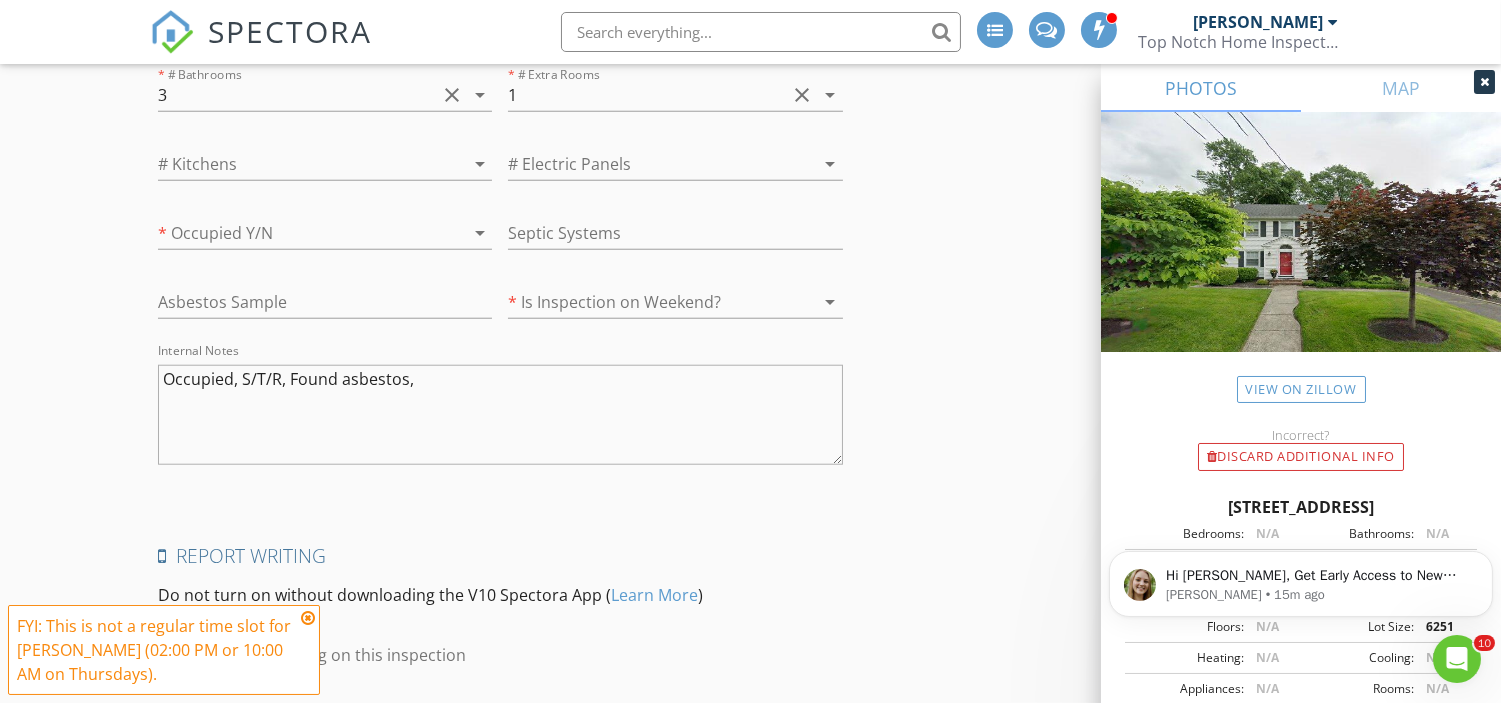scroll, scrollTop: 0, scrollLeft: 0, axis: both 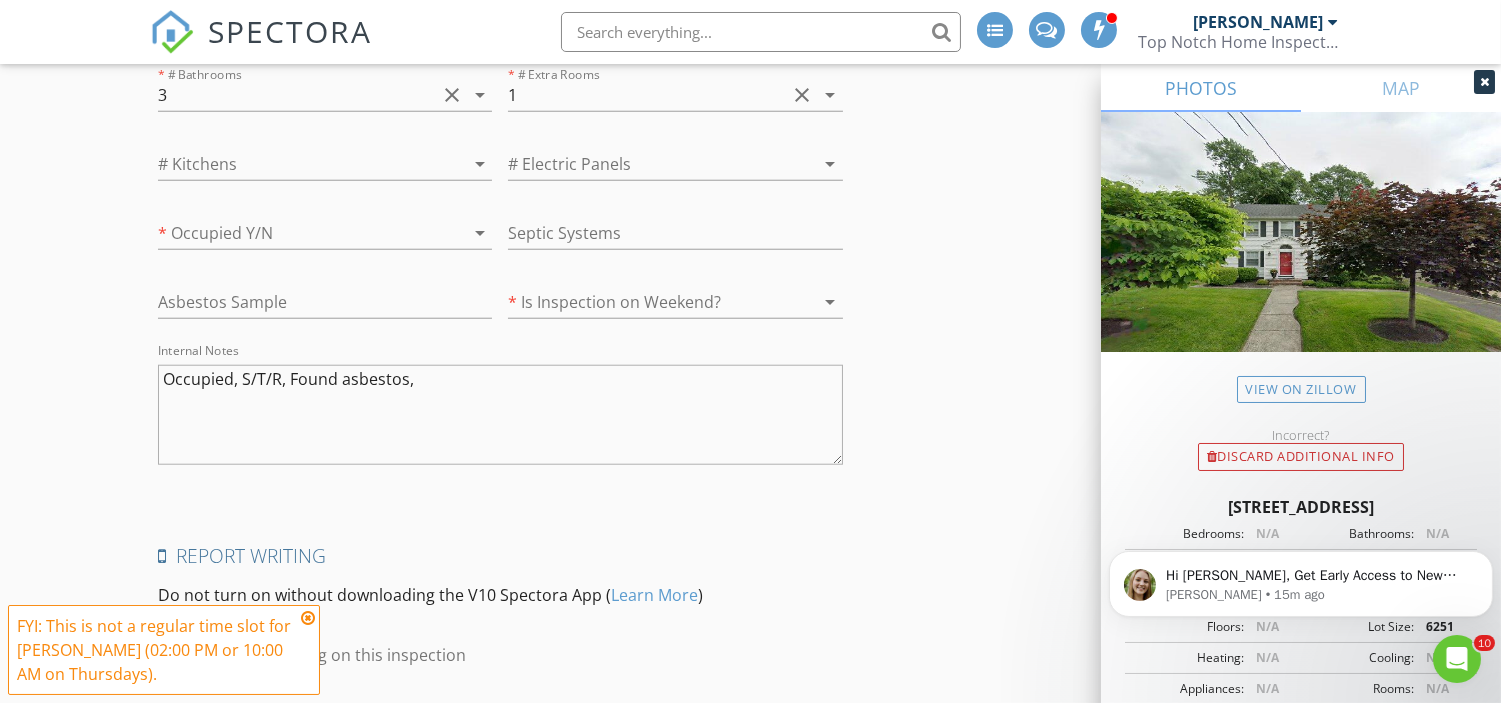 click on "INSPECTOR(S)
check_box_outline_blank   James Ciatto     check_box_outline_blank   David Seligson     check_box_outline_blank   Mike Corrente     check_box_outline_blank   Jon Arcomano     check_box_outline_blank   Lee Nichols     check_box_outline_blank   Carl Olivi     check_box   Richard Moscola   PRIMARY   check_box_outline_blank   Tom Burke     Richard Moscola arrow_drop_down   check_box_outline_blank Richard Moscola specifically requested
Date/Time
07/17/2025 2:00 PM
Location
Address Search       Address 738 Ridgewood Rd   Unit   City Millburn   State NJ   Zip 07041   County Essex     Square Feet 1348   Year Built 1925   Foundation Basement arrow_drop_down     Richard Moscola     19.7 miles     (27 minutes)
client
check_box Enable Client CC email for this inspection   Client Search     check_box_outline_blank Client is a Company/Organization" at bounding box center (750, -1259) 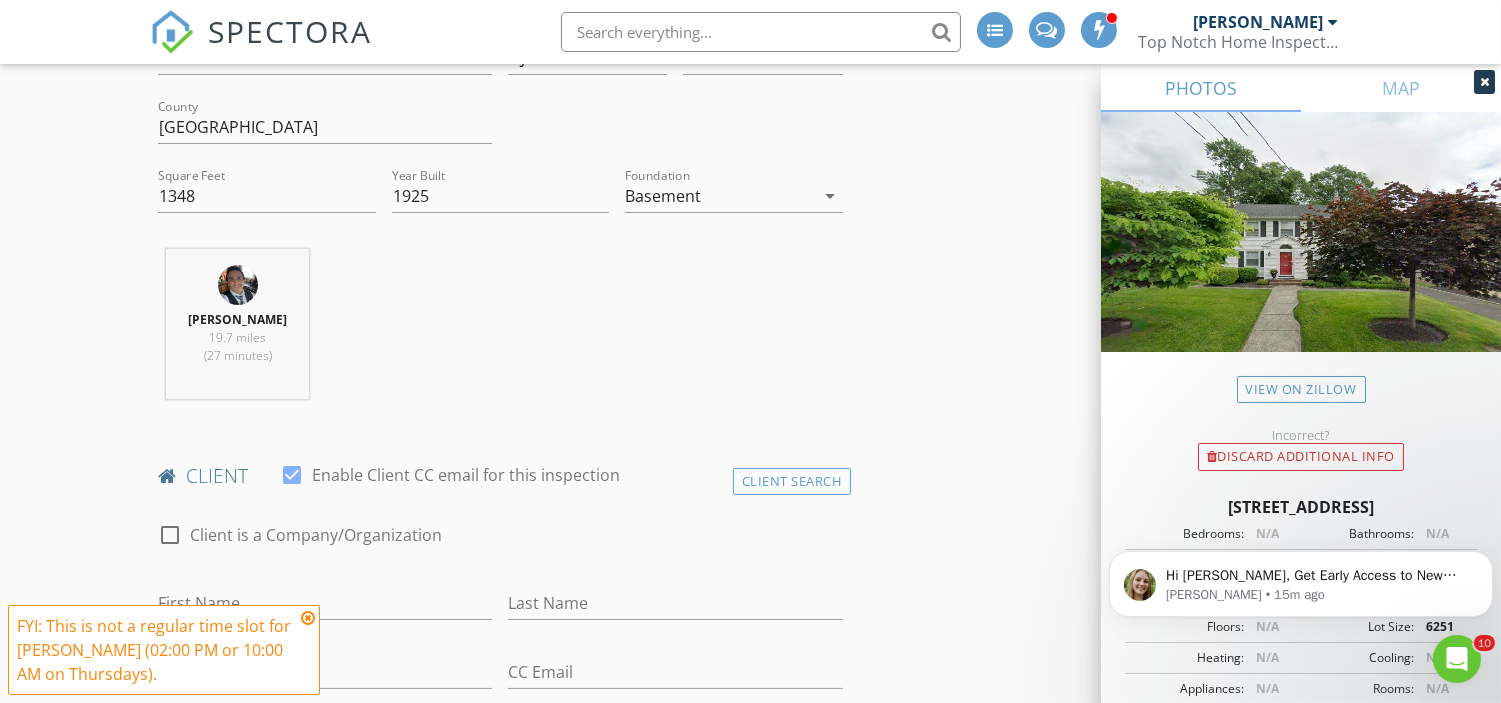 scroll, scrollTop: 608, scrollLeft: 0, axis: vertical 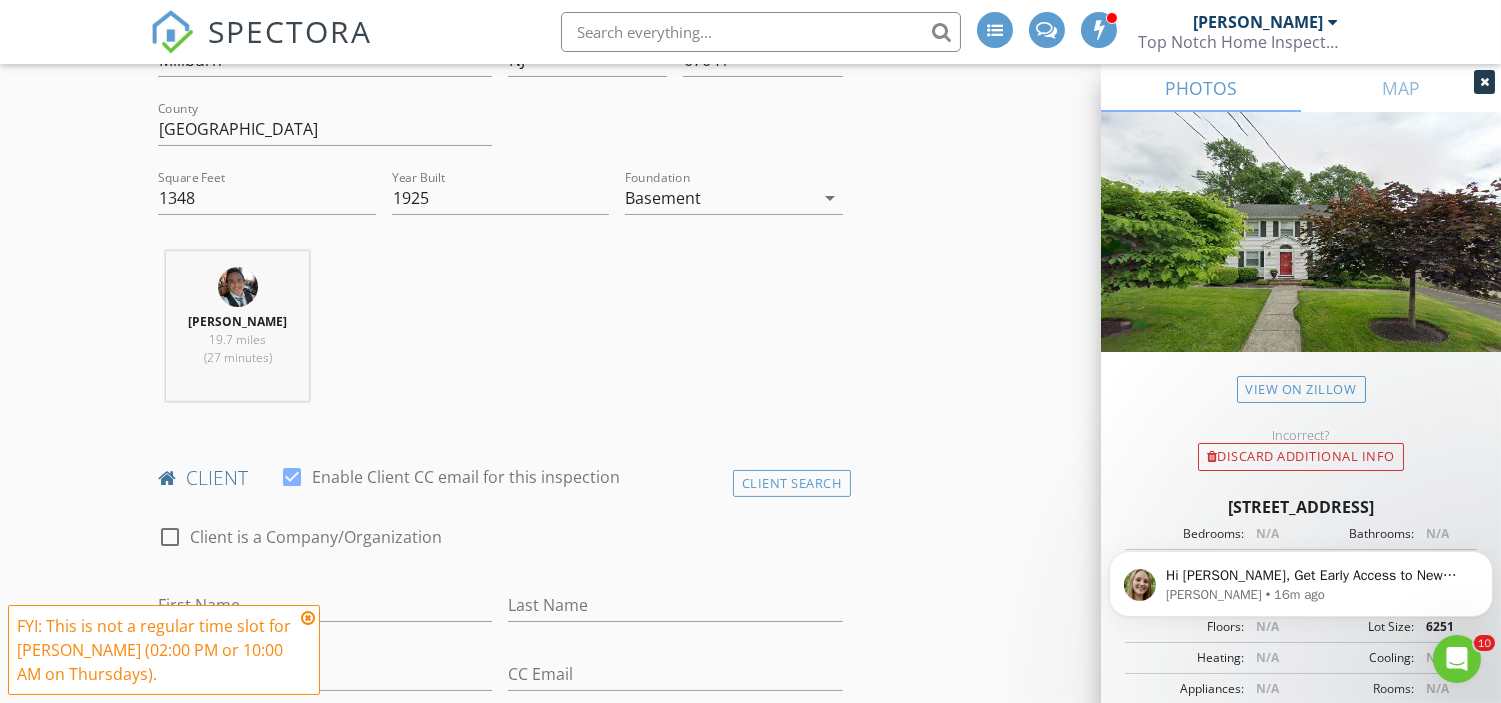 click at bounding box center (308, 618) 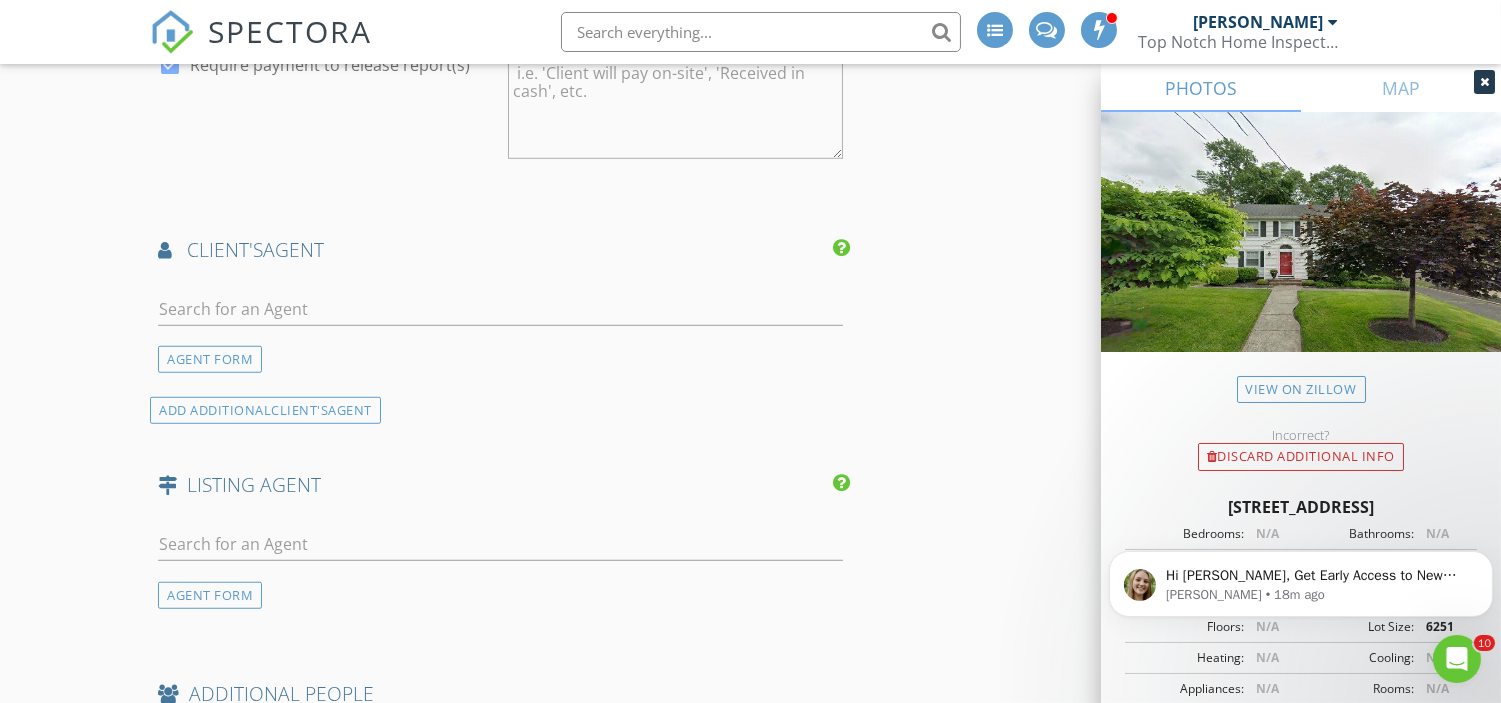 scroll, scrollTop: 2623, scrollLeft: 0, axis: vertical 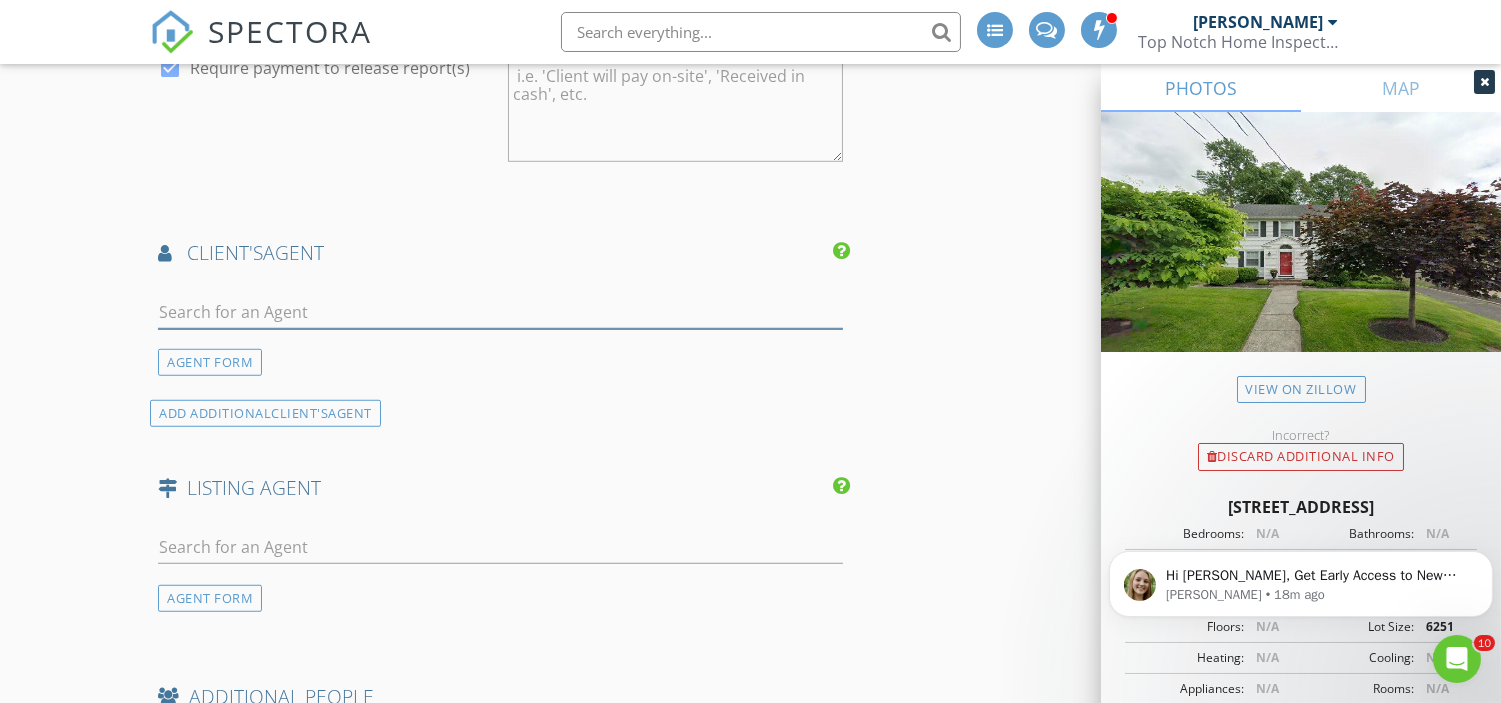 click at bounding box center (500, 312) 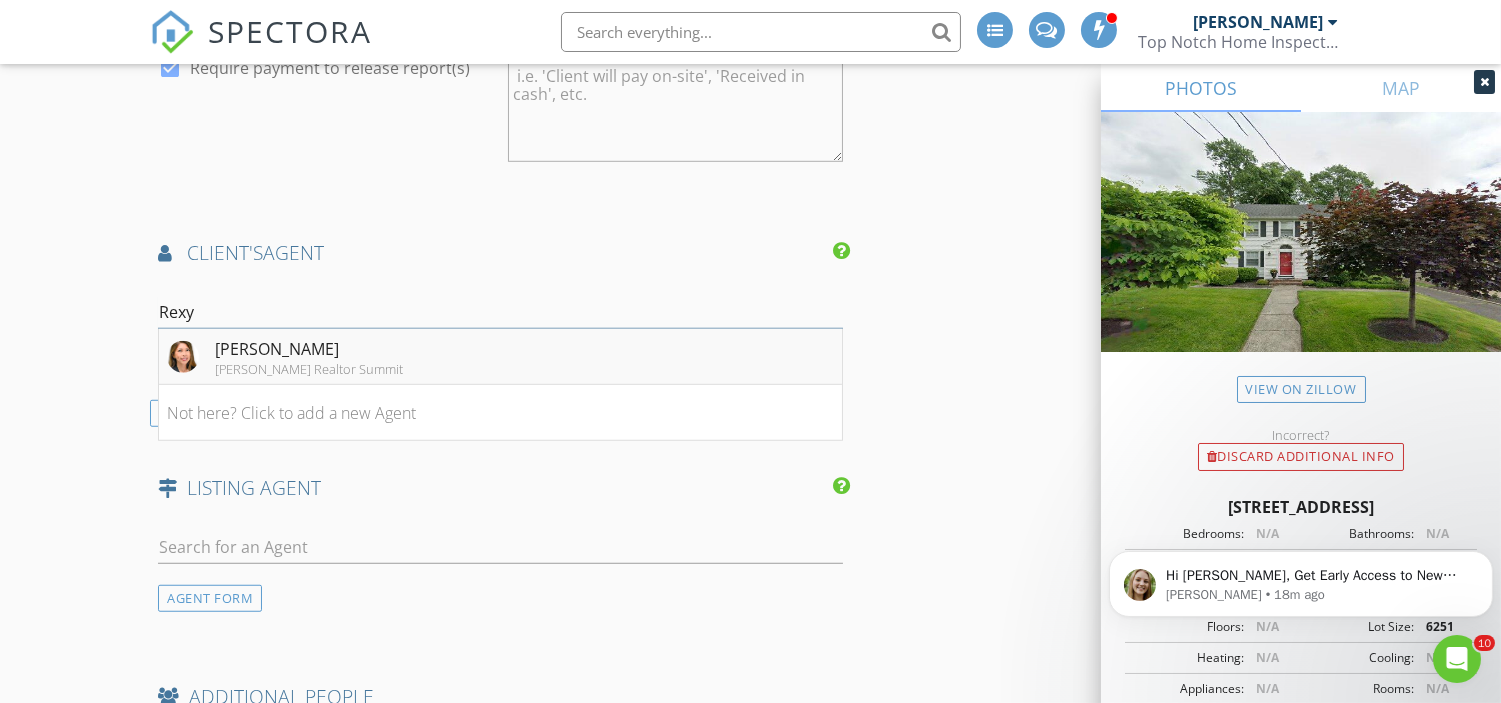 type on "Rexy" 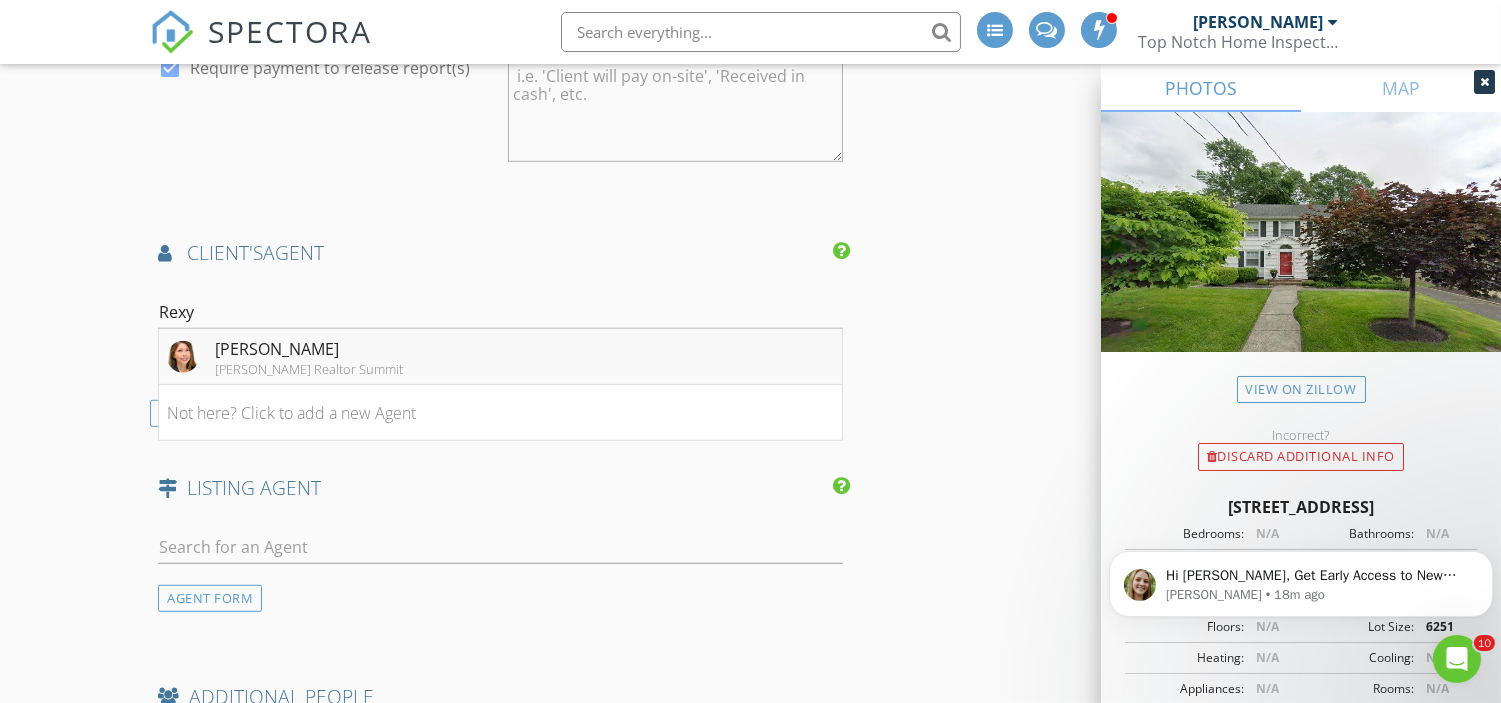 click on "Rexy Bianco" at bounding box center (309, 349) 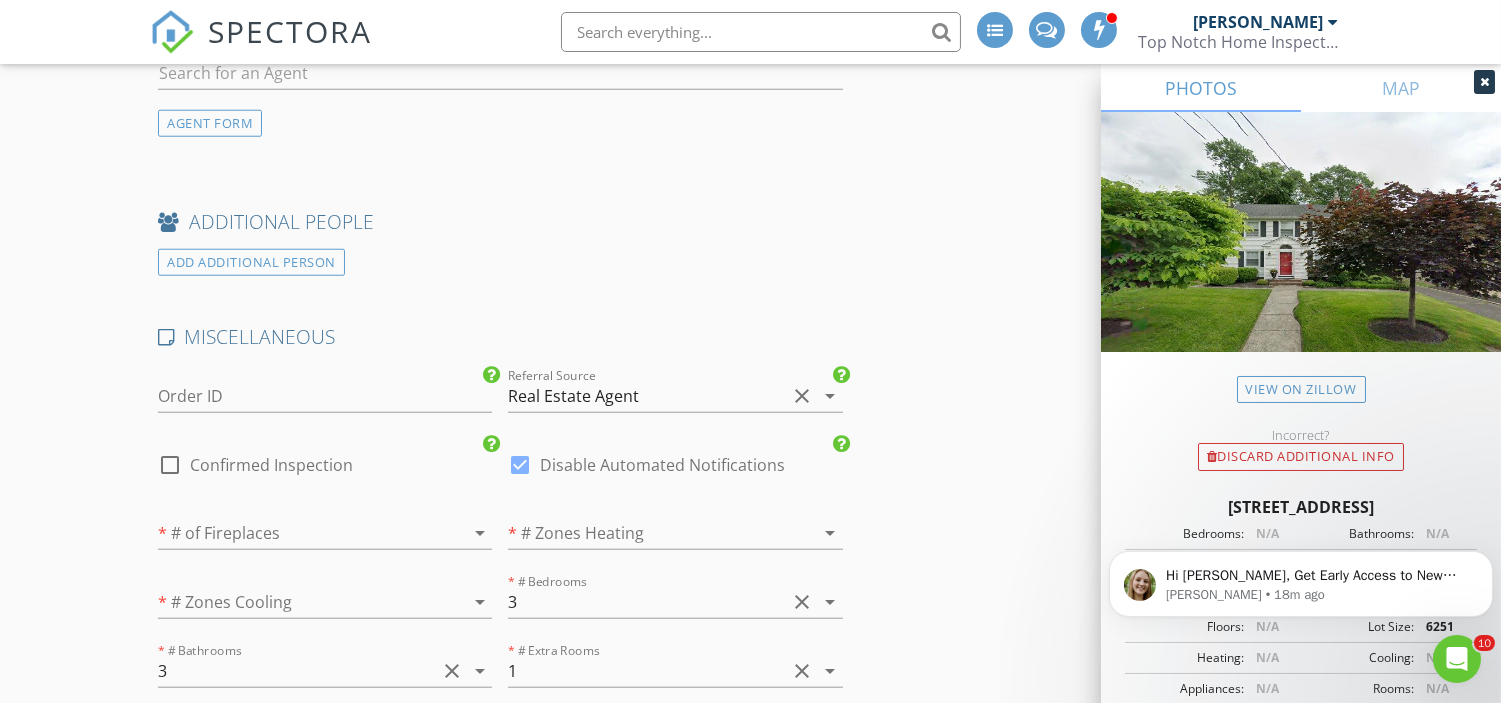 scroll, scrollTop: 3480, scrollLeft: 0, axis: vertical 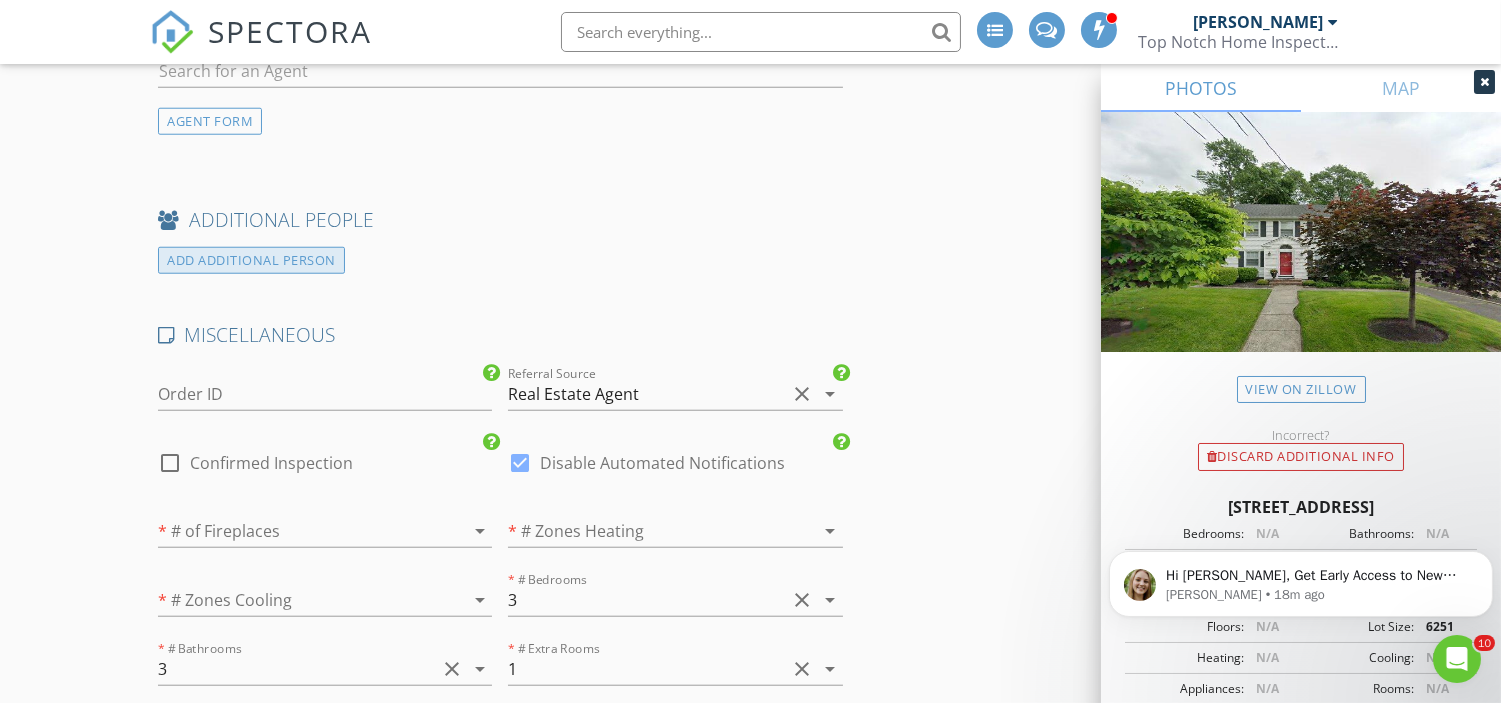 click on "ADD ADDITIONAL PERSON" at bounding box center [251, 260] 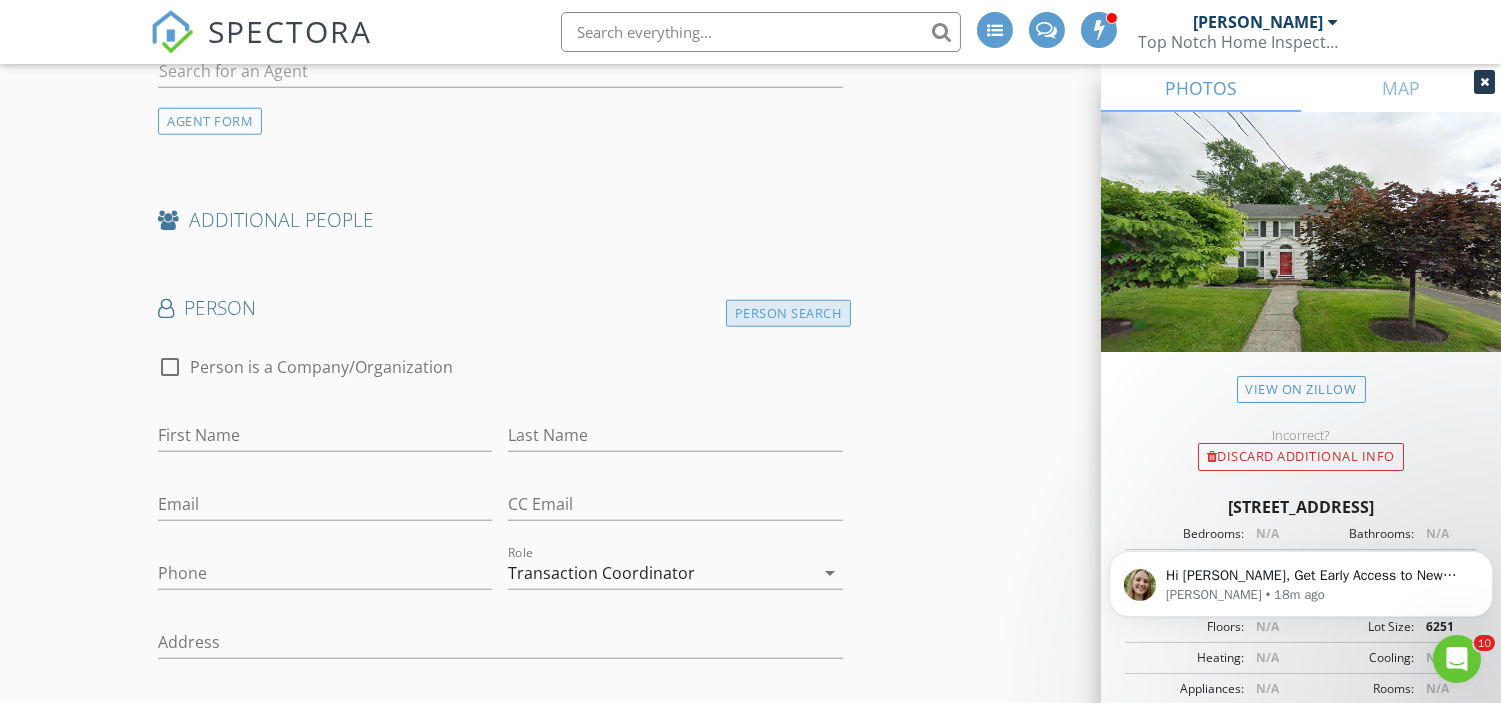 click on "Person Search" at bounding box center (788, 313) 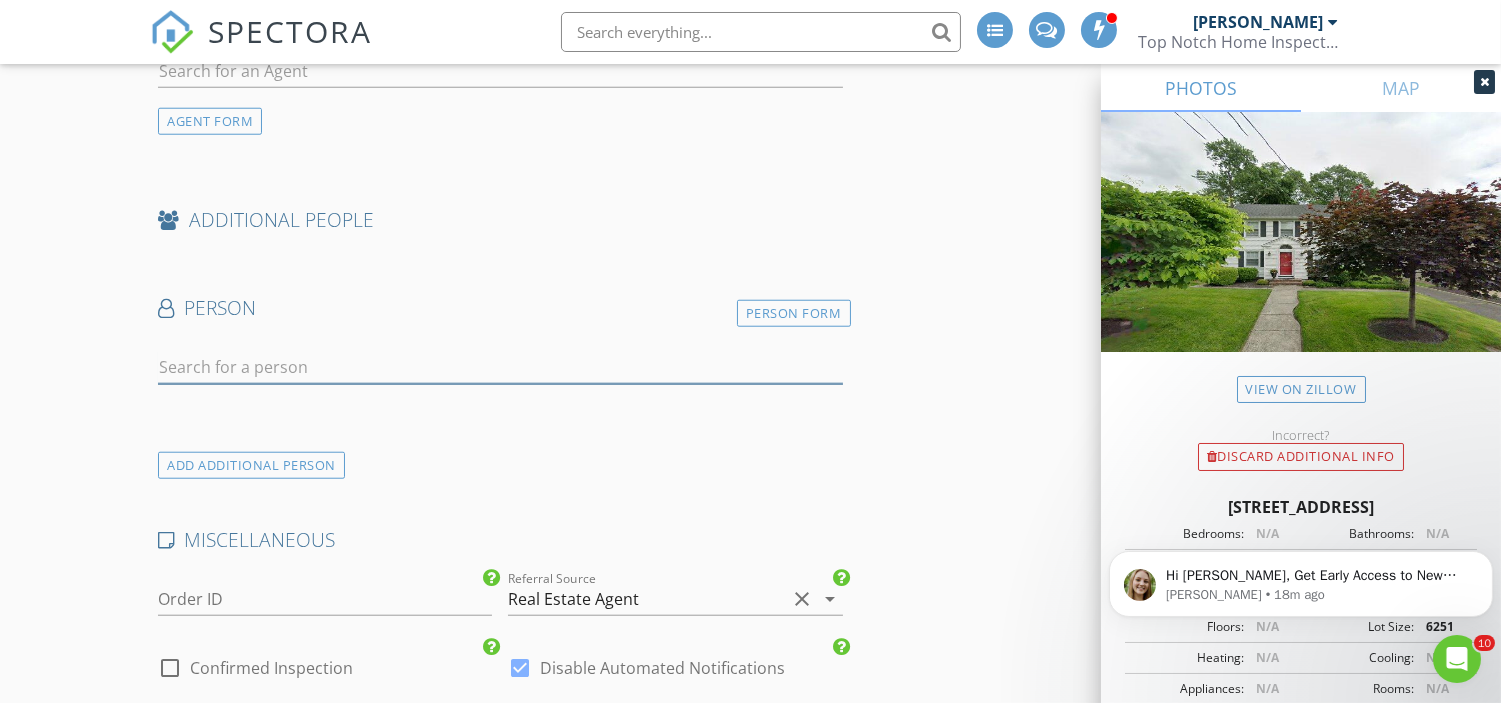 click at bounding box center (500, 367) 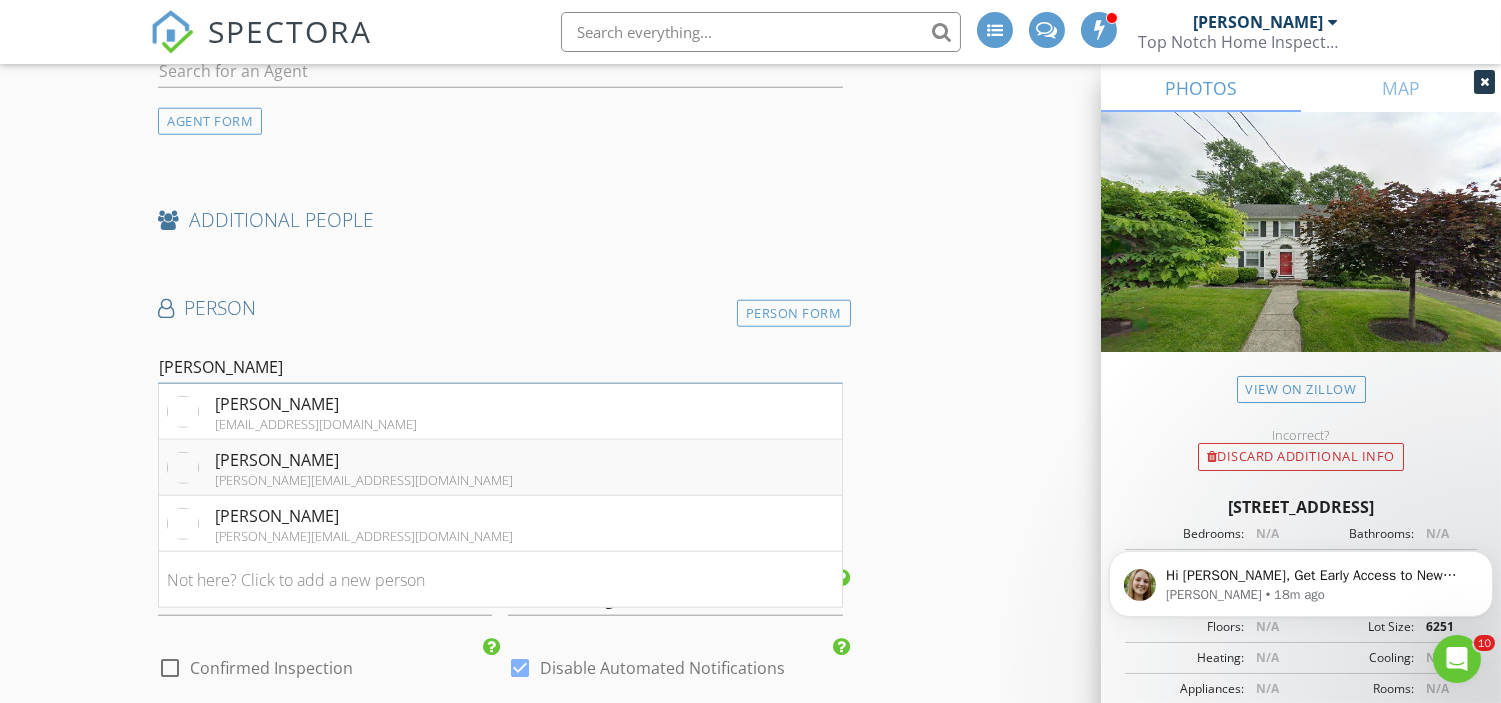 type on "James M" 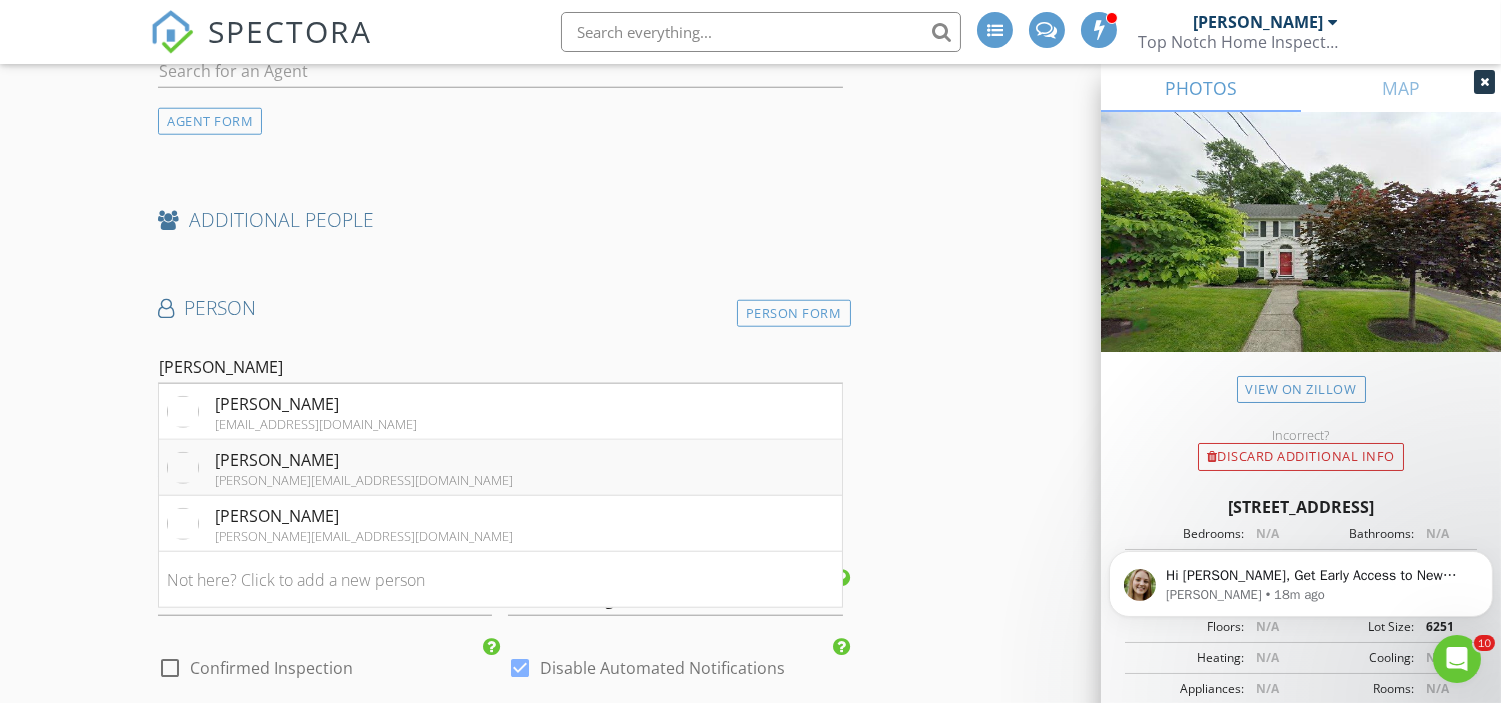 click on "James Miner" at bounding box center [364, 460] 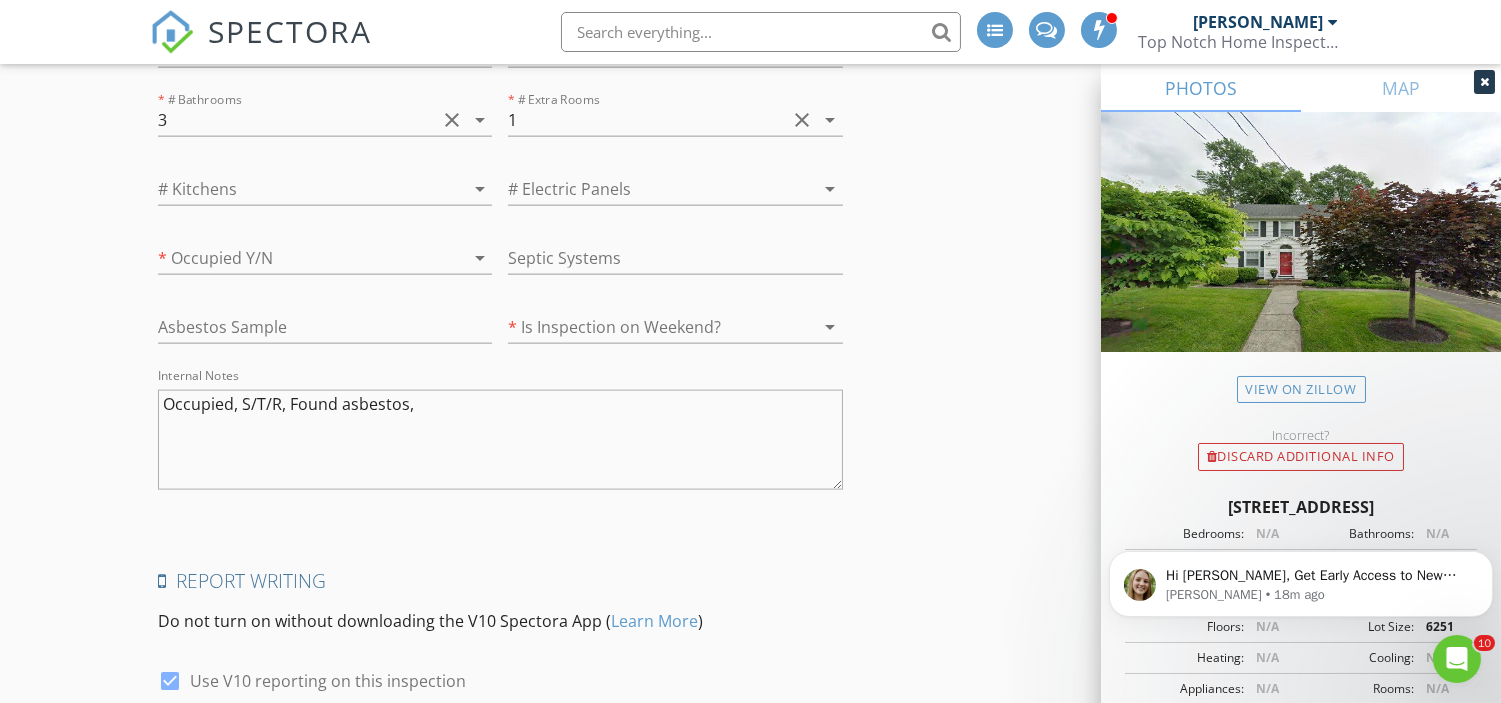 scroll, scrollTop: 4804, scrollLeft: 0, axis: vertical 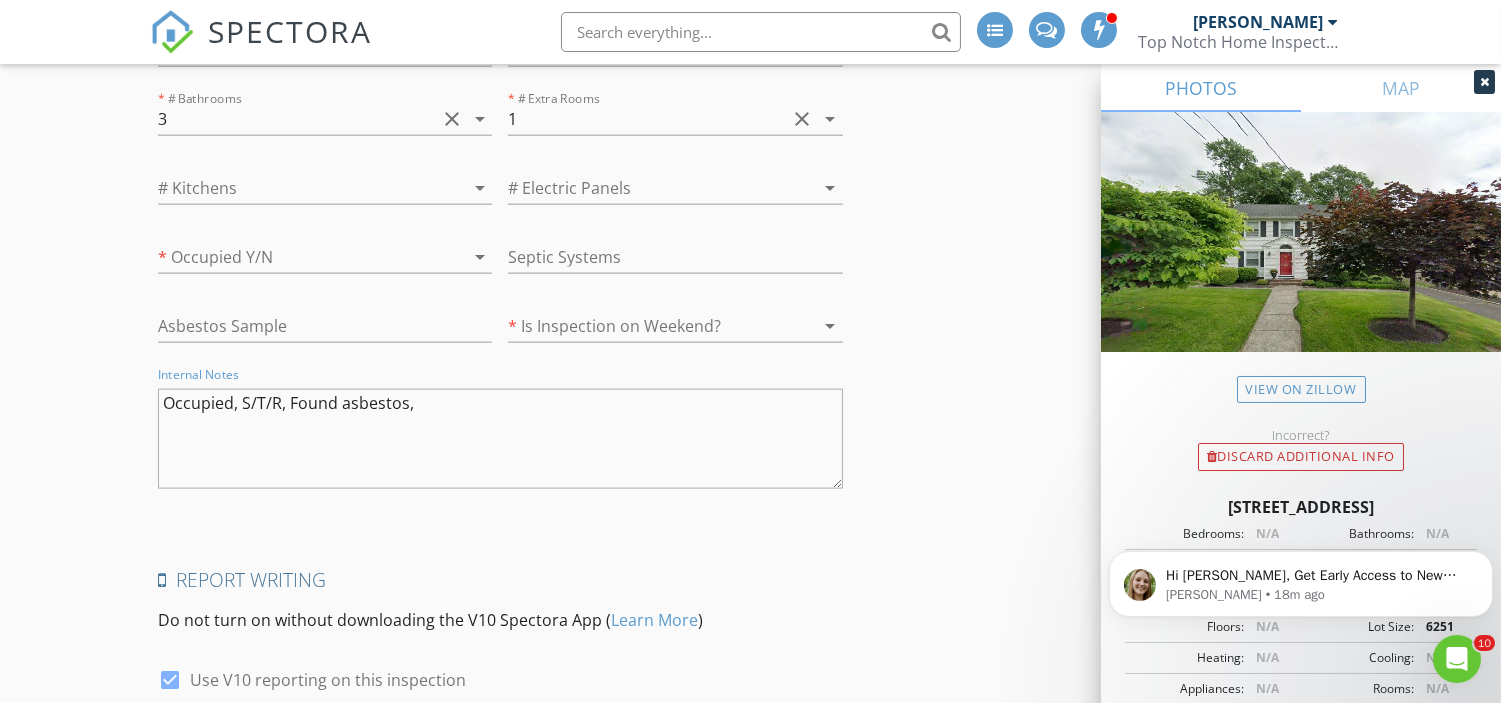 click on "Occupied, S/T/R, Found asbestos," at bounding box center [500, 439] 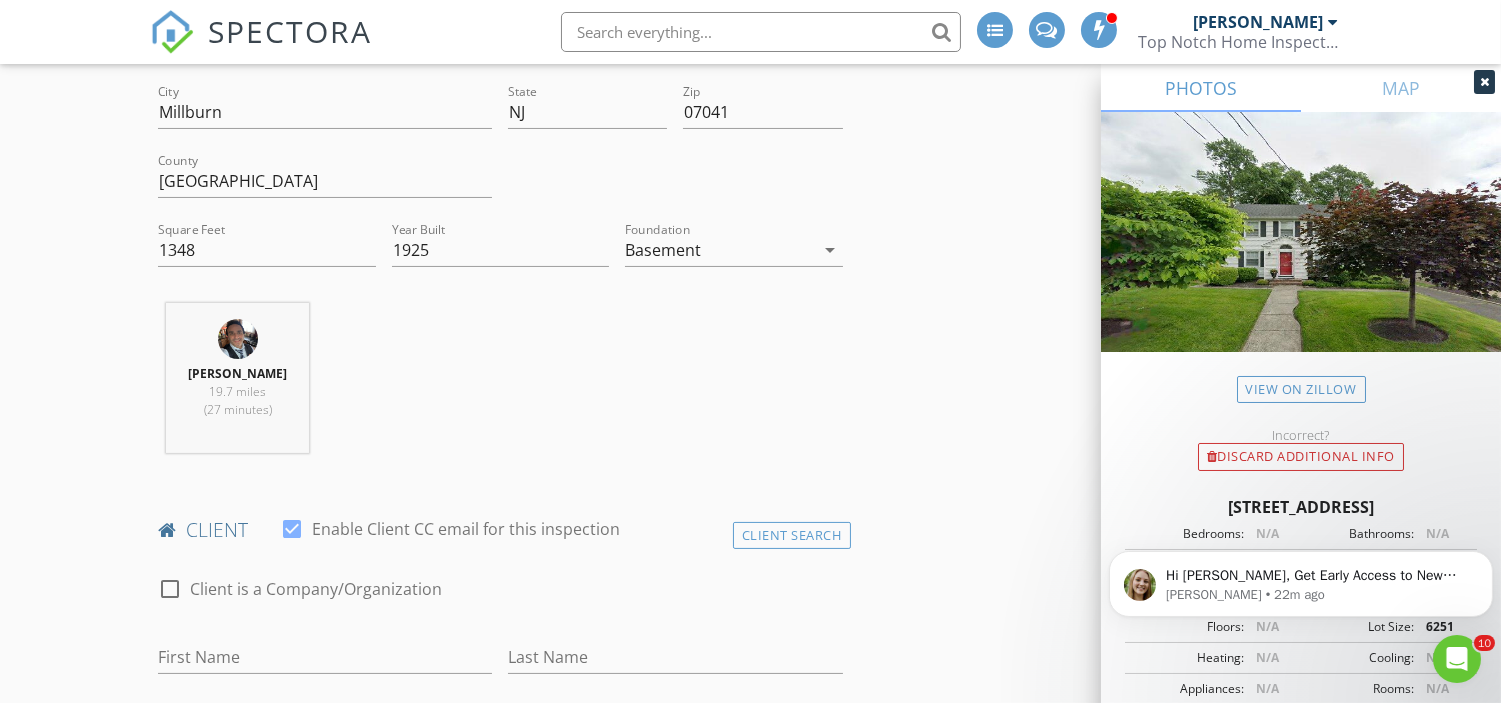 scroll, scrollTop: 806, scrollLeft: 0, axis: vertical 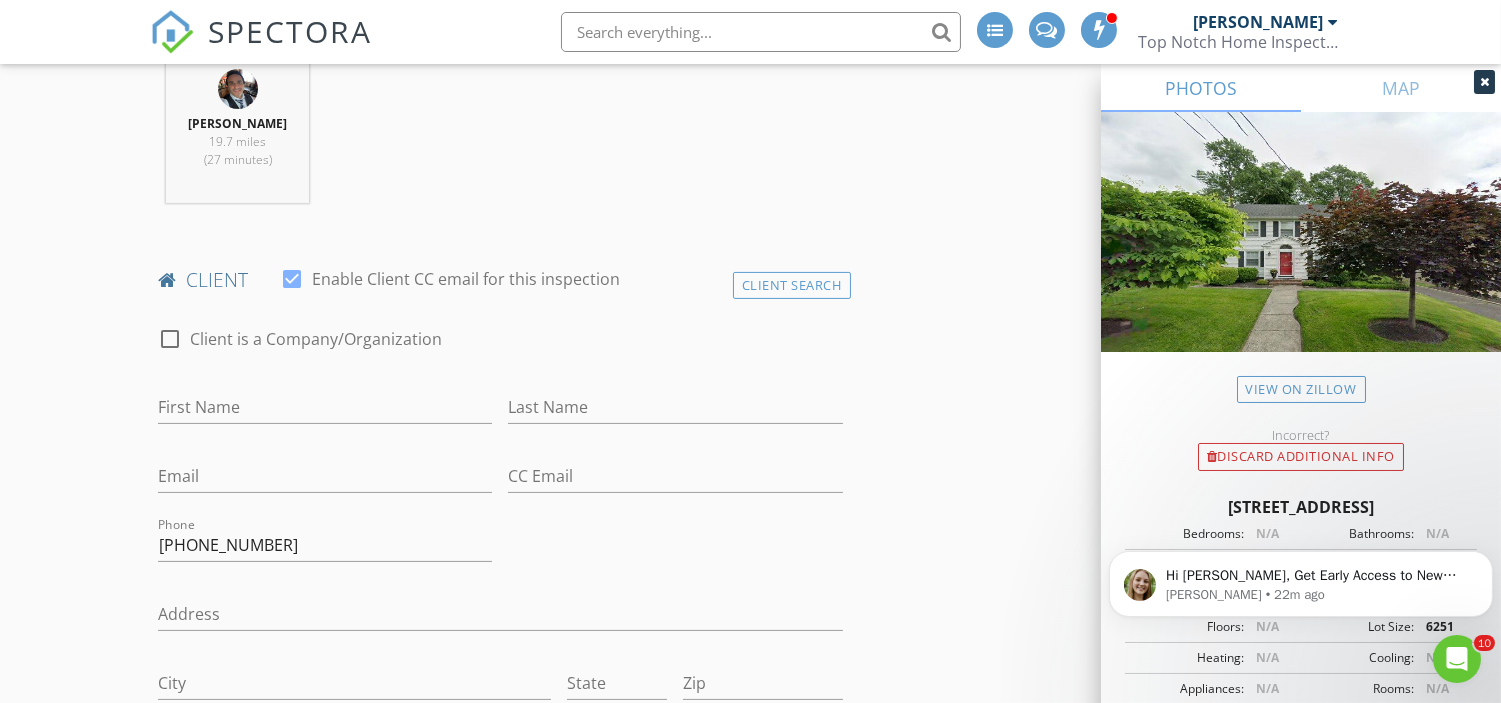 type on "Occupied, S/T/R, Looking at T/S and S/S, Found asbestos," 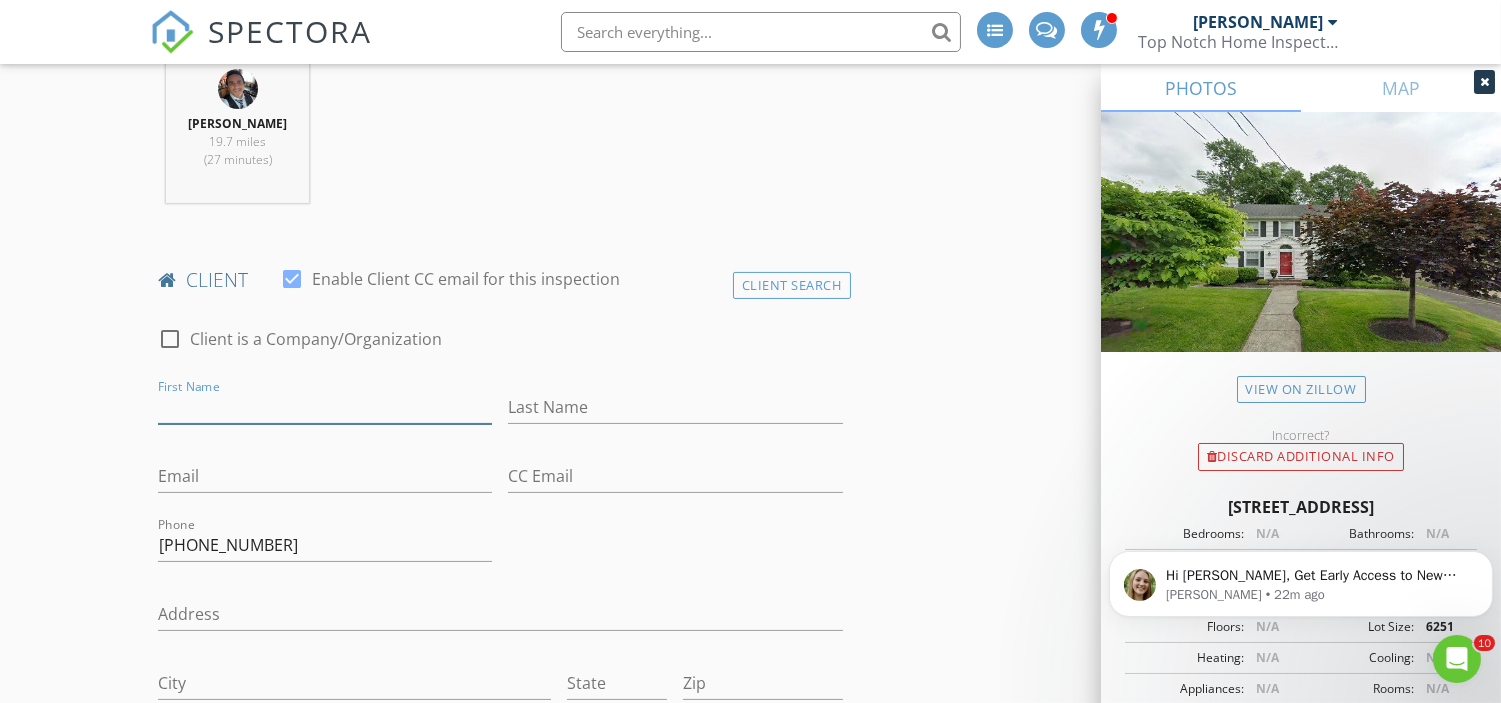 click on "First Name" at bounding box center [325, 407] 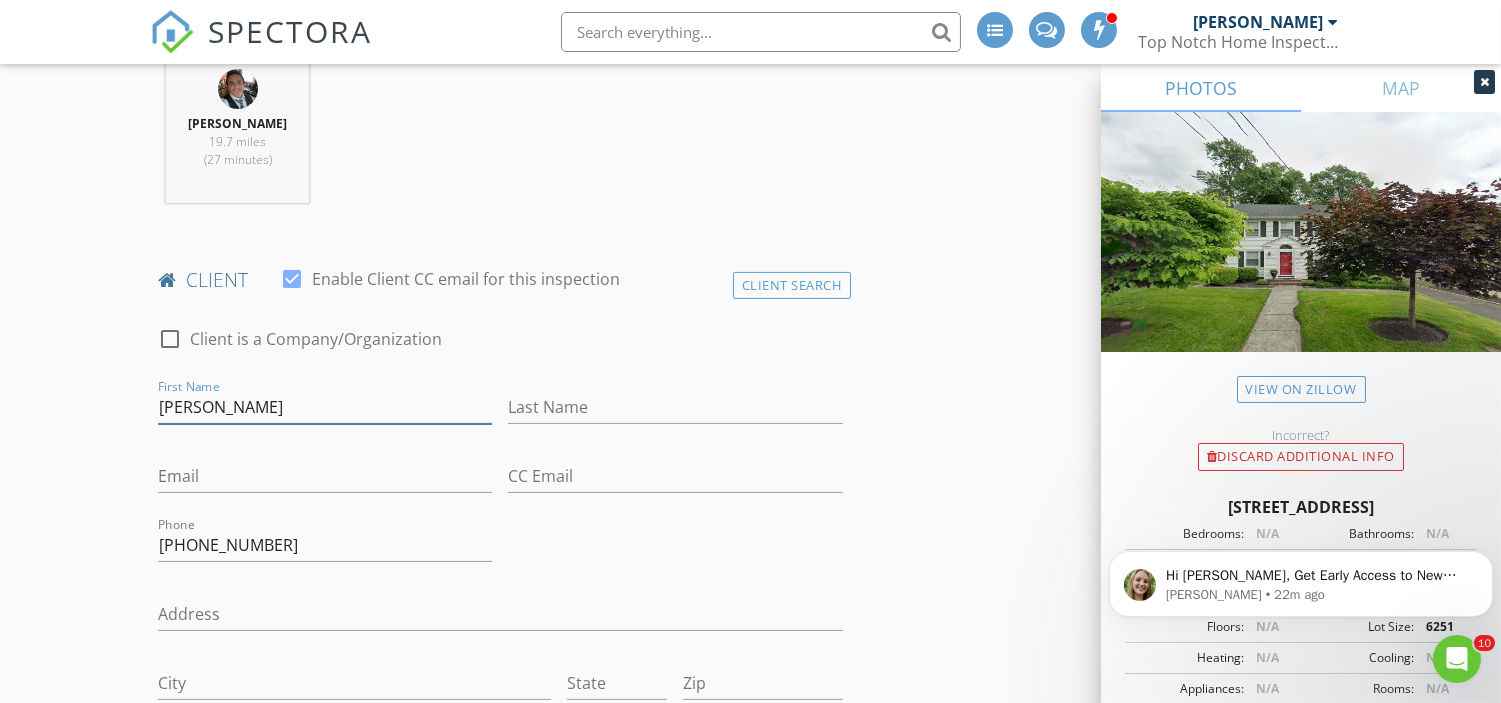 type on "Immanuel" 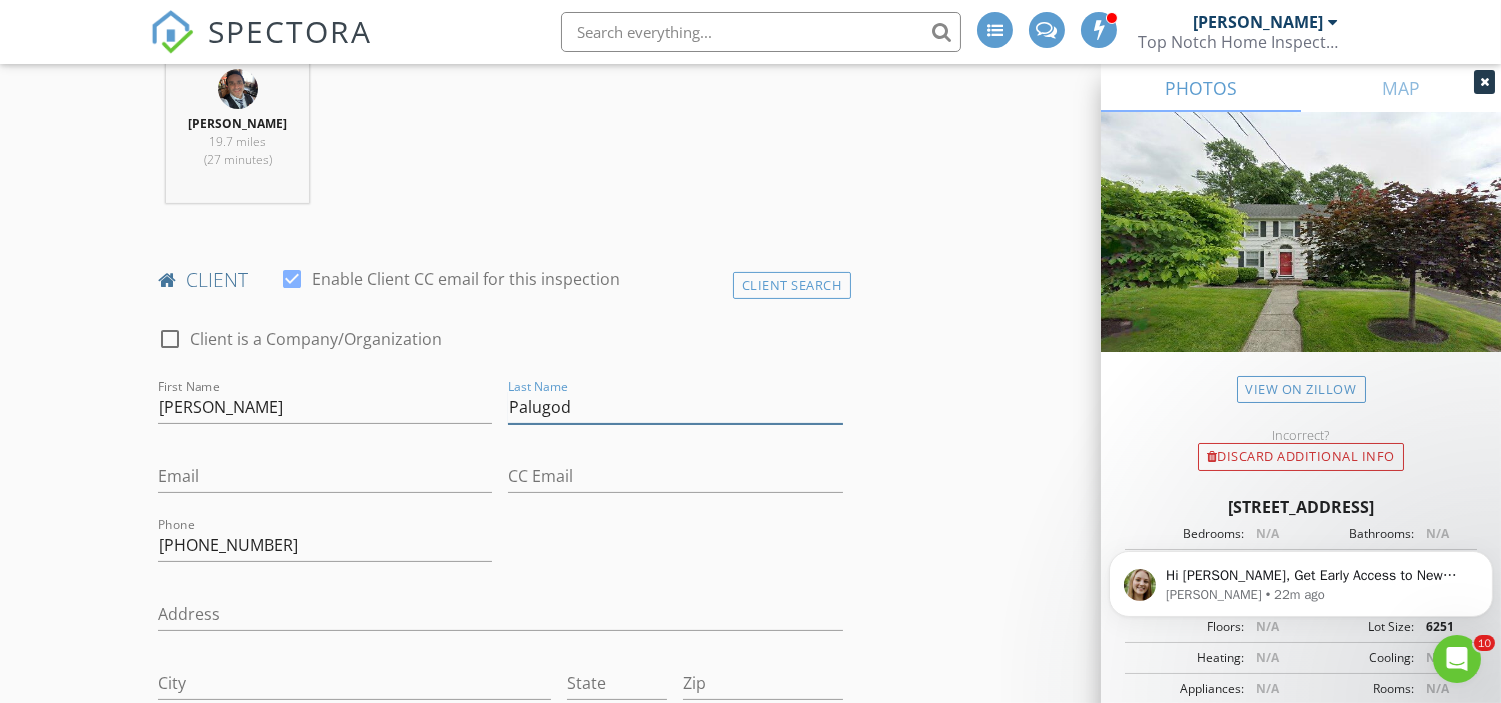 type on "Palugod" 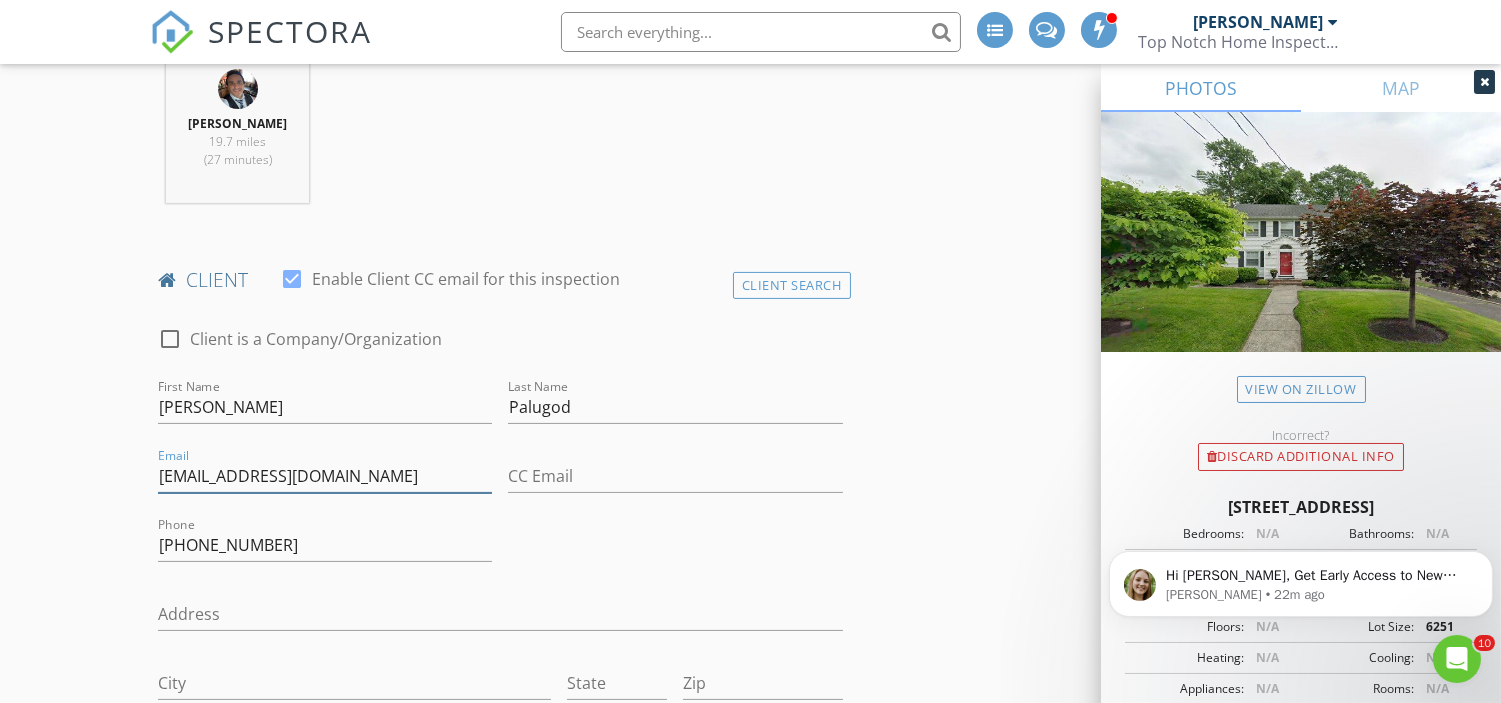 type on "jpalugod@gmail.com" 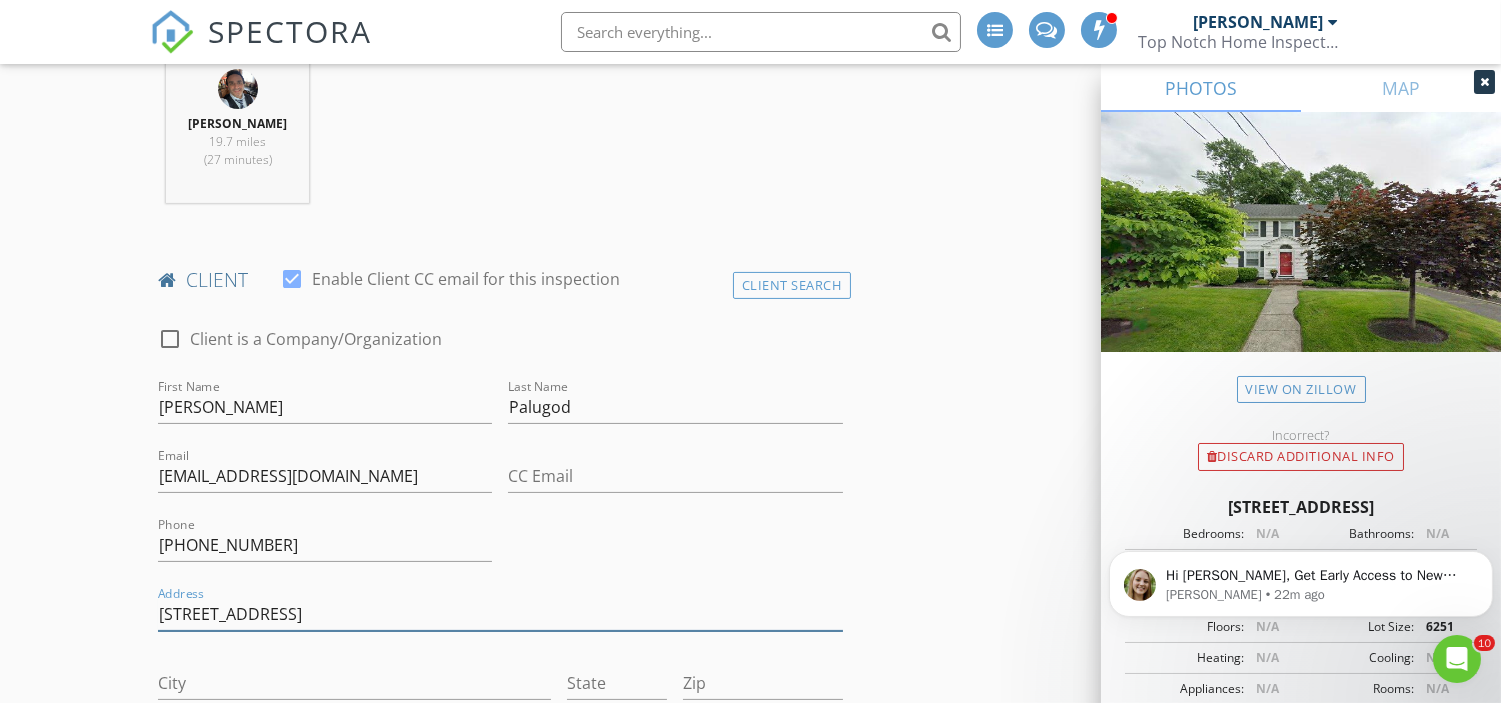 type on "750 Shore Rd" 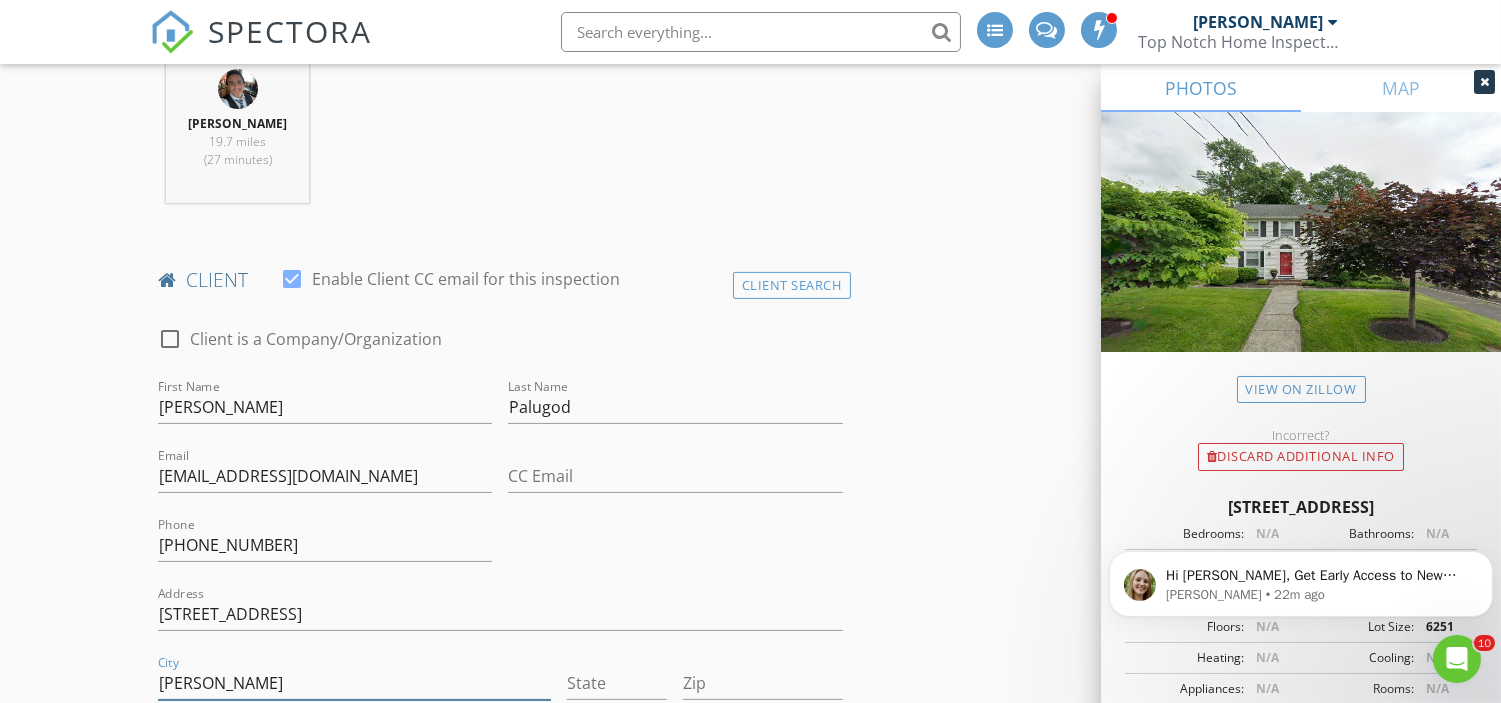 type on "Linwood" 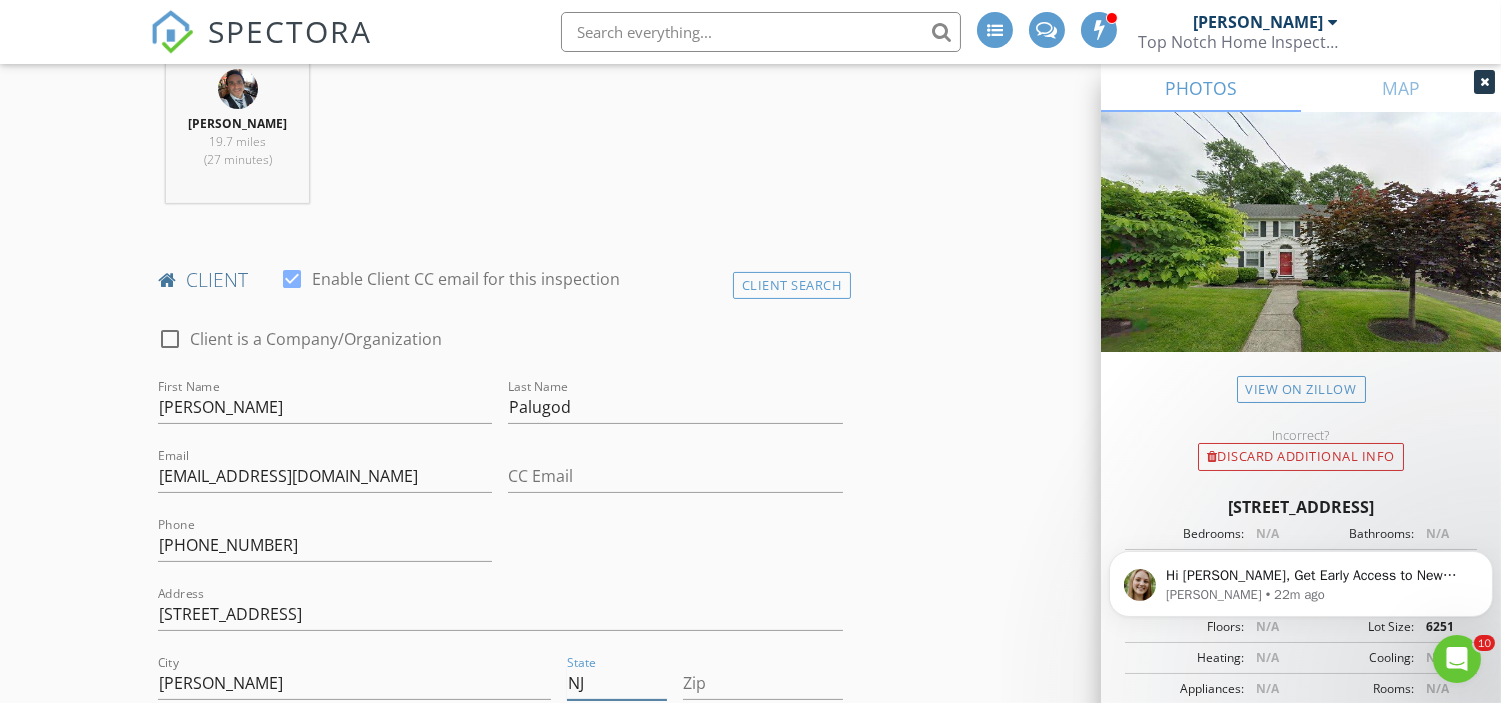 type on "NJ" 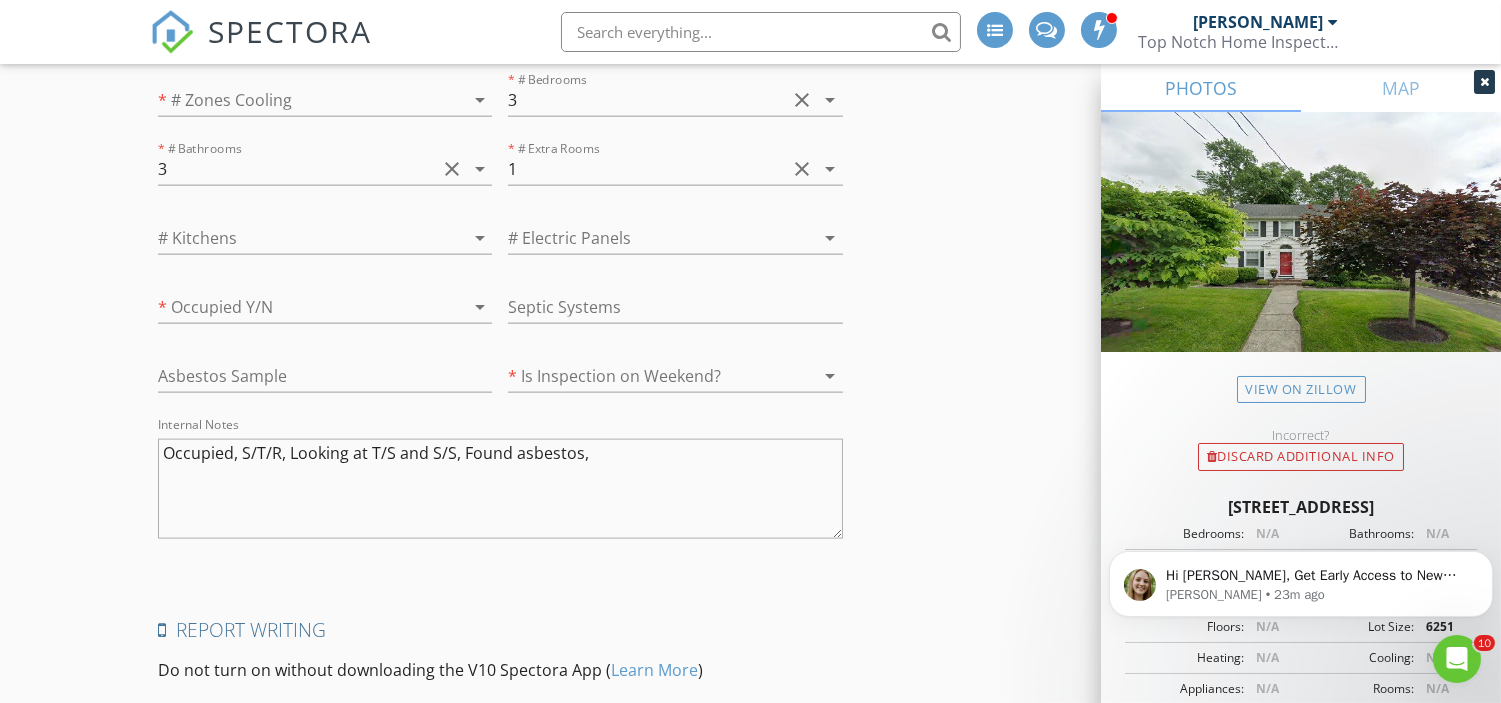 scroll, scrollTop: 4755, scrollLeft: 0, axis: vertical 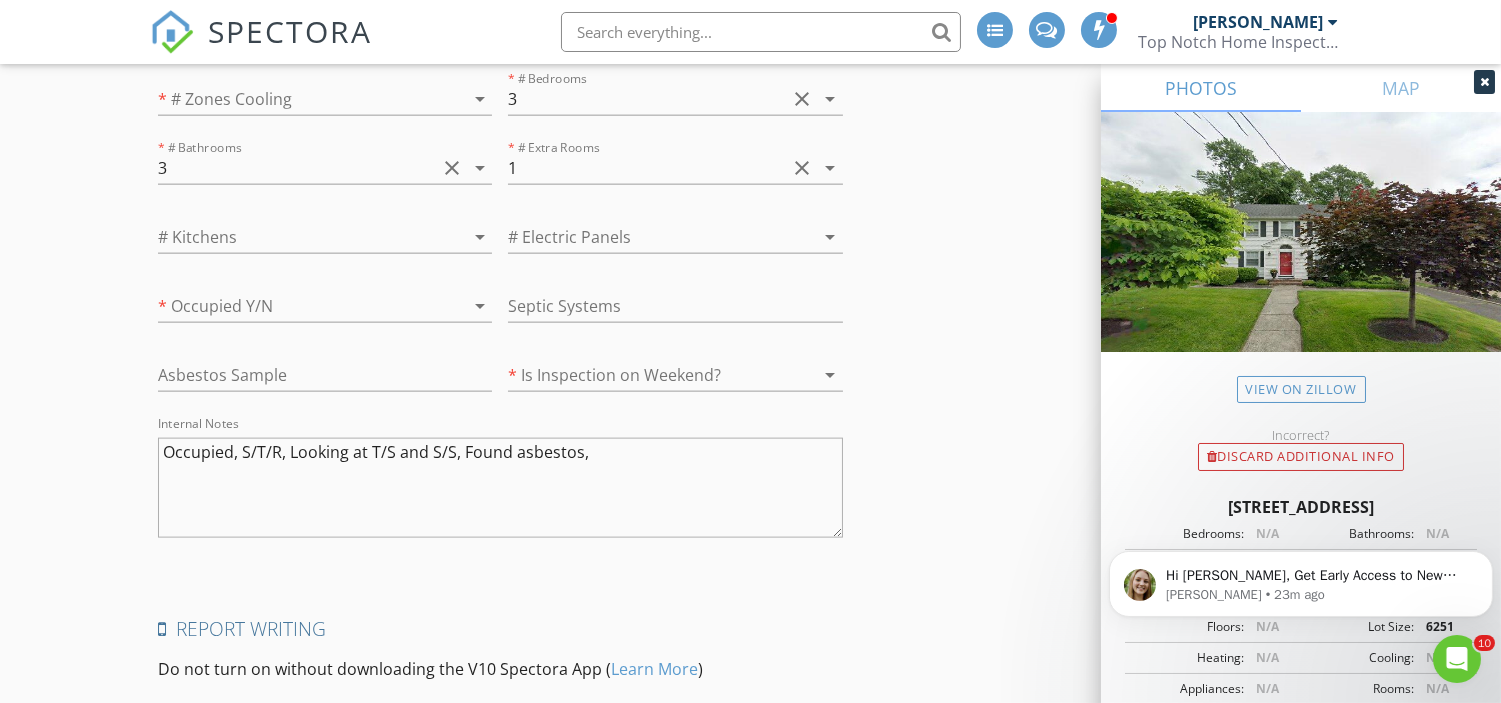 type on "08221" 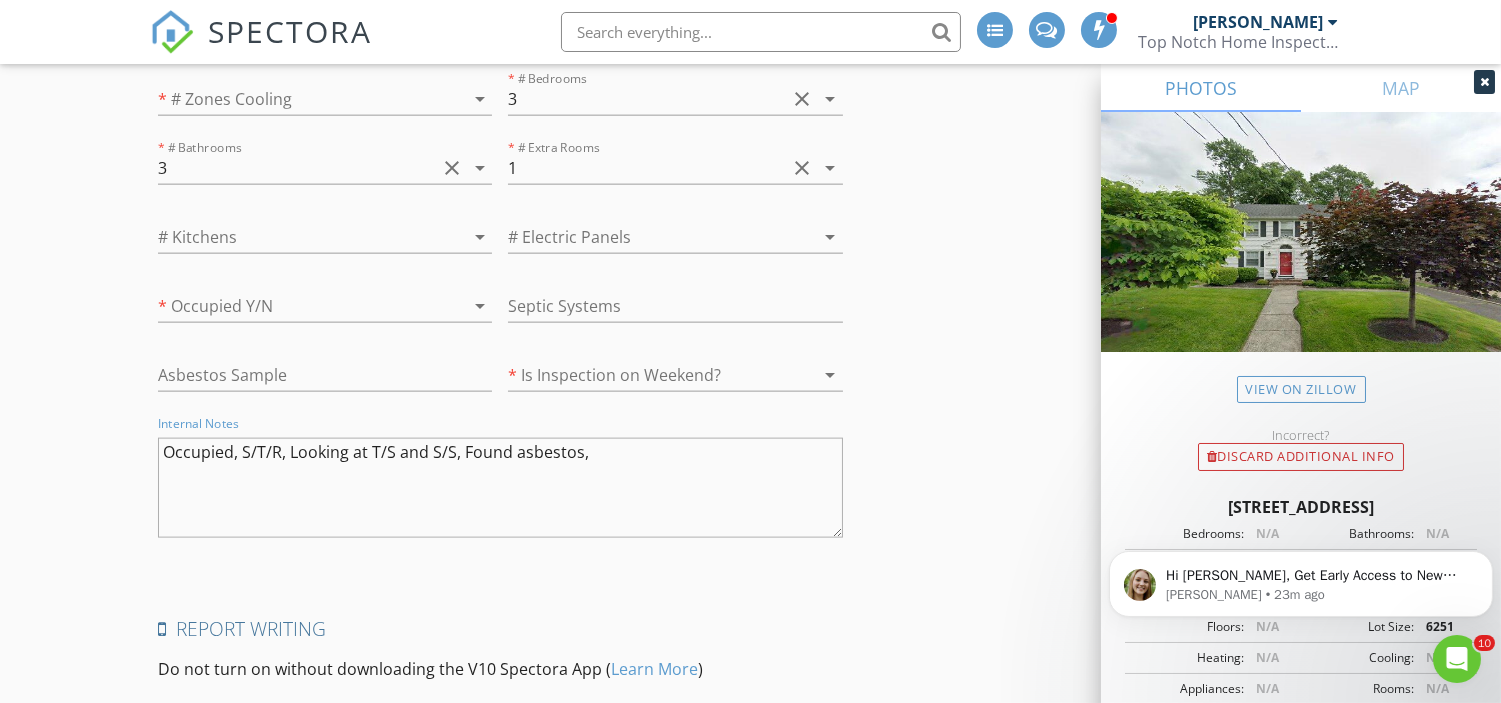 click on "Occupied, S/T/R, Looking at T/S and S/S, Found asbestos," at bounding box center [500, 488] 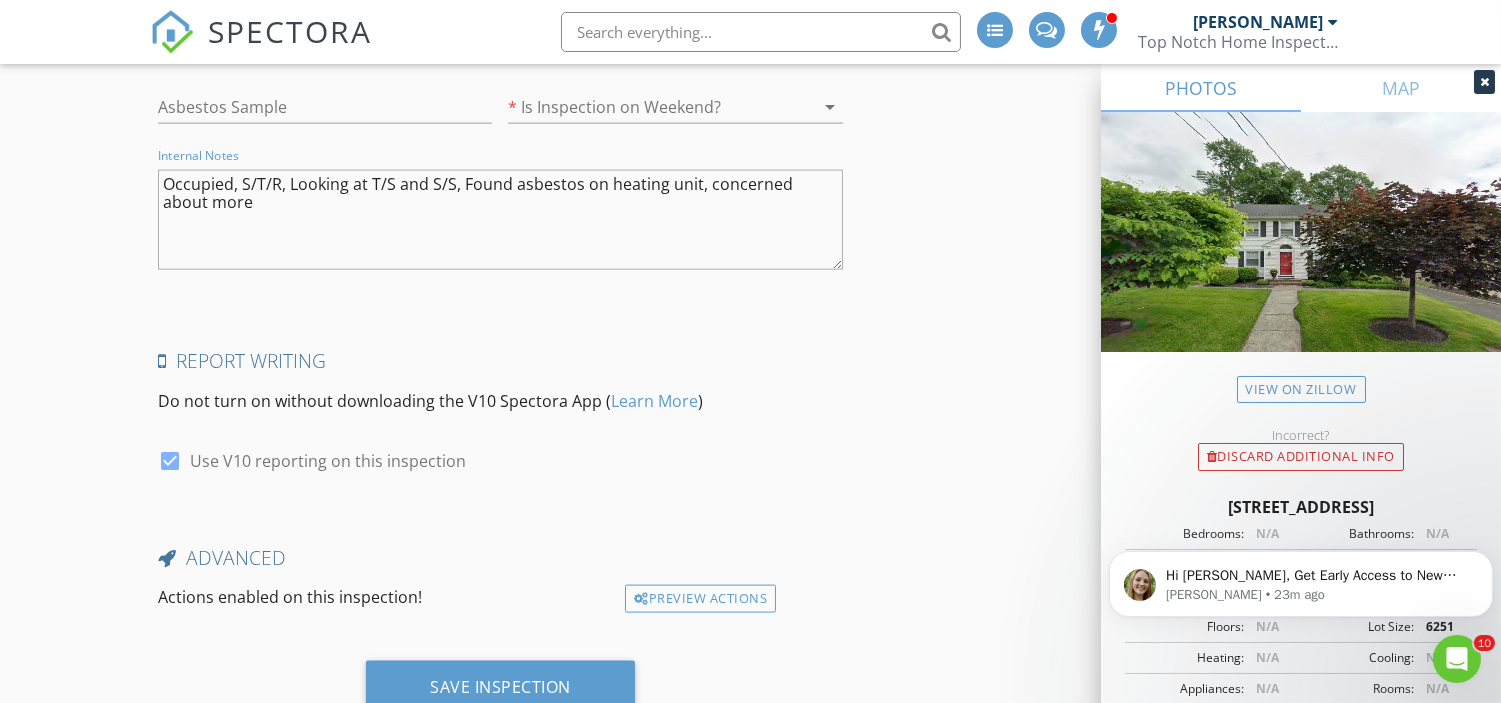 scroll, scrollTop: 5101, scrollLeft: 0, axis: vertical 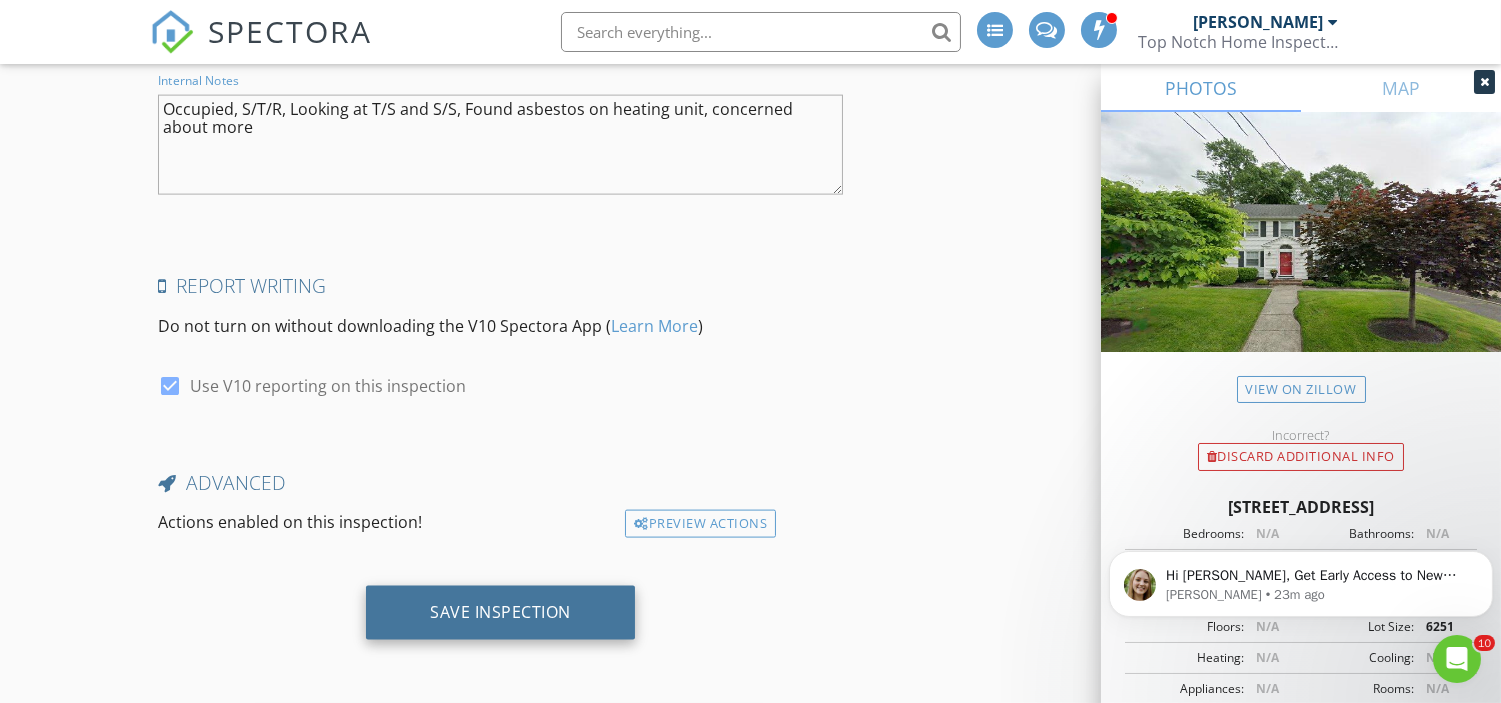 type on "Occupied, S/T/R, Looking at T/S and S/S, Found asbestos on heating unit, concerned about more" 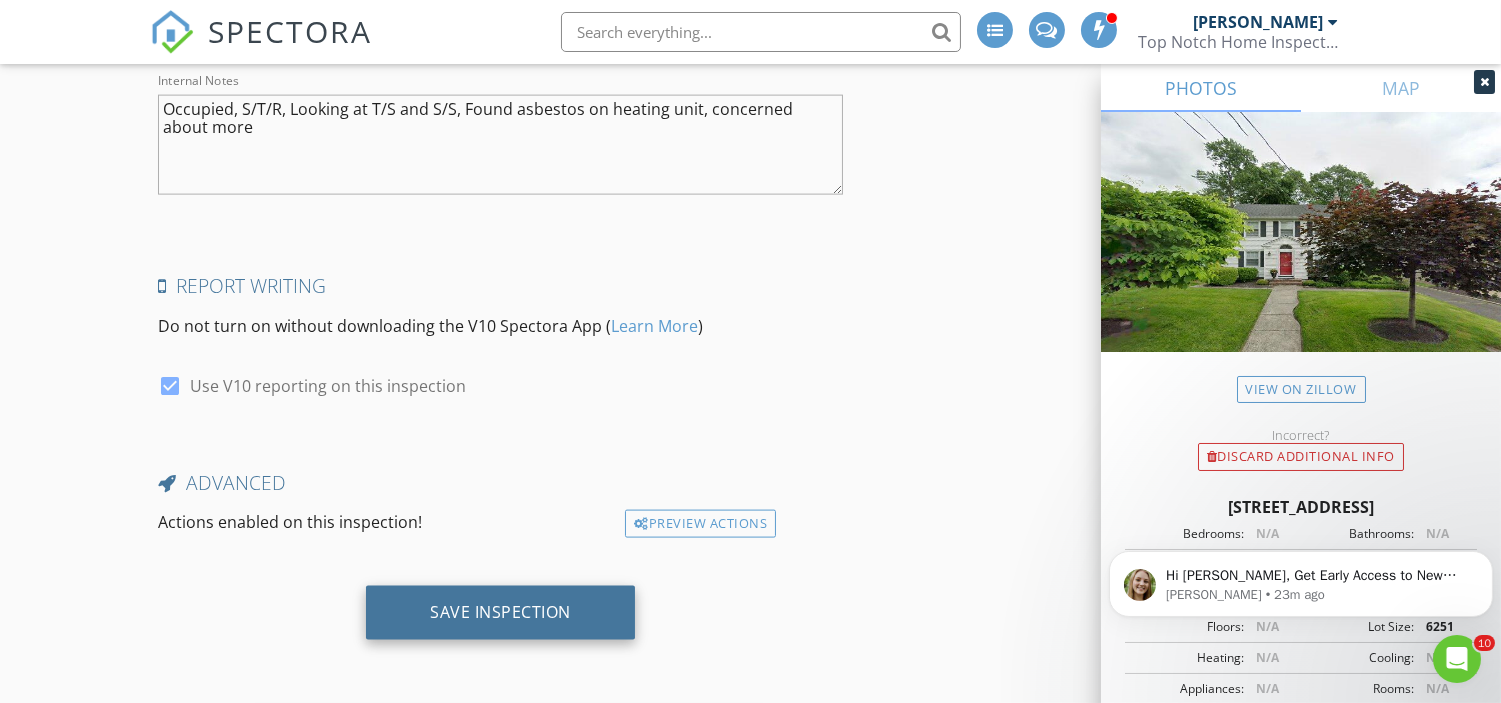 click on "Save Inspection" at bounding box center (500, 612) 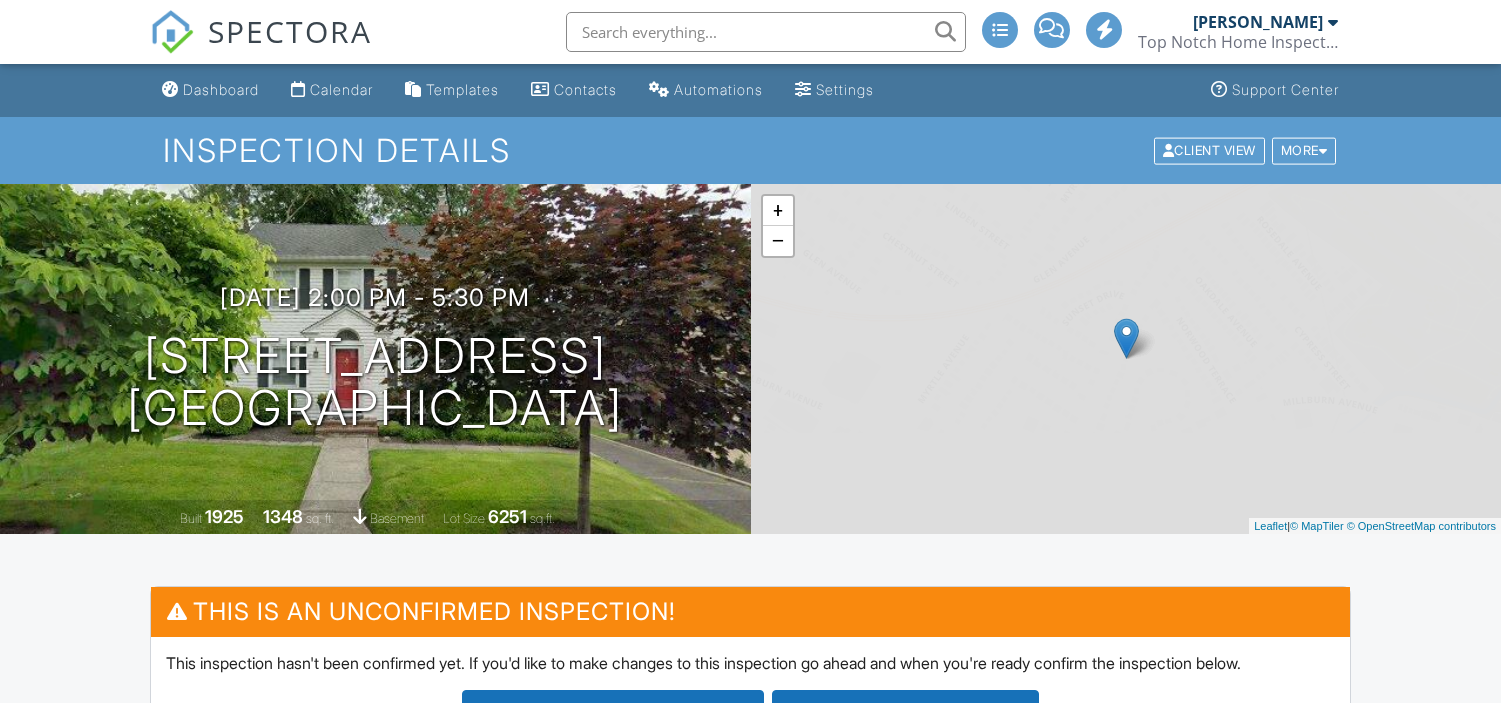 scroll, scrollTop: 0, scrollLeft: 0, axis: both 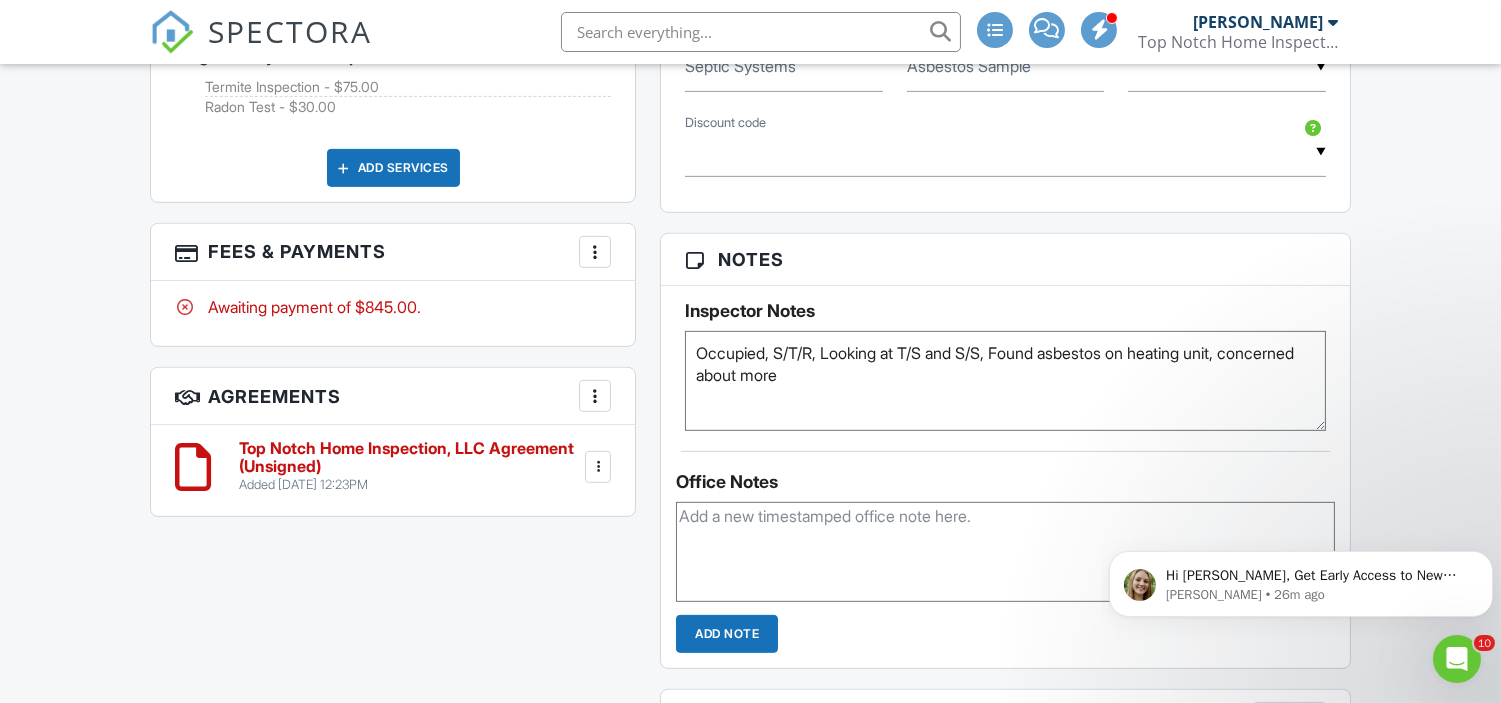 click on "Occupied, S/T/R, Looking at T/S and S/S, Found asbestos on heating unit, concerned about more" at bounding box center [1005, 381] 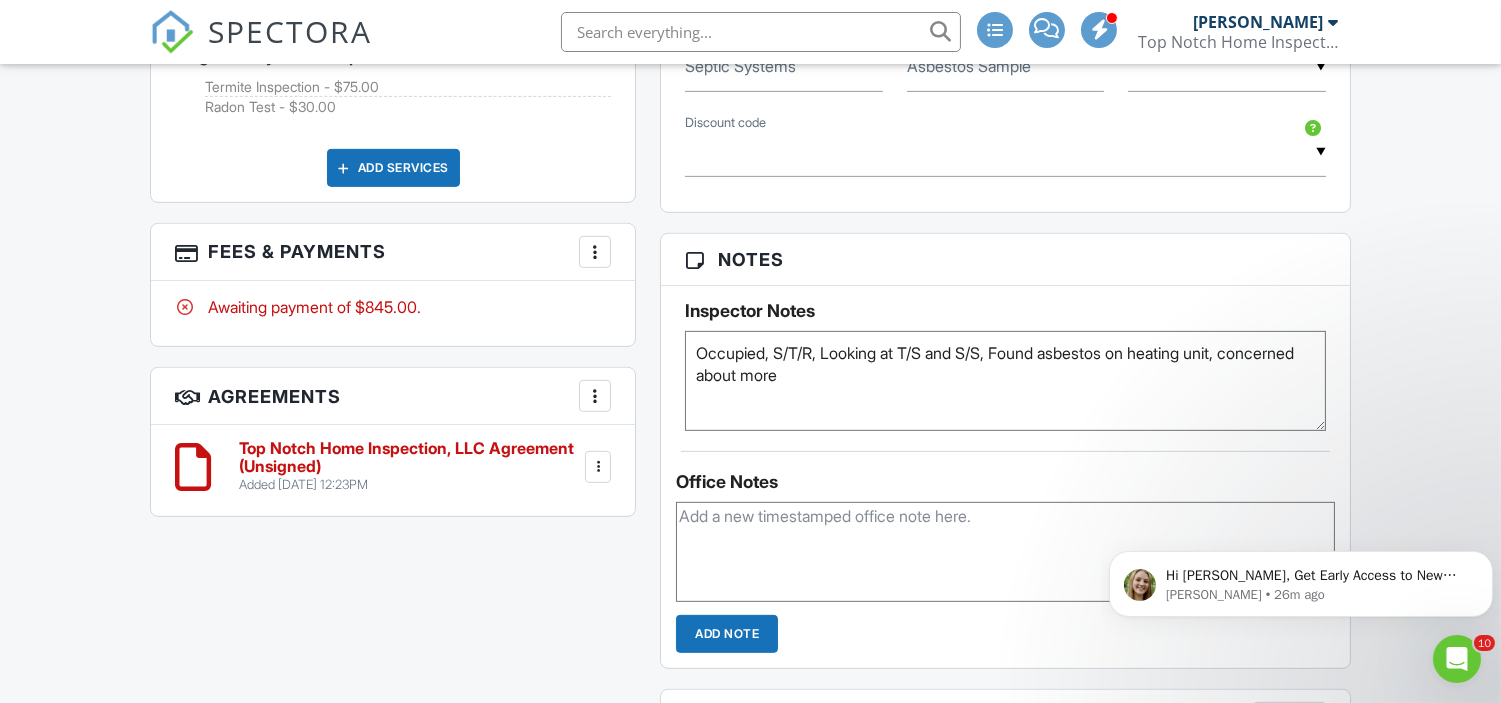 click on "Occupied, S/T/R, Looking at T/S and S/S, Found asbestos on heating unit, concerned about more" at bounding box center (1005, 381) 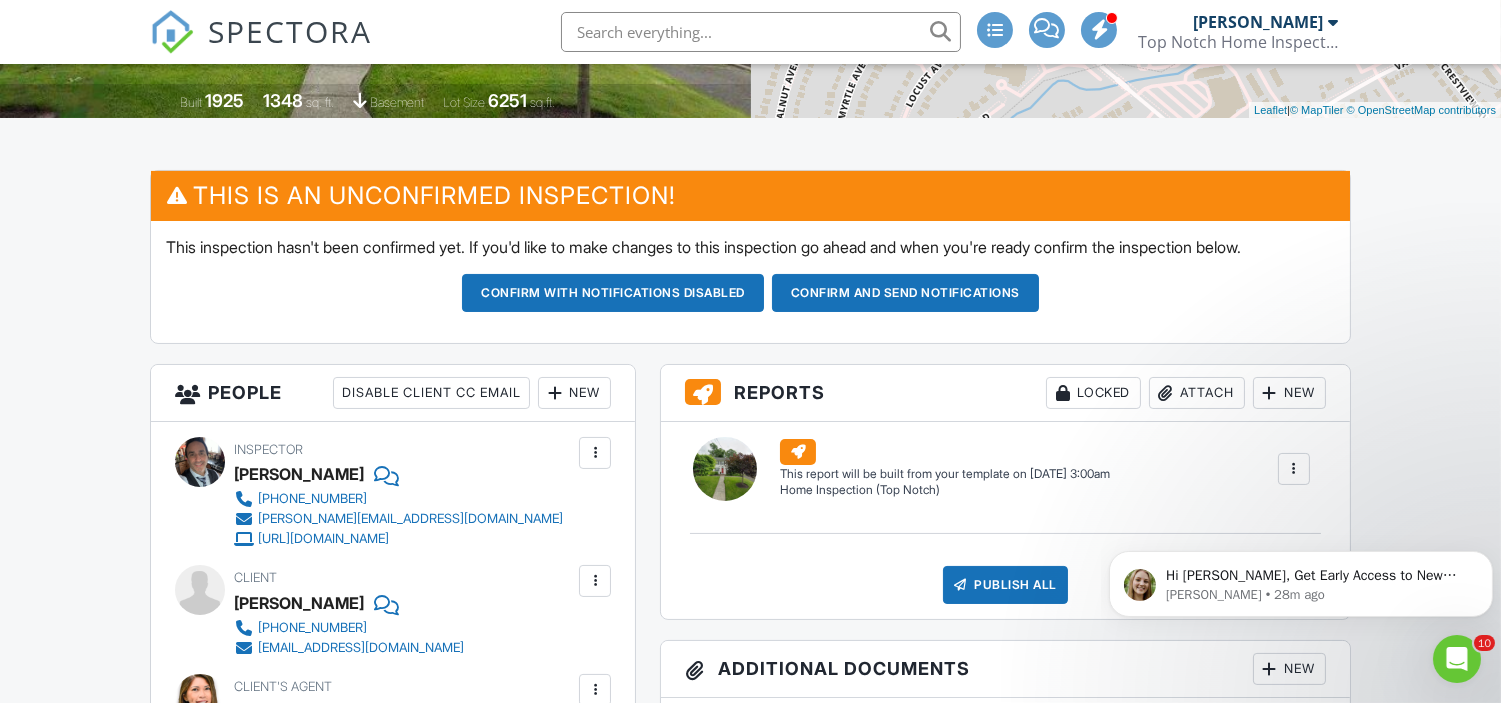 scroll, scrollTop: 0, scrollLeft: 0, axis: both 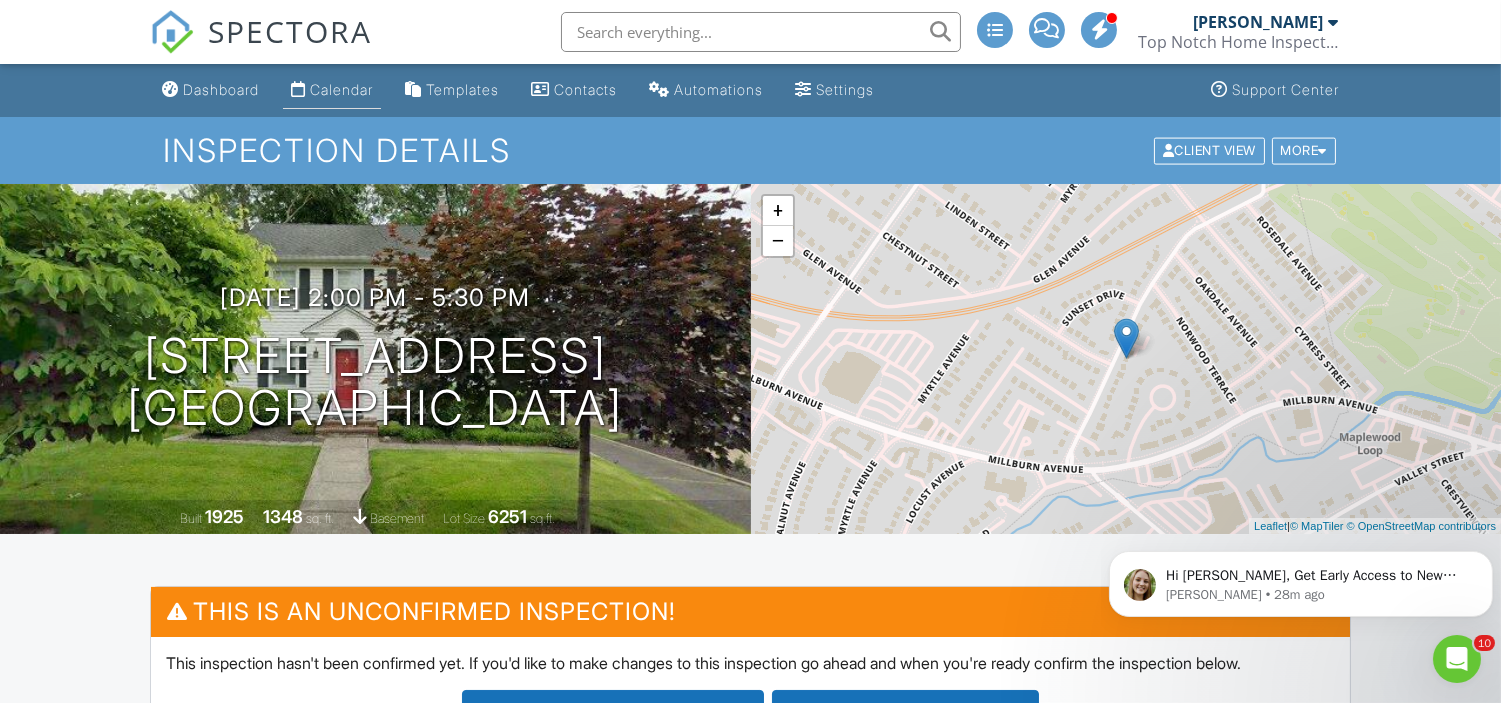 type on "Occupied, S/T/R, Asking his realtor about T/S,S/S, L2  Found asbestos on heating unit, concerned about more" 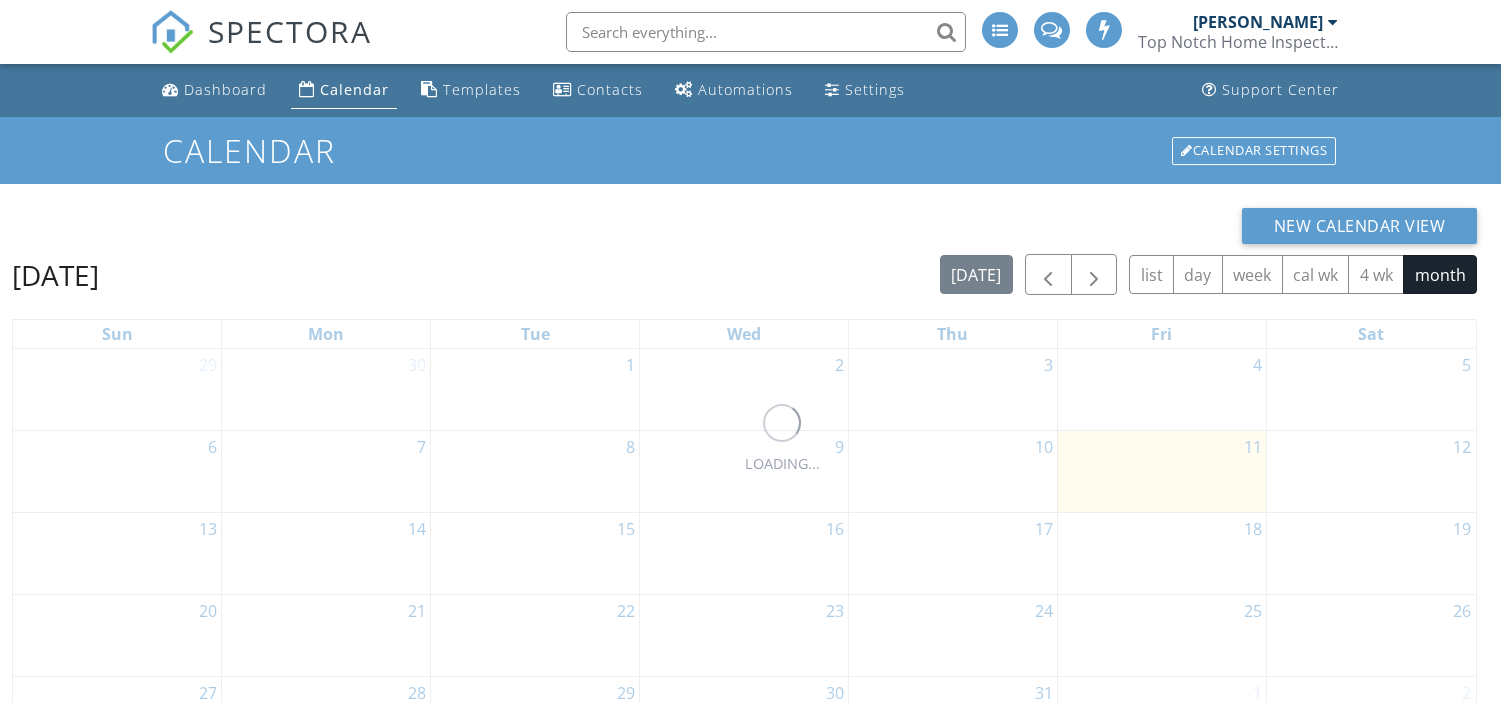 scroll, scrollTop: 0, scrollLeft: 0, axis: both 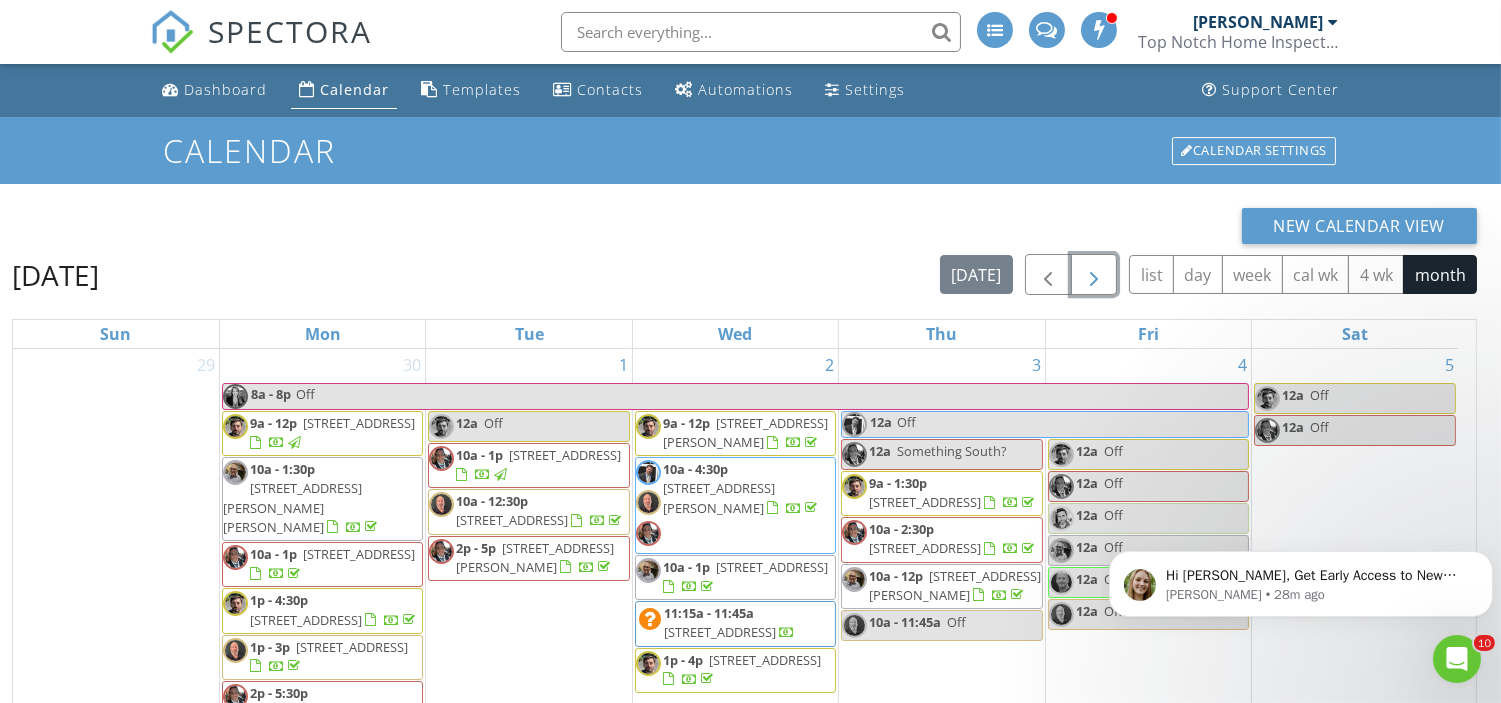 click at bounding box center [1094, 275] 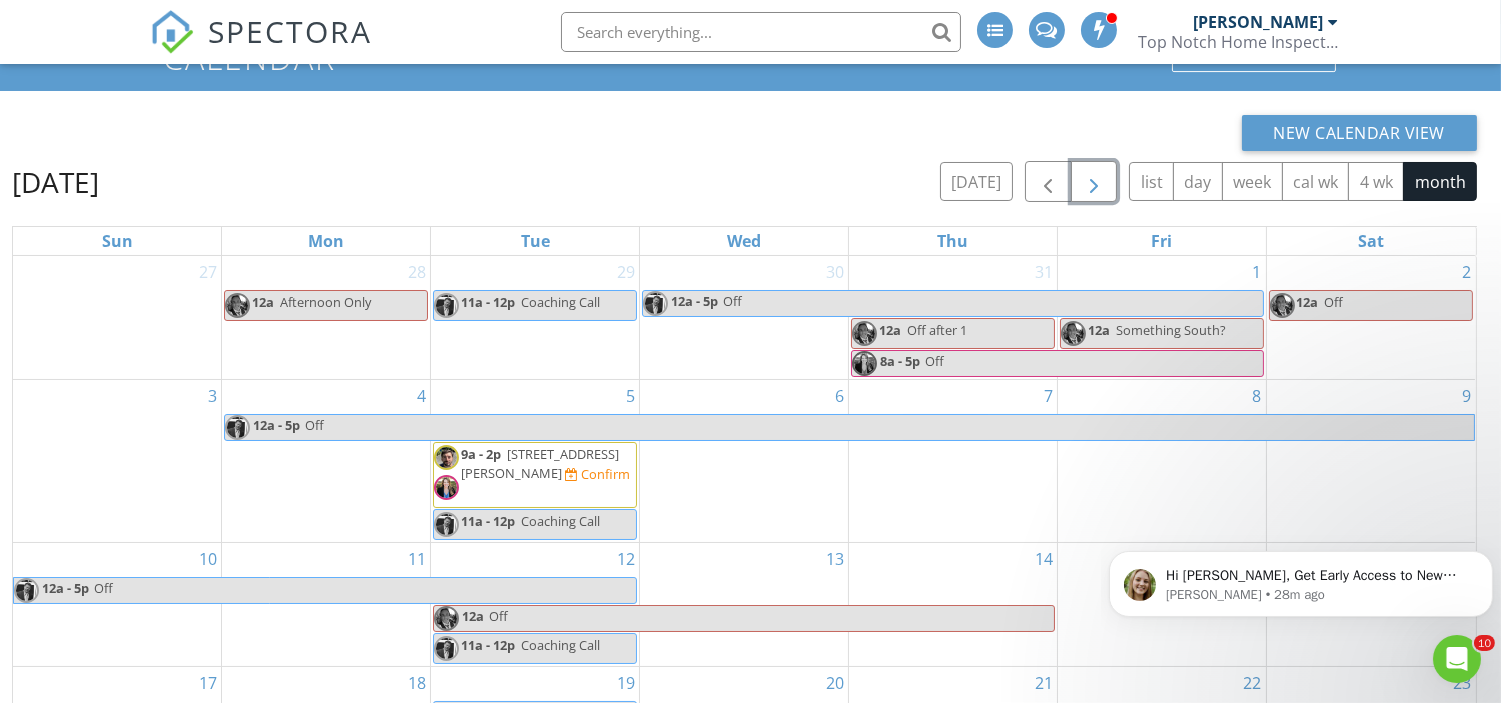 scroll, scrollTop: 94, scrollLeft: 0, axis: vertical 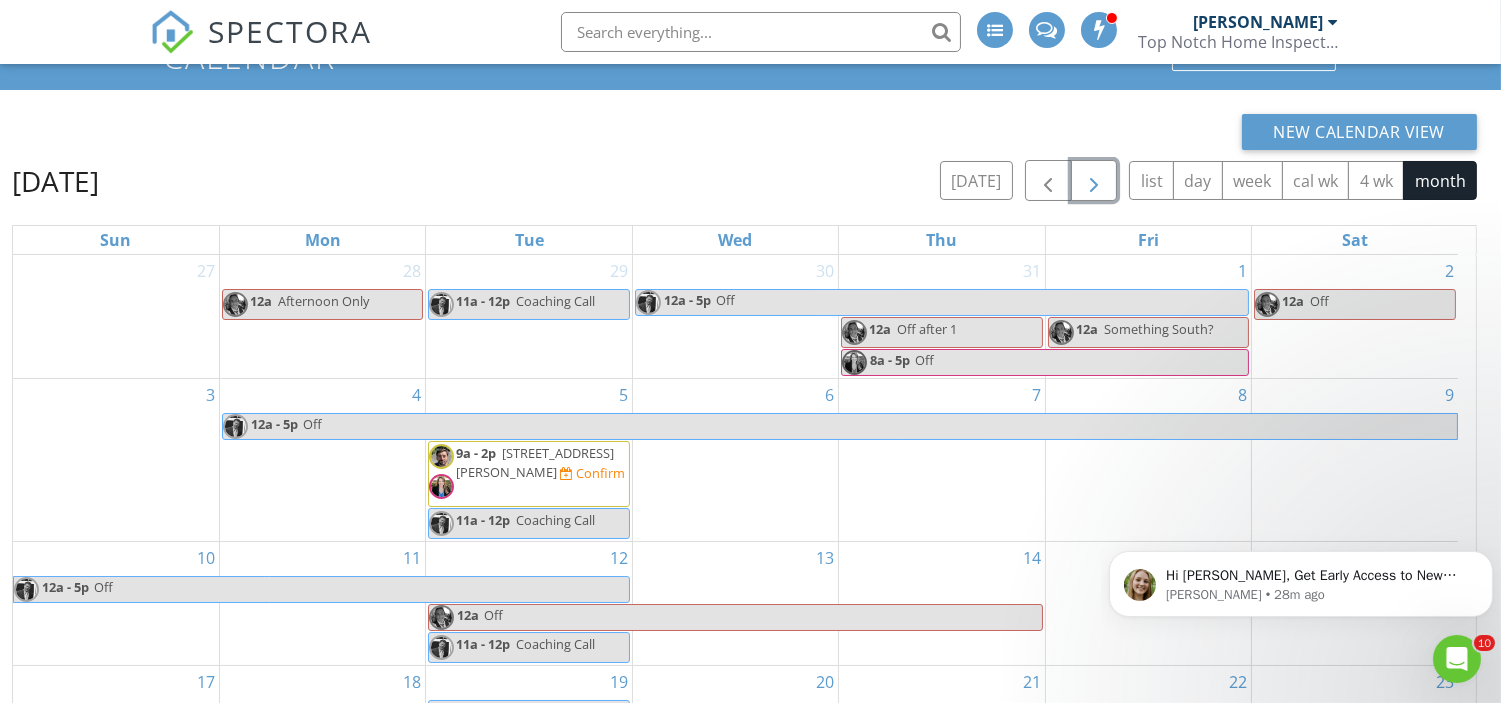 click on "41 Oakes Rd, Rumson 07760" at bounding box center [535, 462] 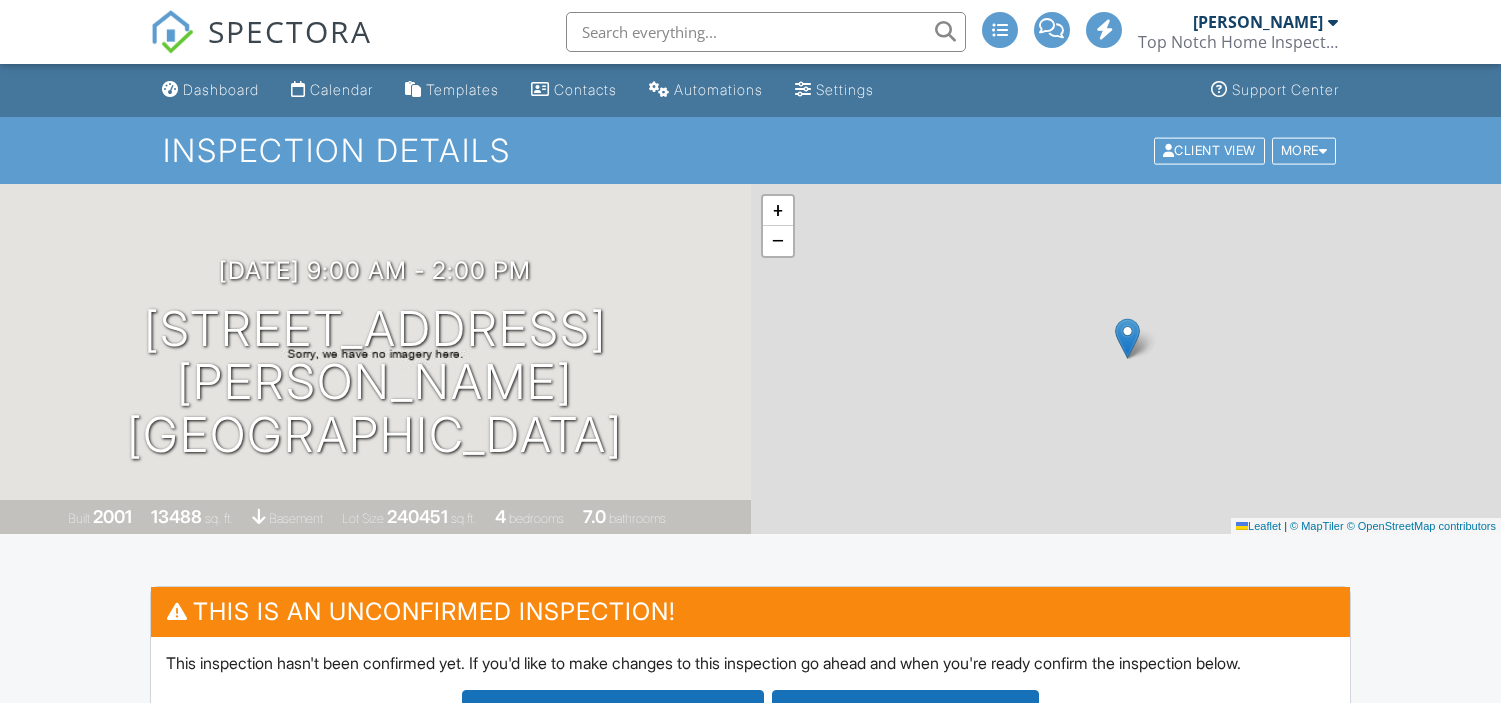 scroll, scrollTop: 508, scrollLeft: 0, axis: vertical 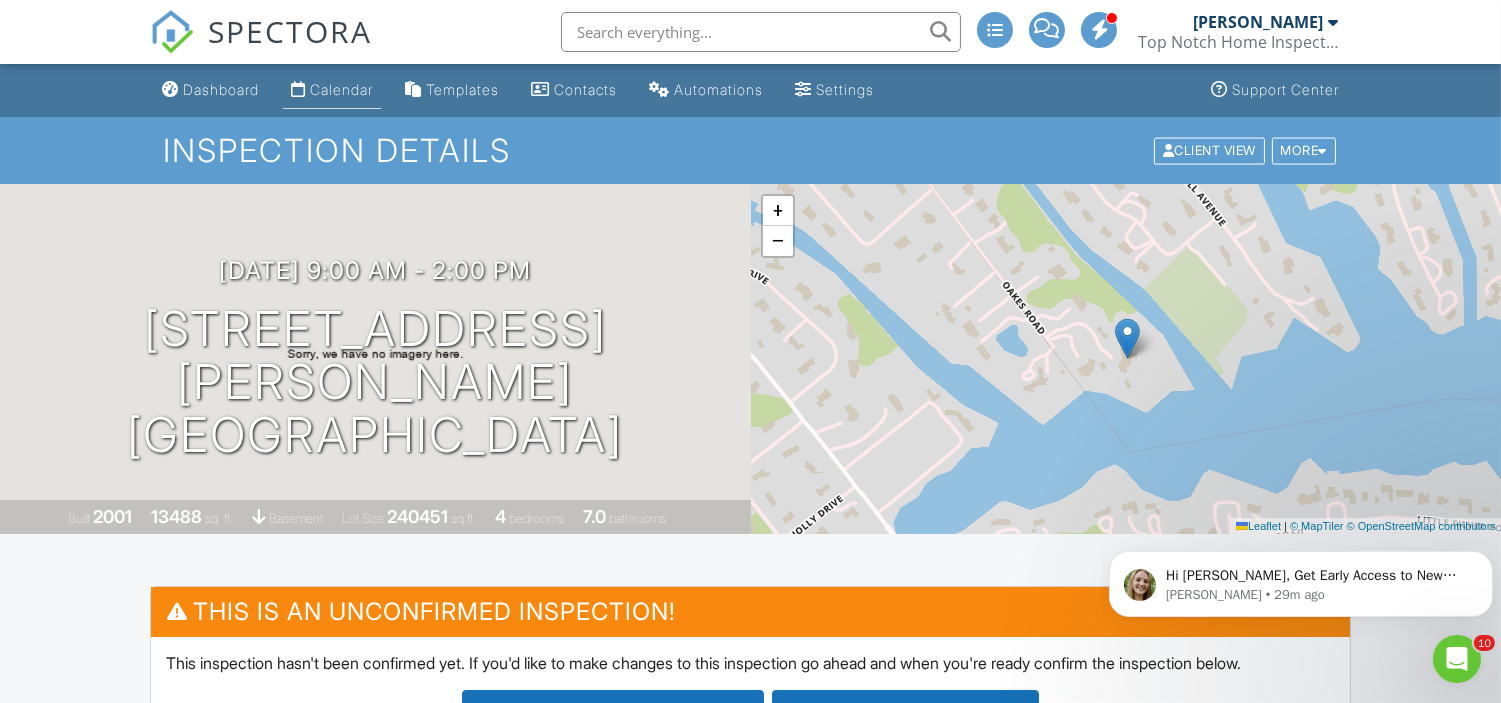 click on "Calendar" at bounding box center [341, 89] 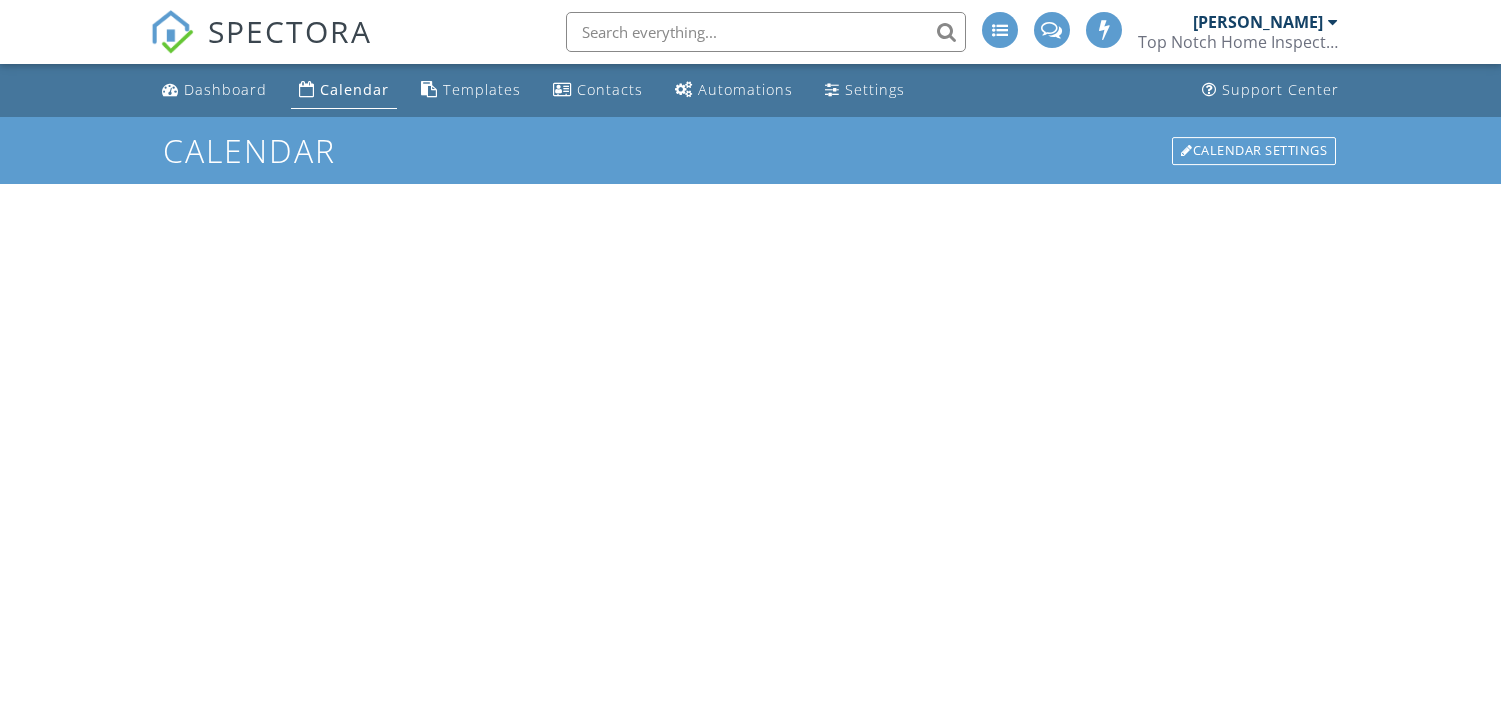 scroll, scrollTop: 0, scrollLeft: 0, axis: both 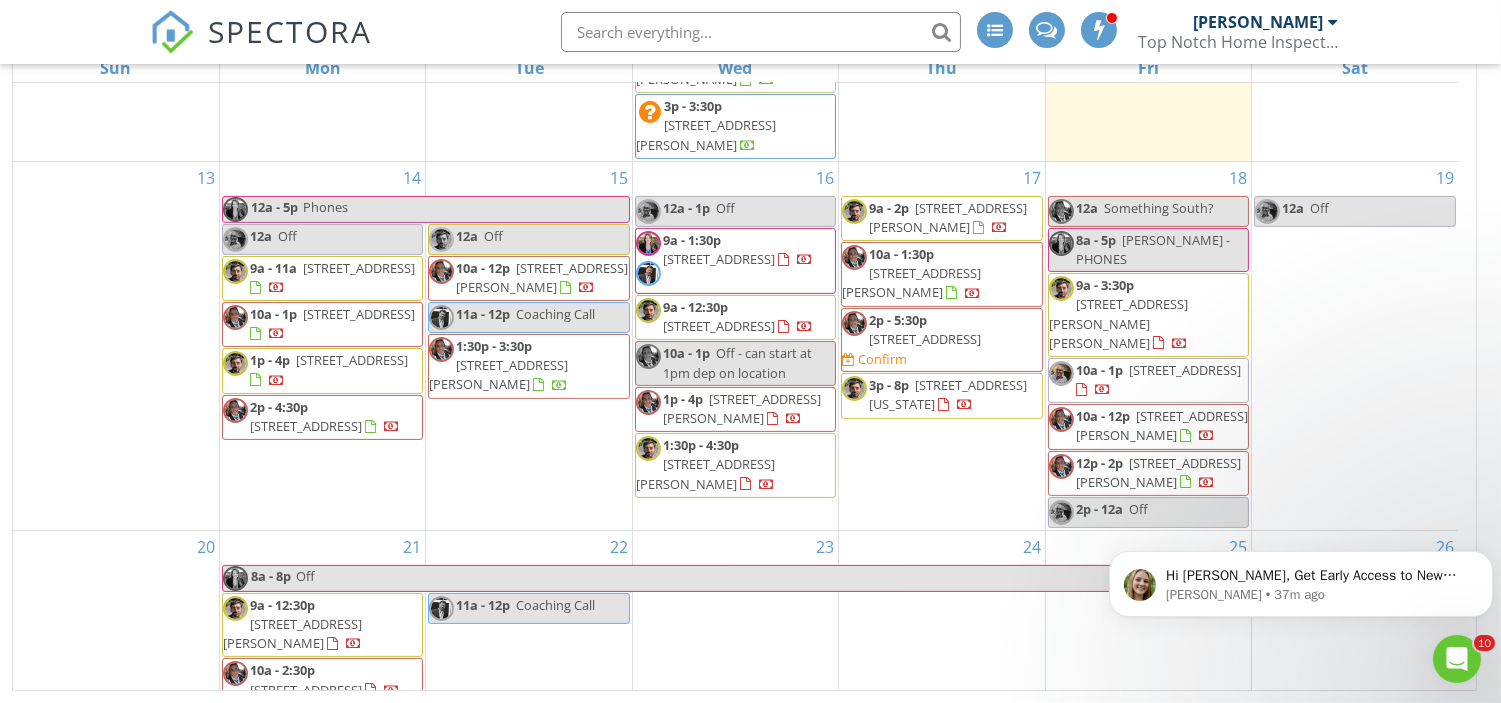click at bounding box center [761, 32] 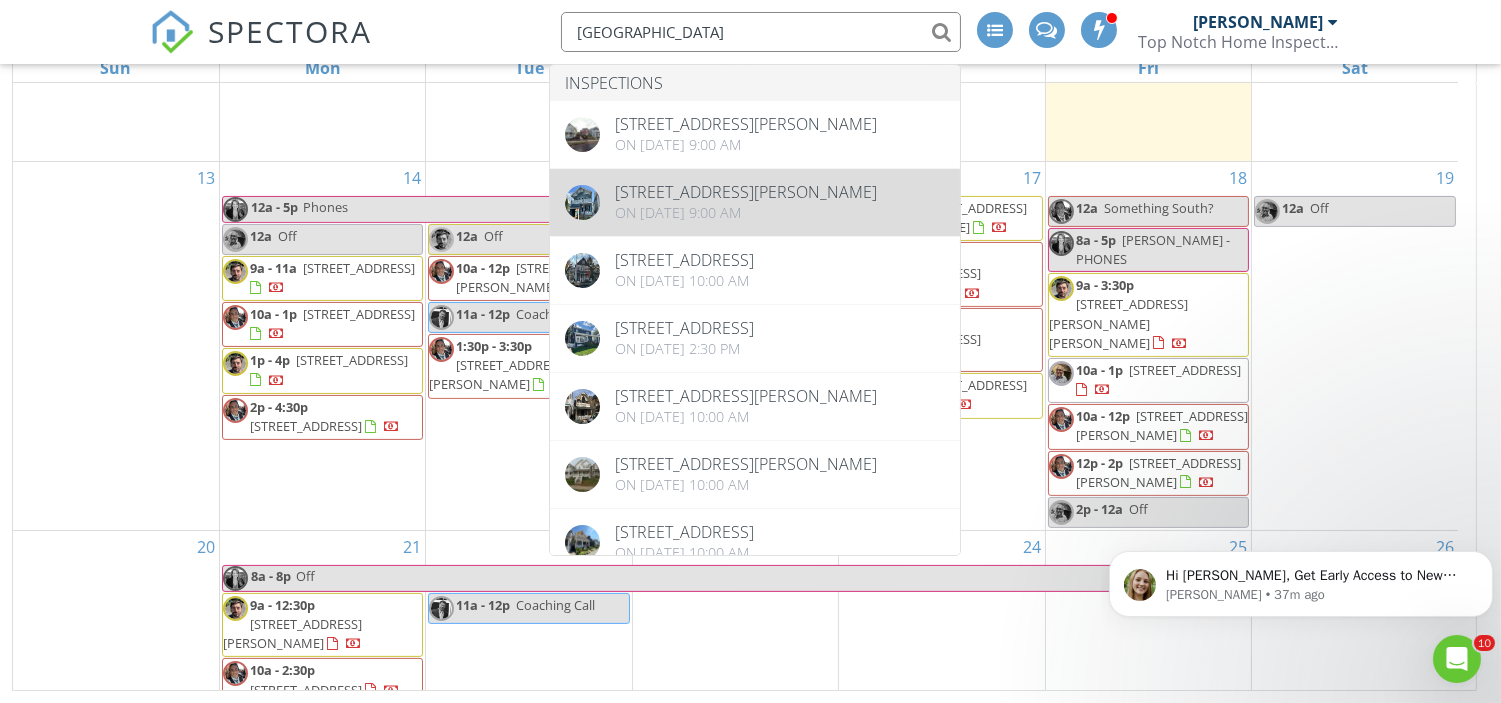 type on "ocean grove" 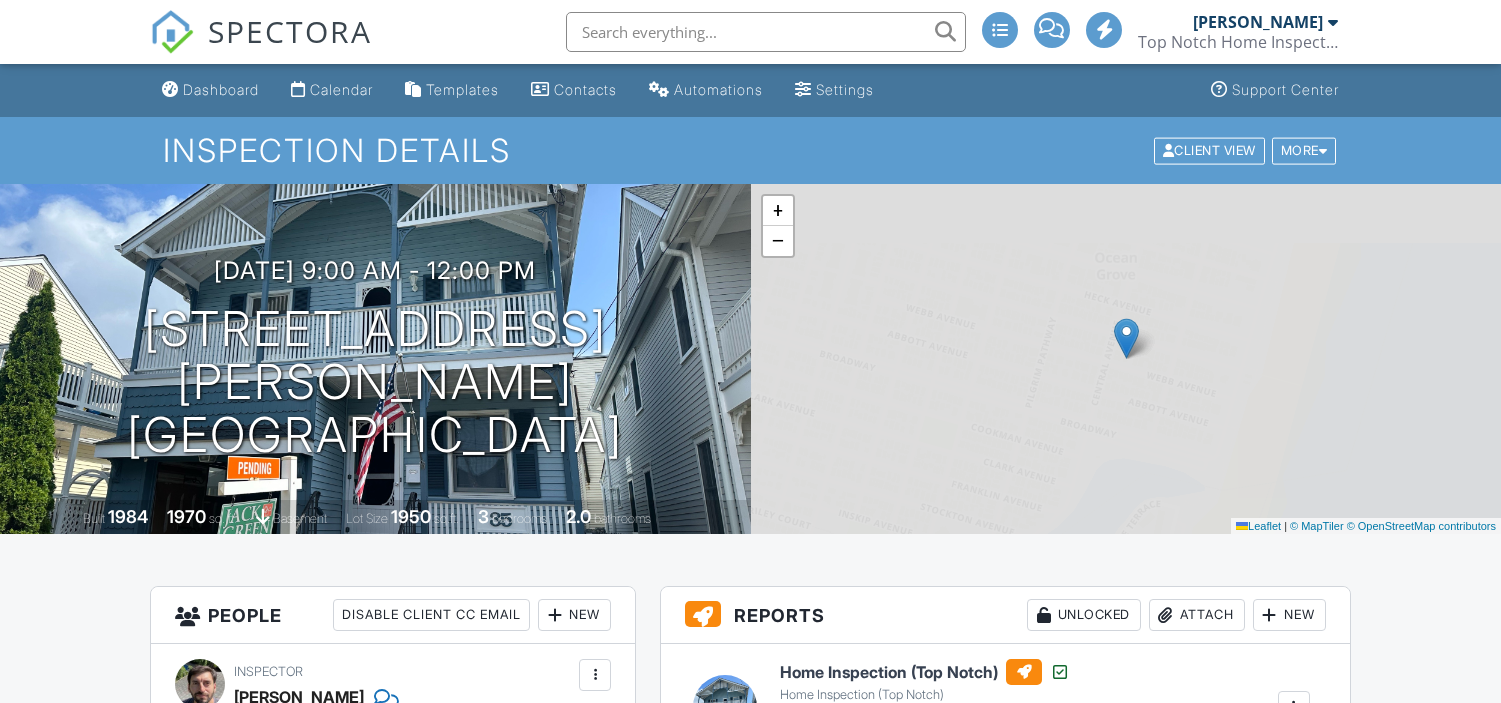 scroll, scrollTop: 0, scrollLeft: 0, axis: both 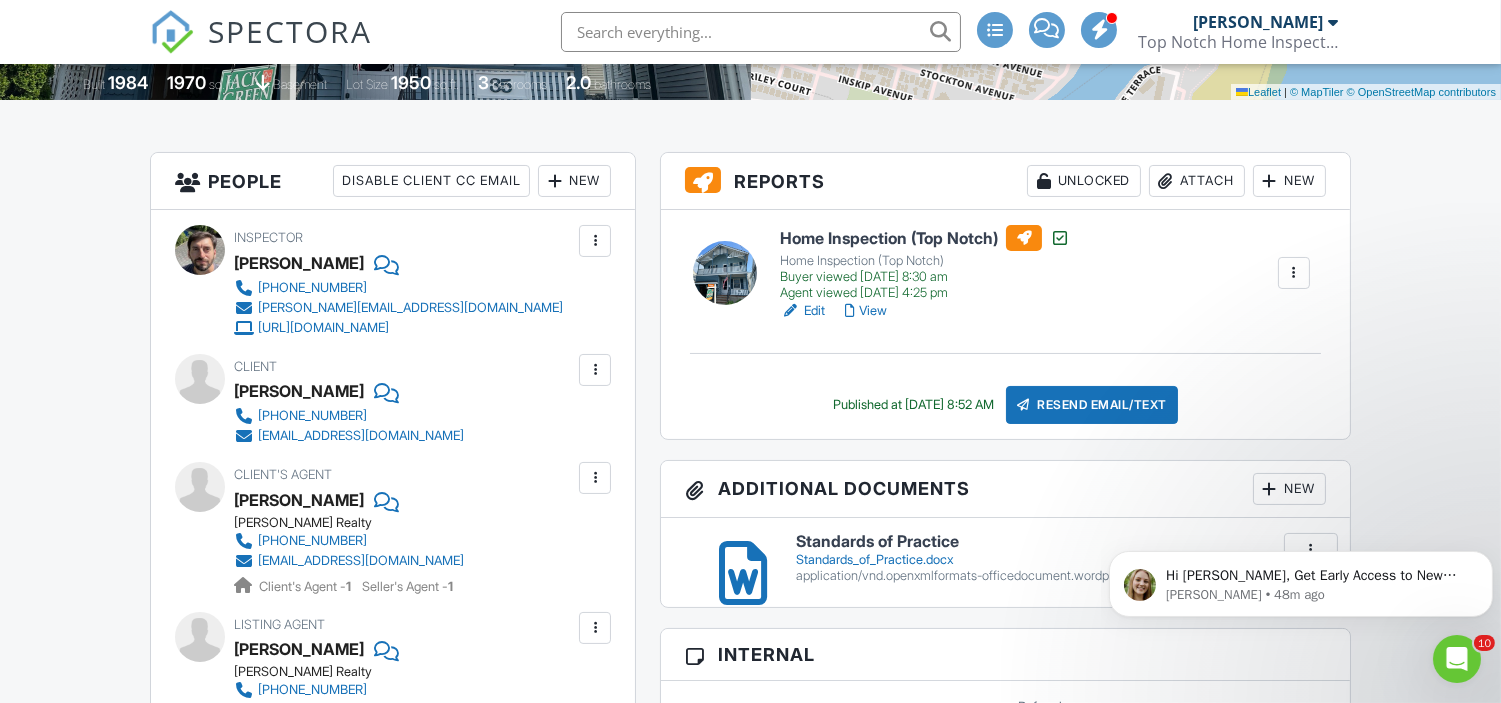 click at bounding box center (761, 32) 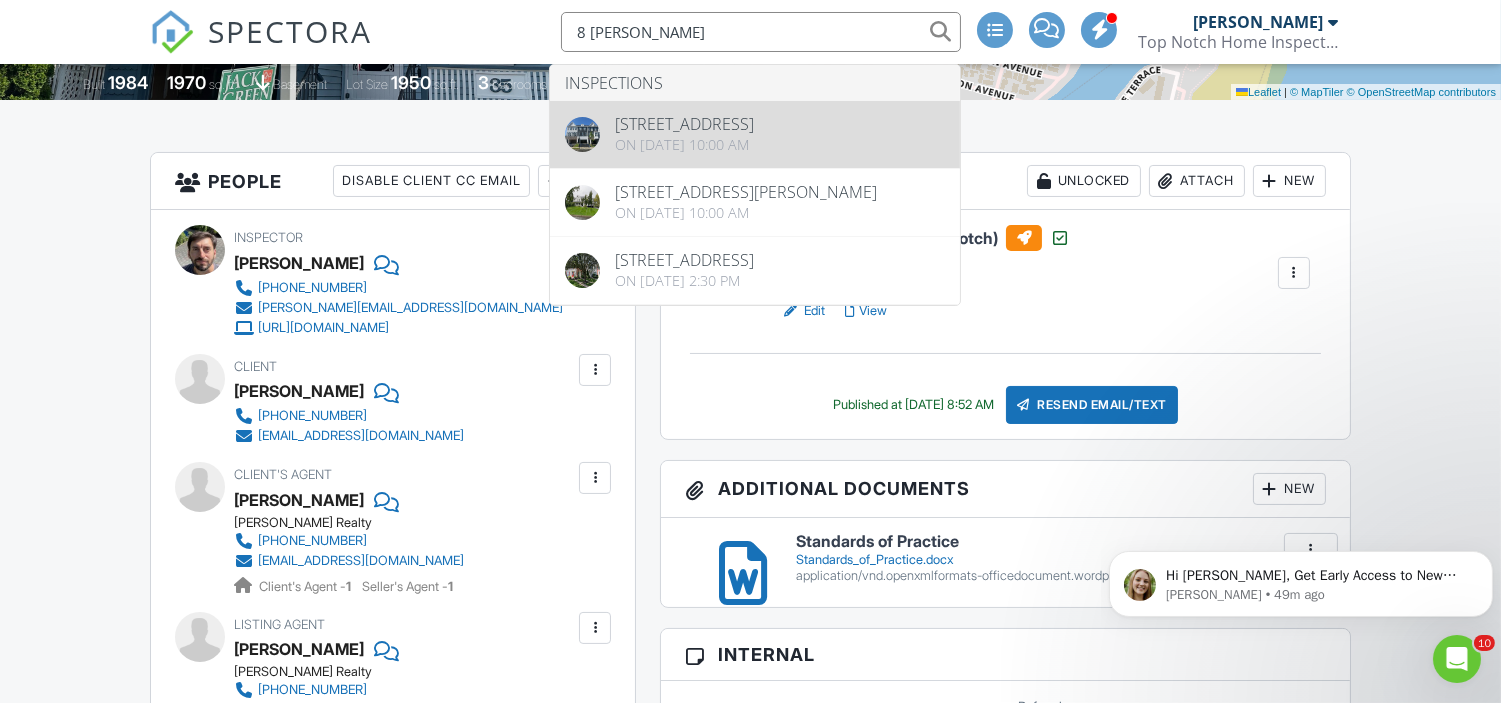 type on "8 Roth" 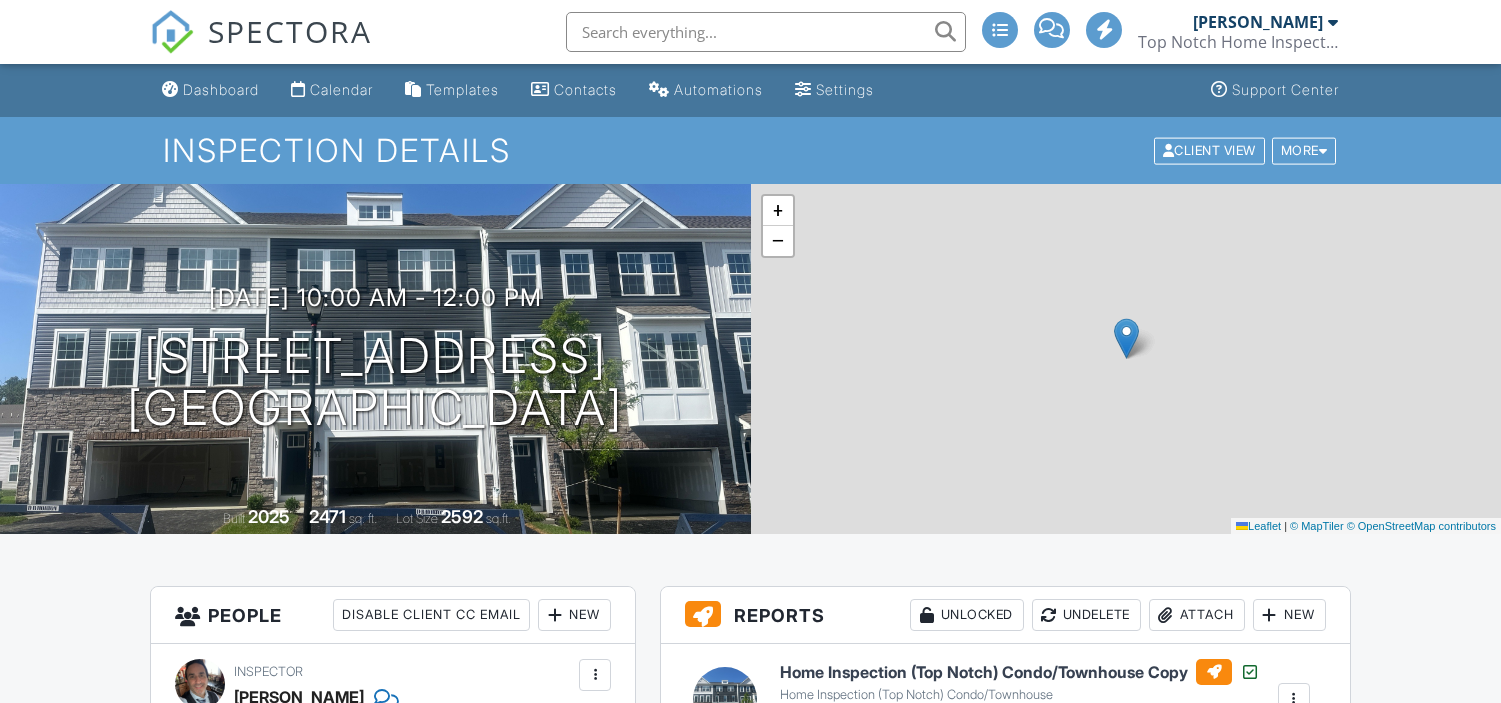 scroll, scrollTop: 0, scrollLeft: 0, axis: both 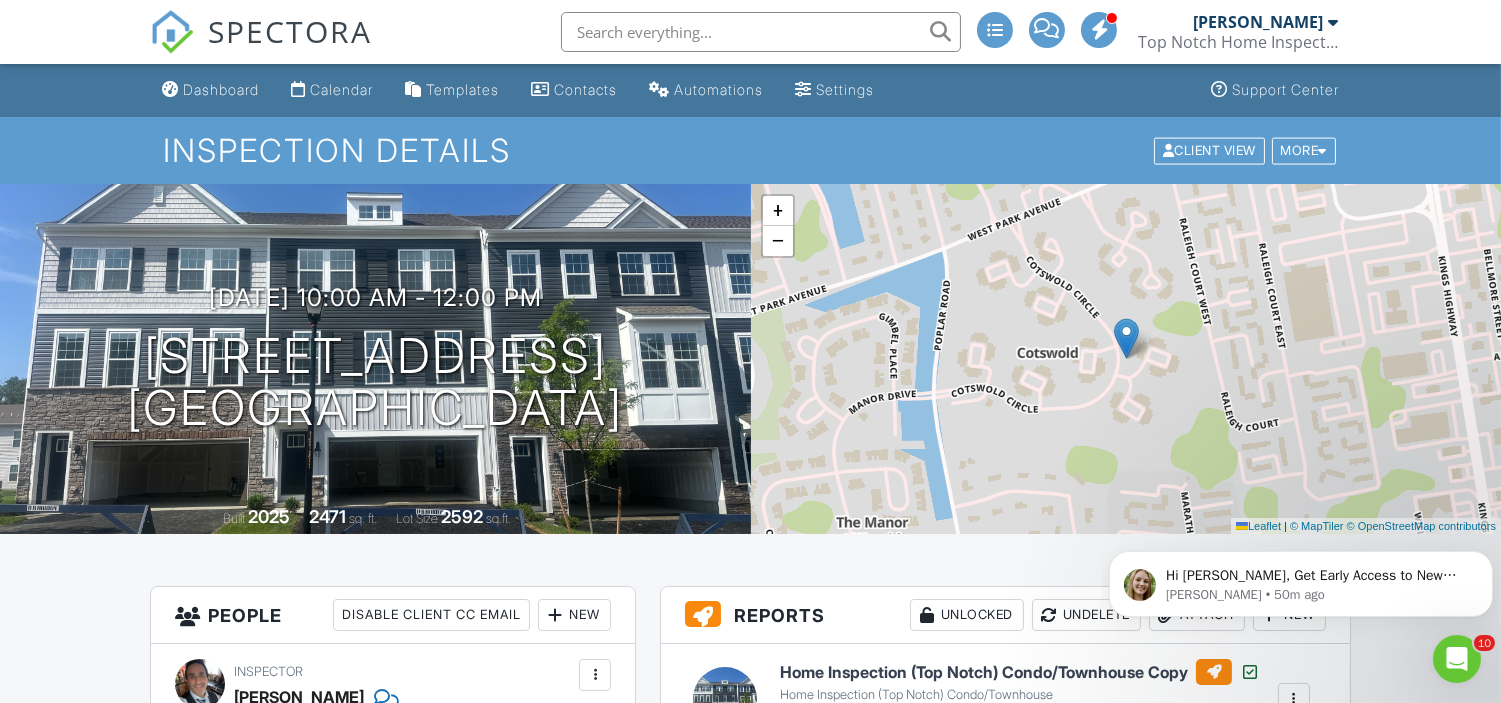click at bounding box center [761, 32] 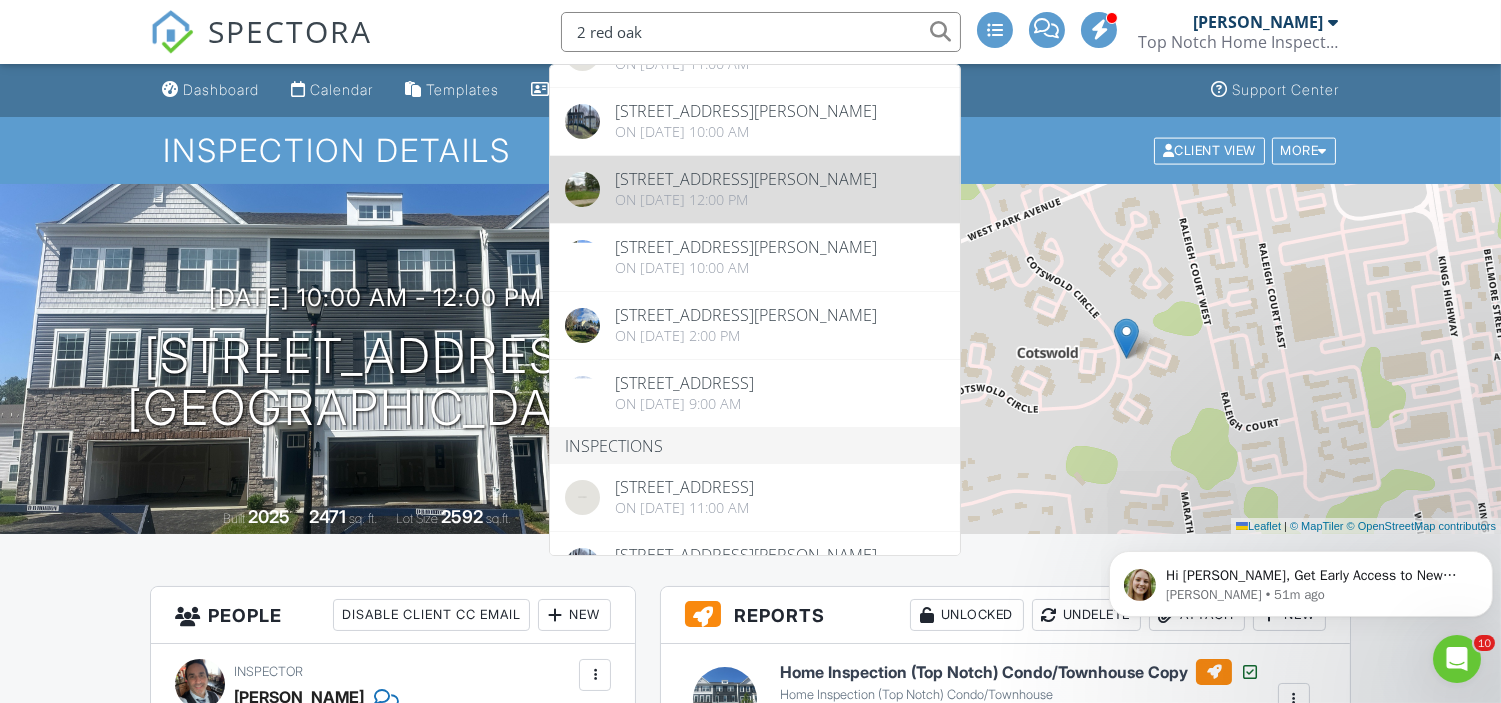 scroll, scrollTop: 82, scrollLeft: 0, axis: vertical 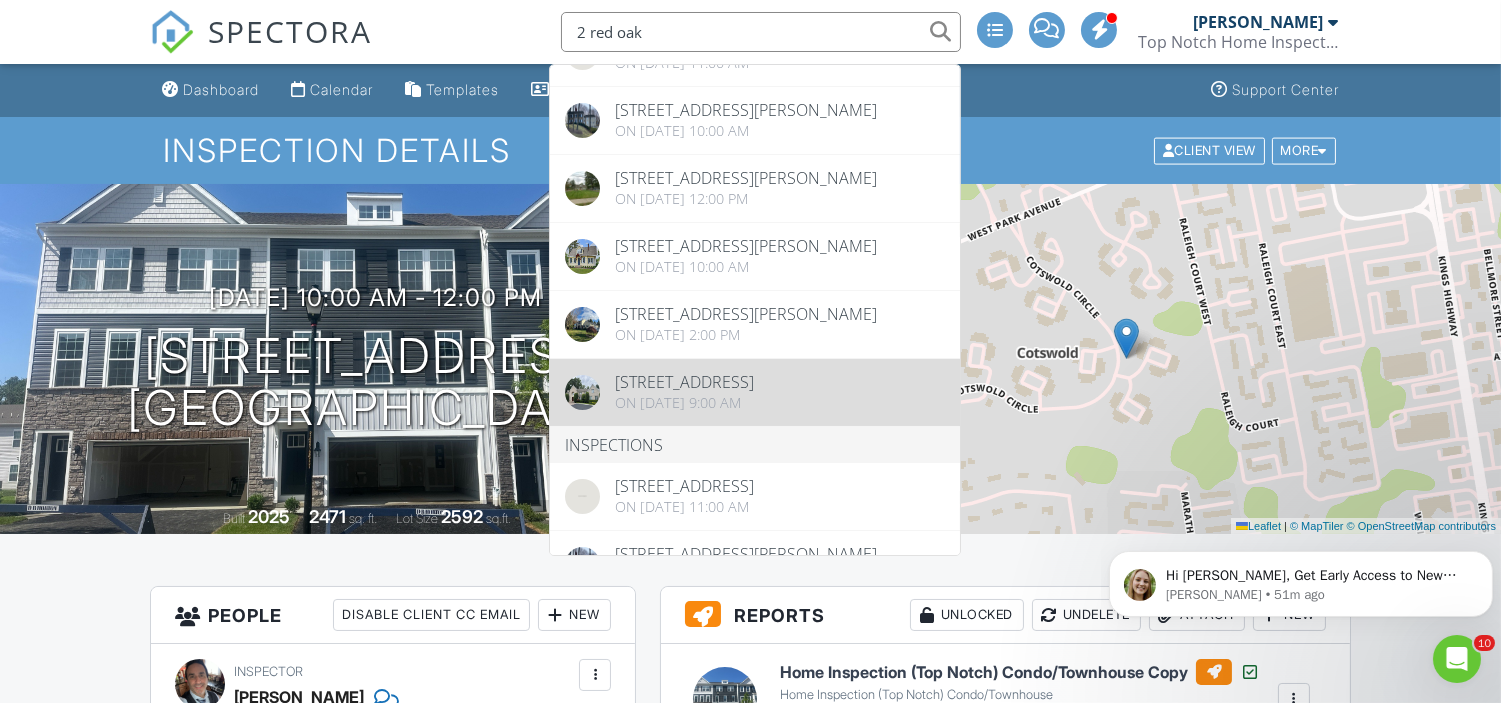 type on "2 red oak" 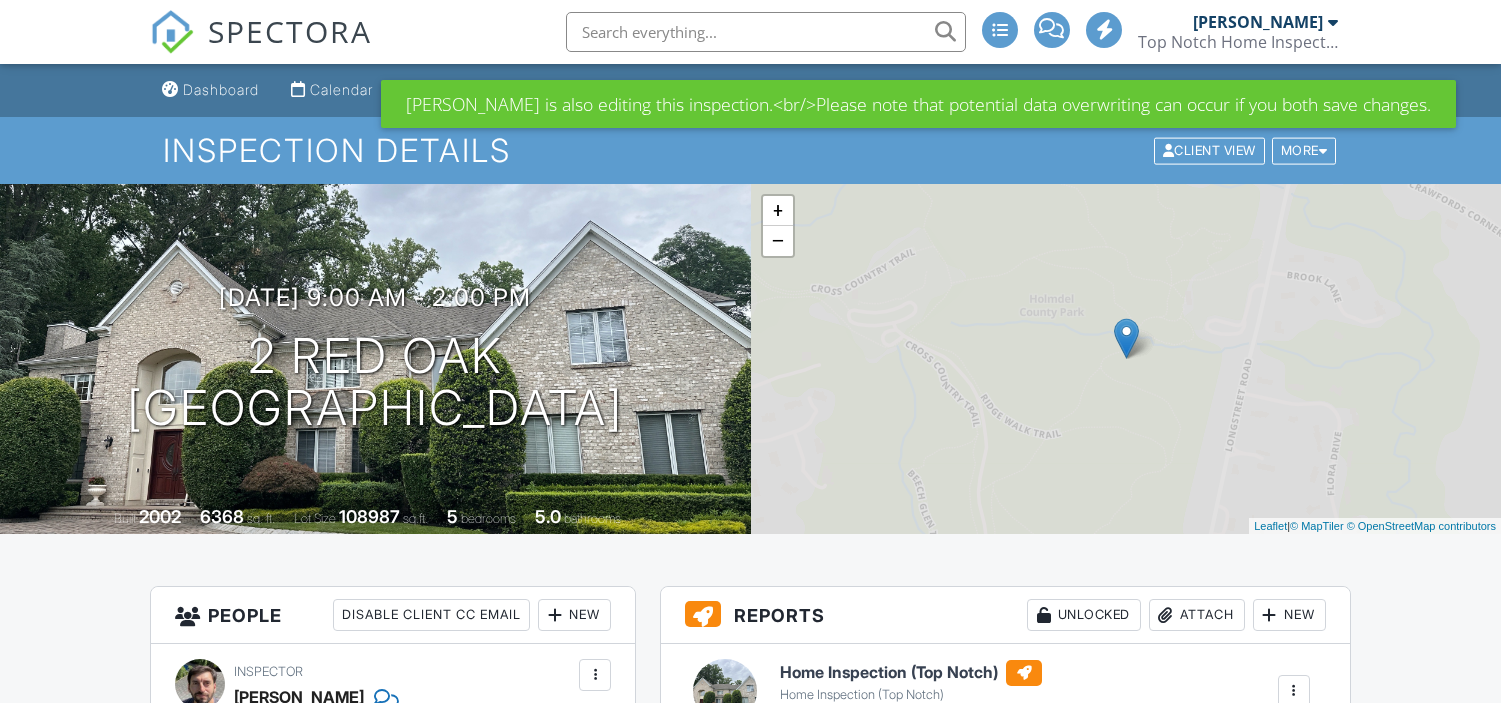 scroll, scrollTop: 0, scrollLeft: 0, axis: both 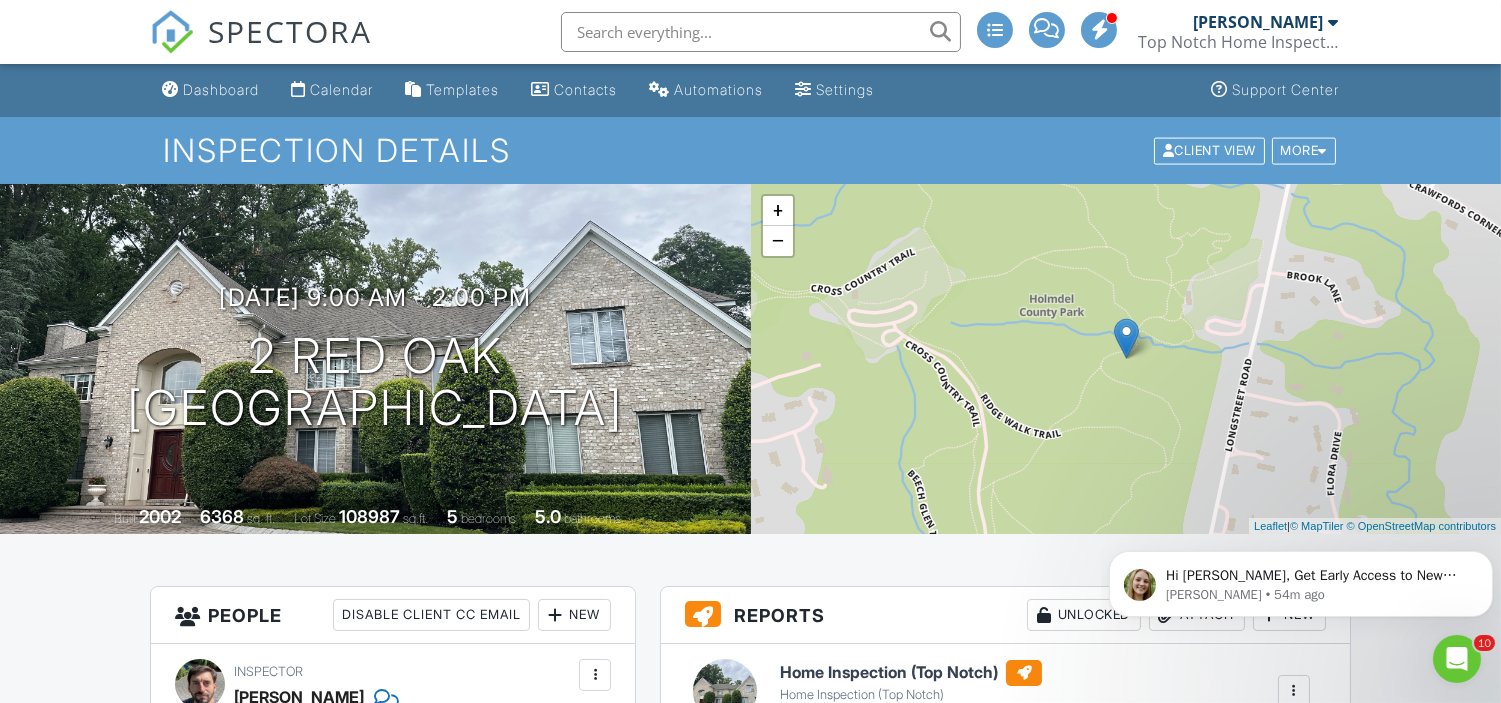 click at bounding box center [761, 32] 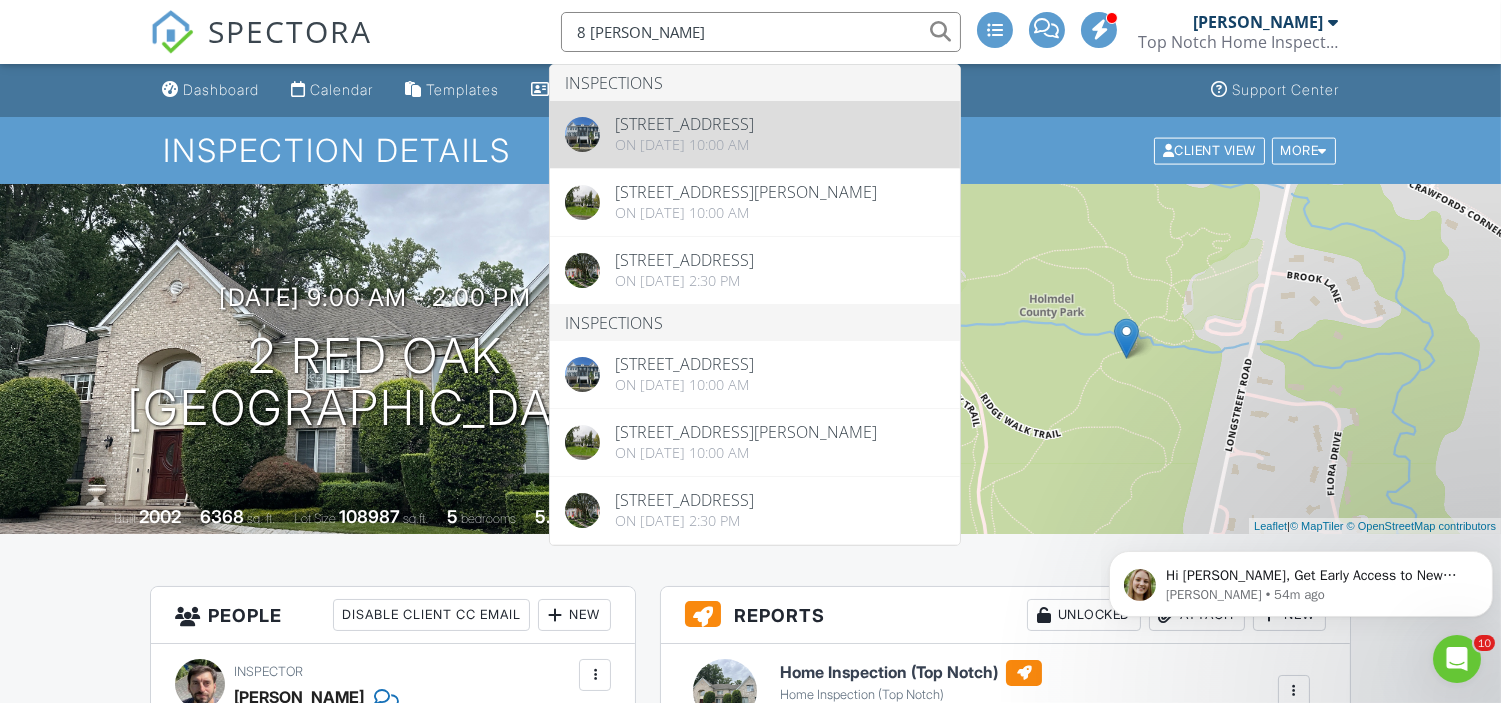 type on "8 roth" 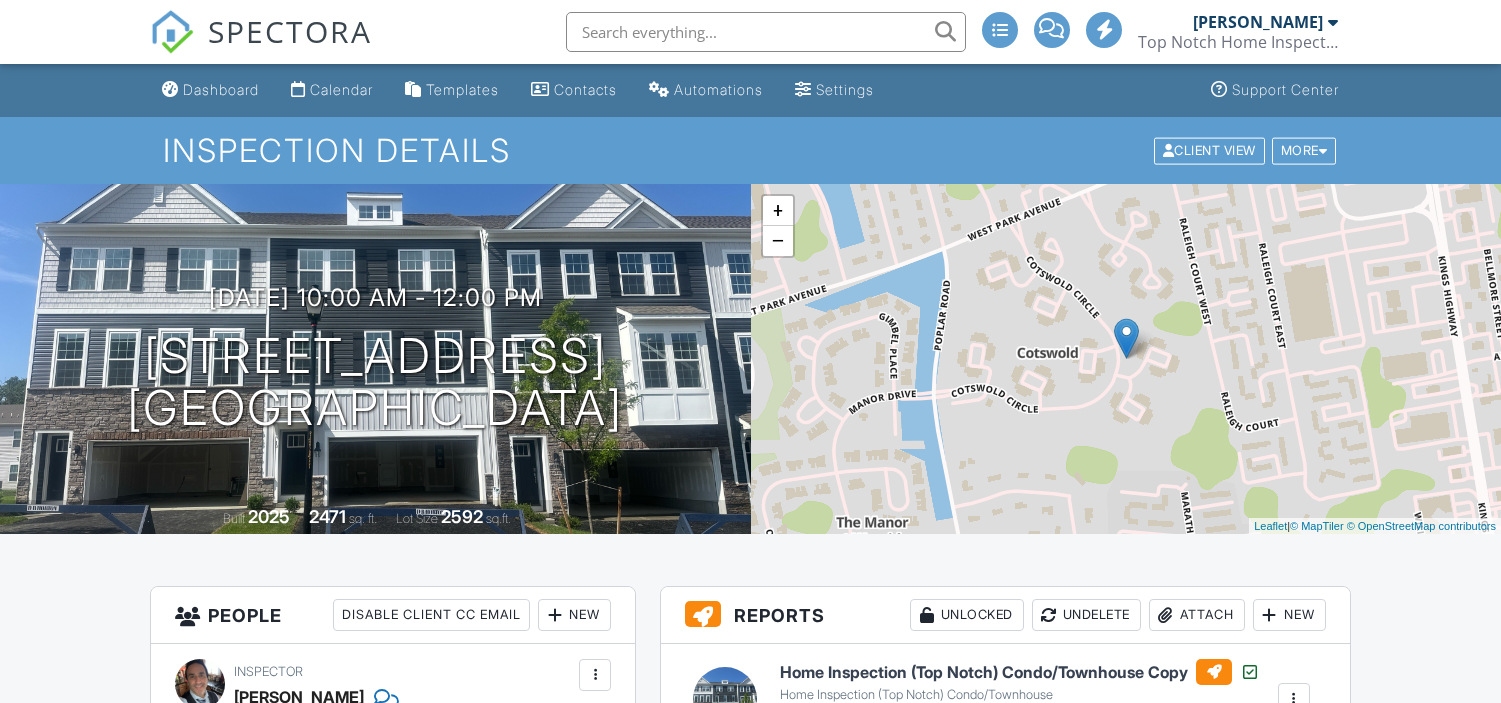 scroll, scrollTop: 0, scrollLeft: 0, axis: both 